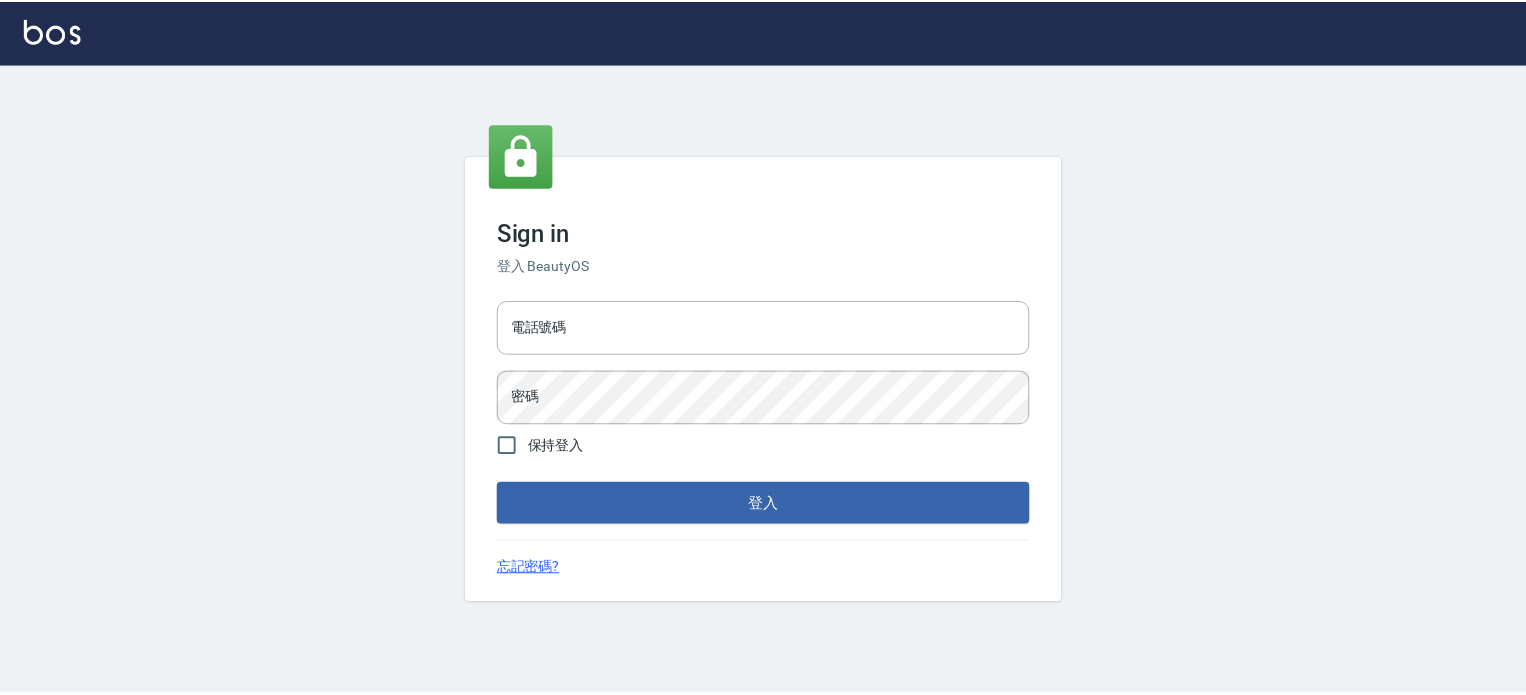 scroll, scrollTop: 0, scrollLeft: 0, axis: both 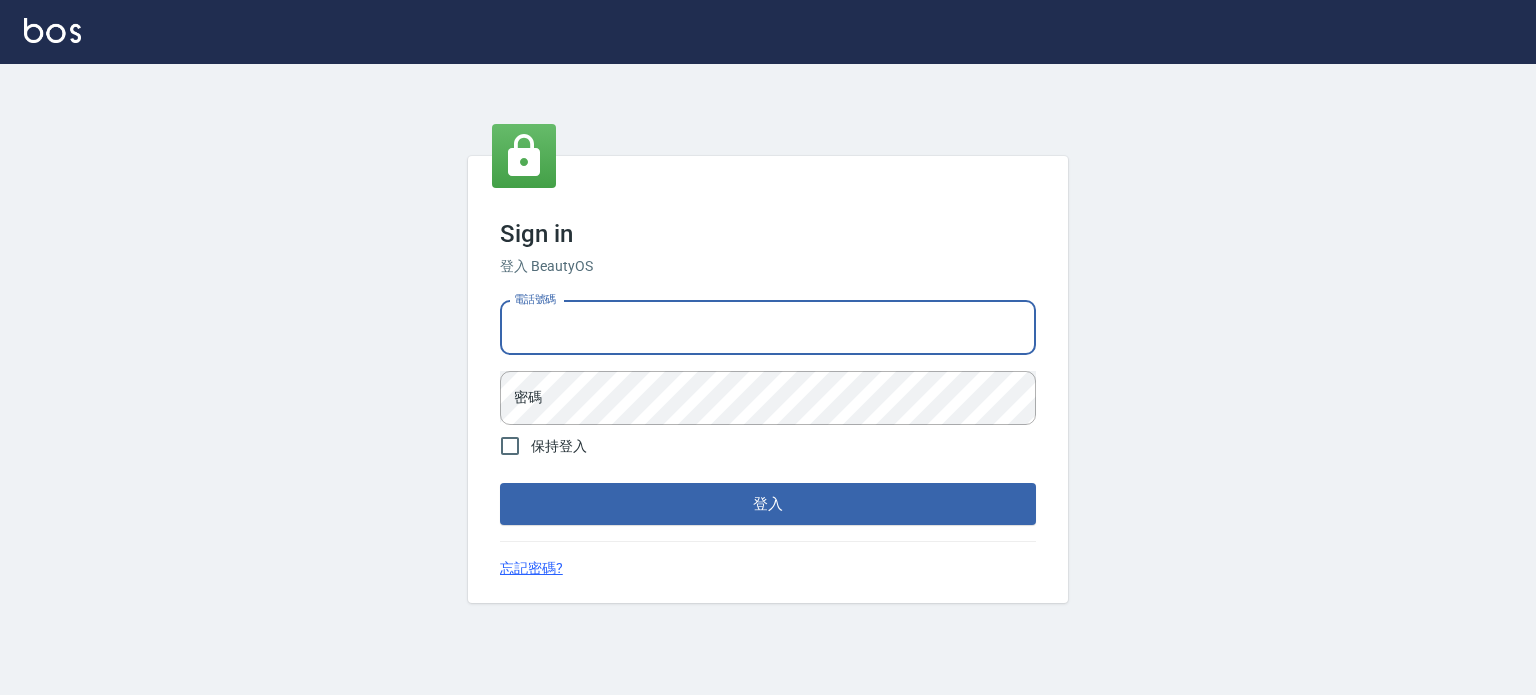 click on "電話號碼" at bounding box center [768, 328] 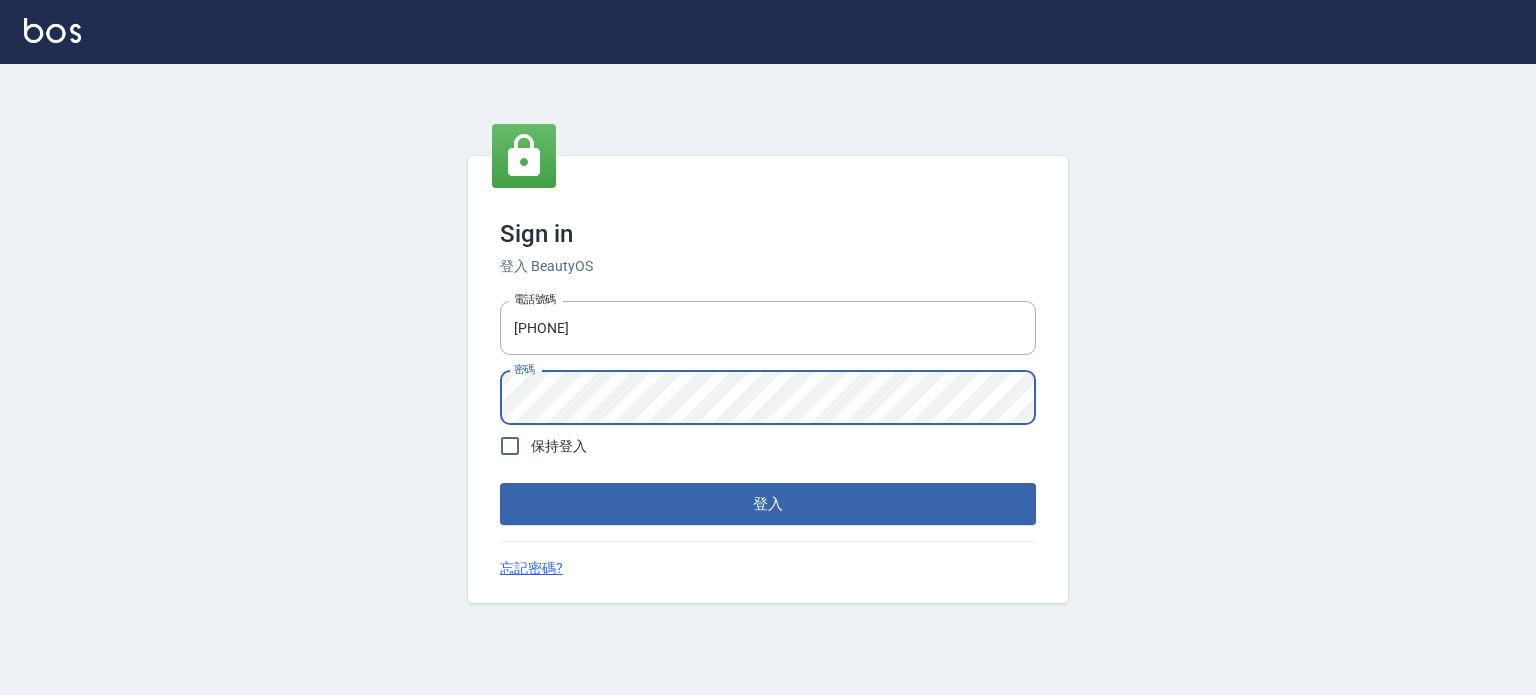 click on "登入" at bounding box center [768, 504] 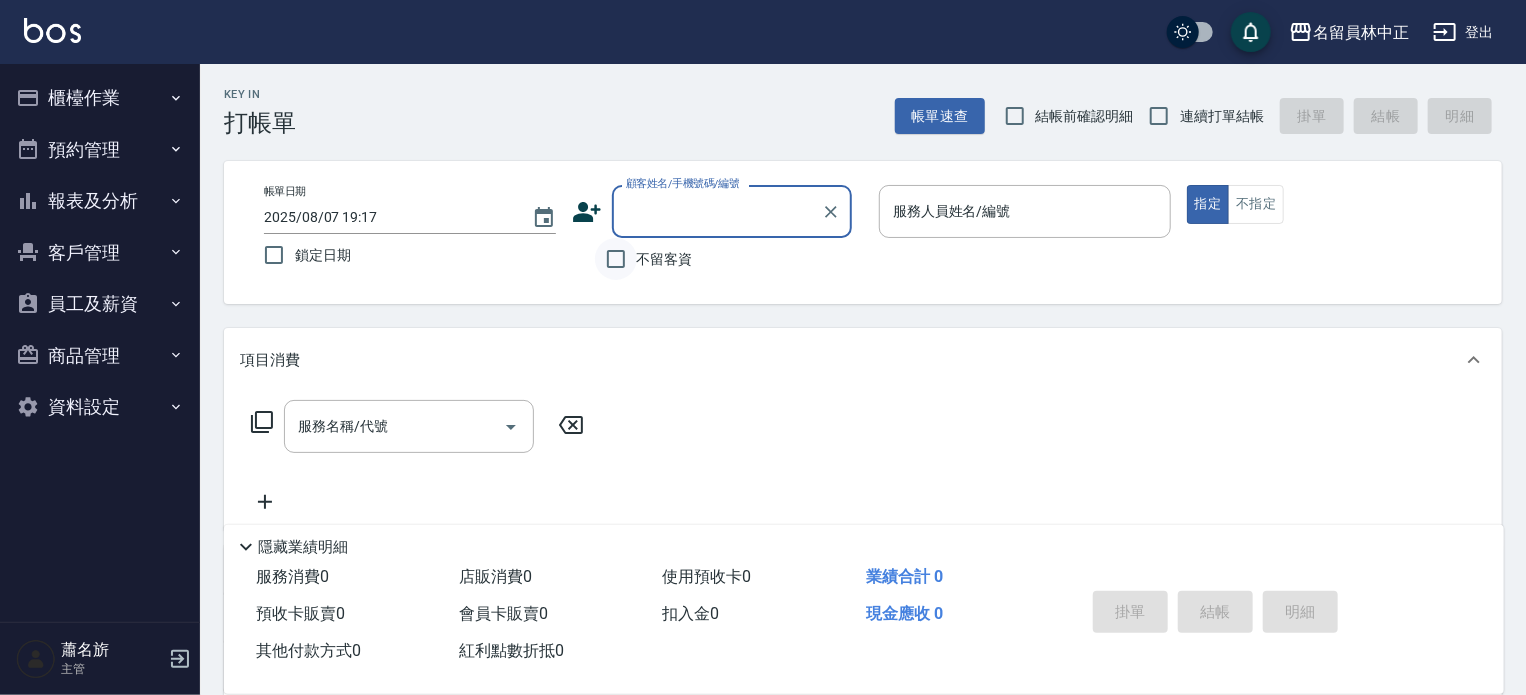 click on "不留客資" at bounding box center (616, 259) 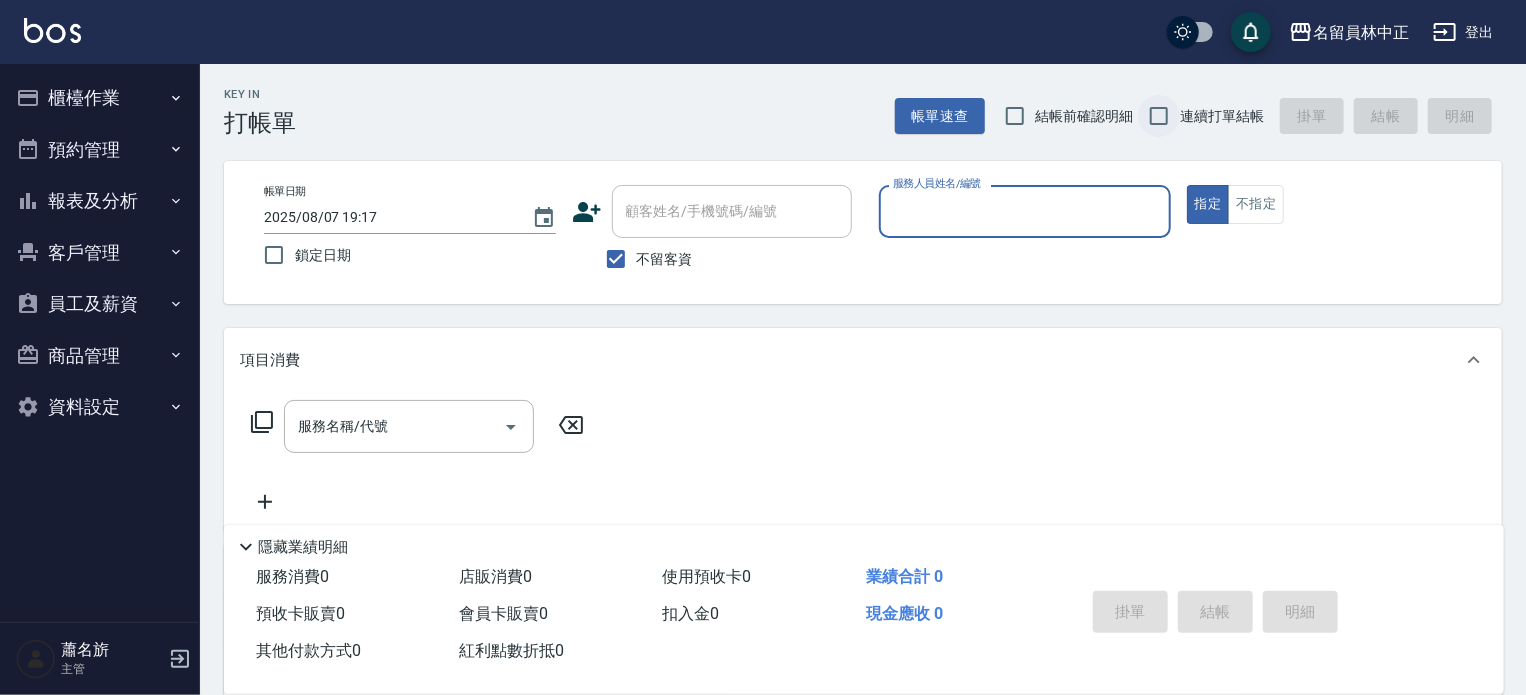 click on "連續打單結帳" at bounding box center (1159, 116) 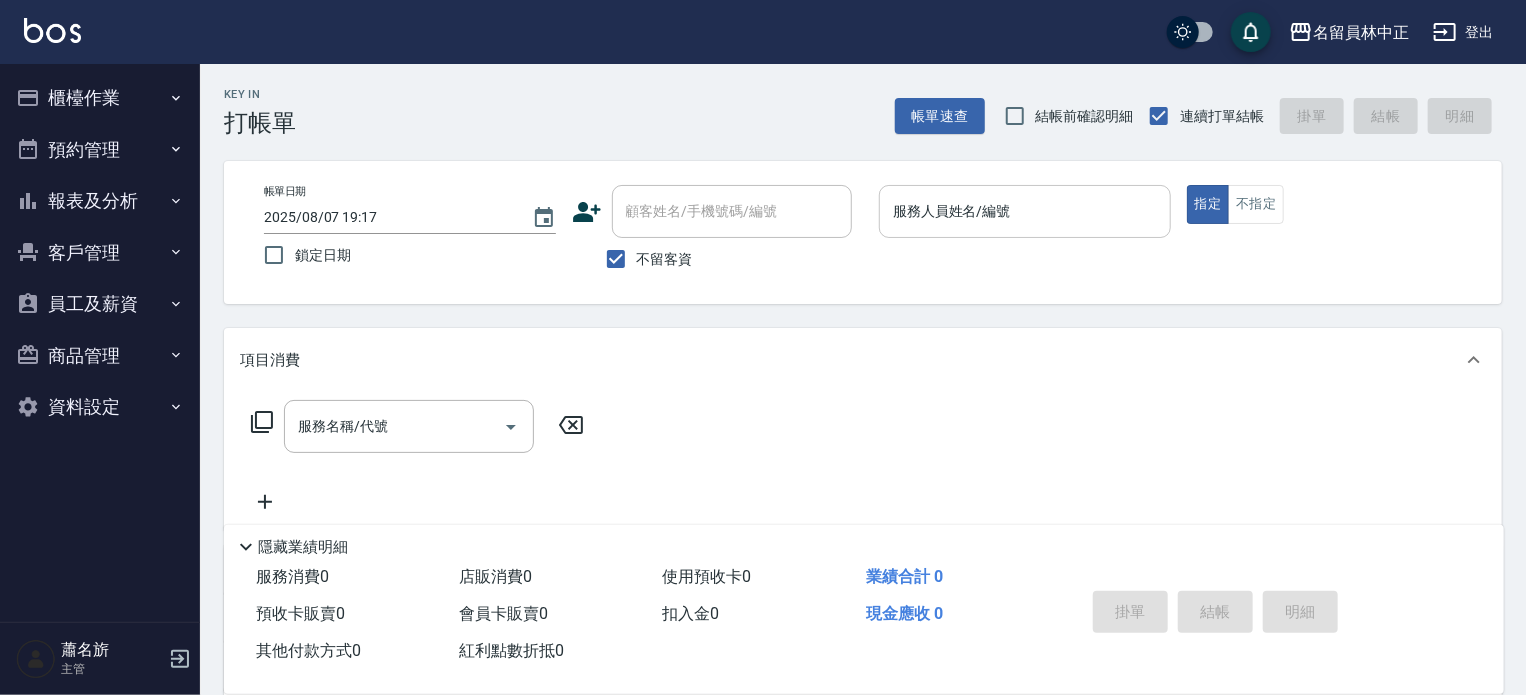 drag, startPoint x: 1036, startPoint y: 188, endPoint x: 1012, endPoint y: 214, distance: 35.383614 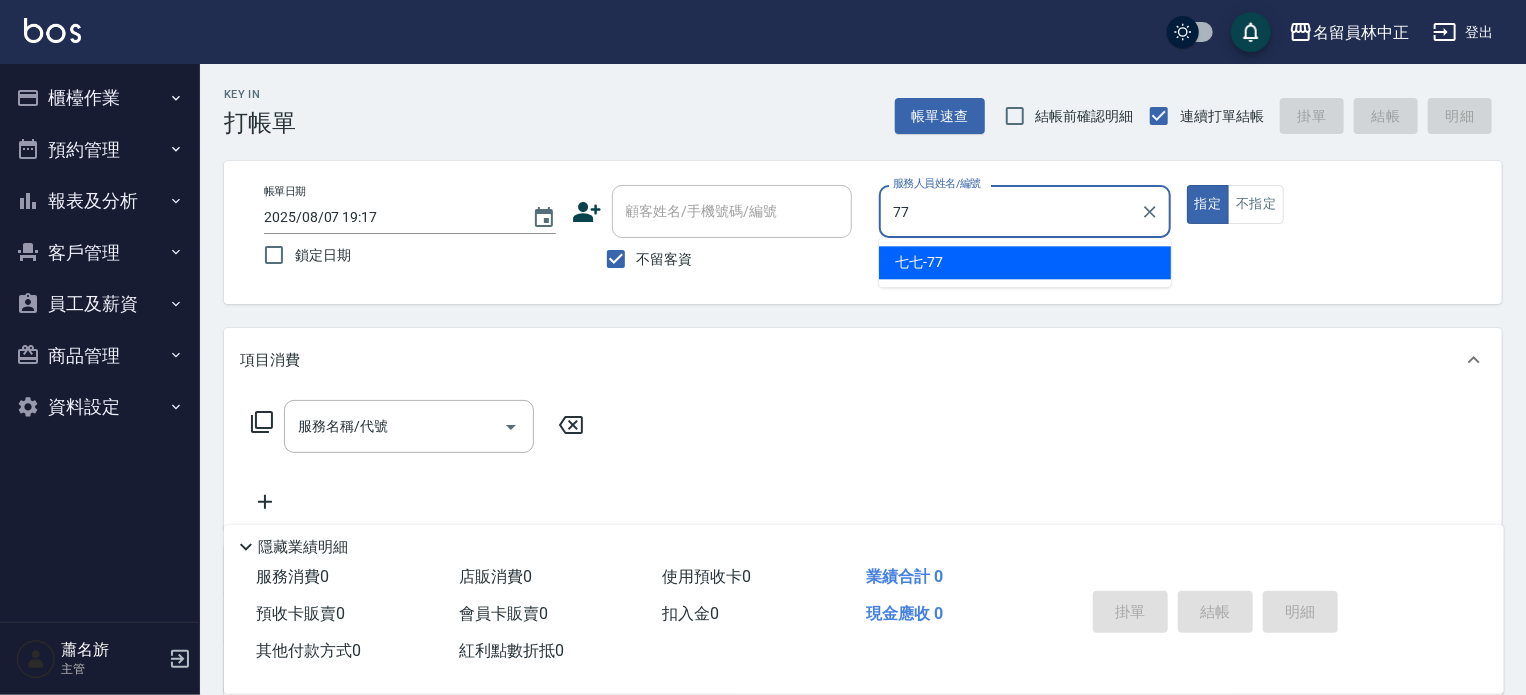 type on "七七-77" 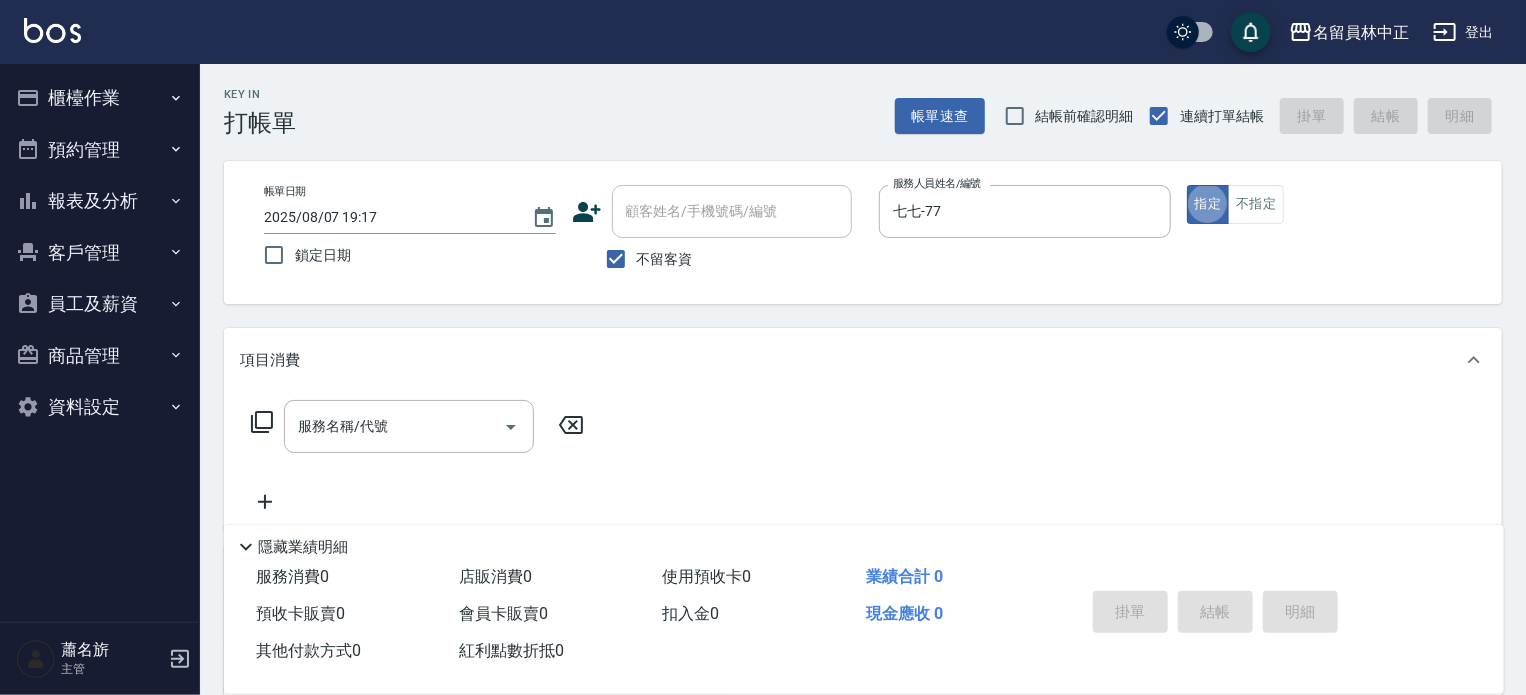 type on "true" 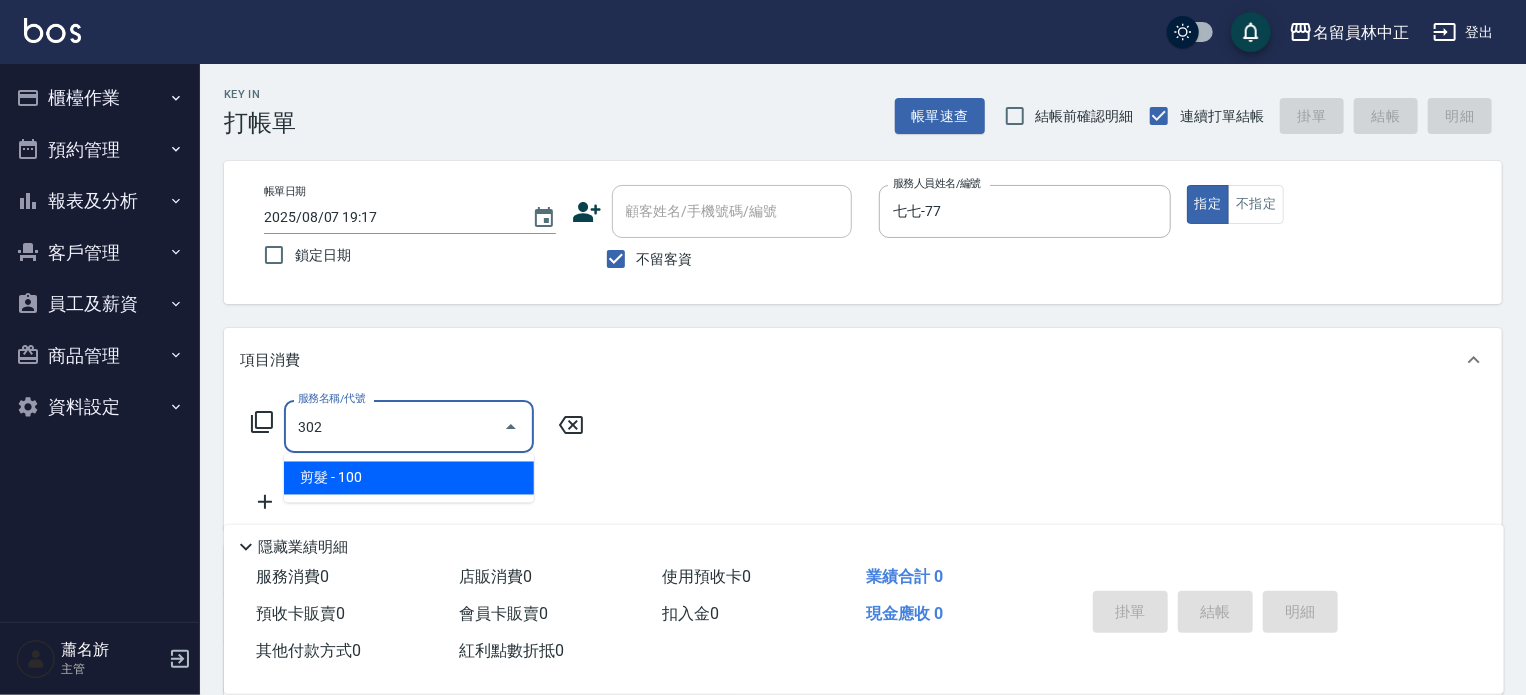 type on "剪髮(302)" 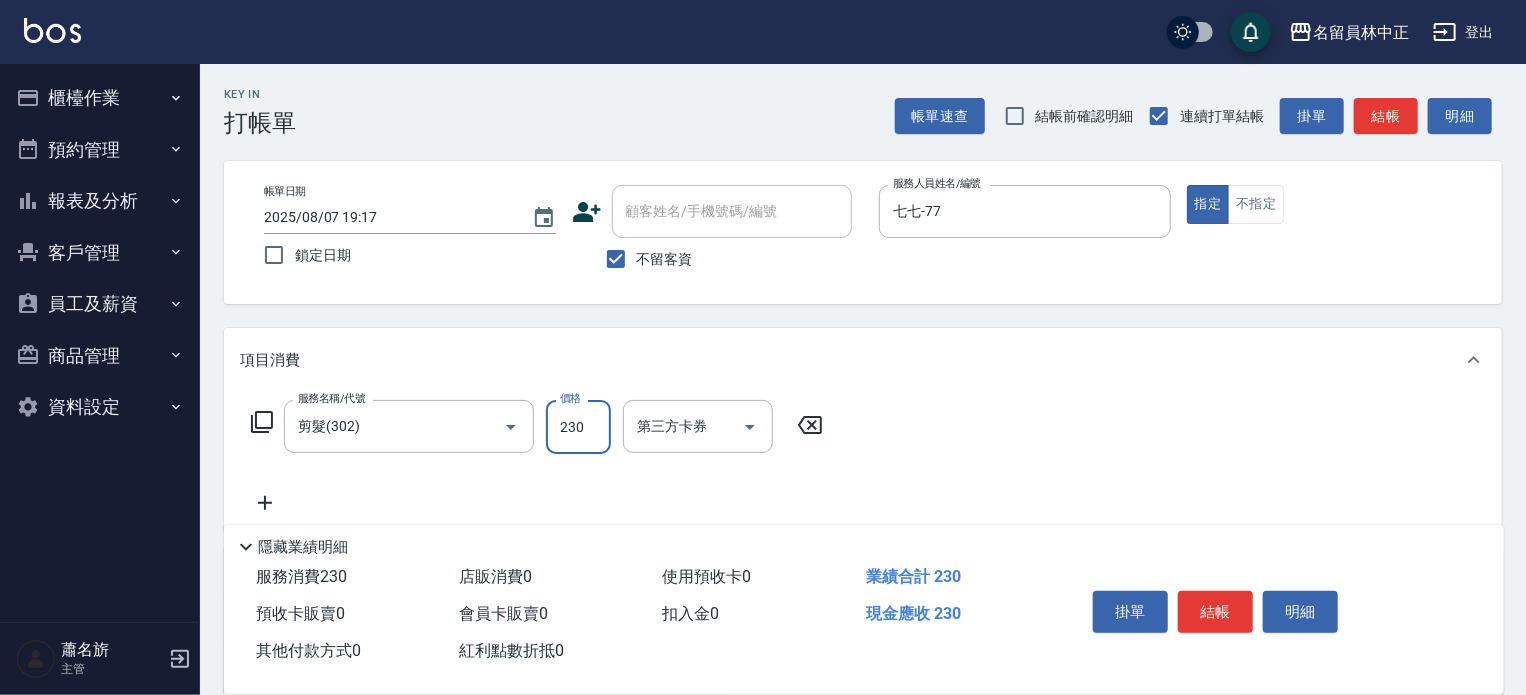 type on "230" 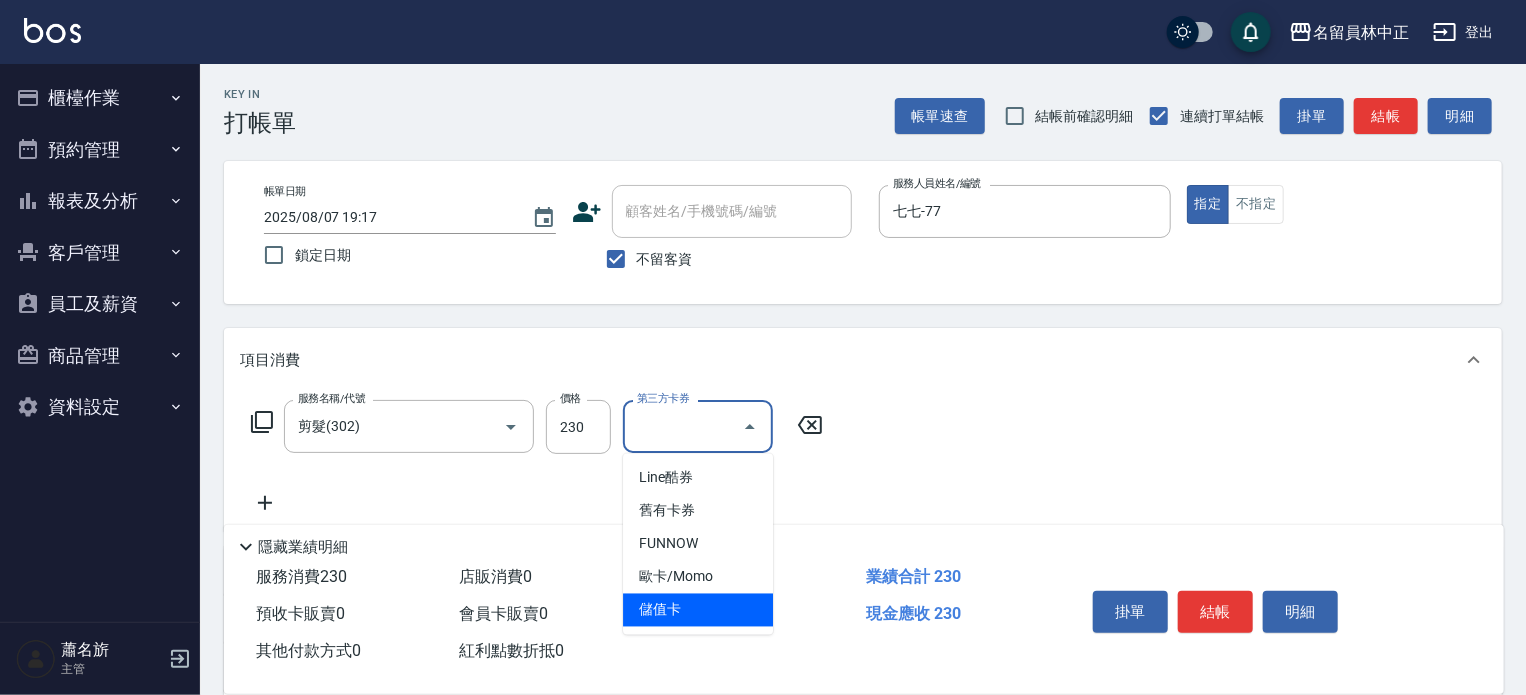 type on "儲值卡" 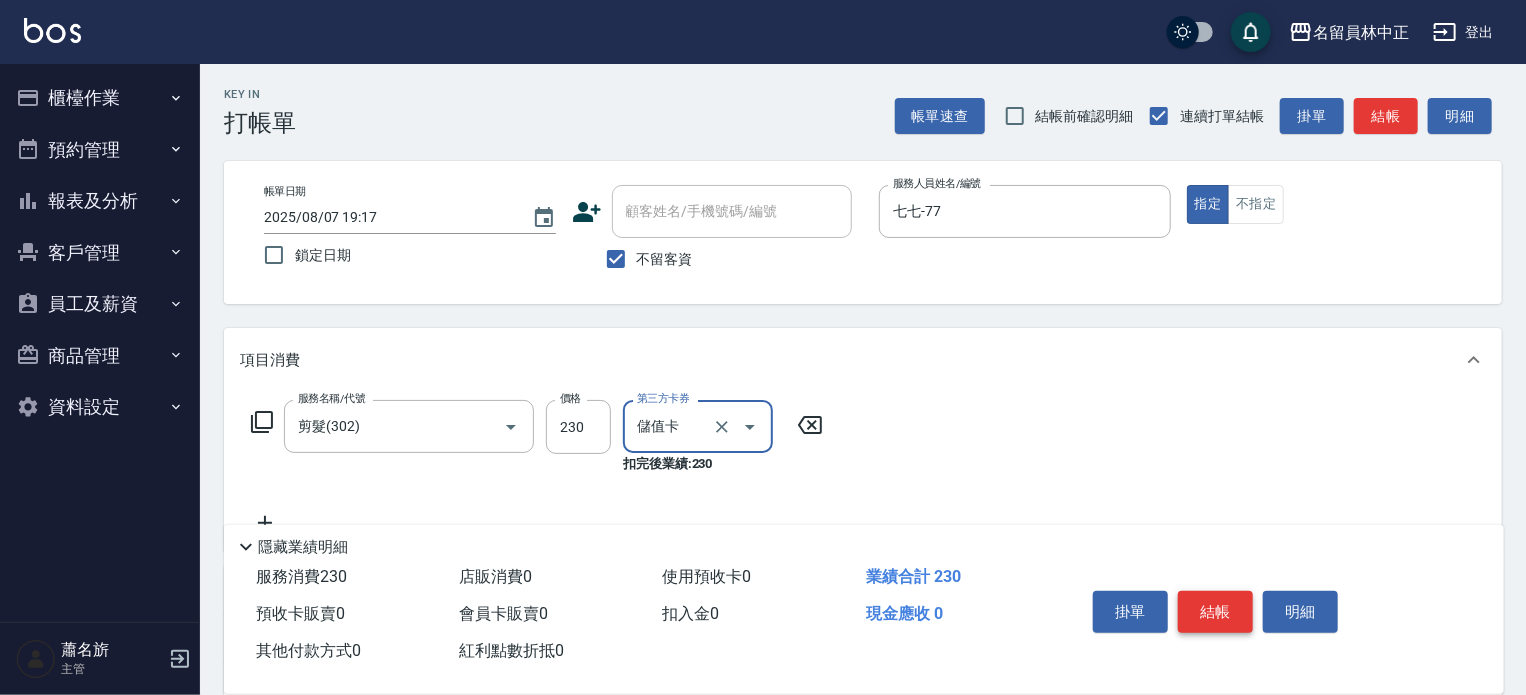 click on "結帳" at bounding box center [1215, 612] 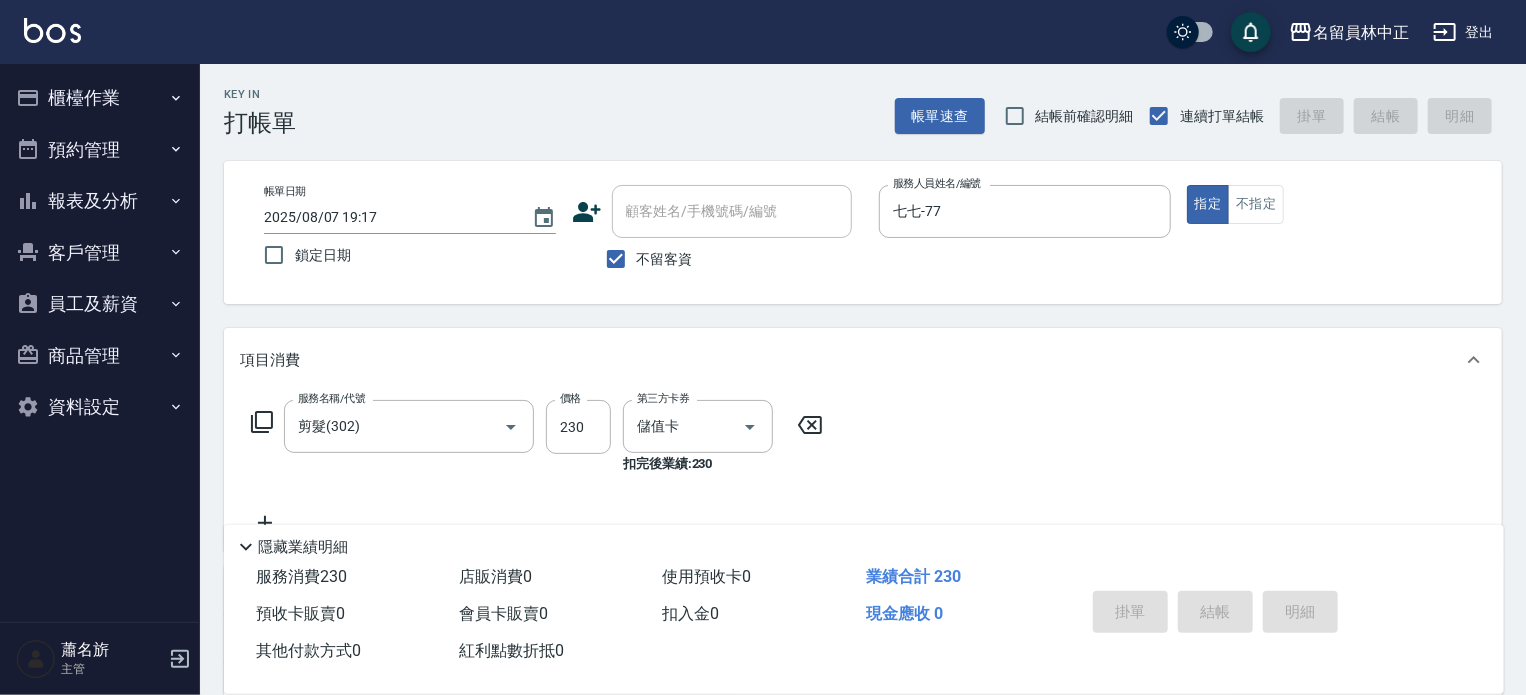 type 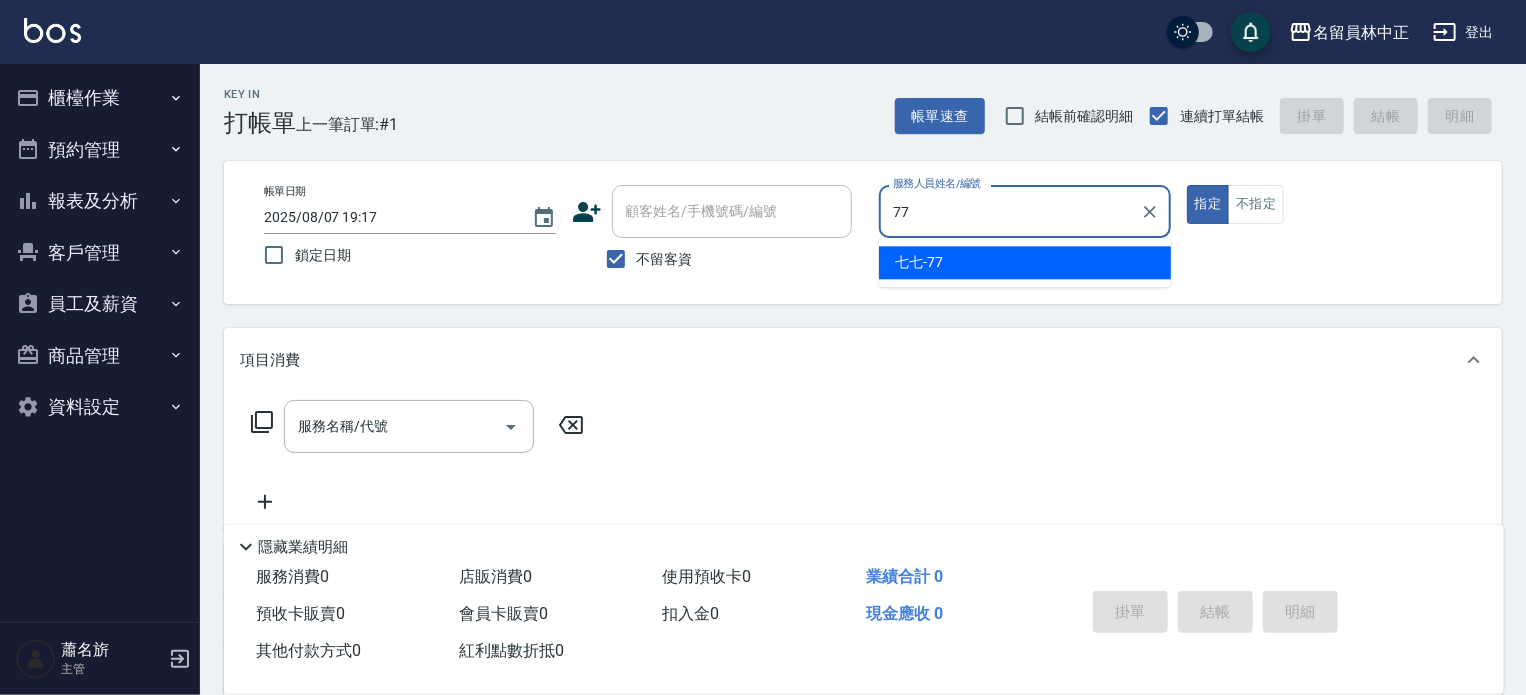 type on "七七-77" 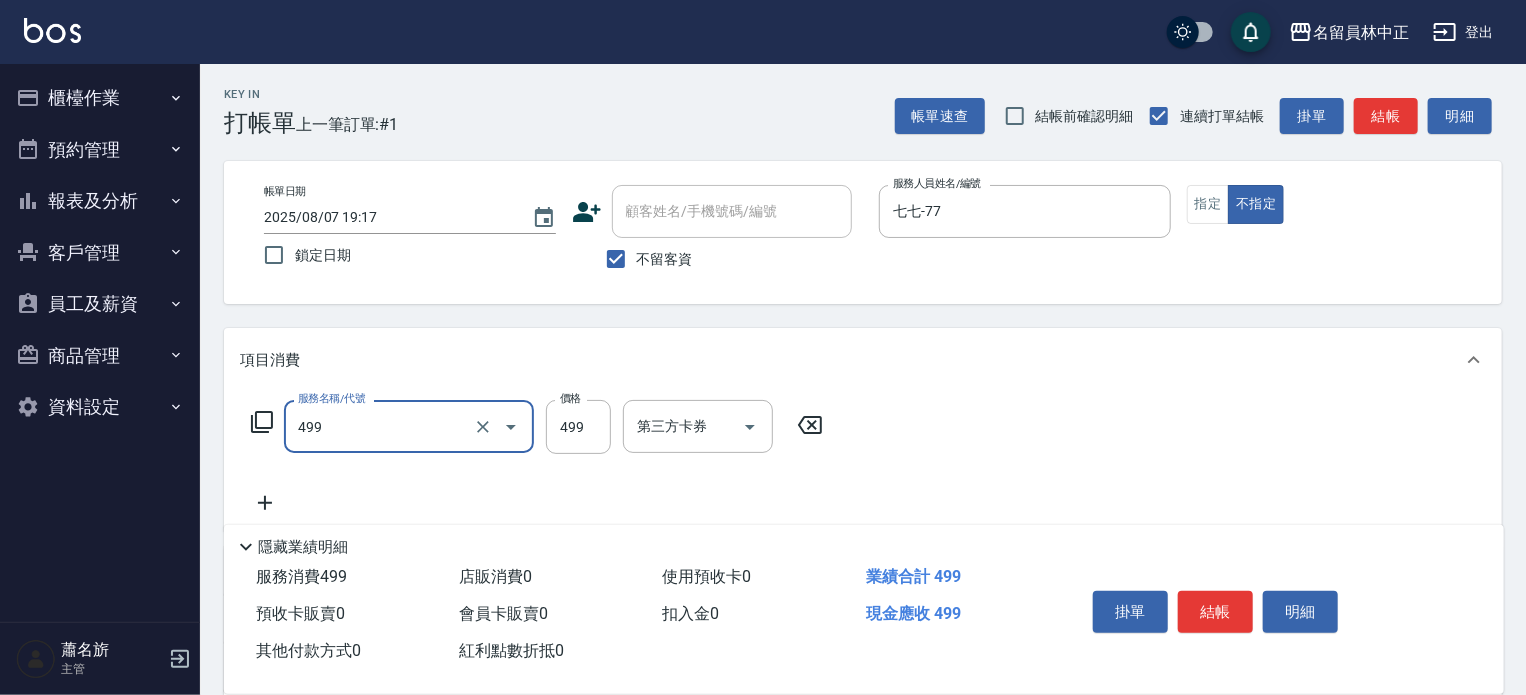 type on "去角質洗髮(499)" 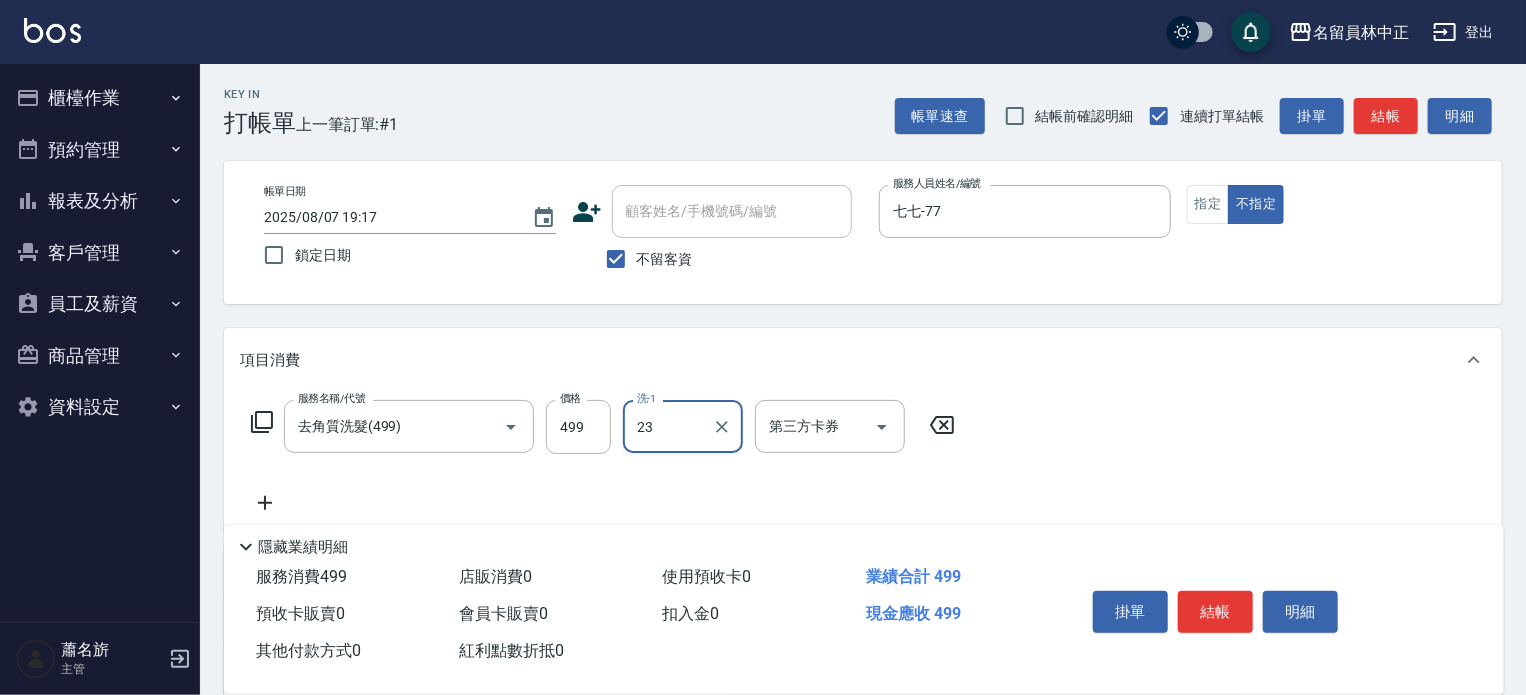 type on "[LAST]-23" 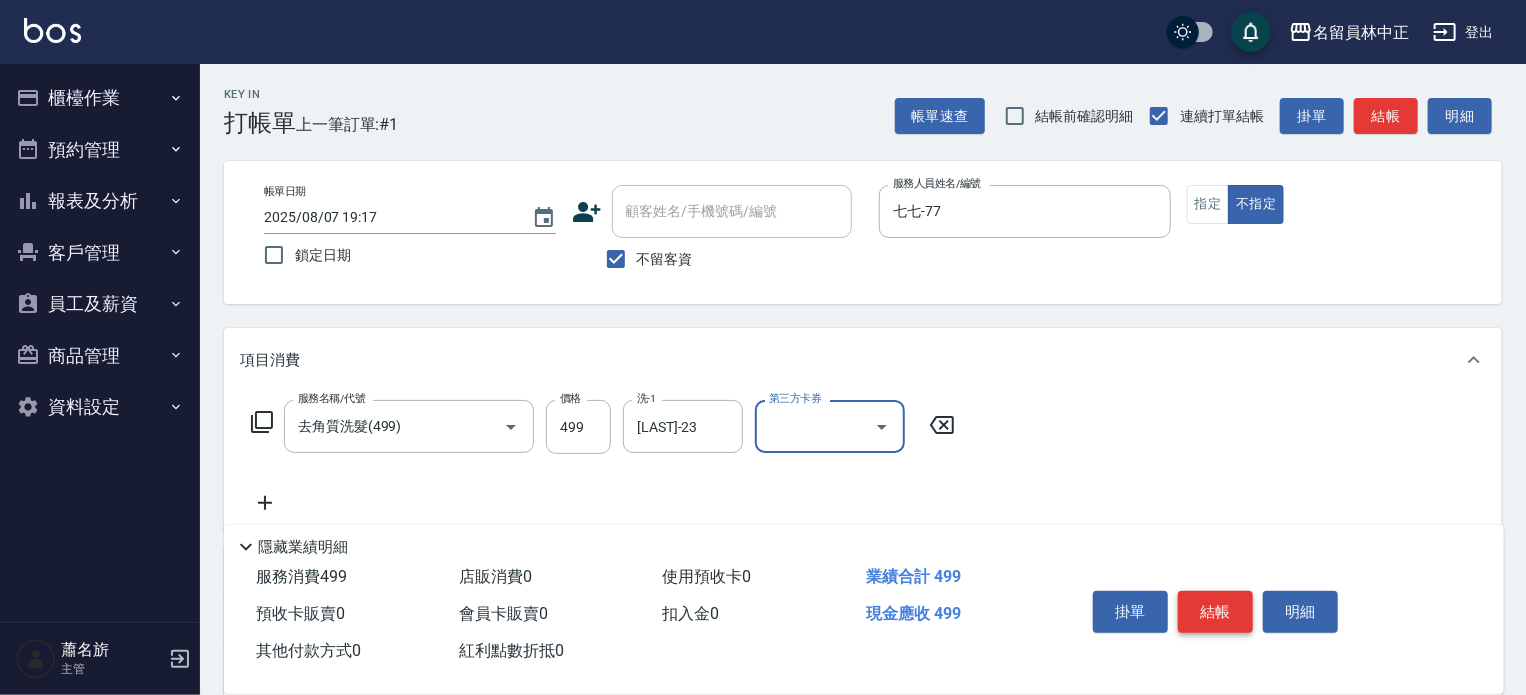 click on "結帳" at bounding box center (1215, 612) 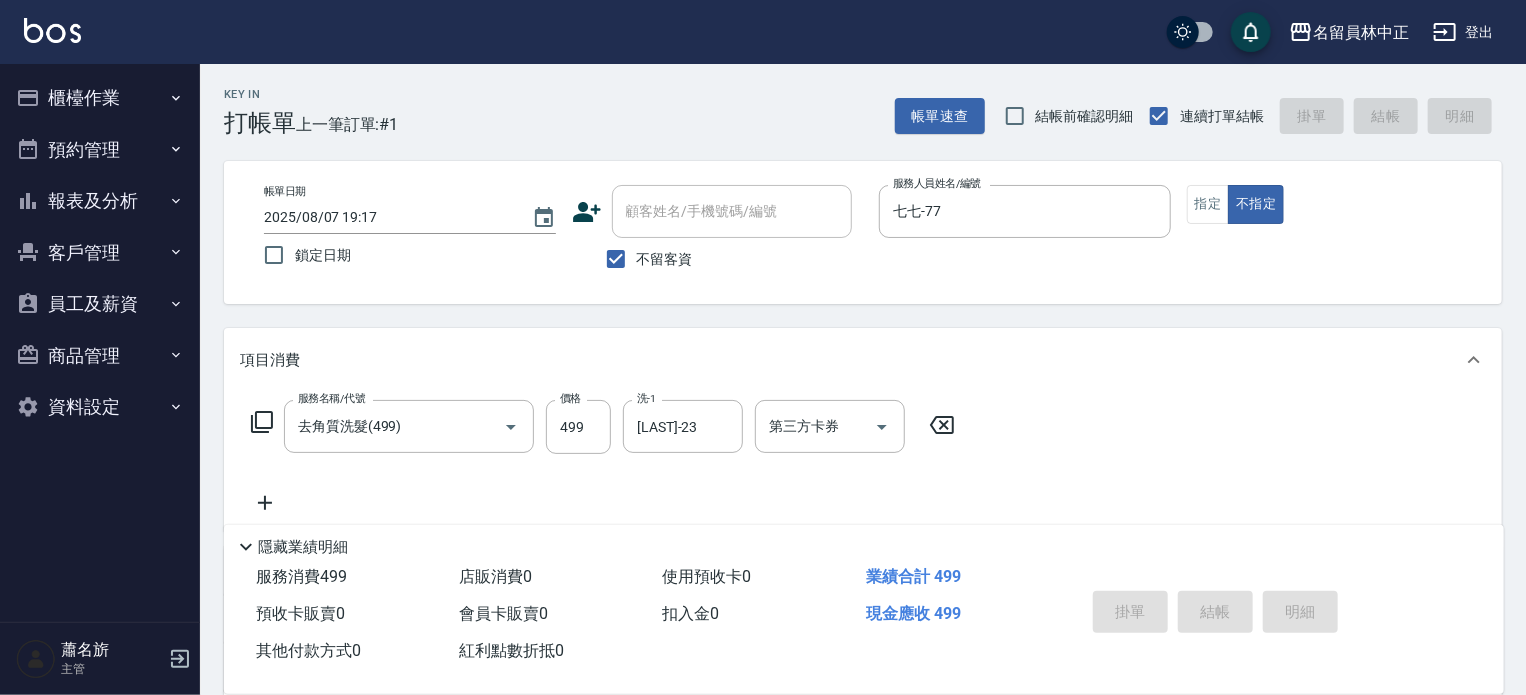 type on "2025/08/07 19:18" 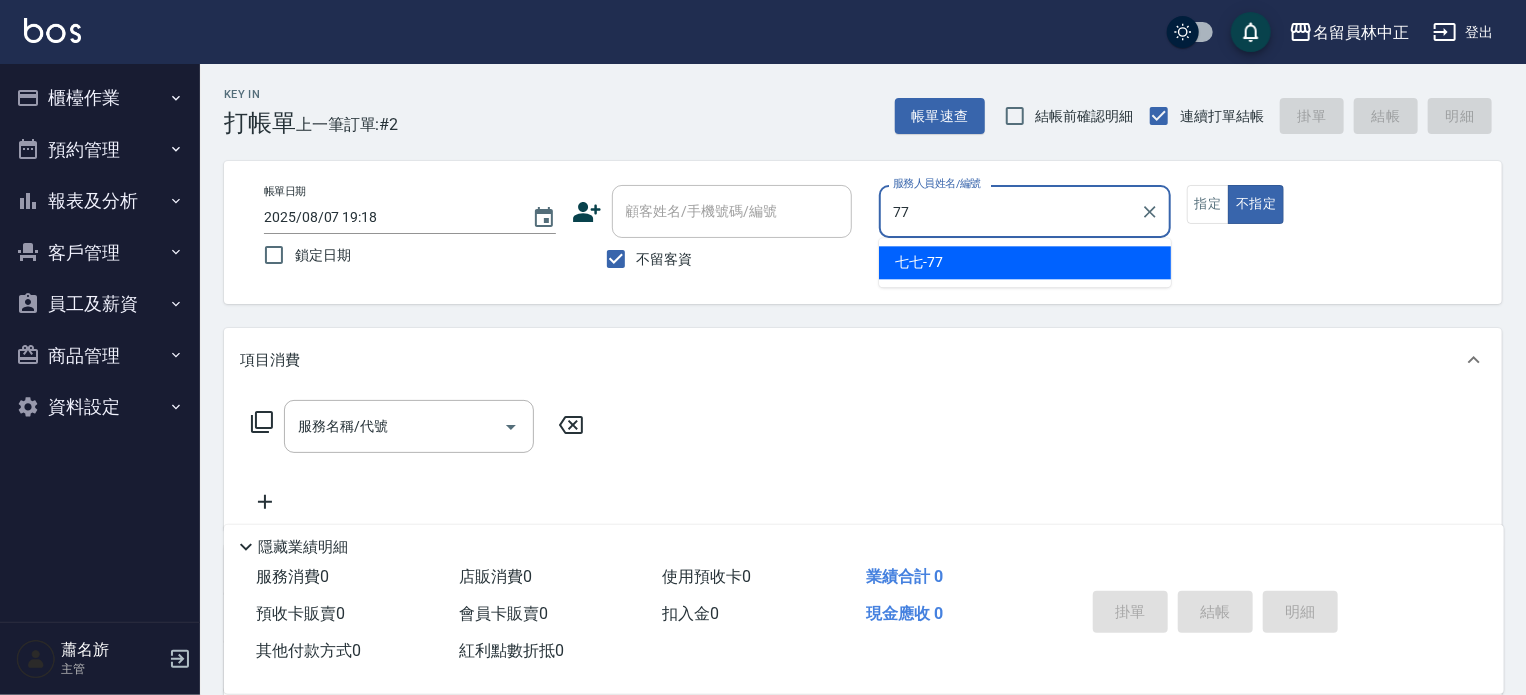 type on "七七-77" 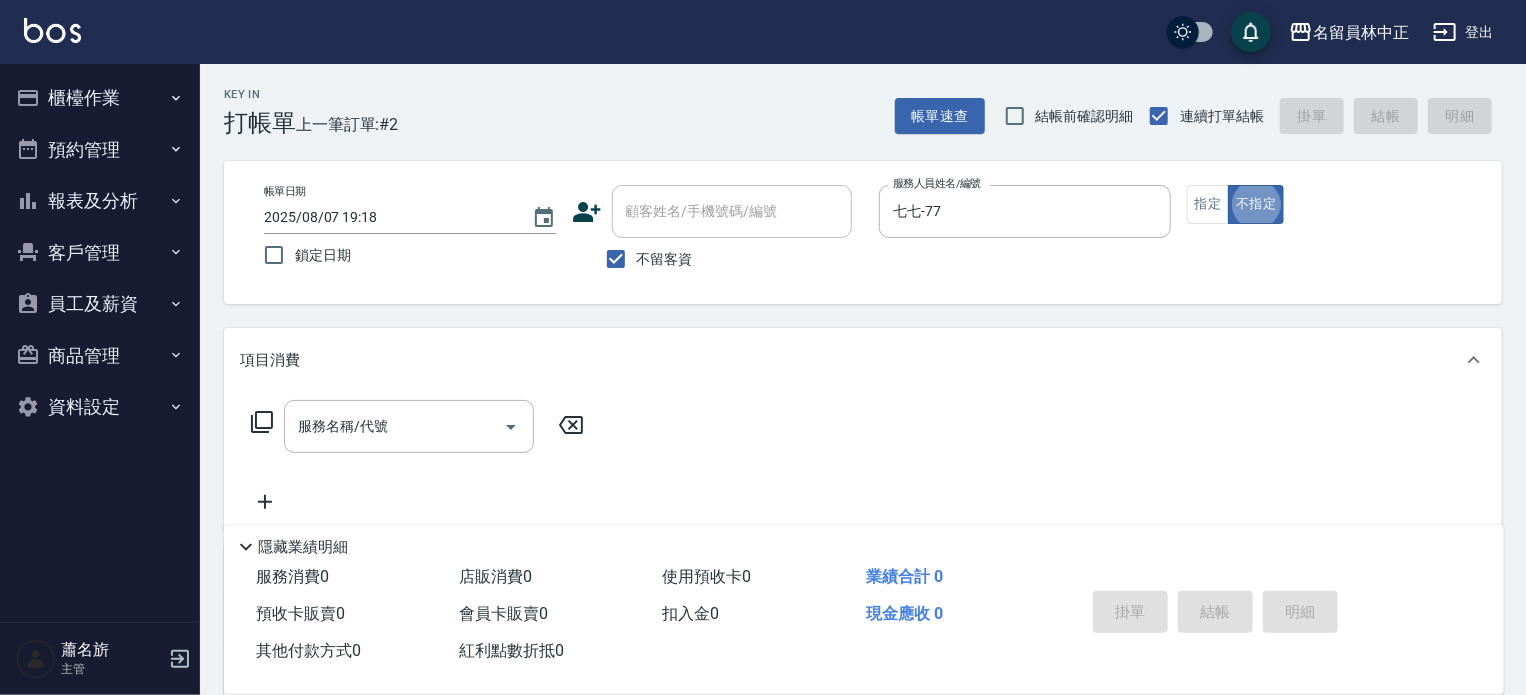 type on "false" 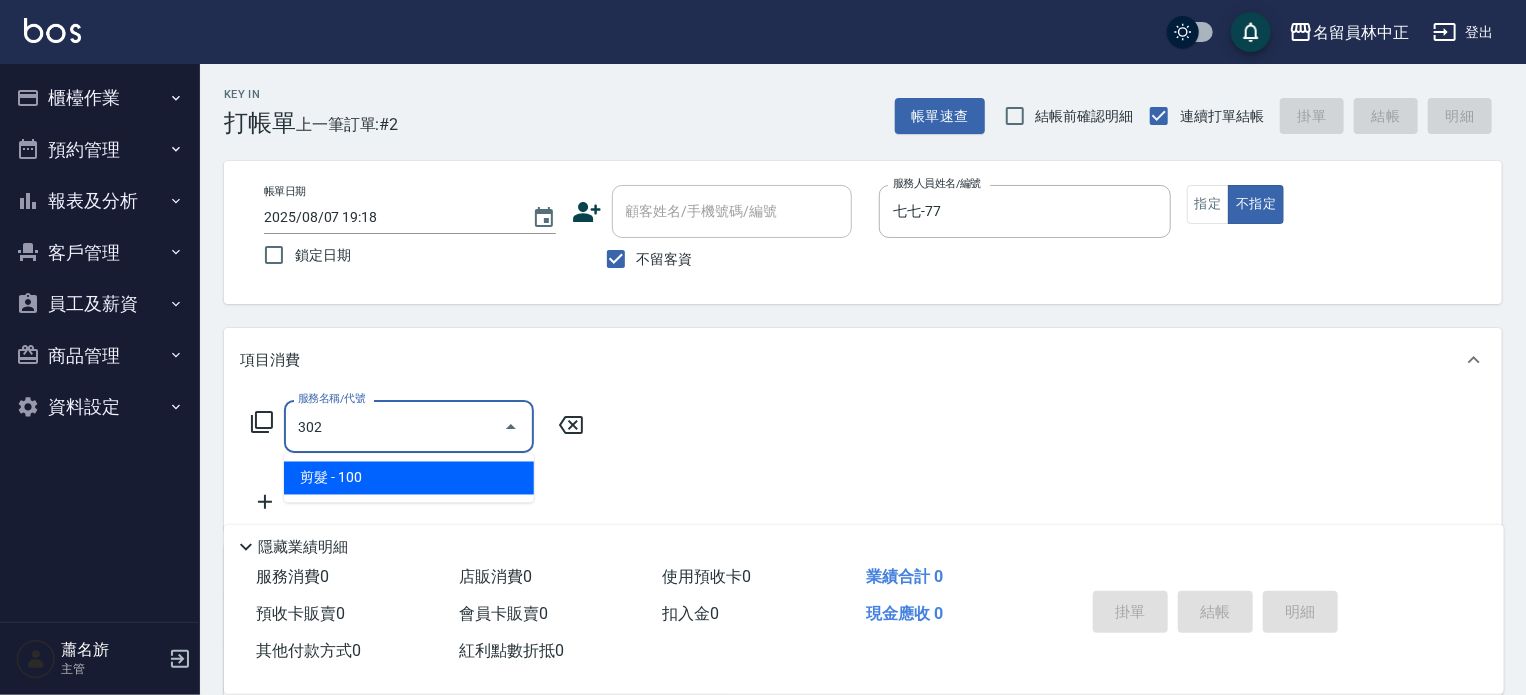 type on "剪髮(302)" 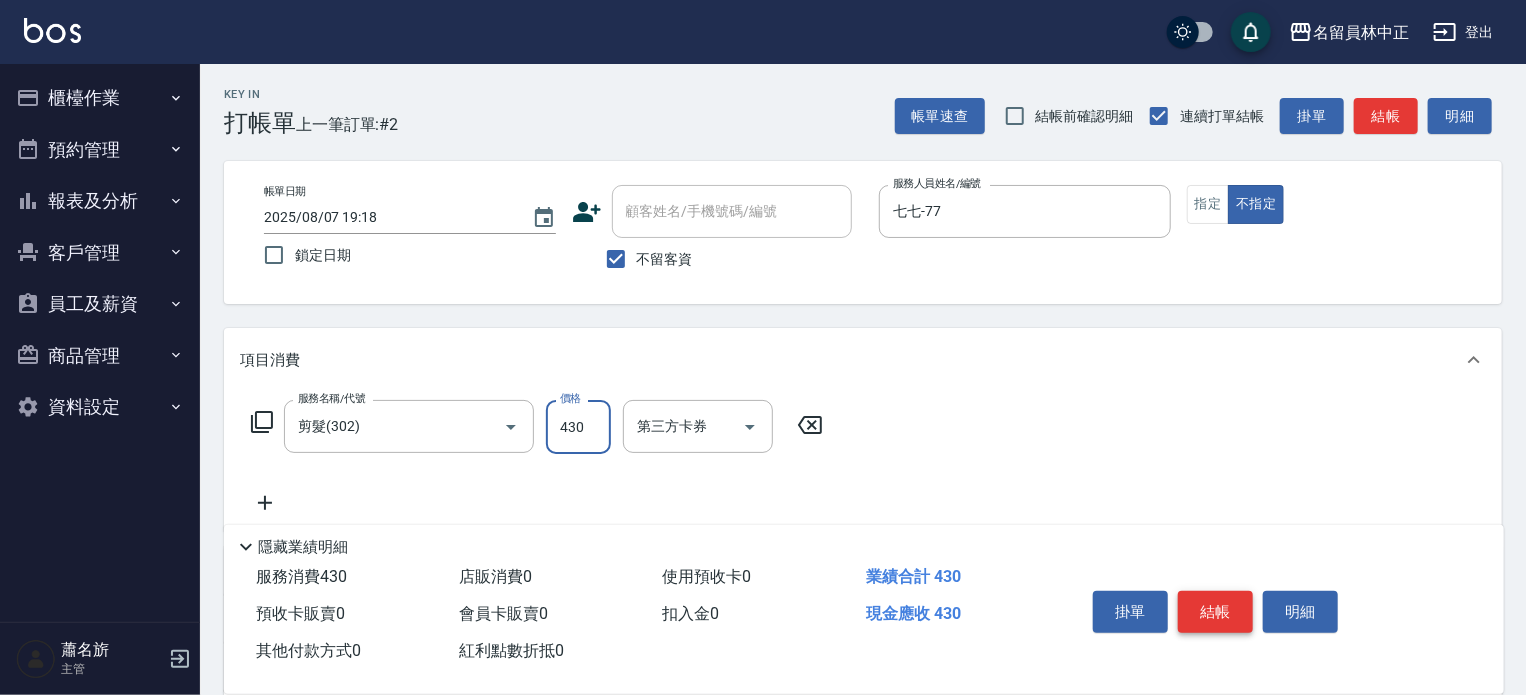 type on "430" 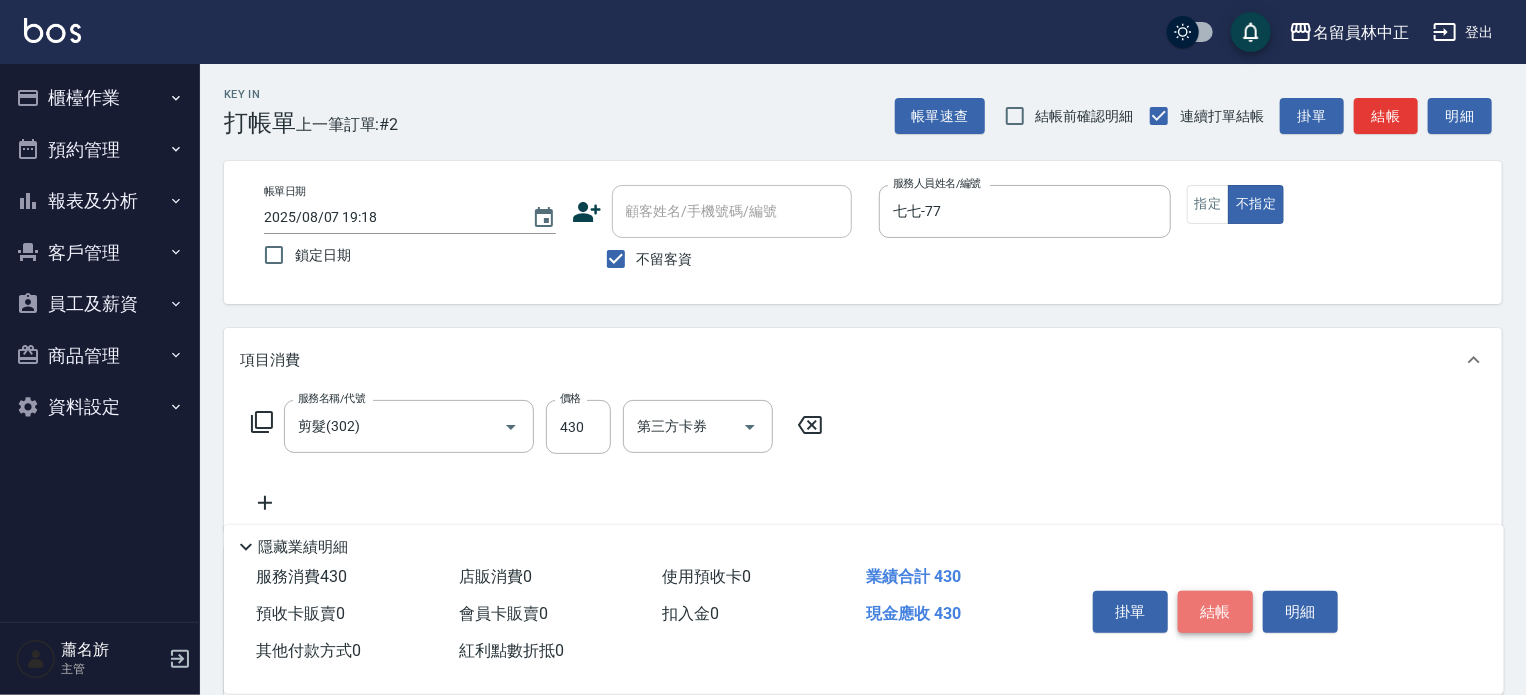 click on "結帳" at bounding box center [1215, 612] 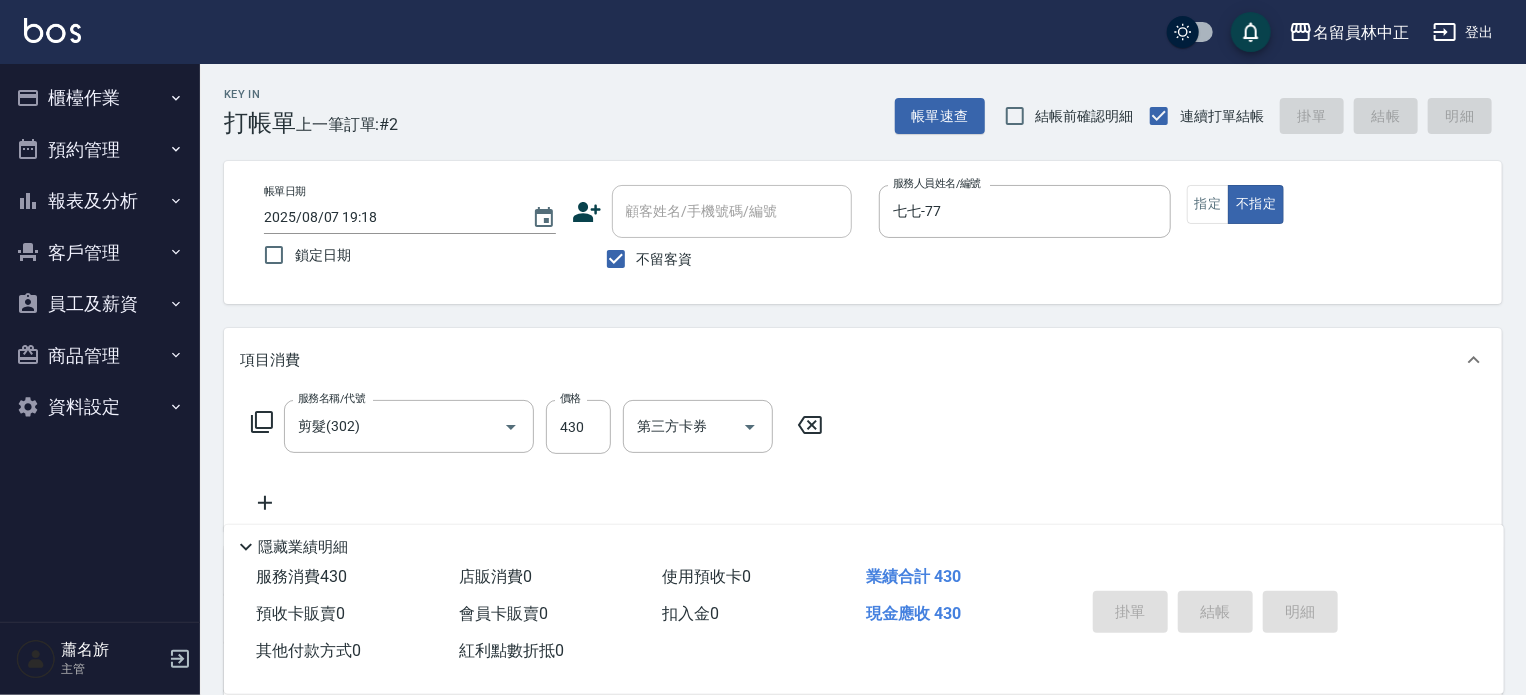 type 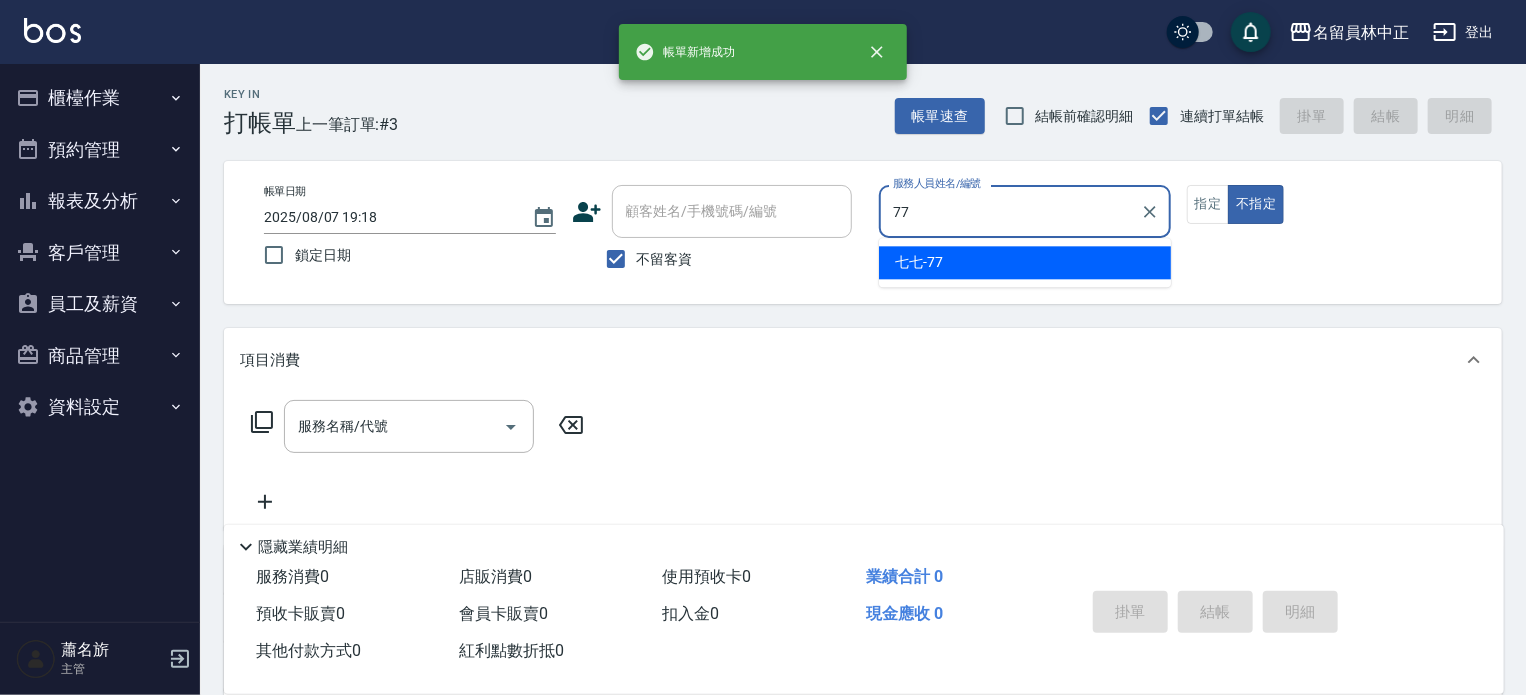type on "七七-77" 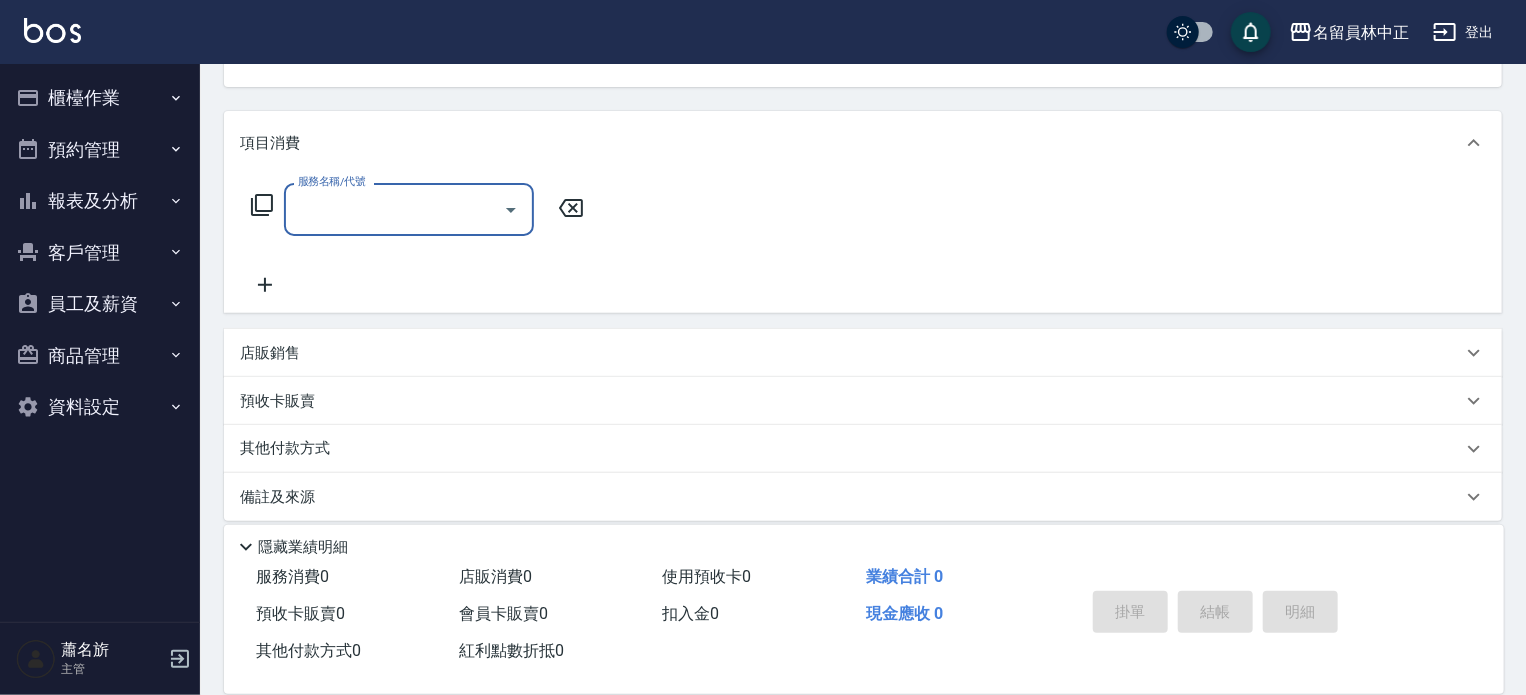 scroll, scrollTop: 232, scrollLeft: 0, axis: vertical 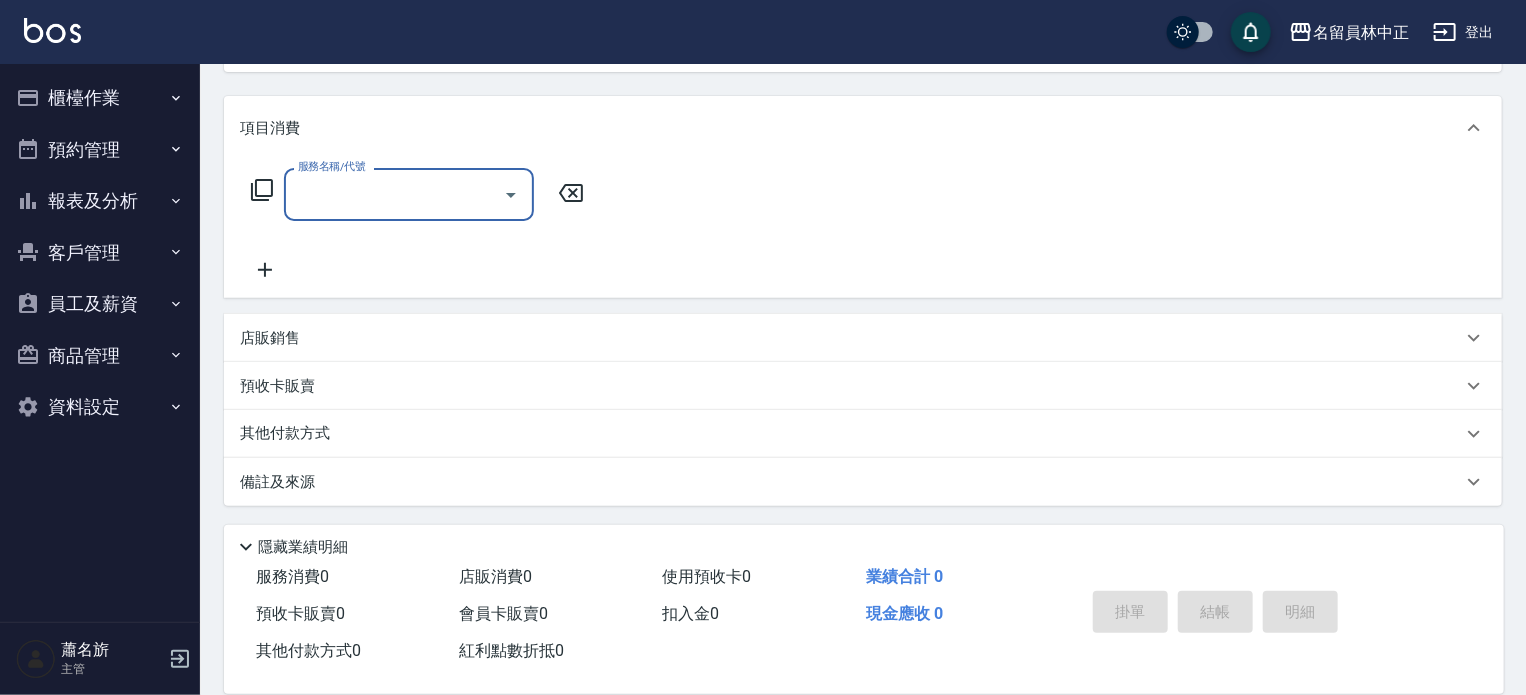 click on "店販銷售" at bounding box center [851, 338] 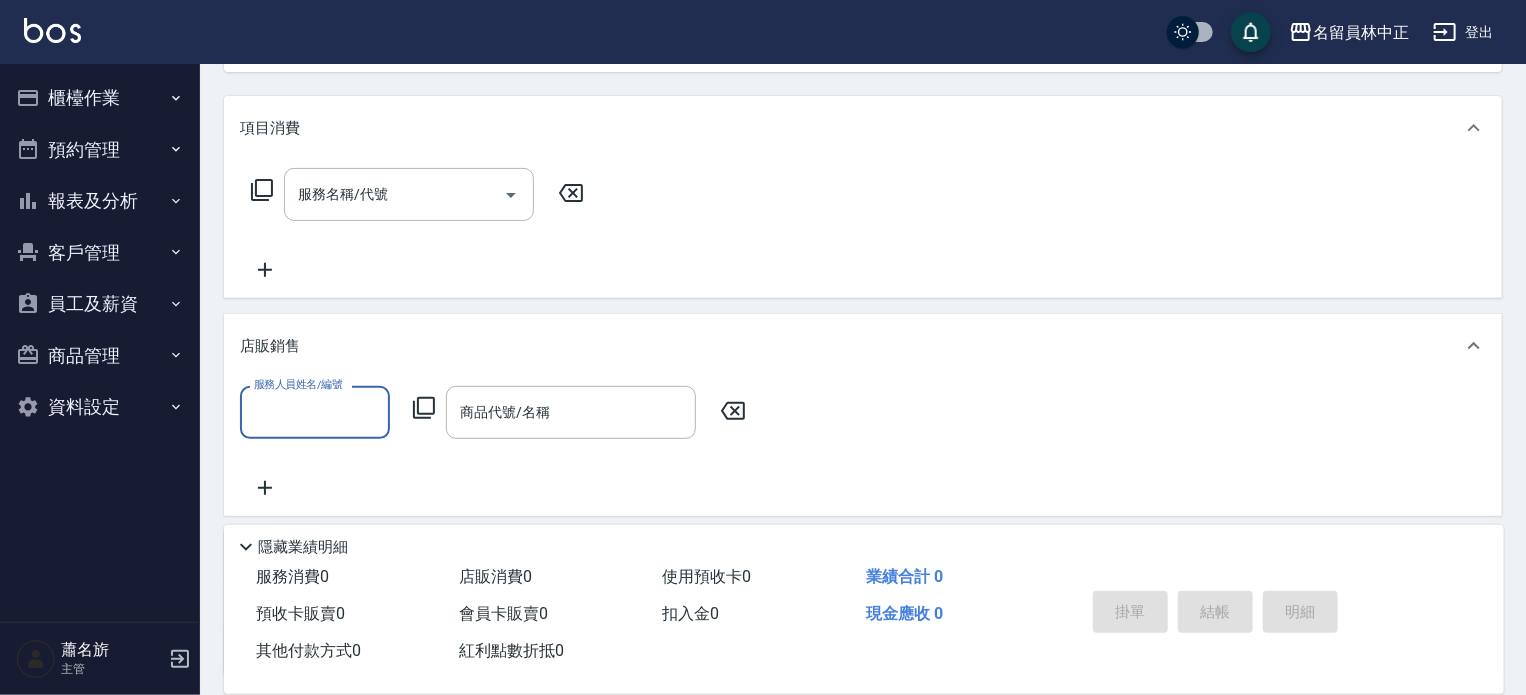 scroll, scrollTop: 0, scrollLeft: 0, axis: both 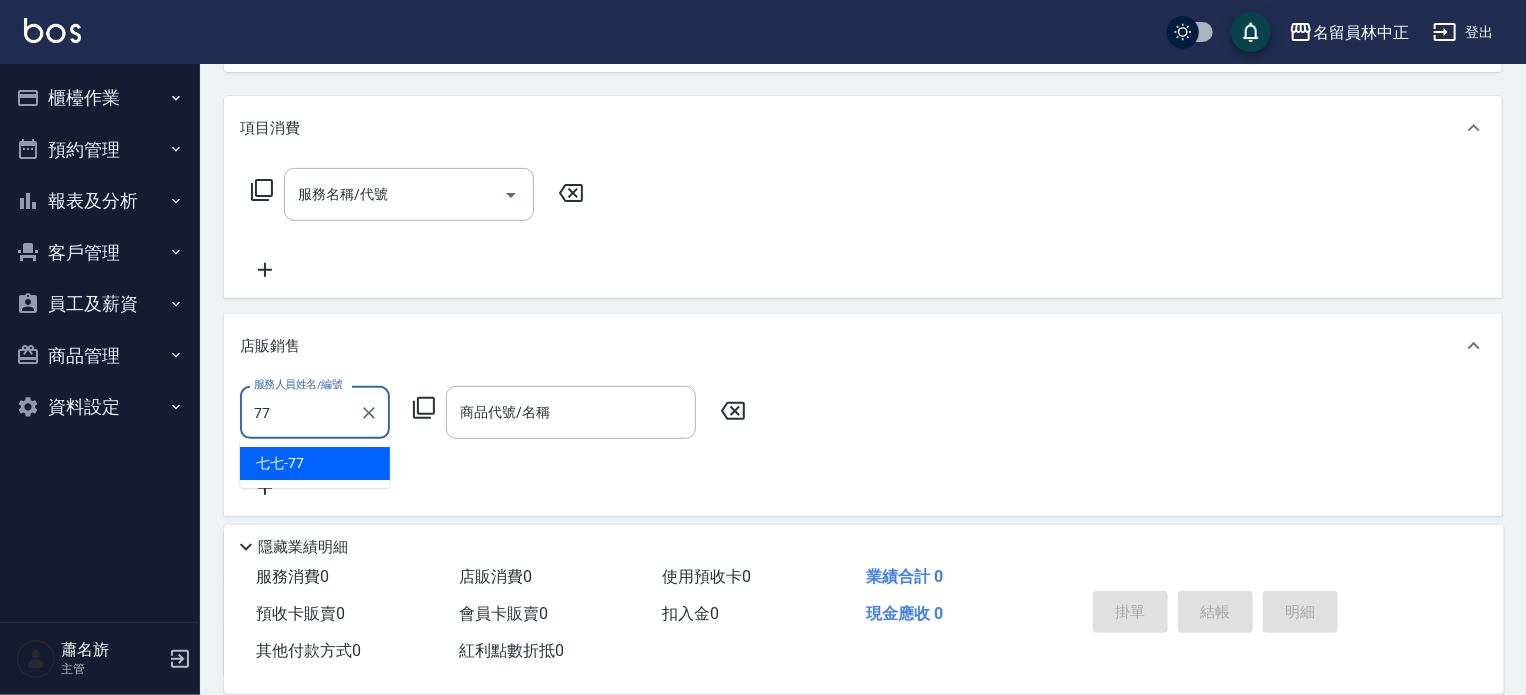 type on "七七-77" 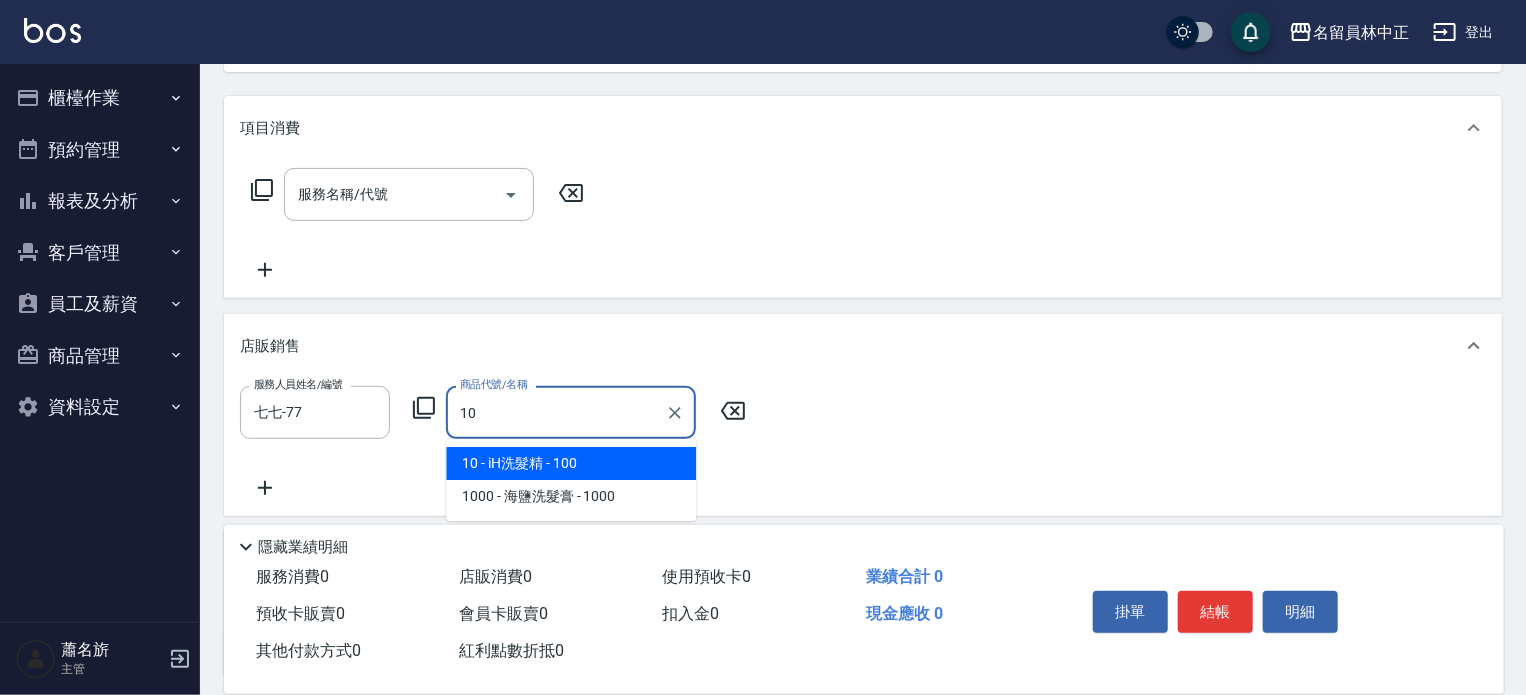 type on "iH洗髮精" 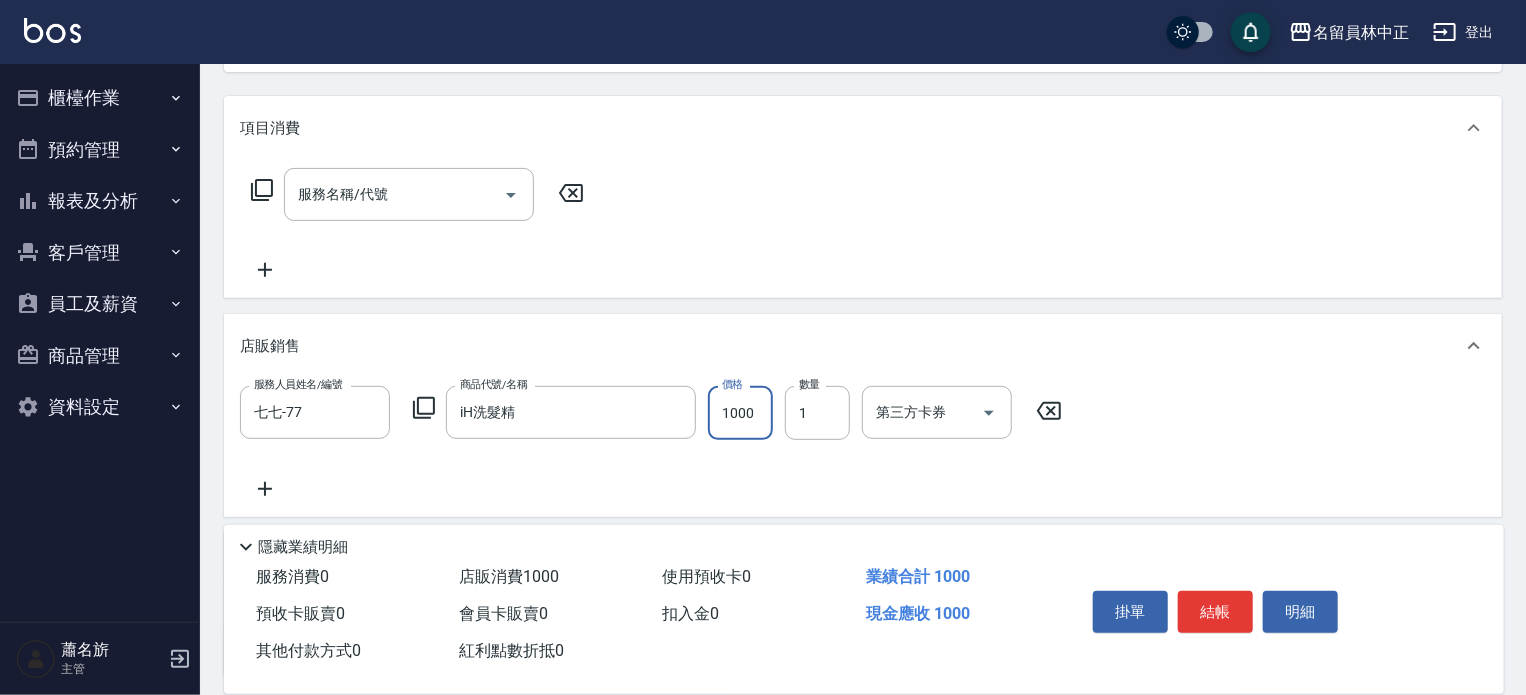 type on "1000" 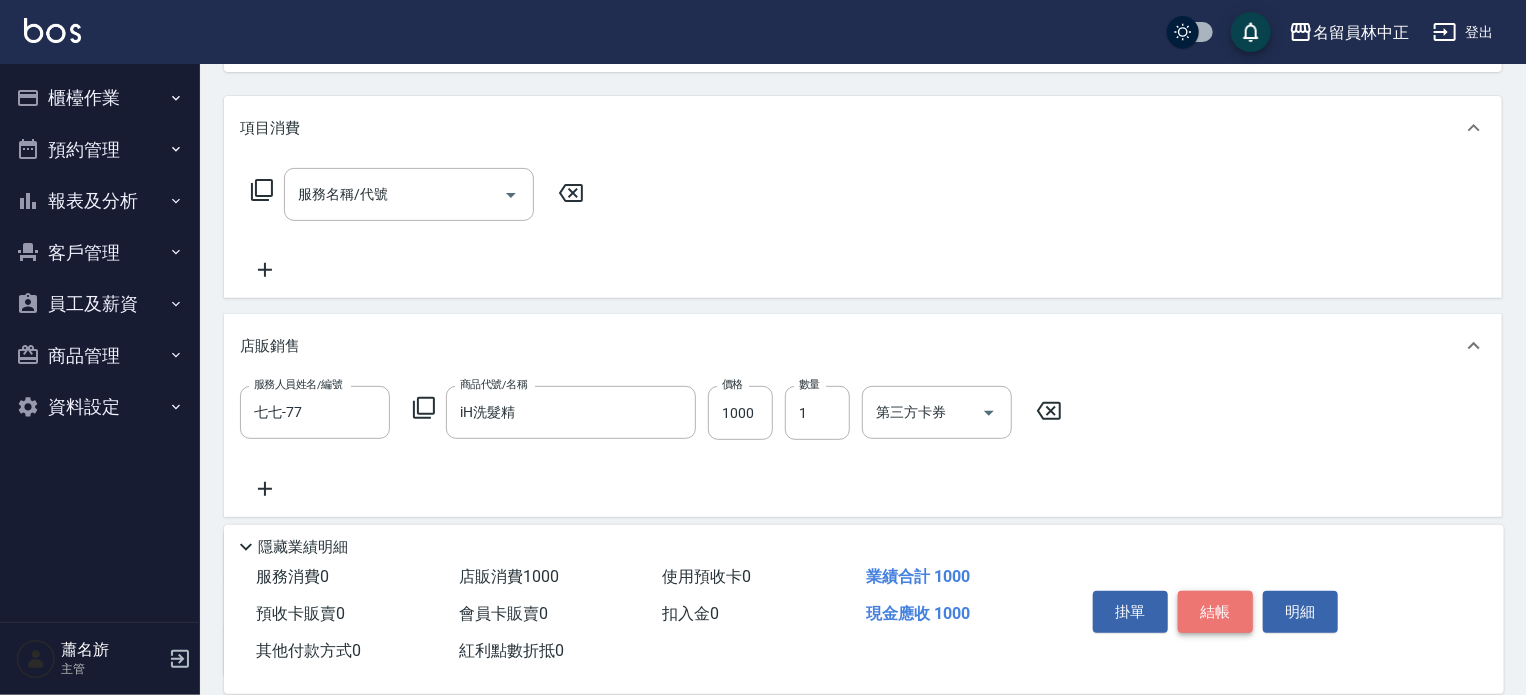 click on "結帳" at bounding box center (1215, 612) 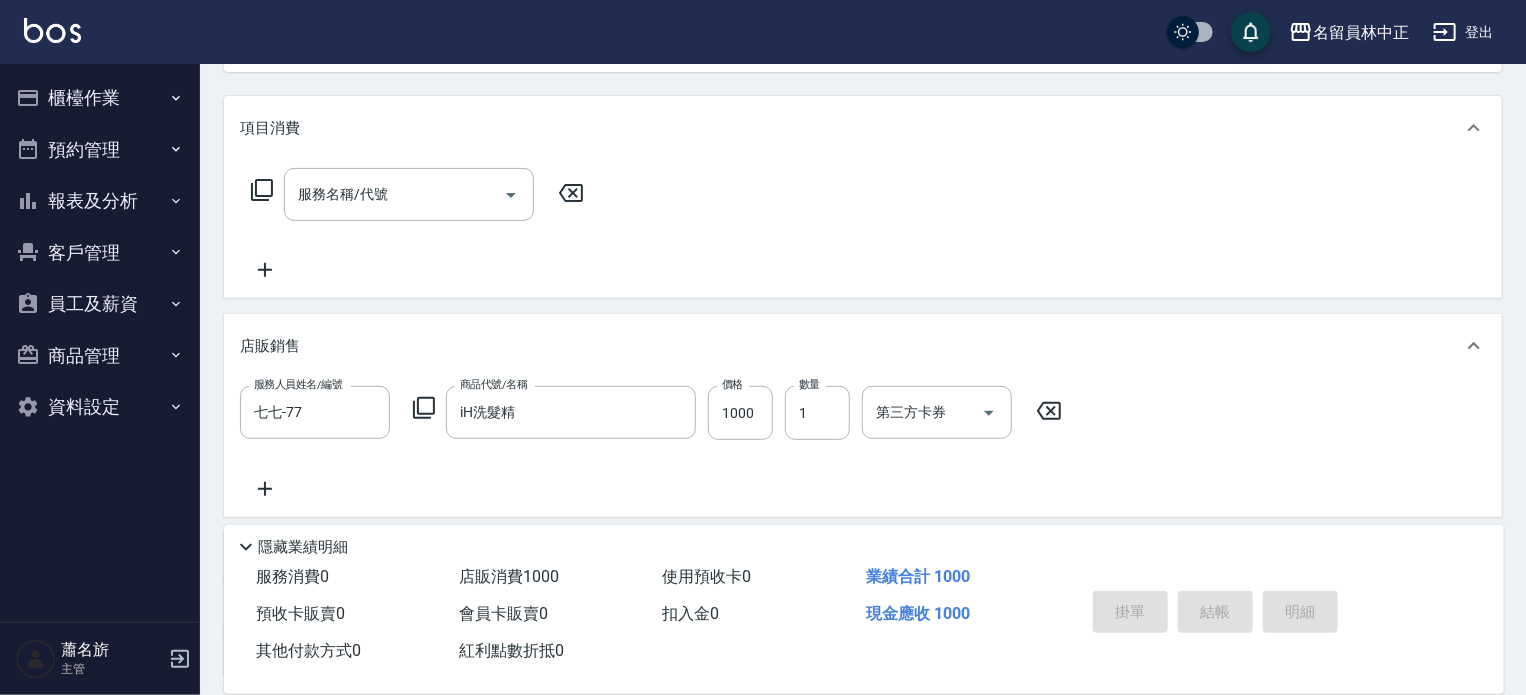 type 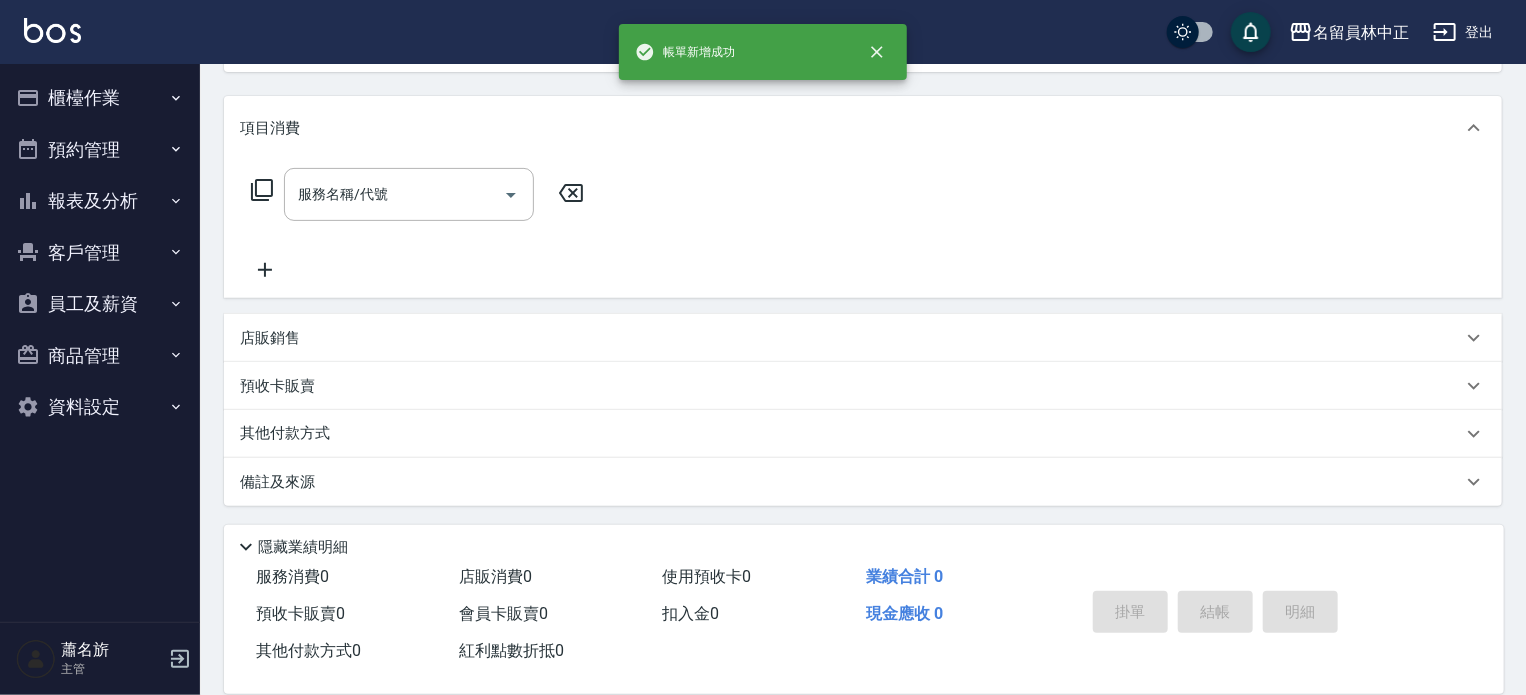 scroll, scrollTop: 0, scrollLeft: 0, axis: both 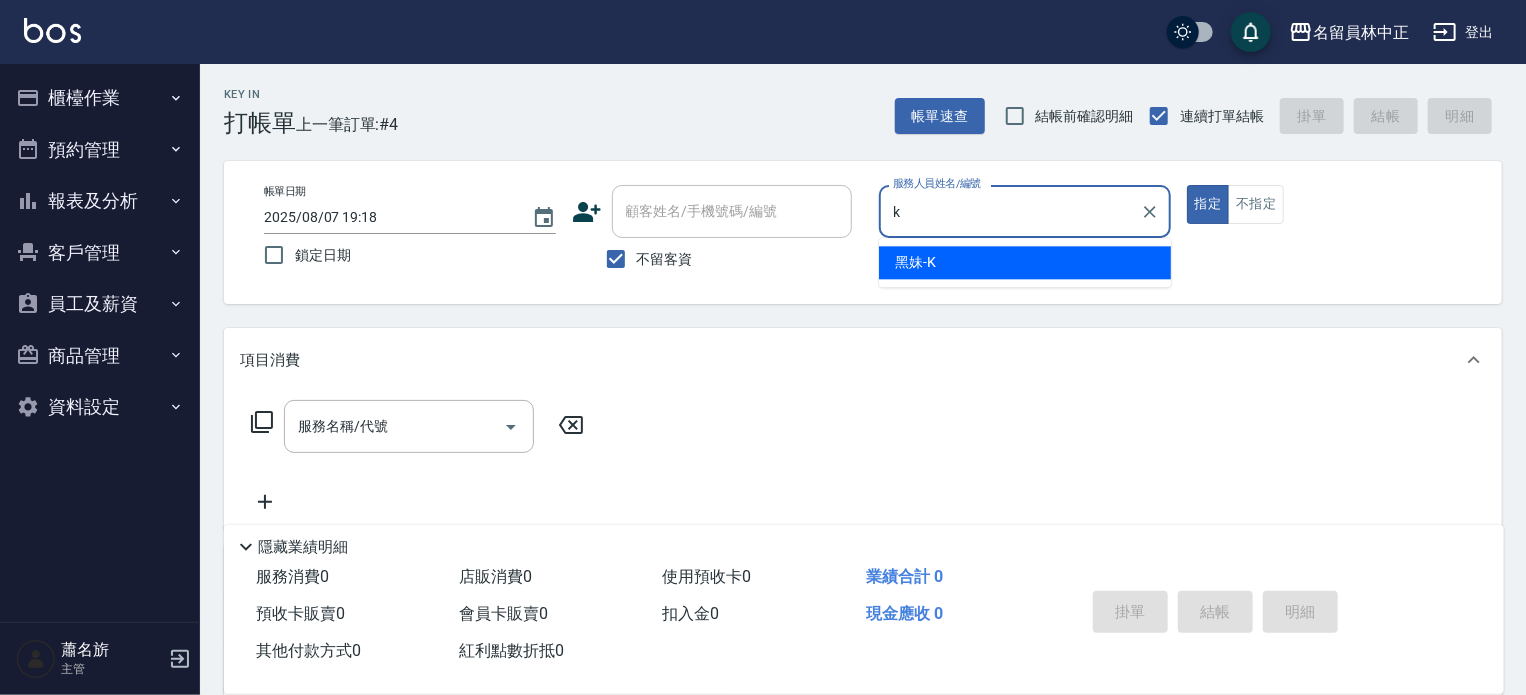 type on "黑妹-K" 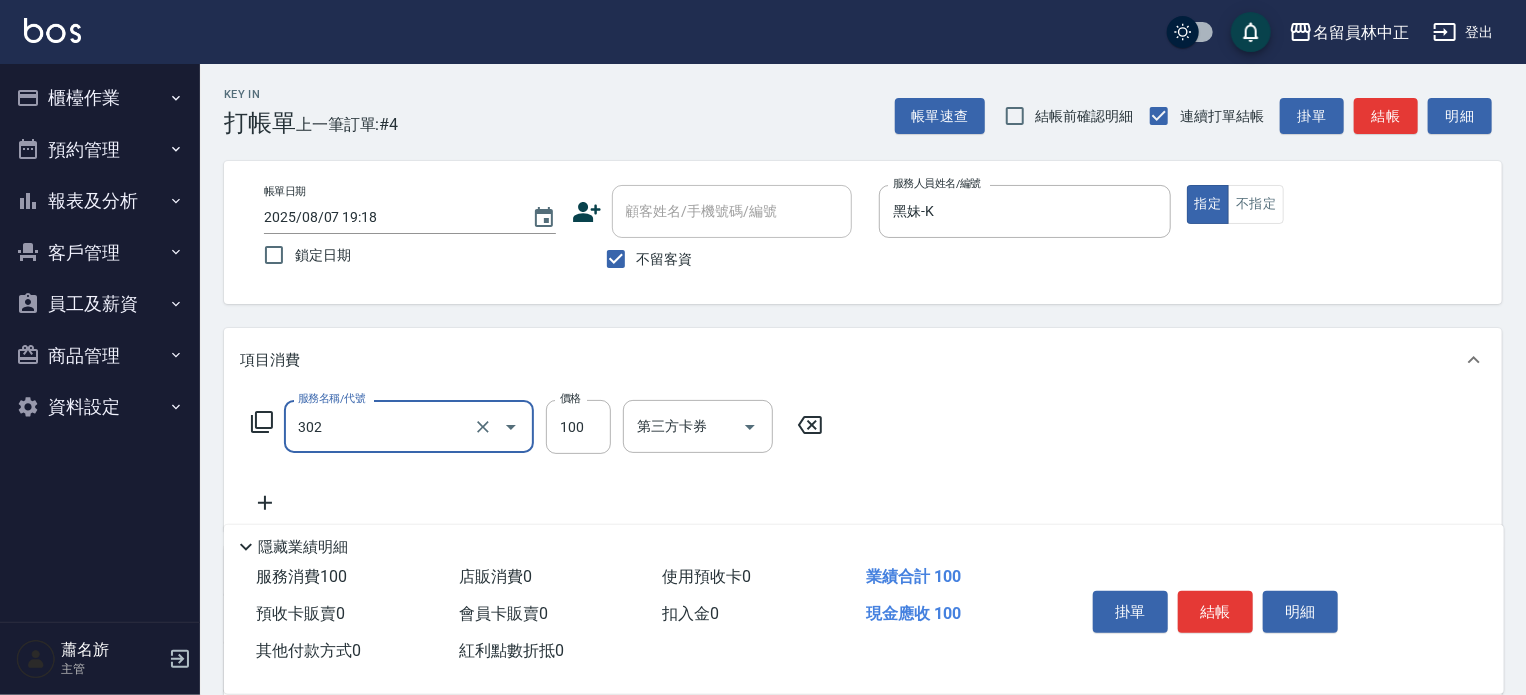 type on "剪髮(302)" 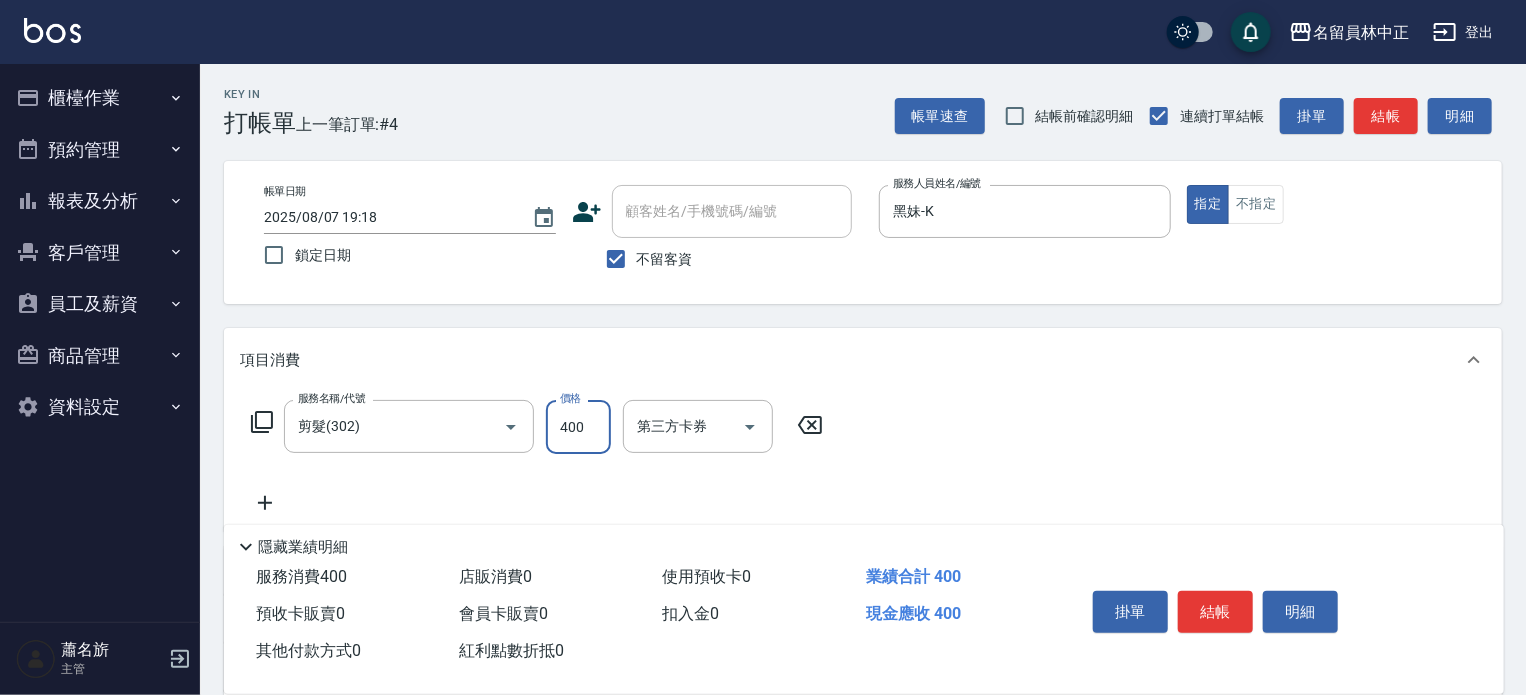 type on "400" 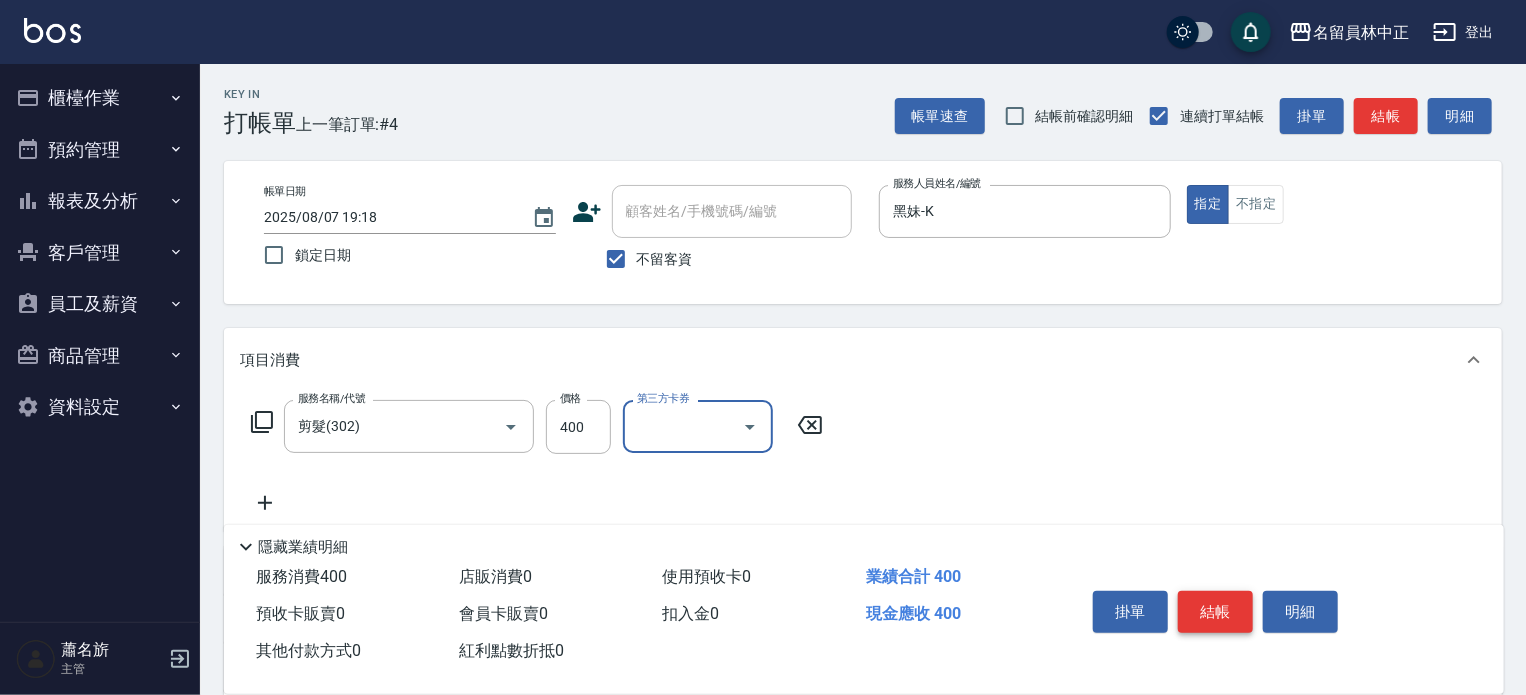 click on "結帳" at bounding box center [1215, 612] 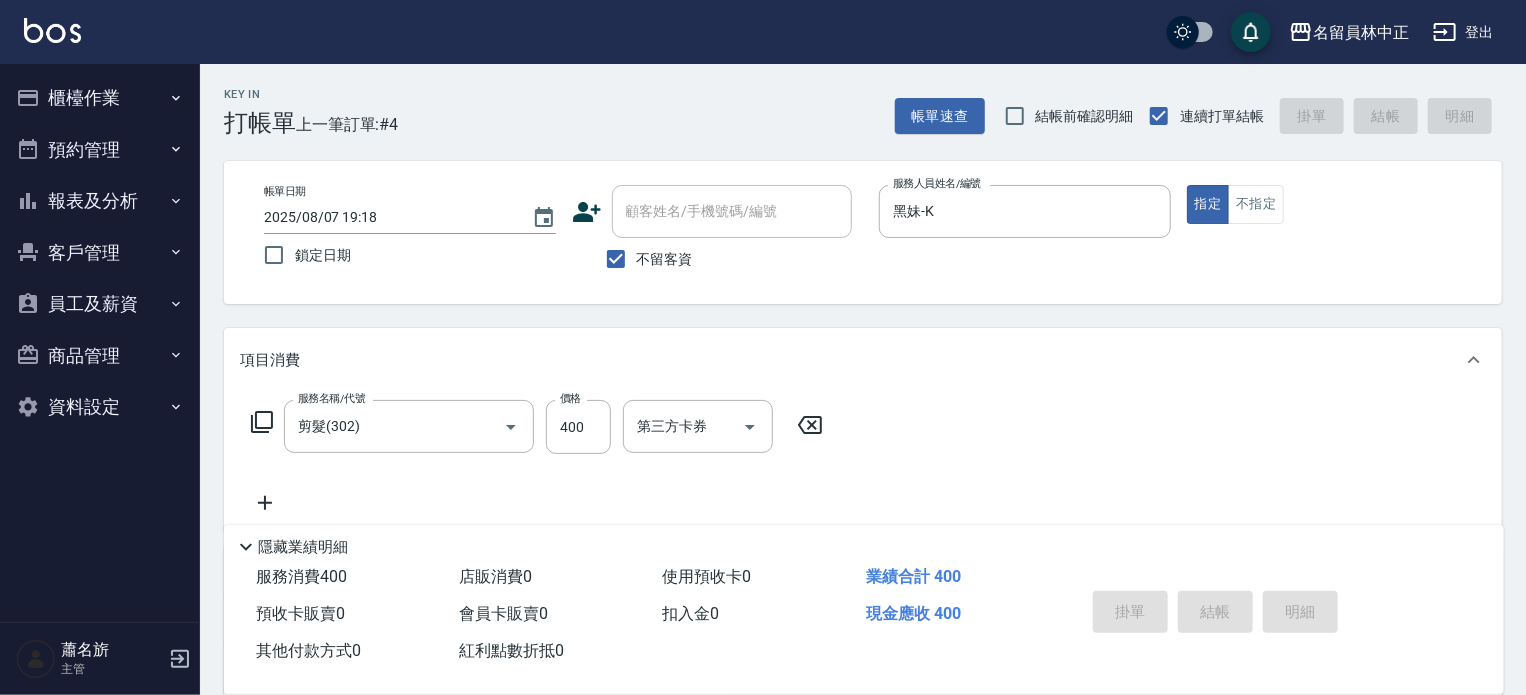 type 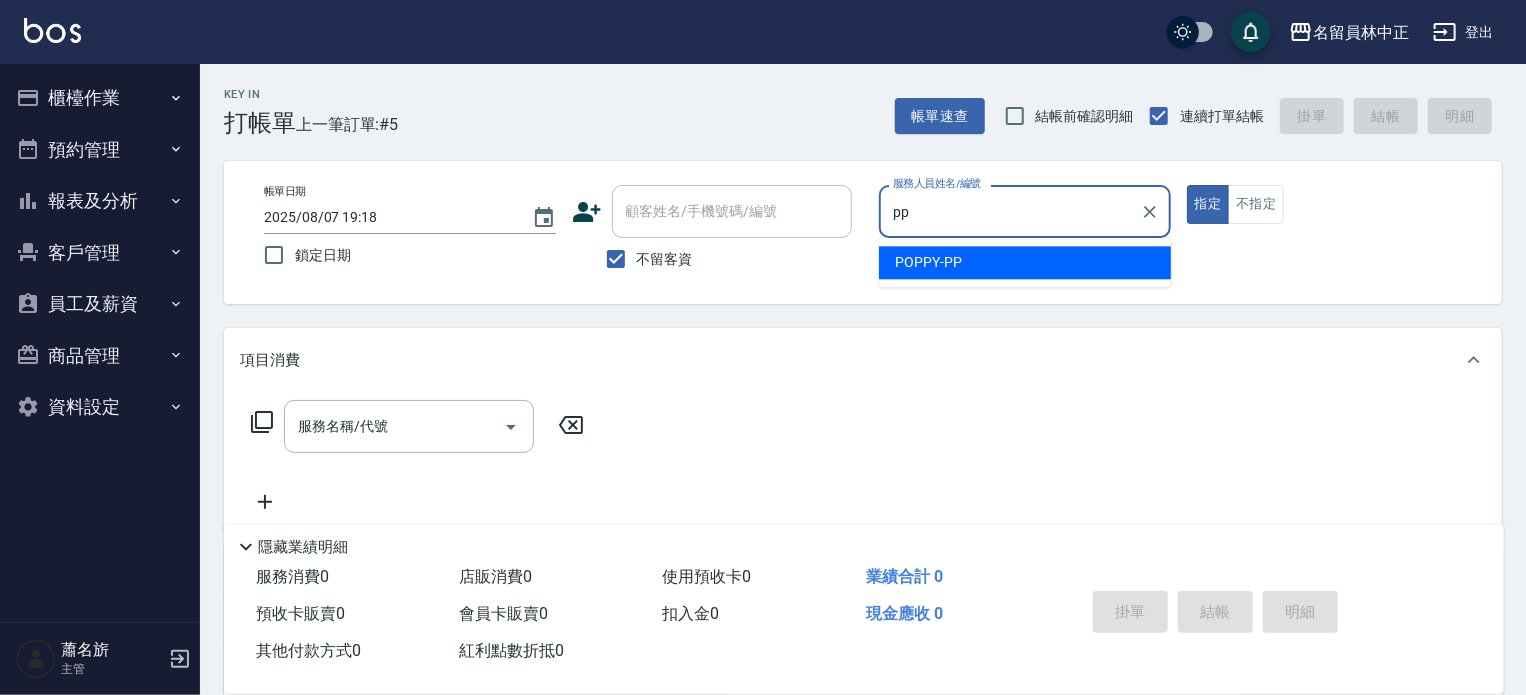 type on "POPPY-PP" 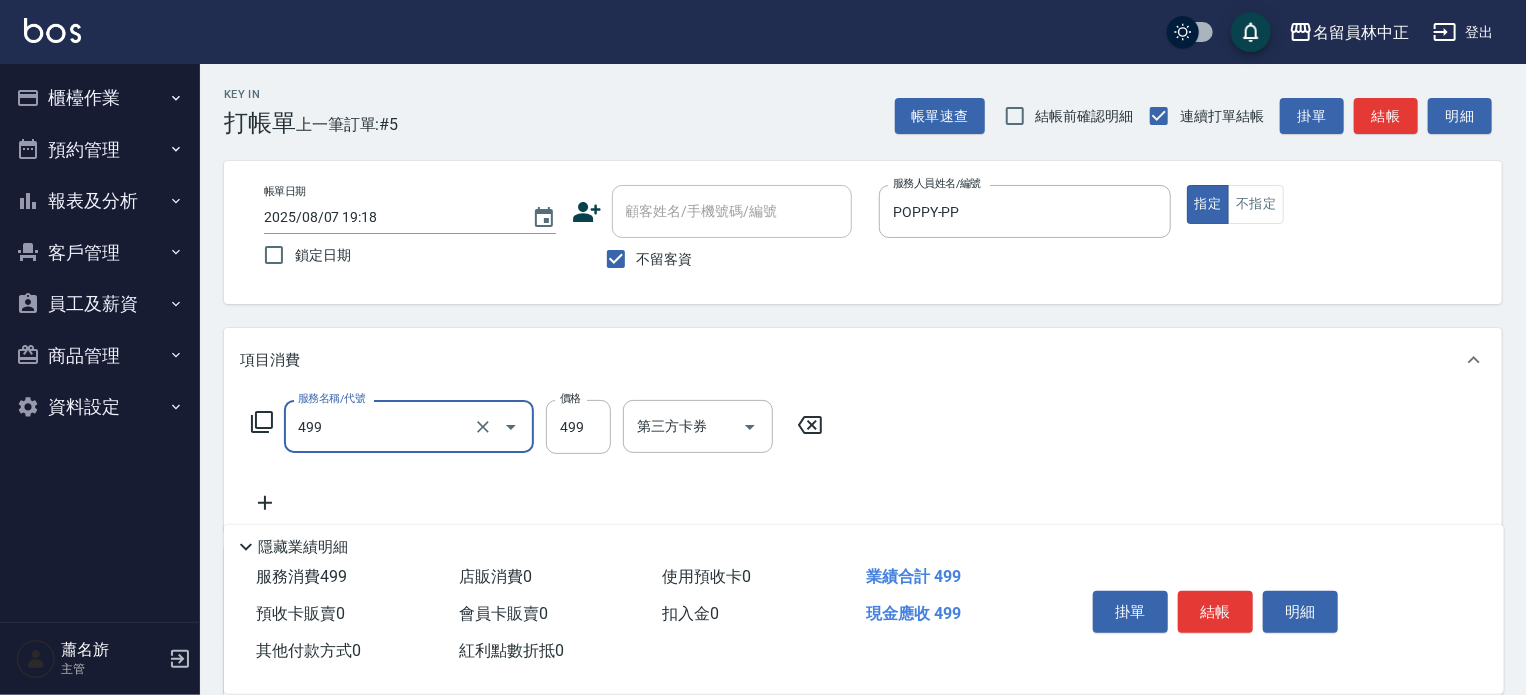 type on "去角質洗髮(499)" 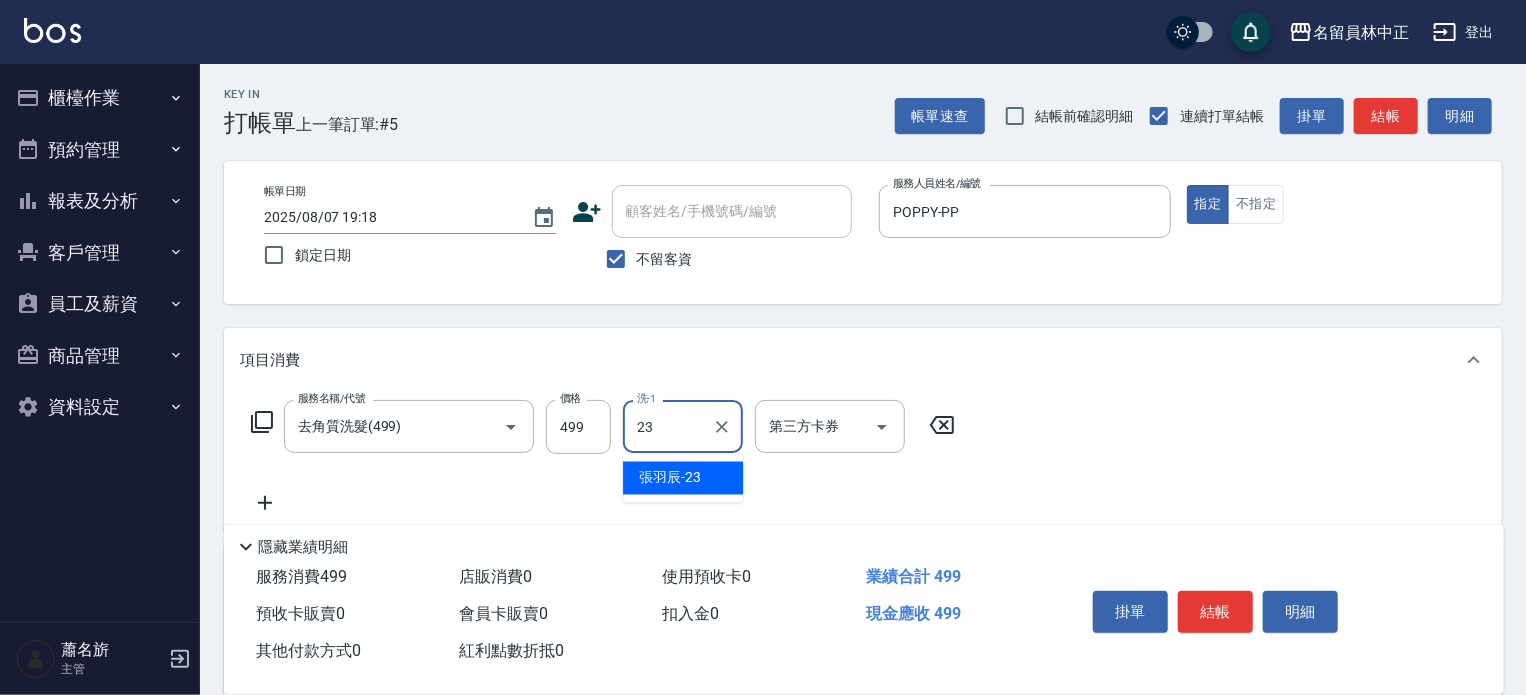 type on "[LAST]-23" 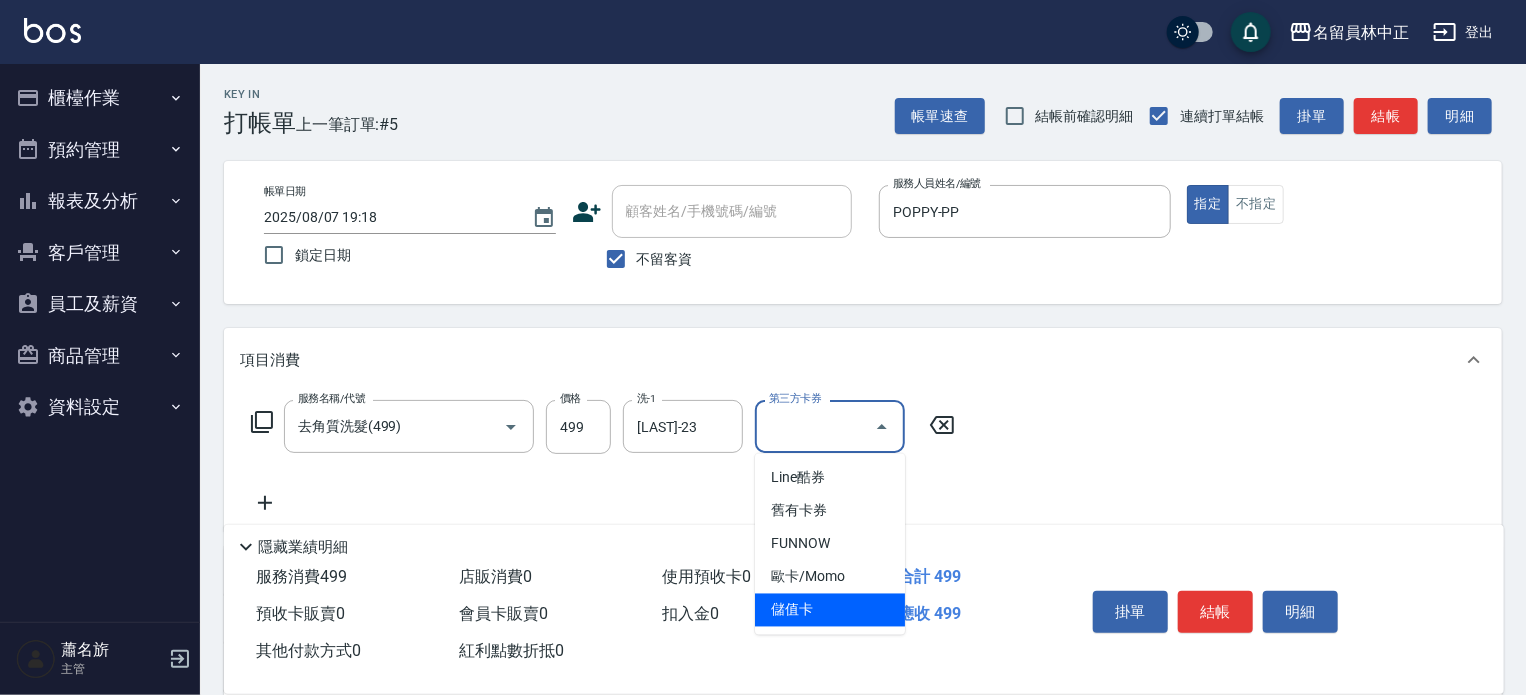 type on "儲值卡" 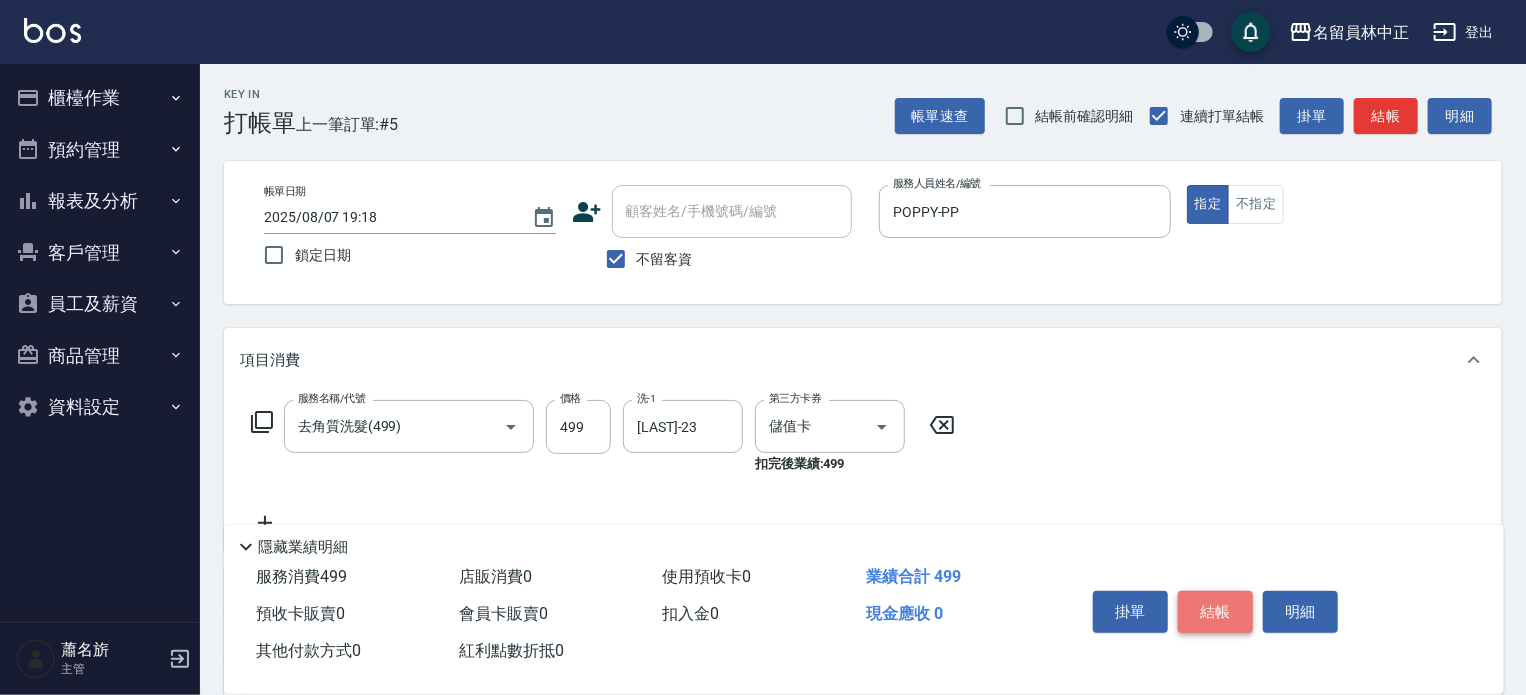 click on "結帳" at bounding box center (1215, 612) 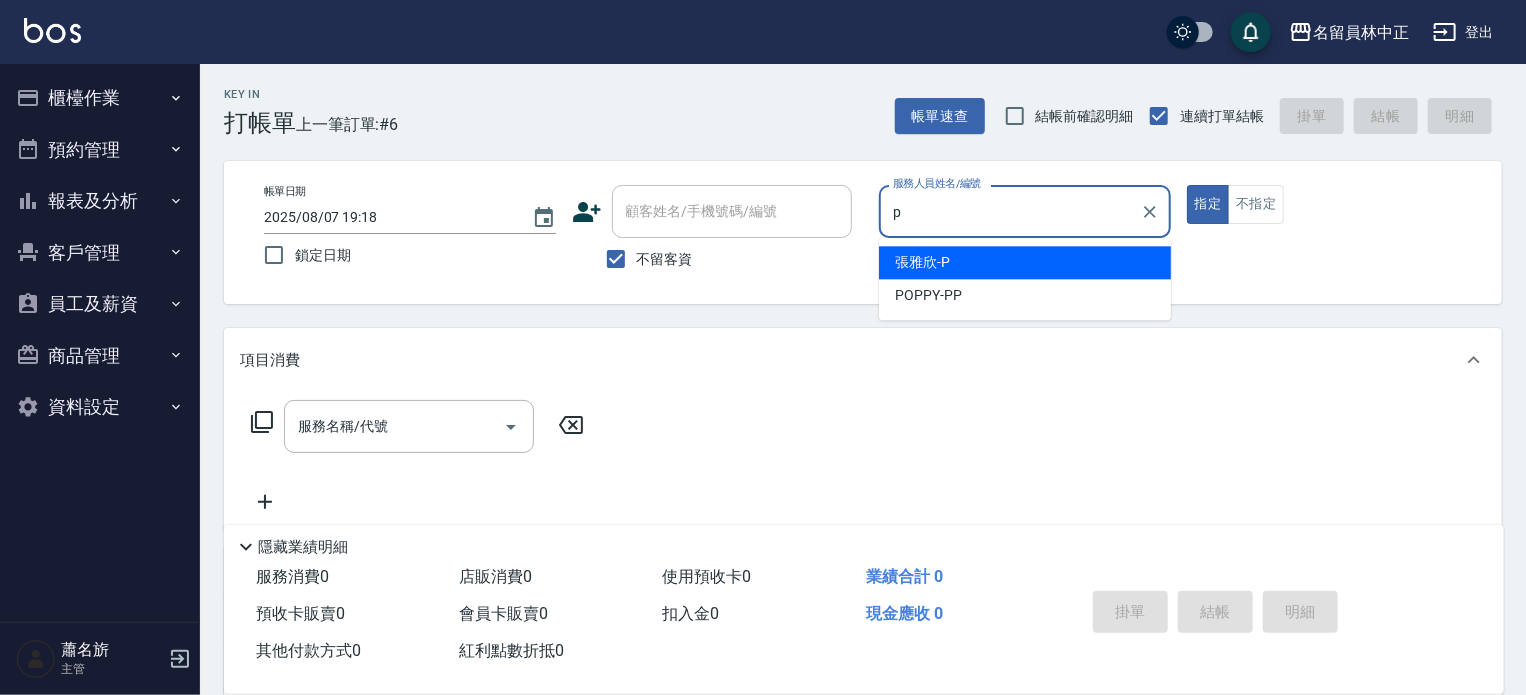 type on "[LAST]-P" 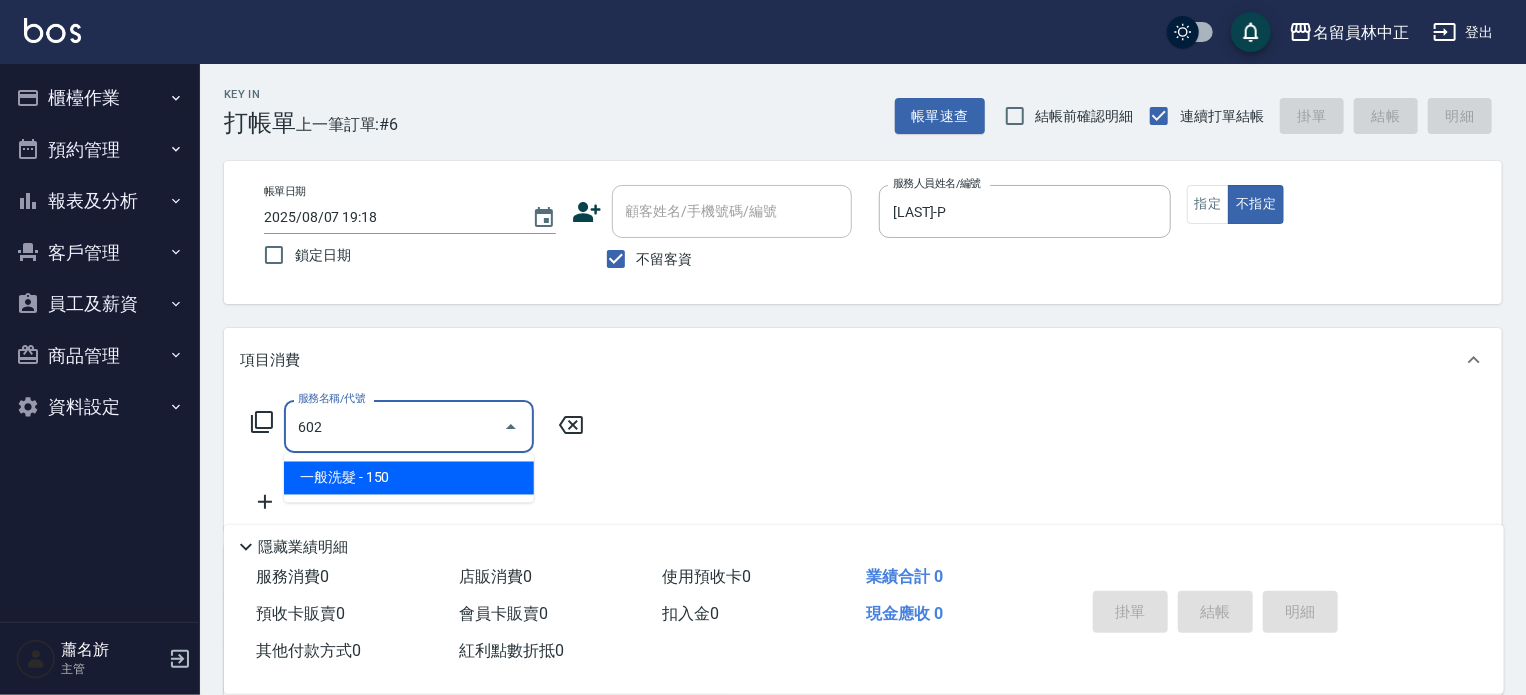 type on "一般洗髮(602)" 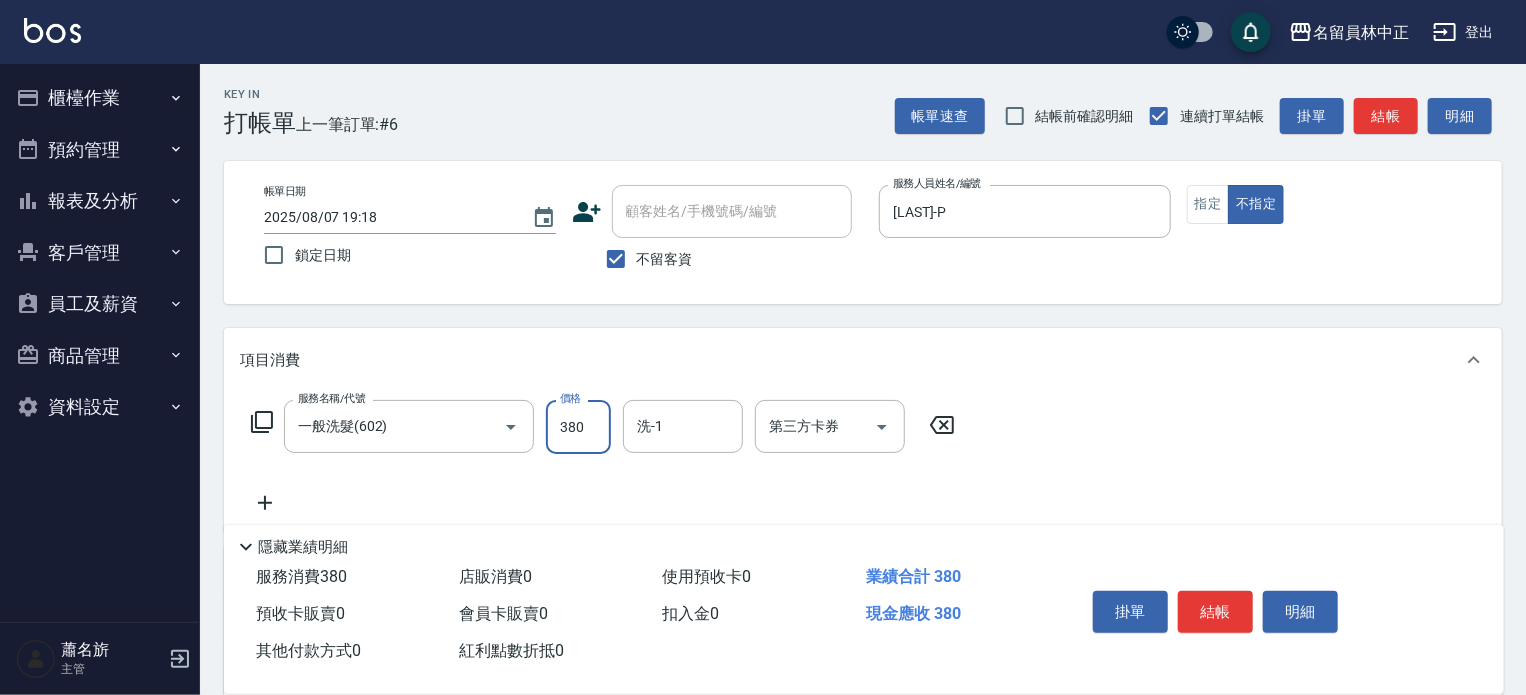 type on "380" 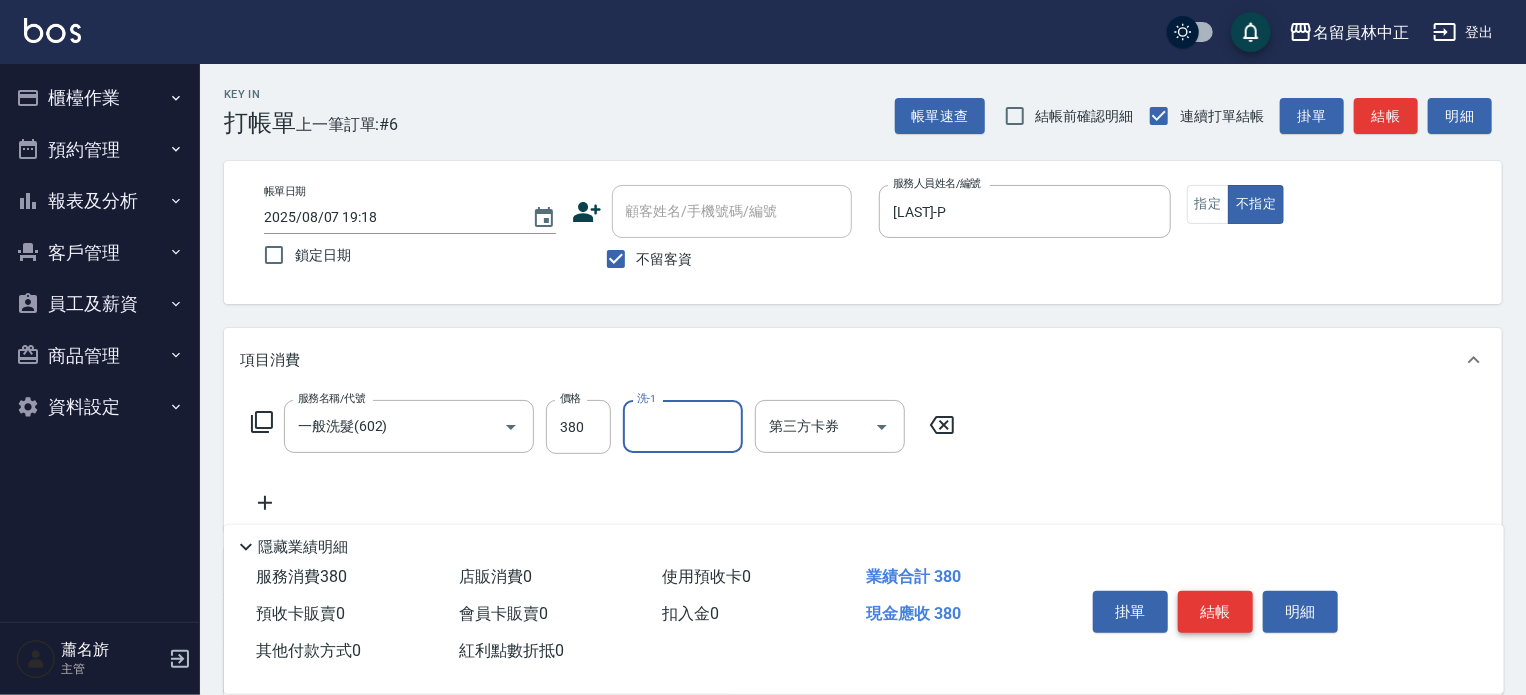 click on "結帳" at bounding box center [1215, 612] 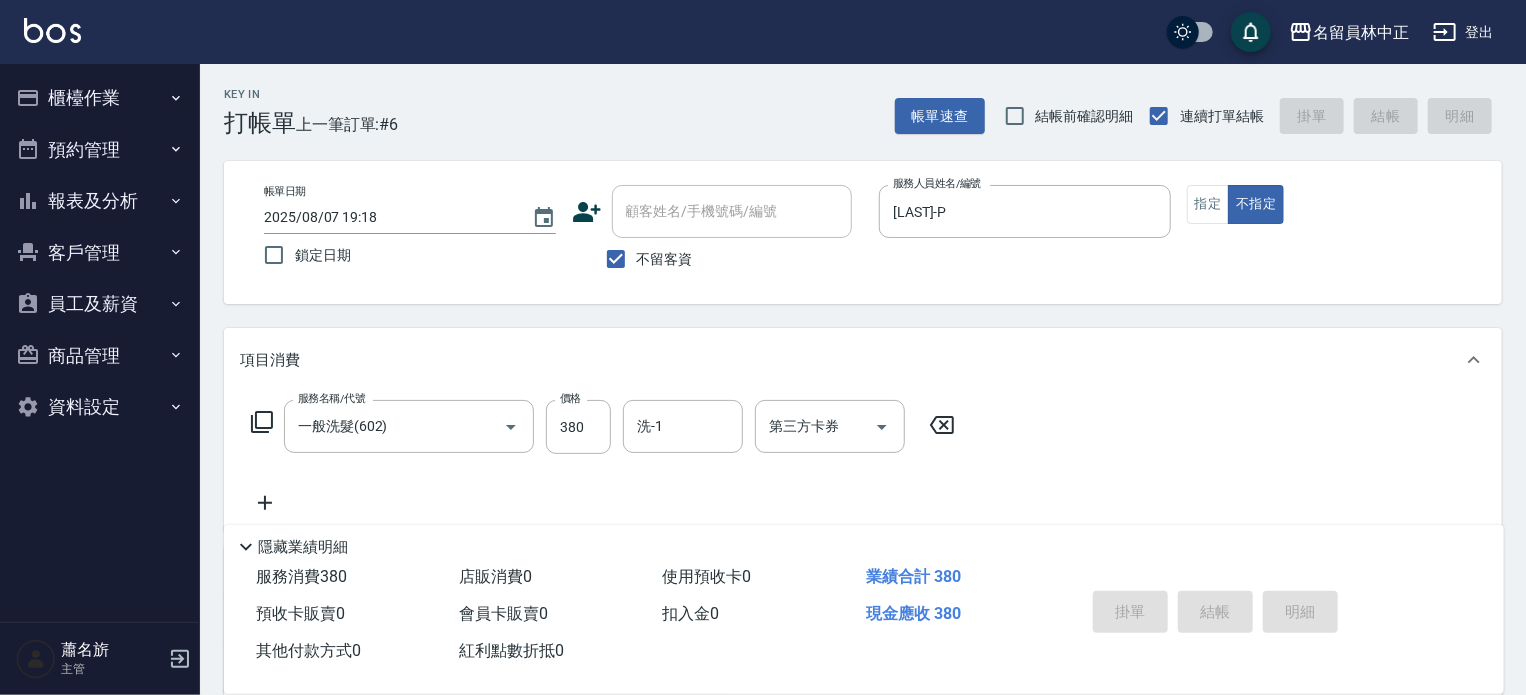 type 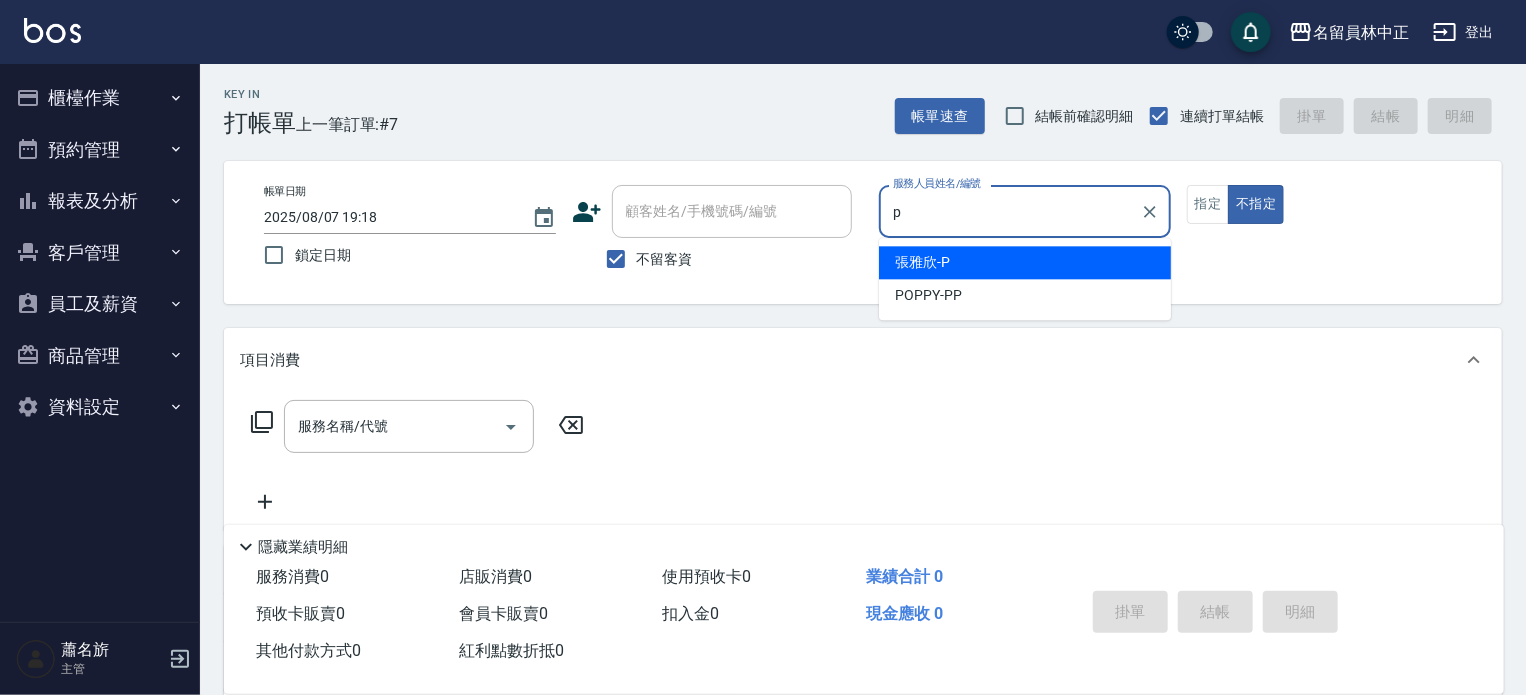type on "[LAST]-P" 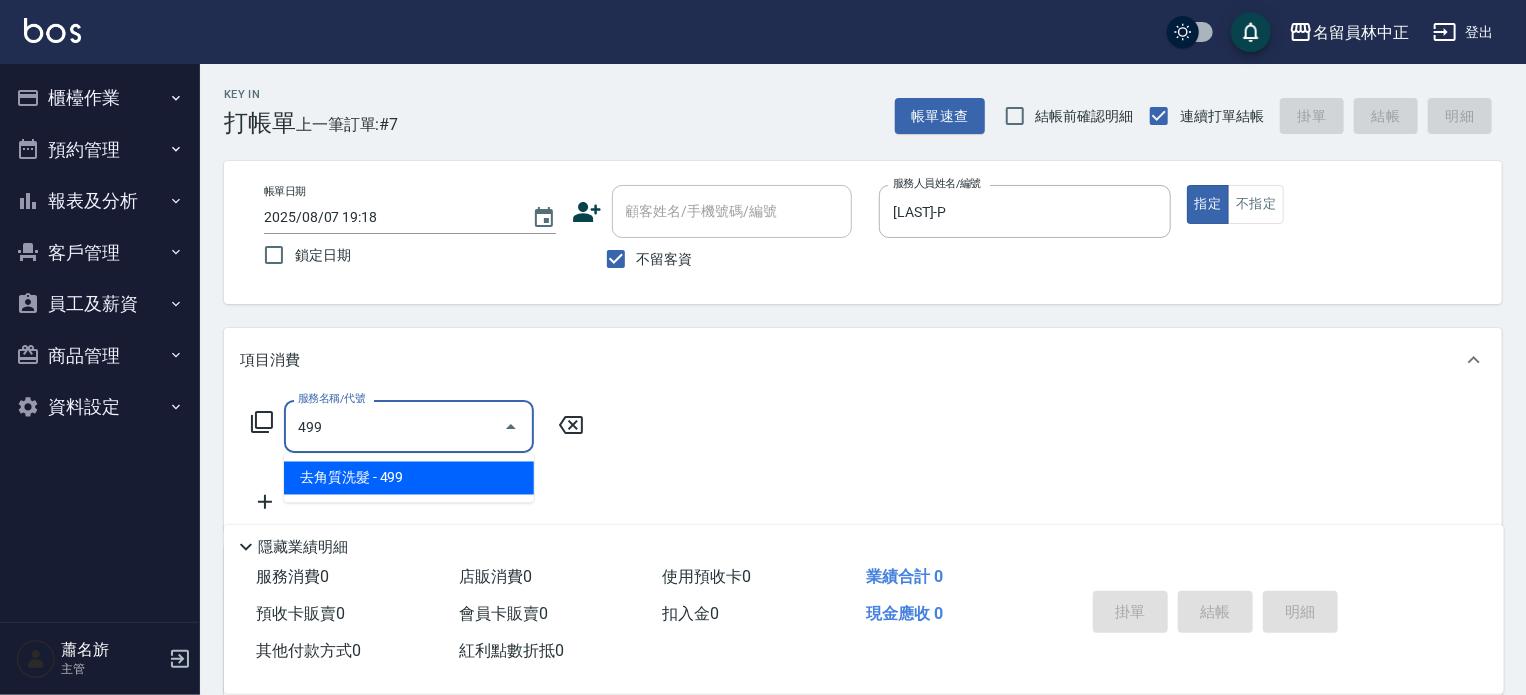 type on "去角質洗髮(499)" 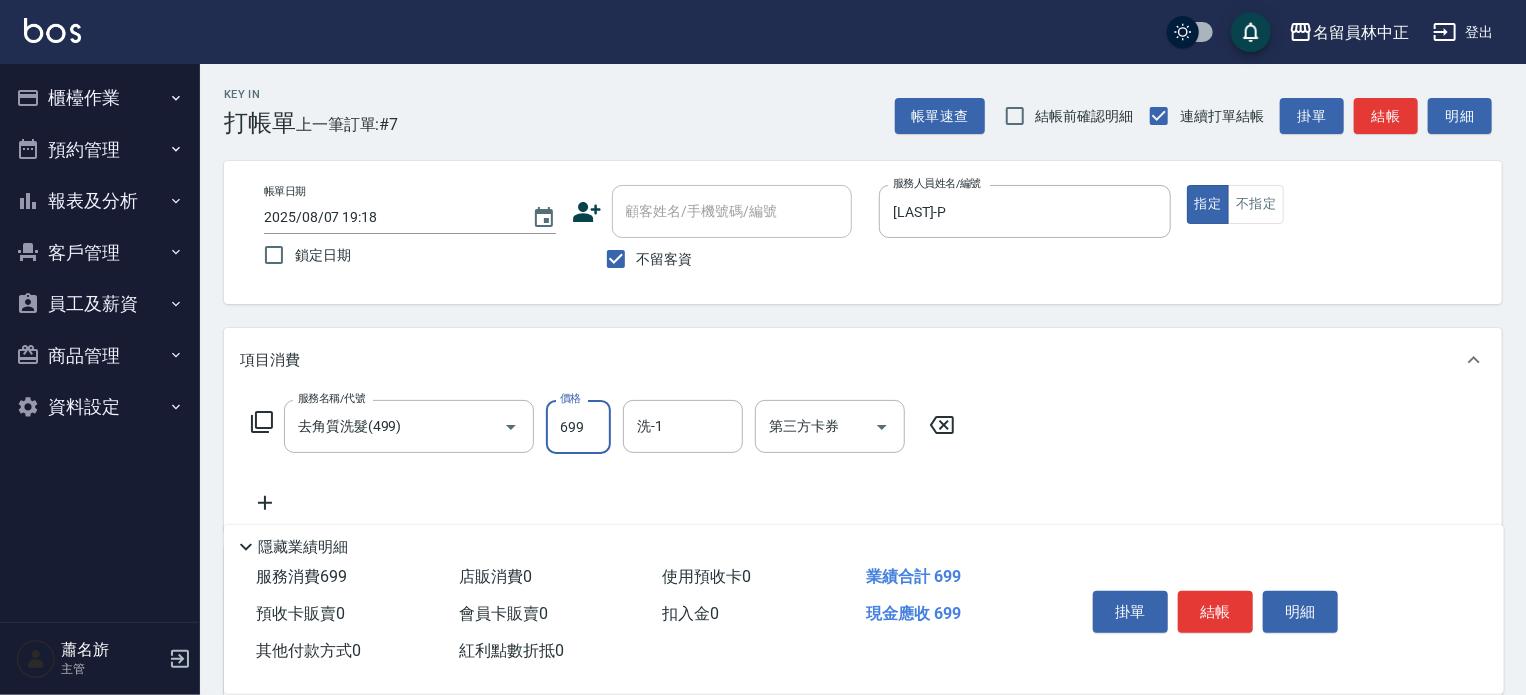 type on "699" 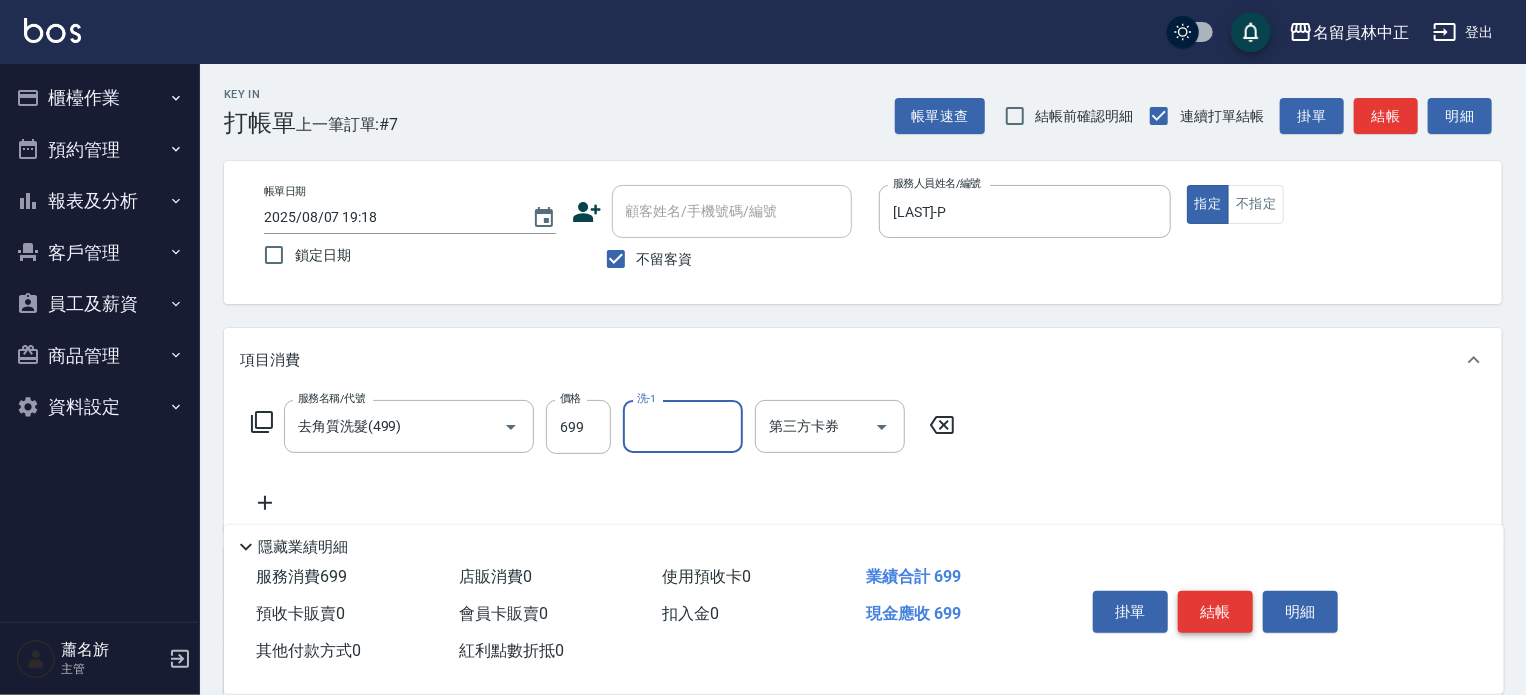 click on "結帳" at bounding box center (1215, 612) 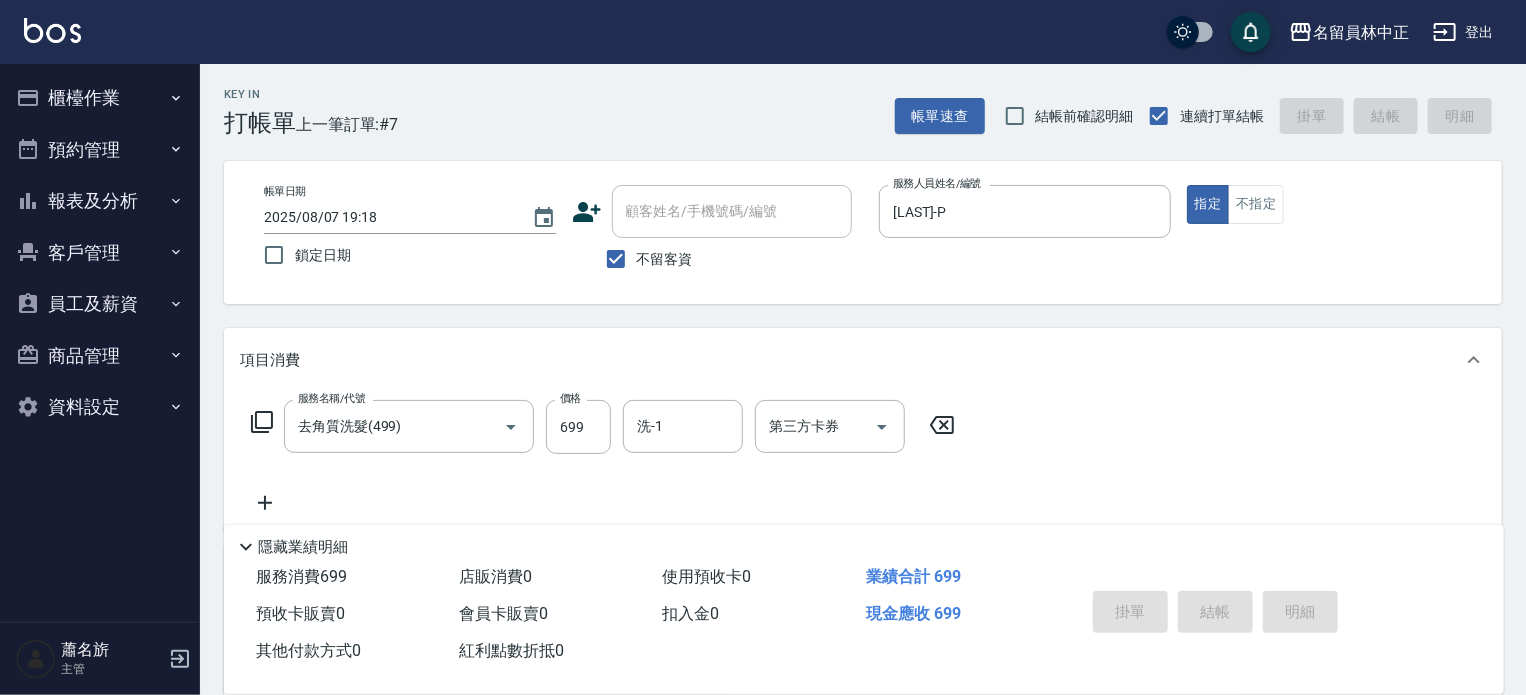 type on "[DATE] [TIME]" 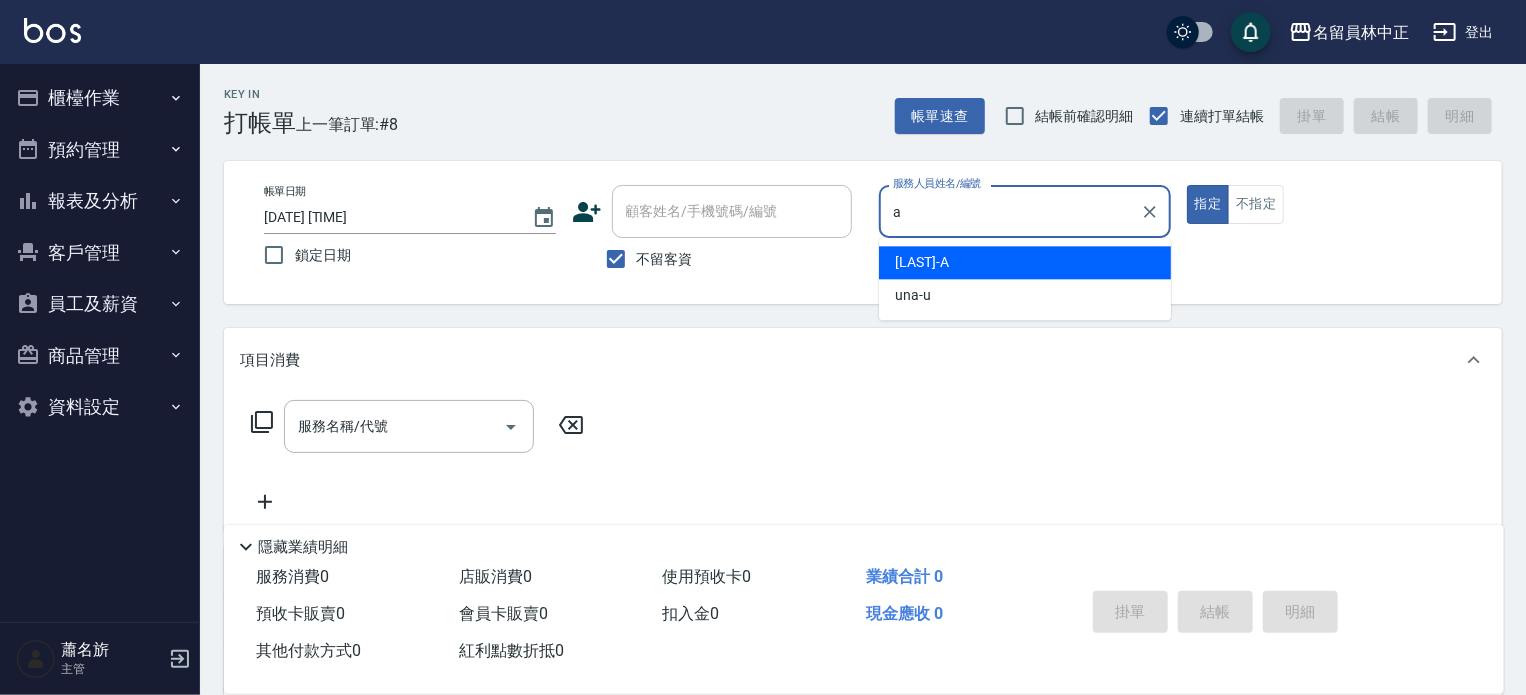 type on "[LAST]-A" 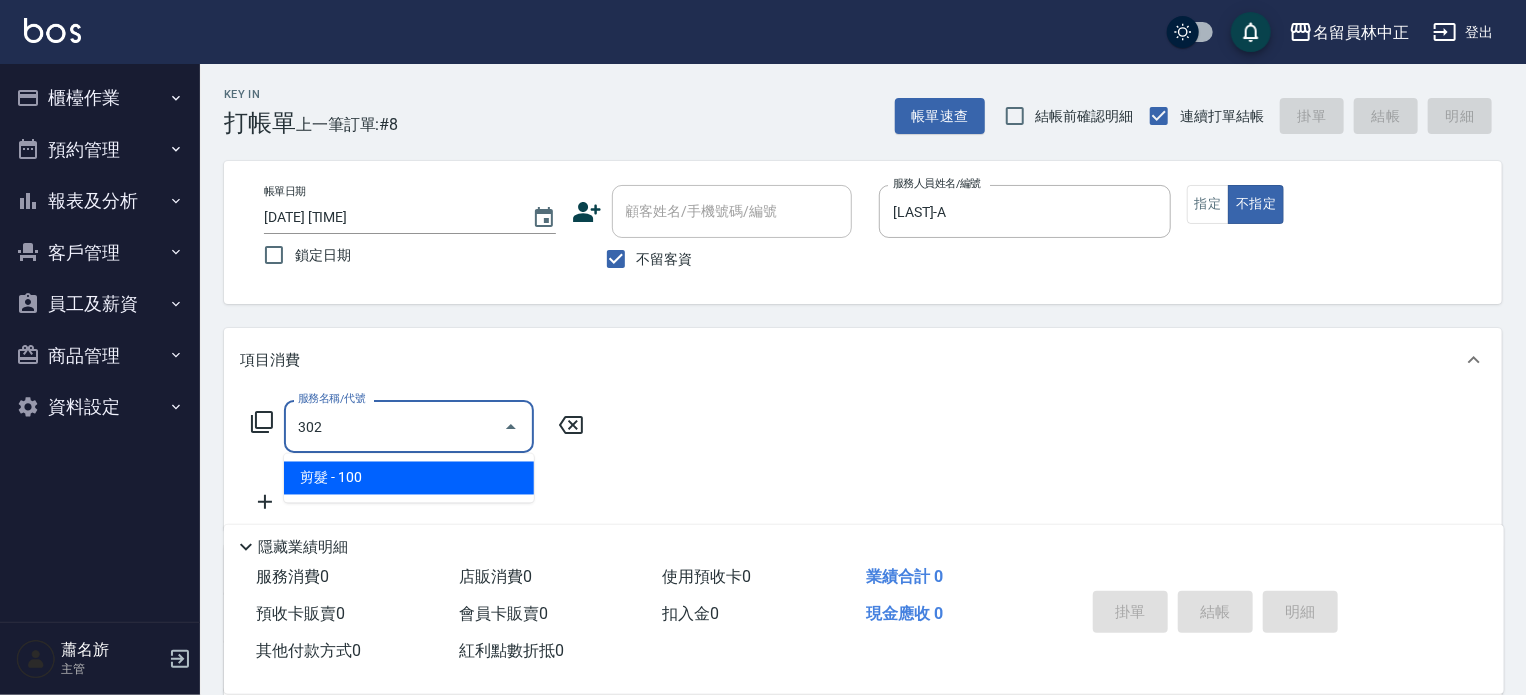 type on "剪髮(302)" 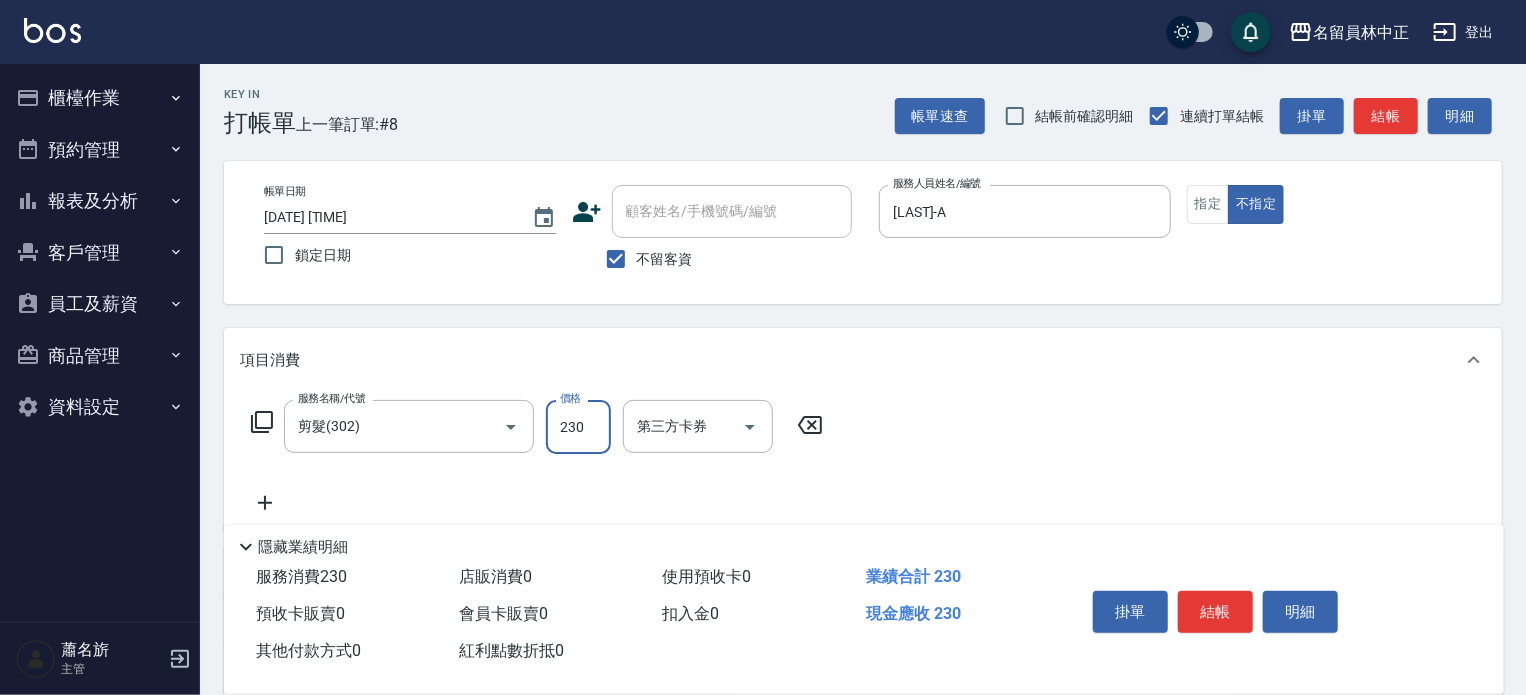 type on "230" 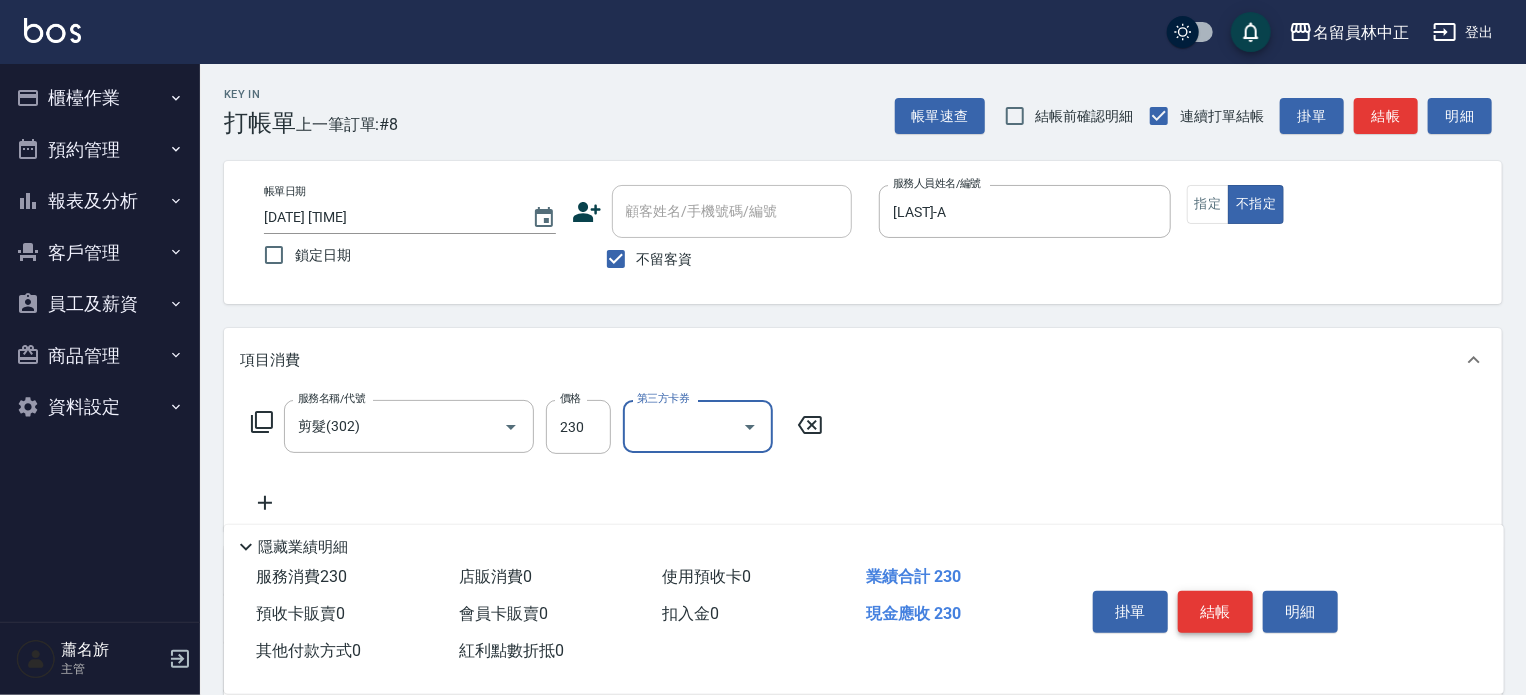 click on "結帳" at bounding box center [1215, 612] 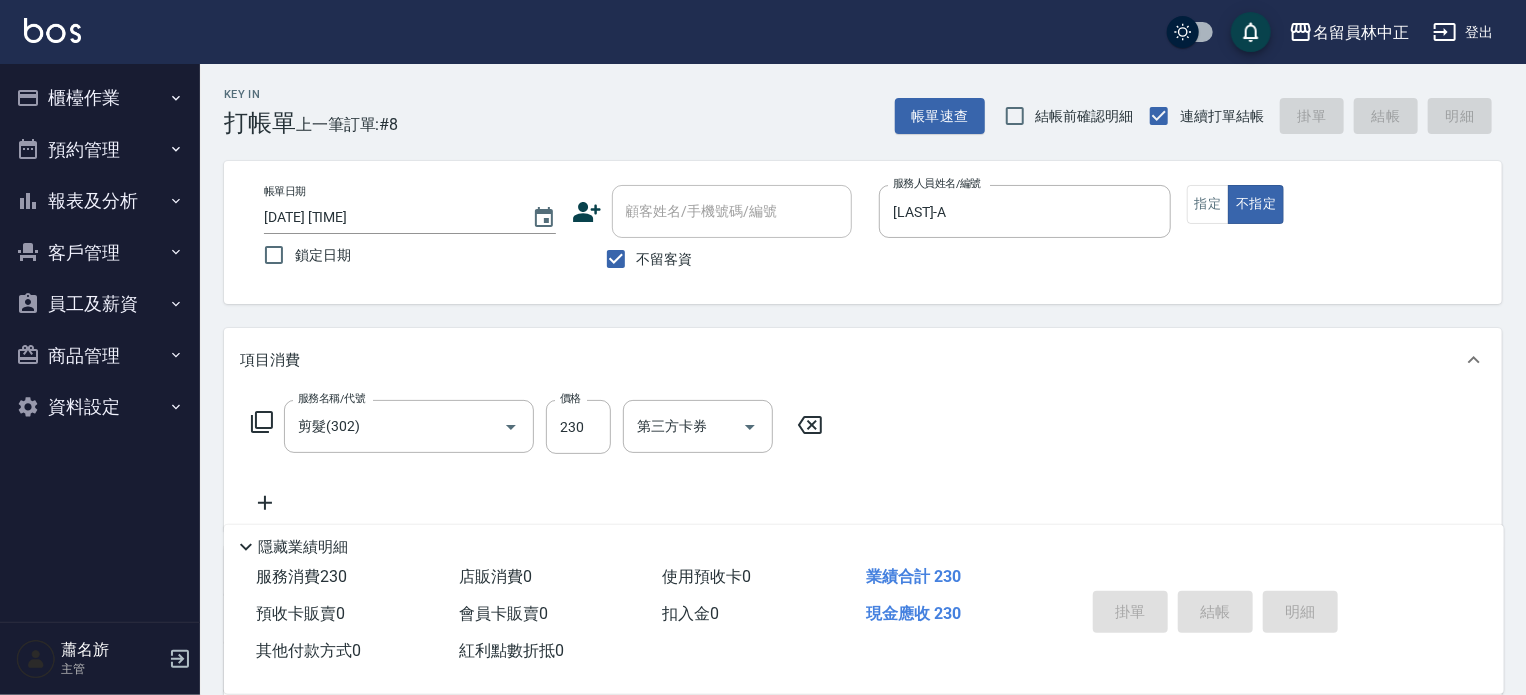 type 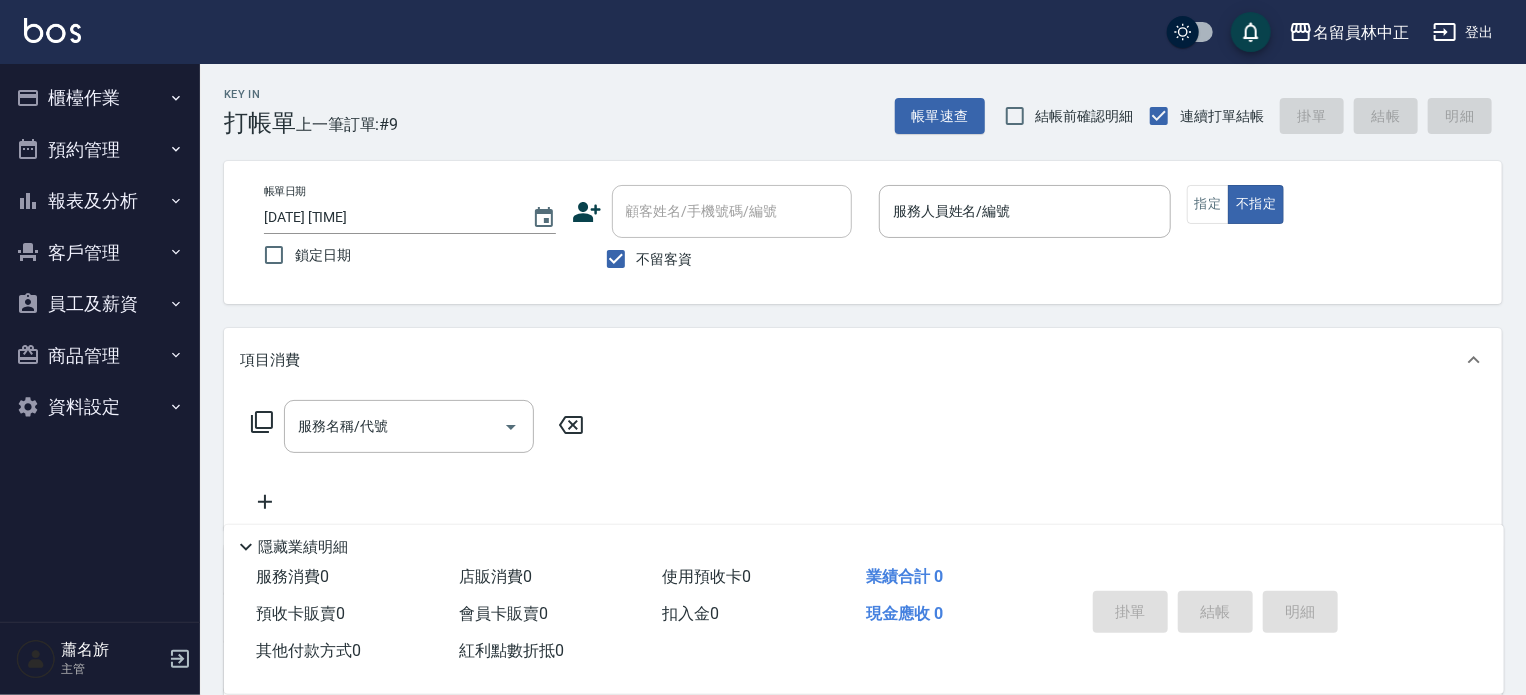 drag, startPoint x: 1186, startPoint y: 595, endPoint x: 613, endPoint y: 596, distance: 573.00085 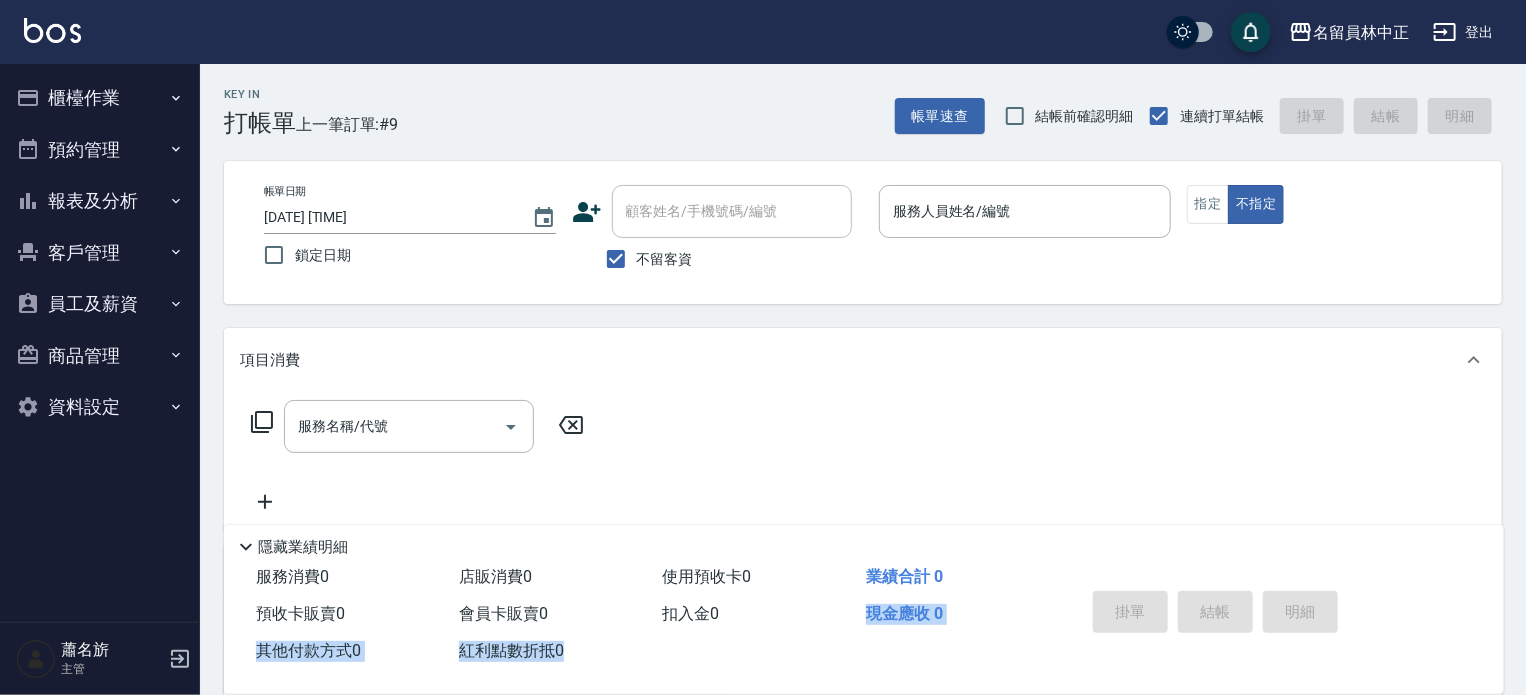 click on "報表及分析" at bounding box center [100, 201] 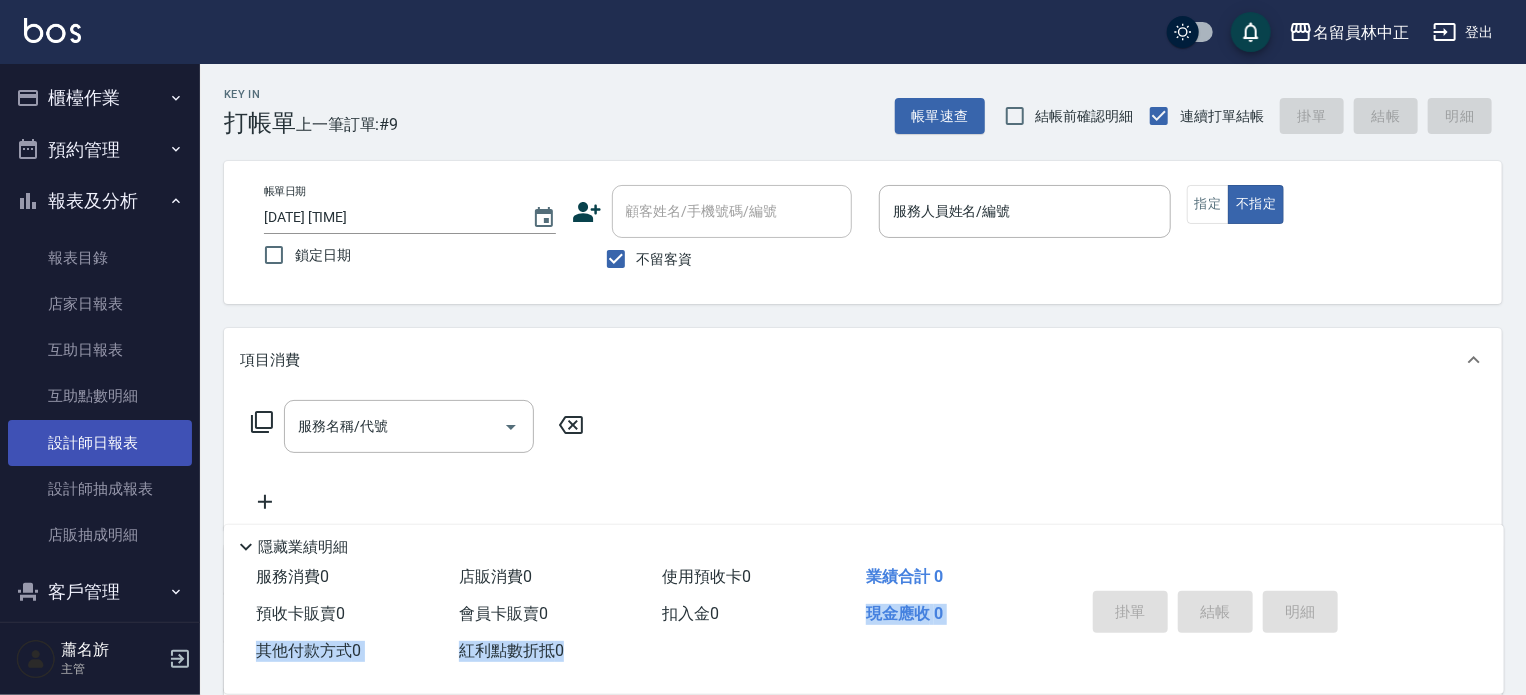 click on "設計師日報表" at bounding box center (100, 443) 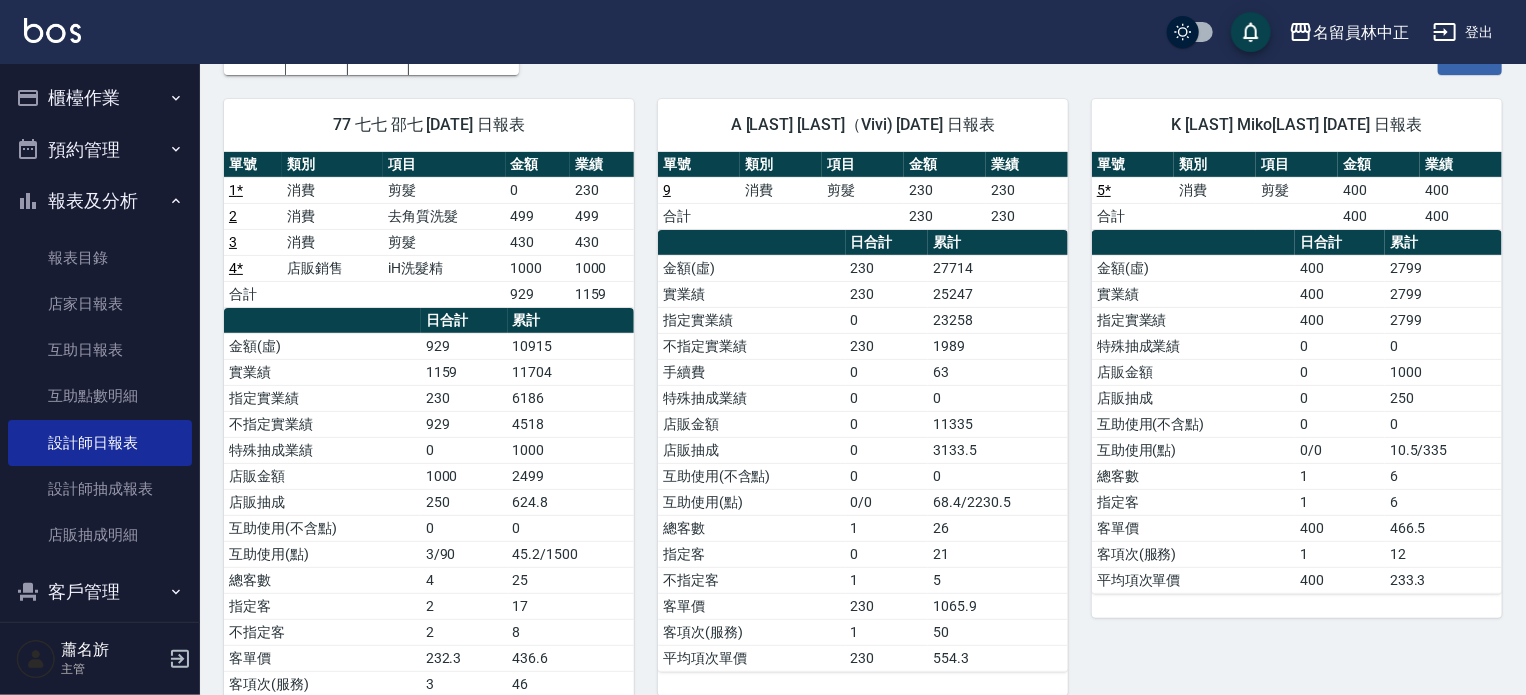 scroll, scrollTop: 0, scrollLeft: 0, axis: both 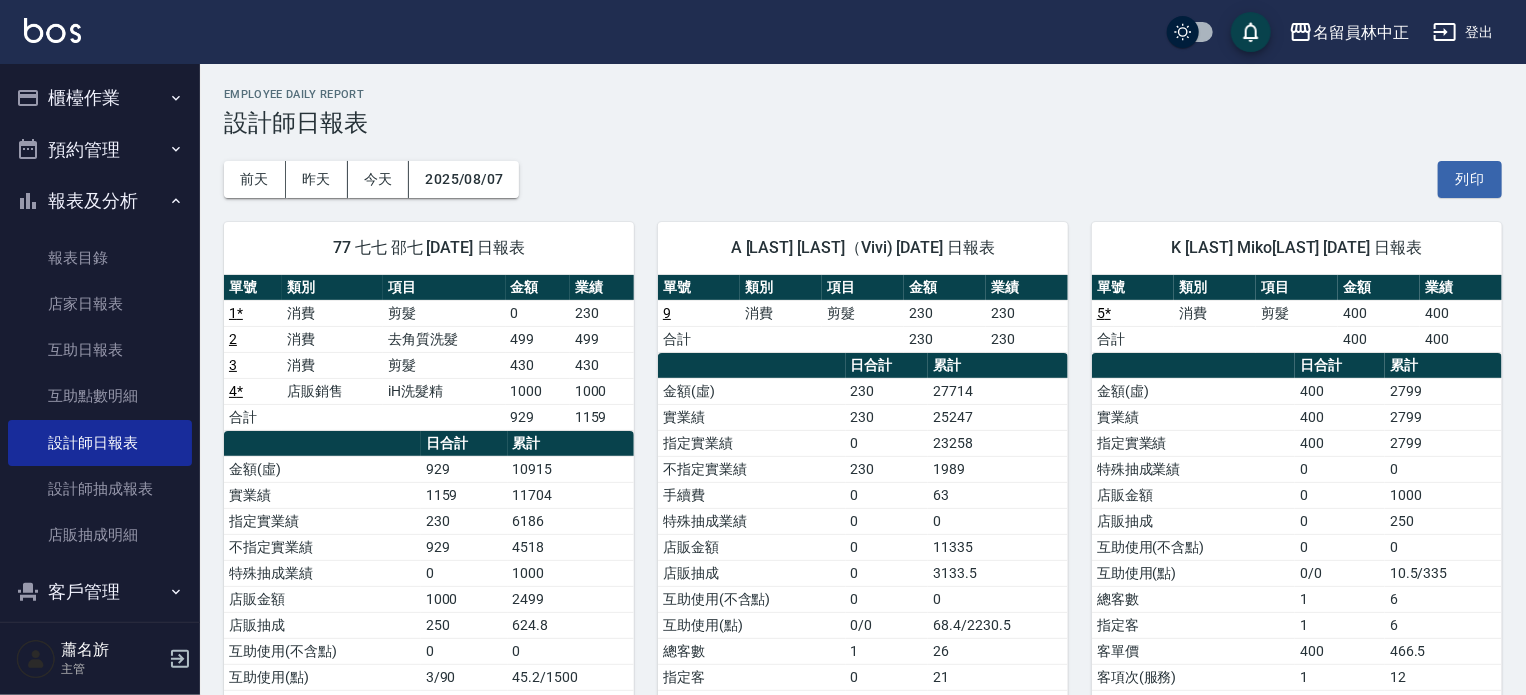 click on "櫃檯作業" at bounding box center (100, 98) 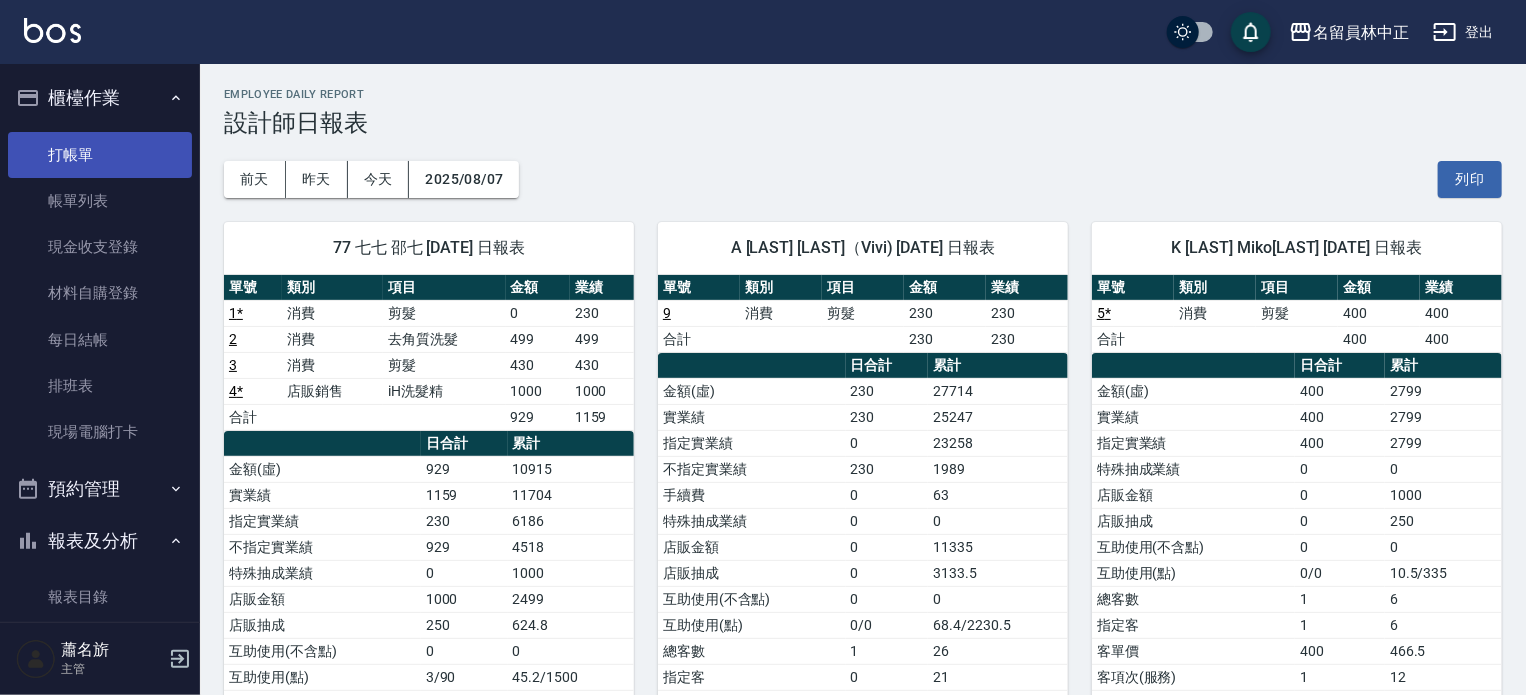 click on "打帳單" at bounding box center [100, 155] 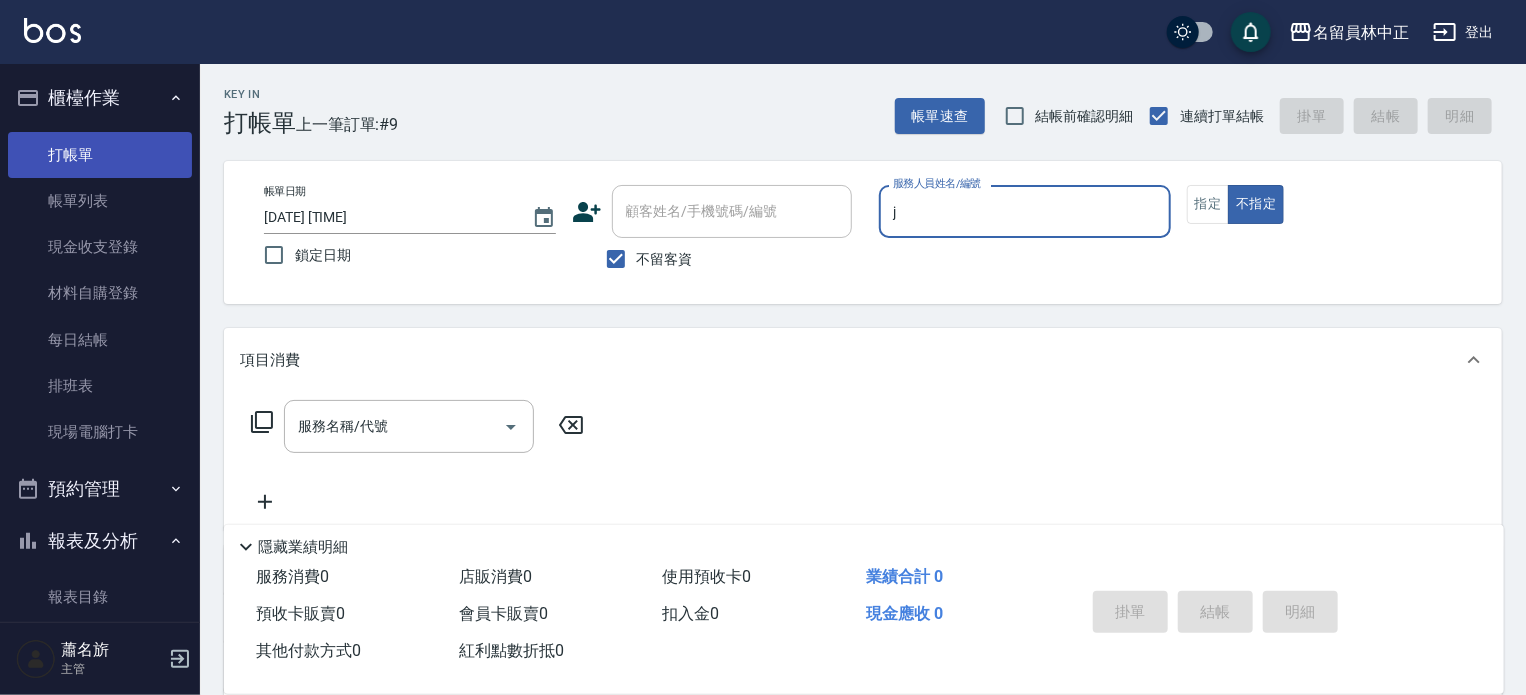 type on "j" 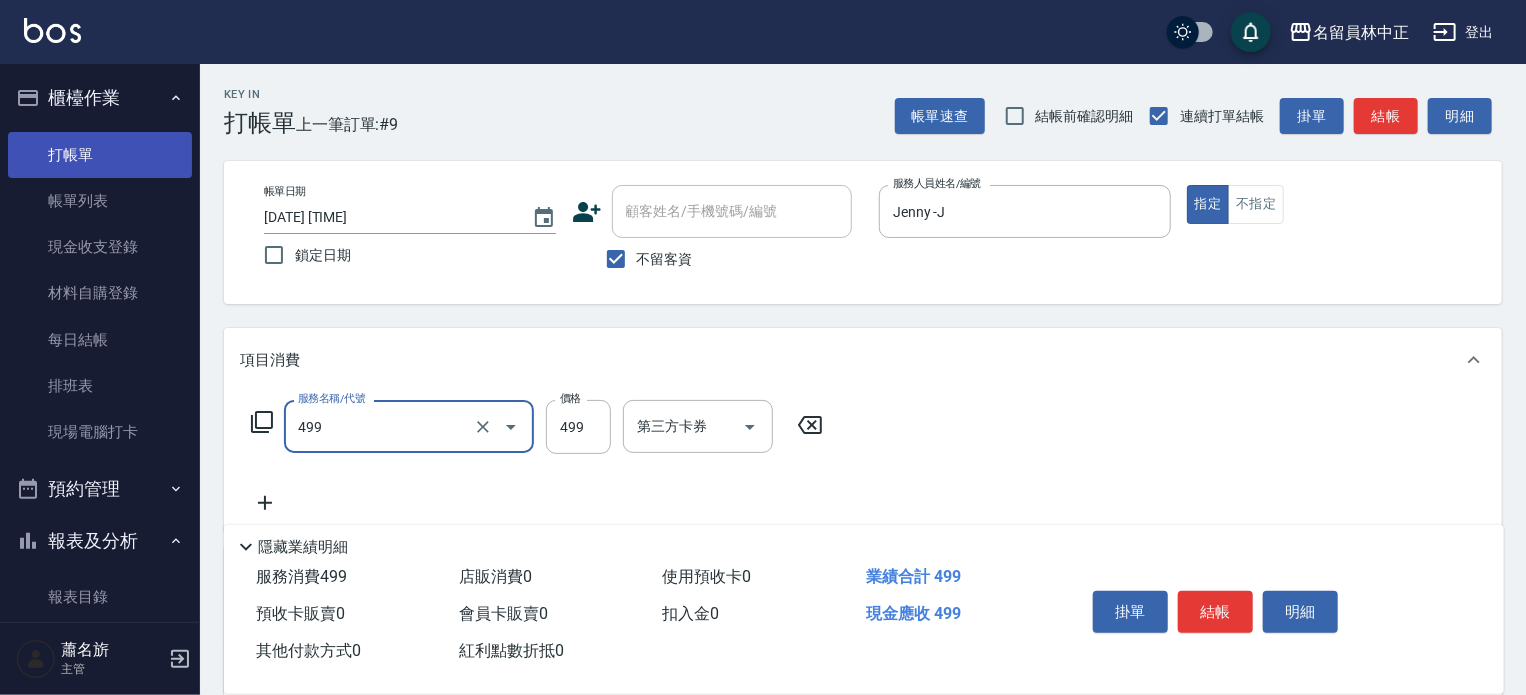 type on "去角質洗髮(499)" 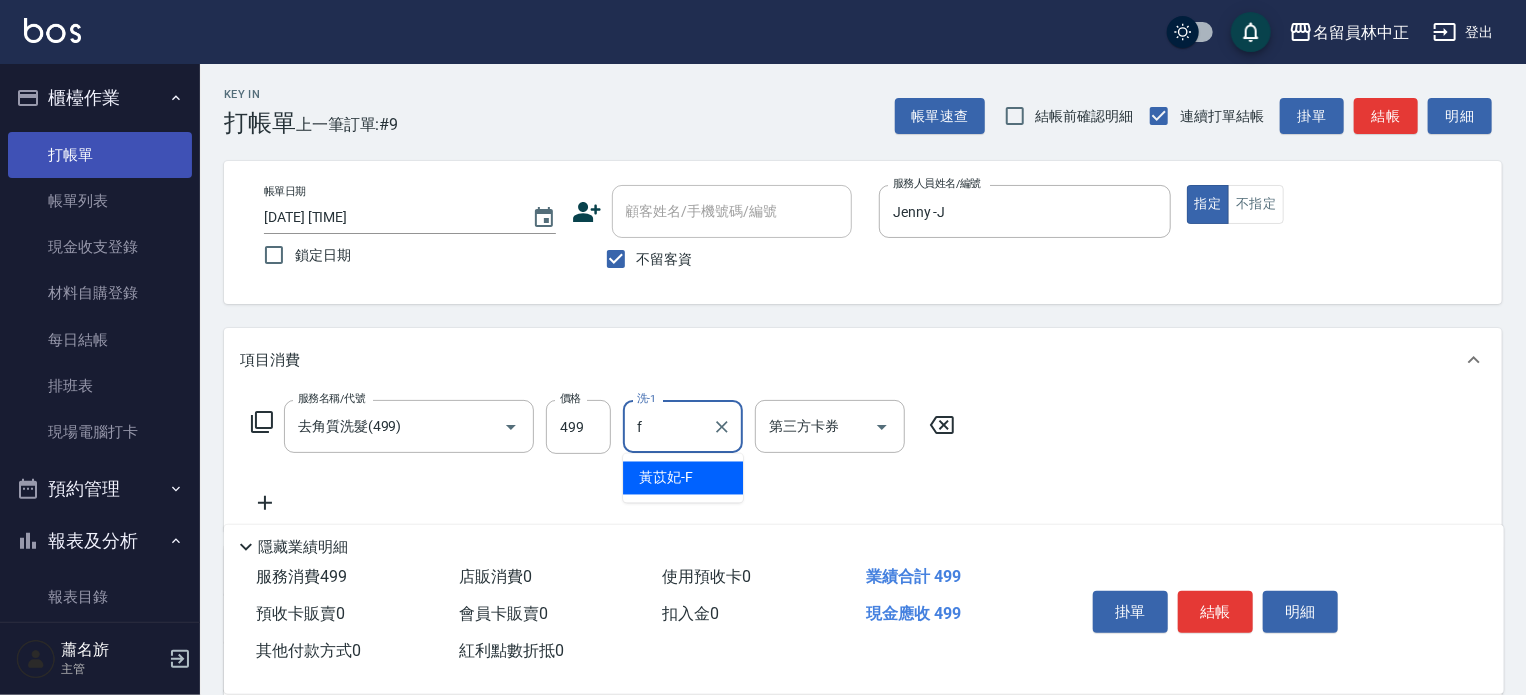 type on "[LAST]-F" 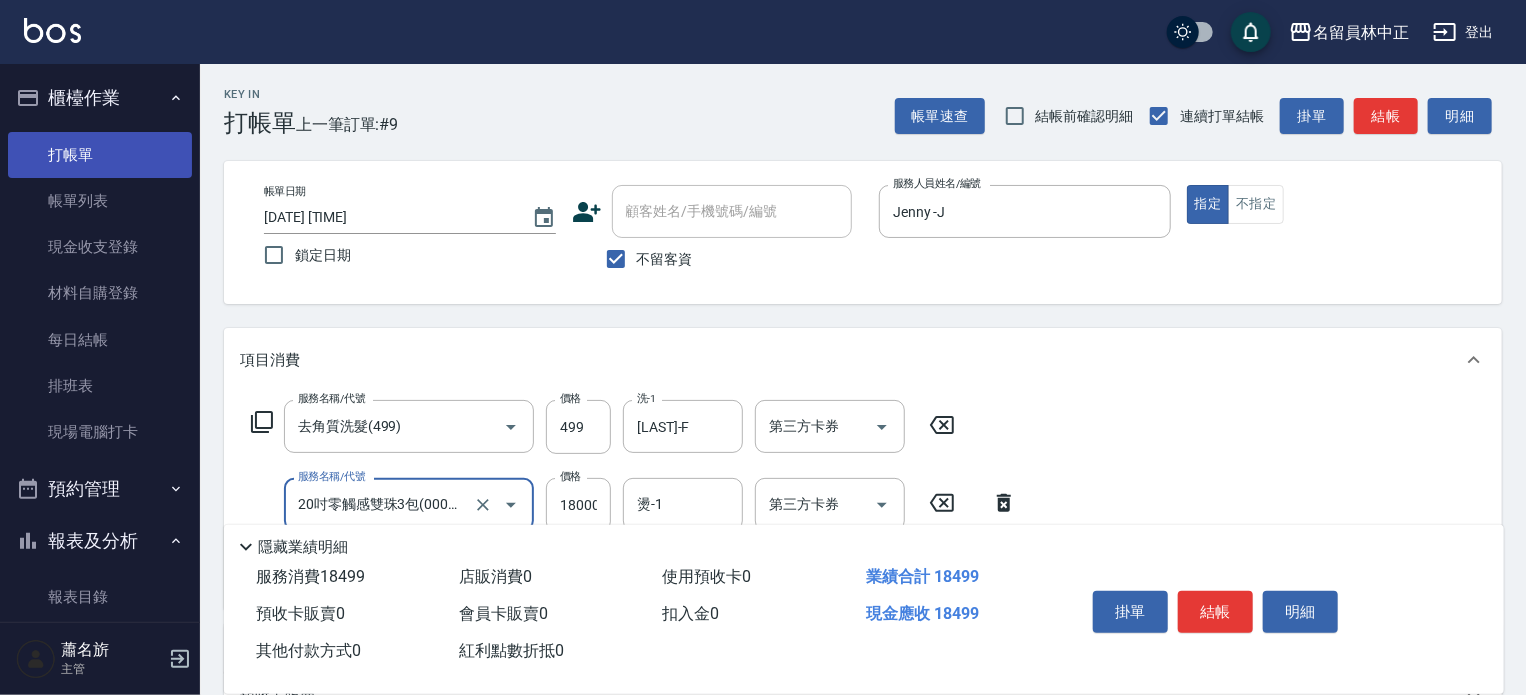 type on "20吋零觸感雙珠3包(00019)" 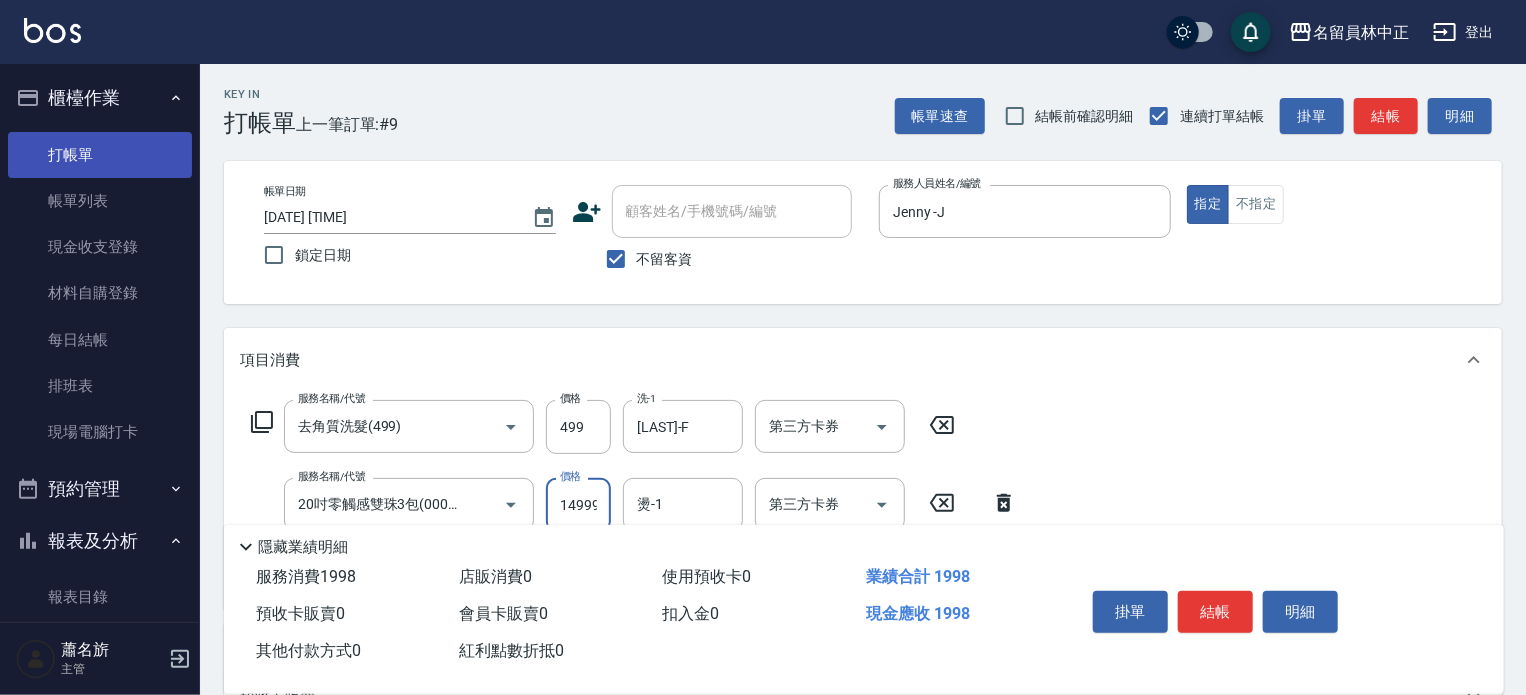 scroll, scrollTop: 0, scrollLeft: 2, axis: horizontal 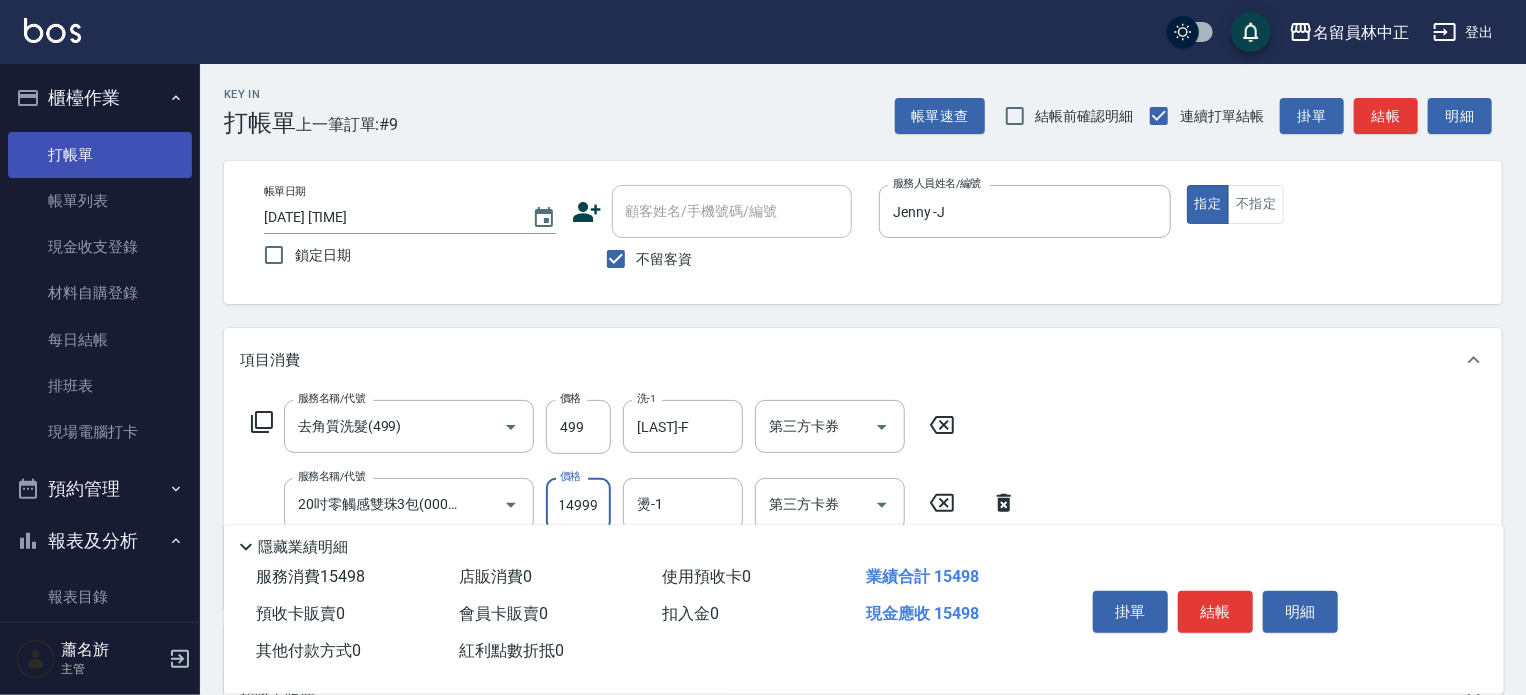 type on "14999" 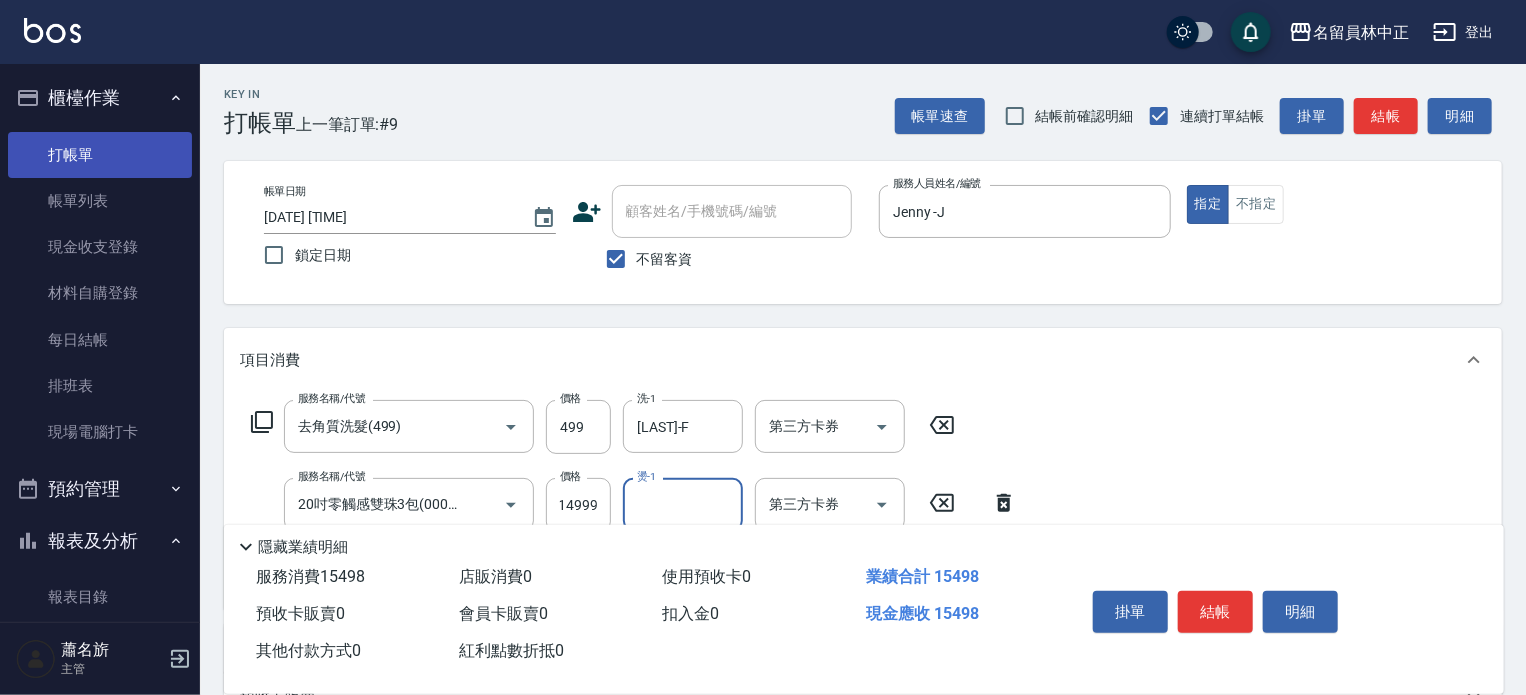 scroll, scrollTop: 0, scrollLeft: 0, axis: both 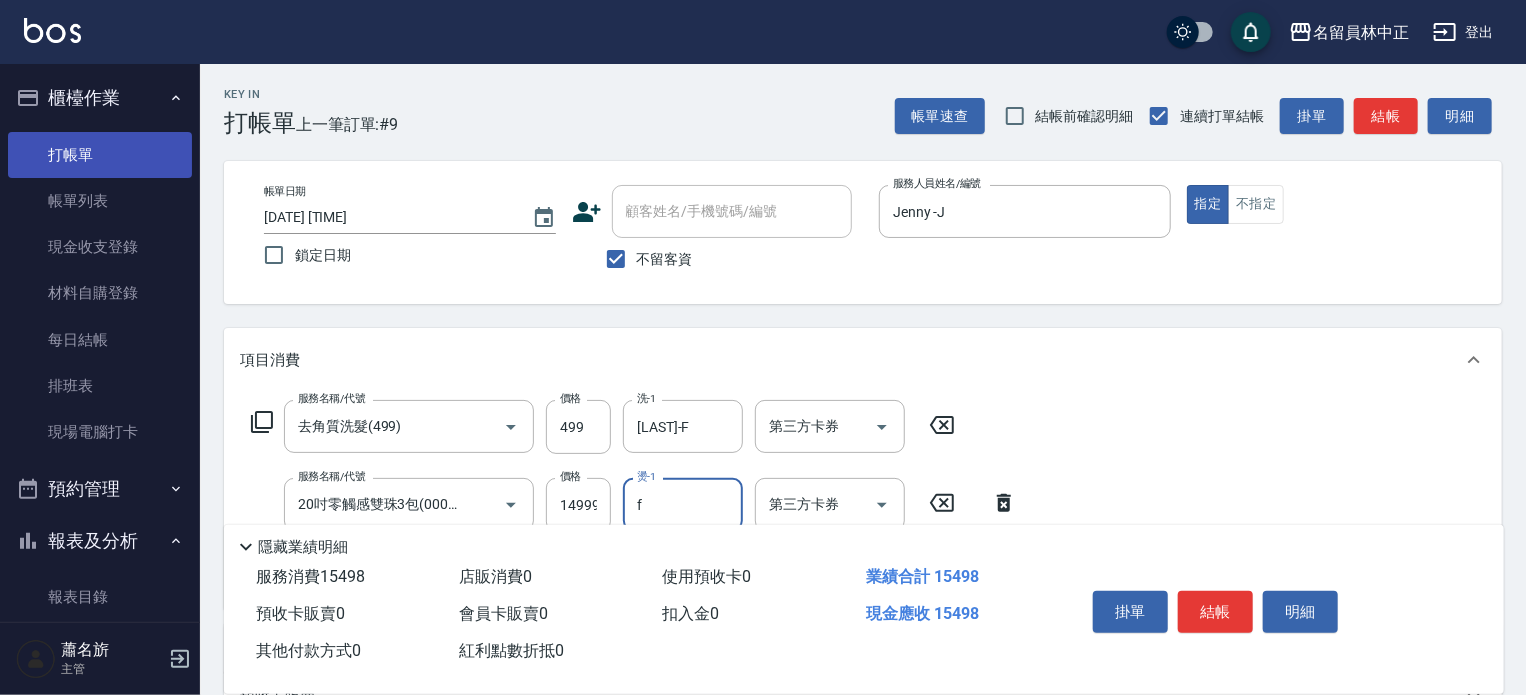 type on "[LAST]-F" 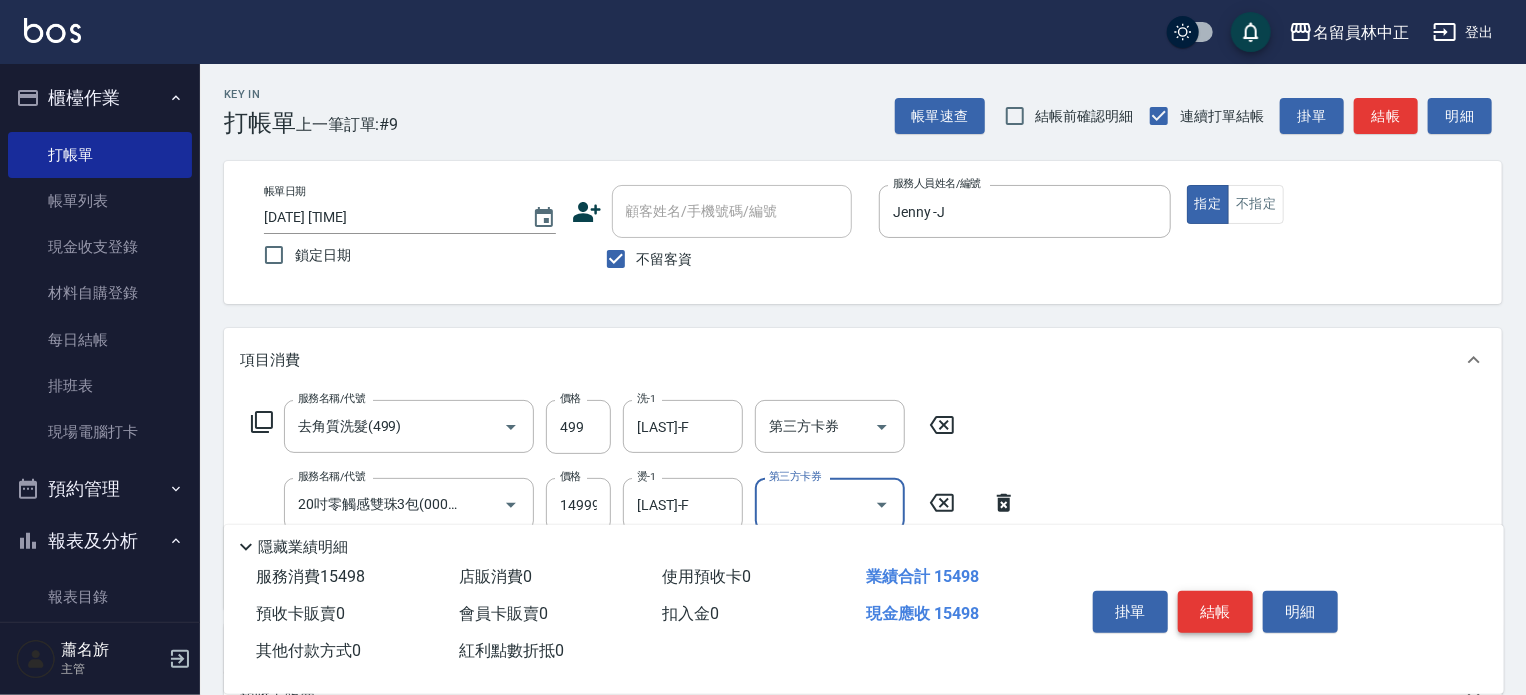click on "結帳" at bounding box center (1215, 612) 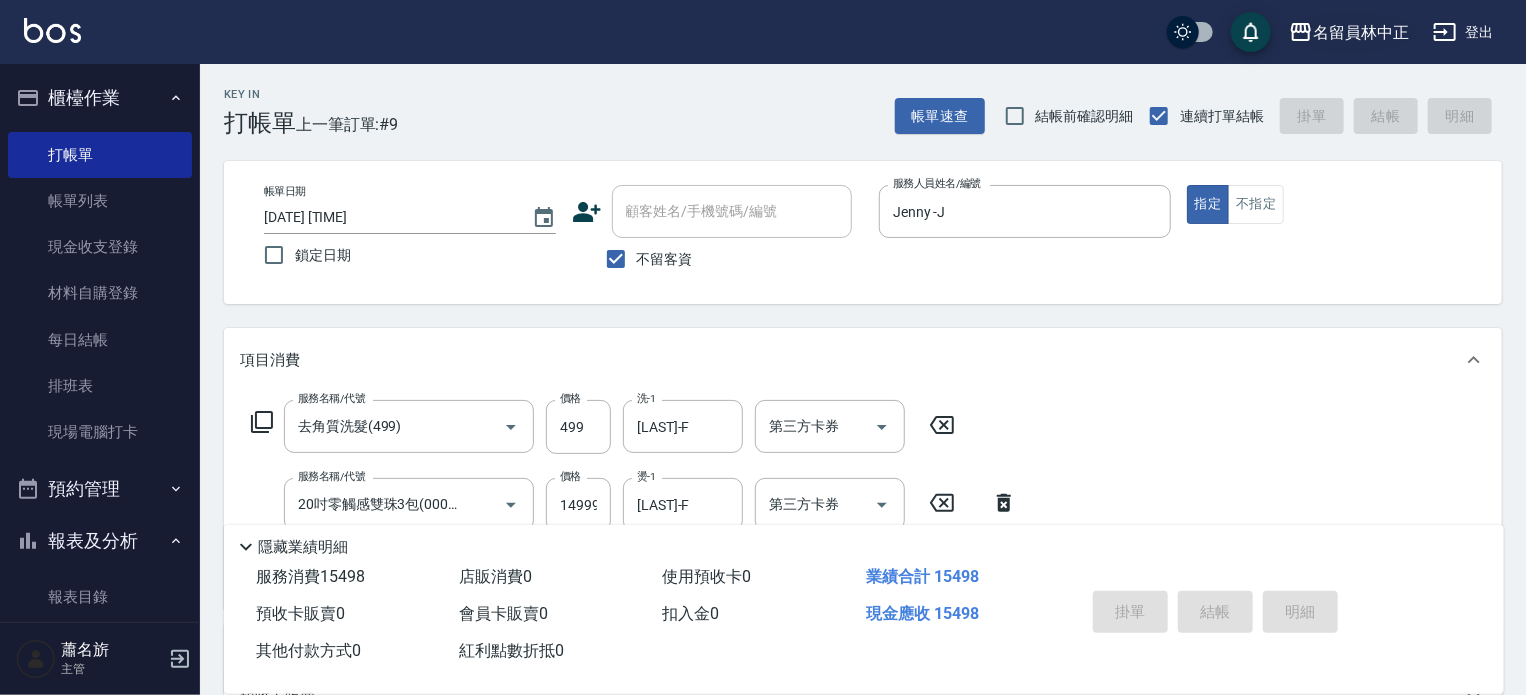 type on "[DATE] [TIME]" 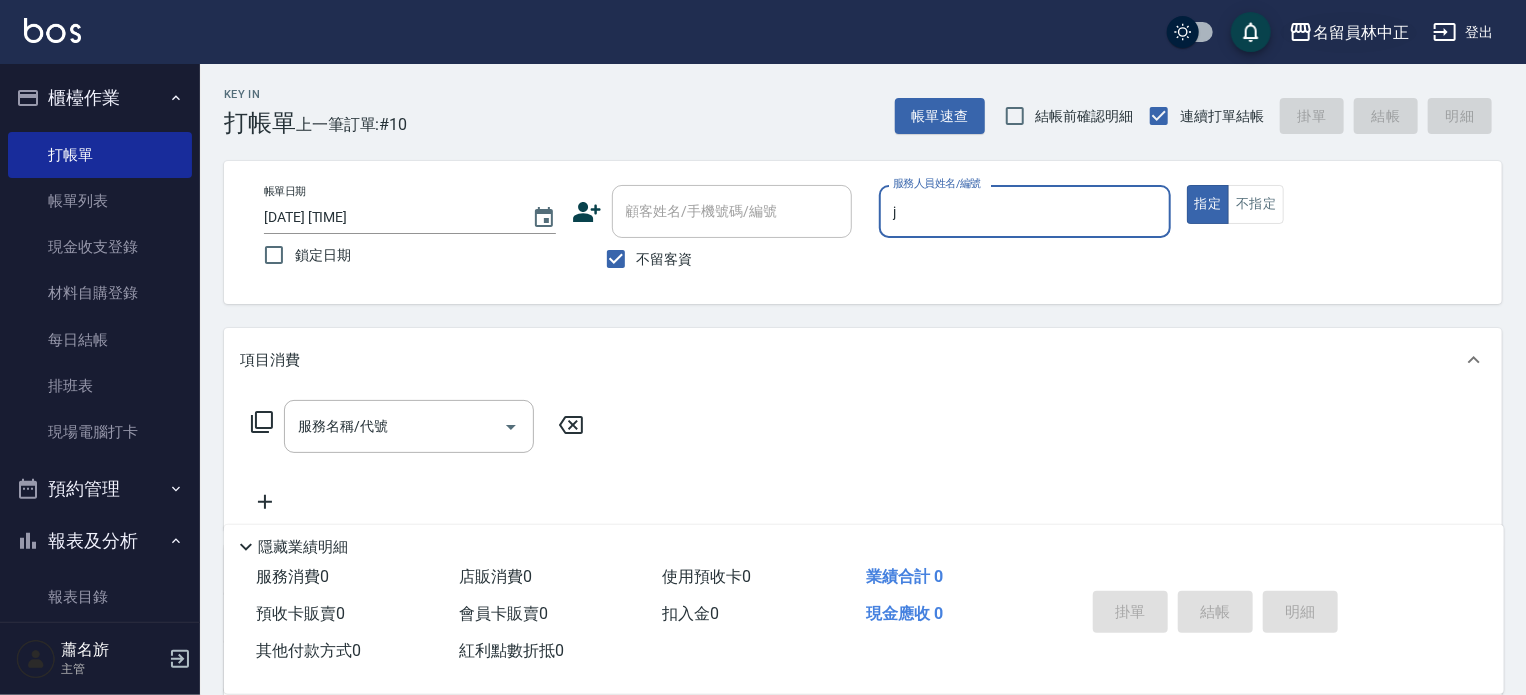 type on "Jenny -J" 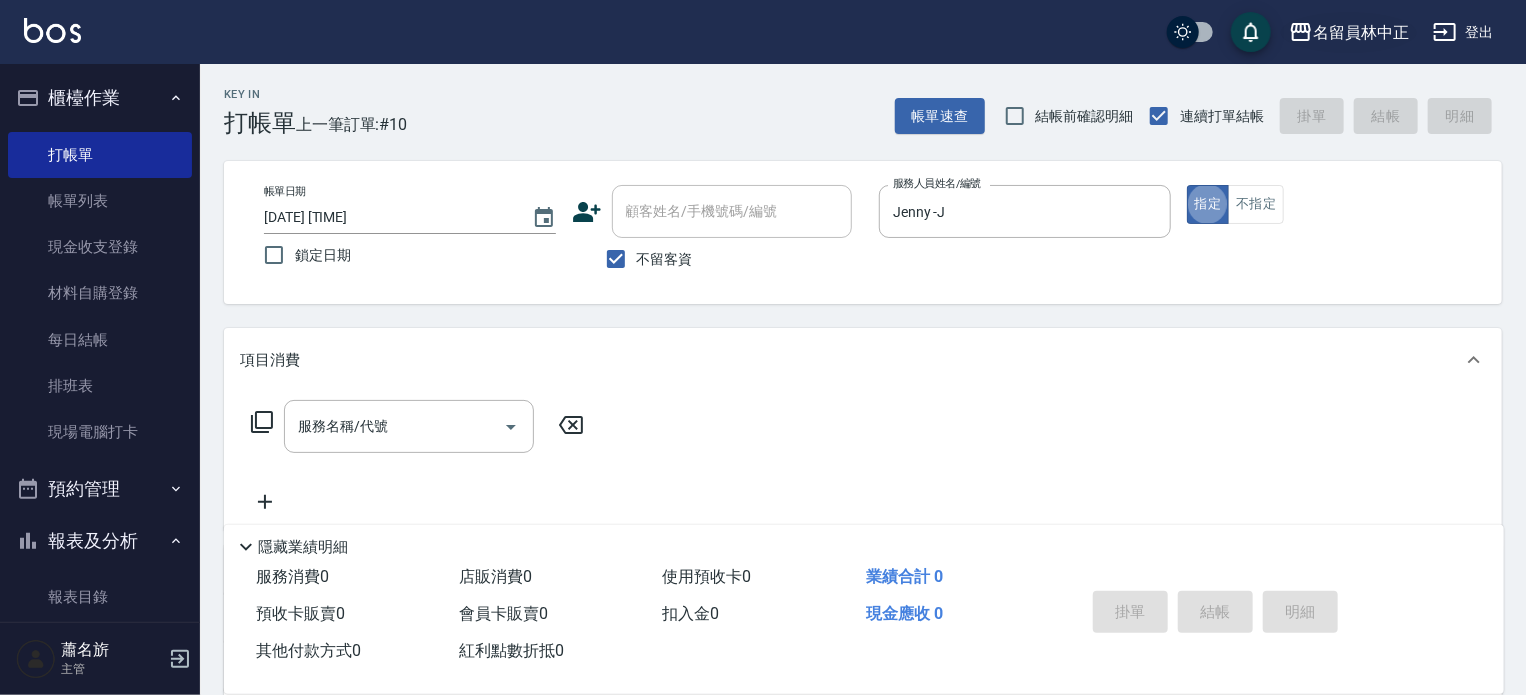 type on "true" 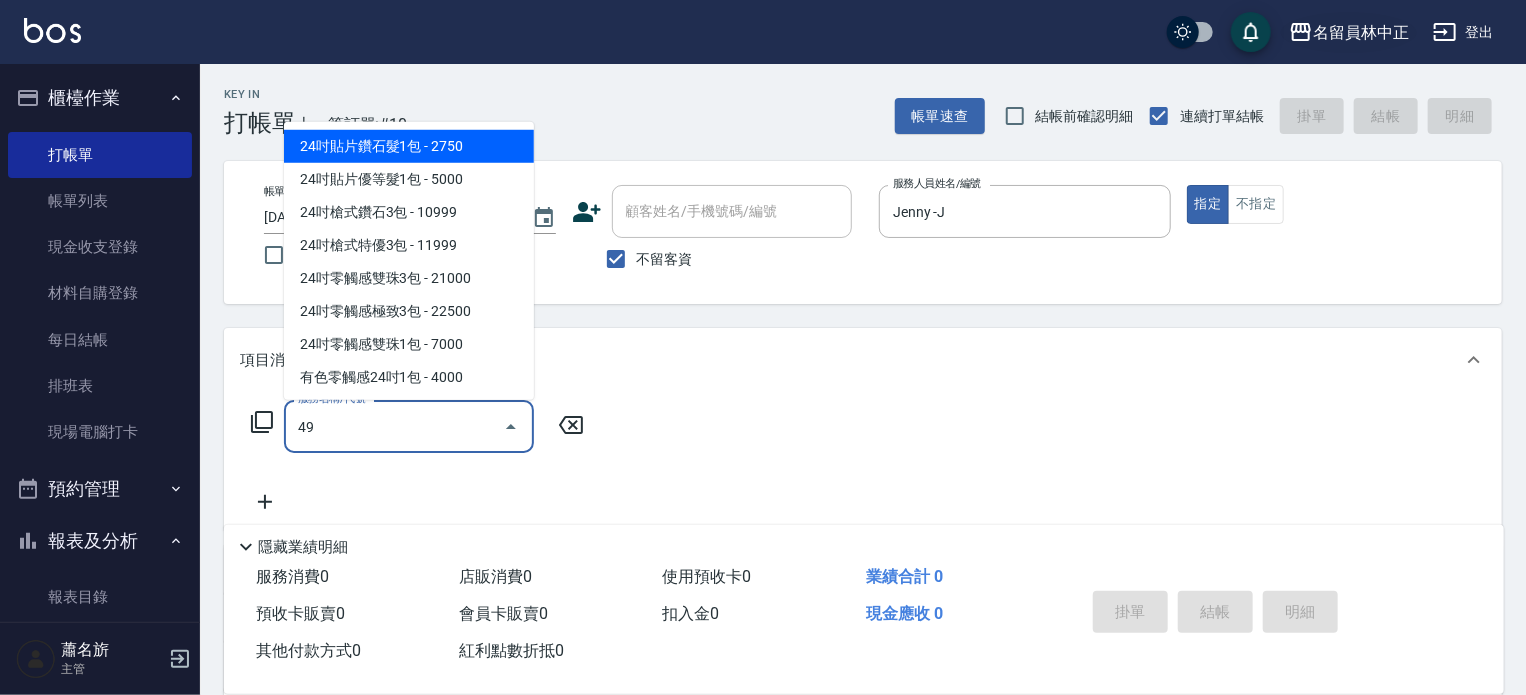 type on "499" 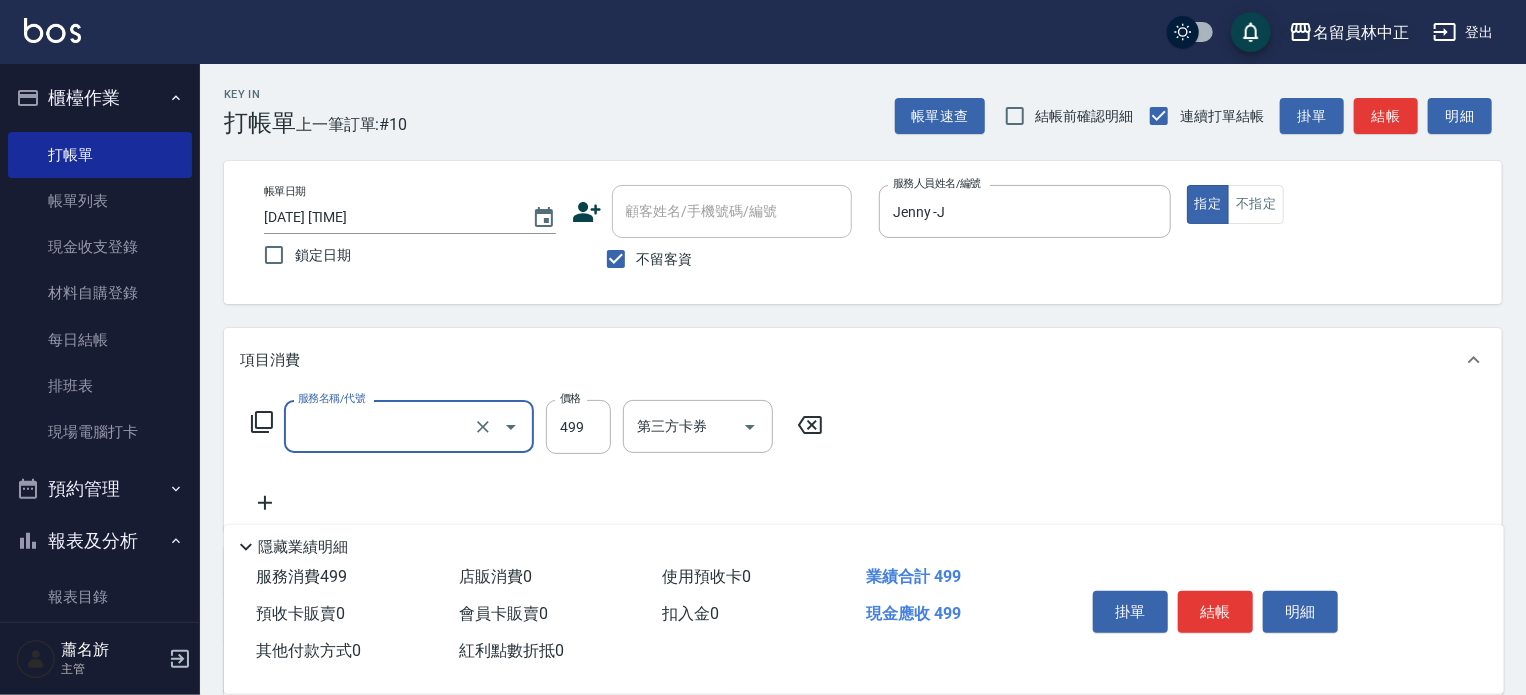 type on "0" 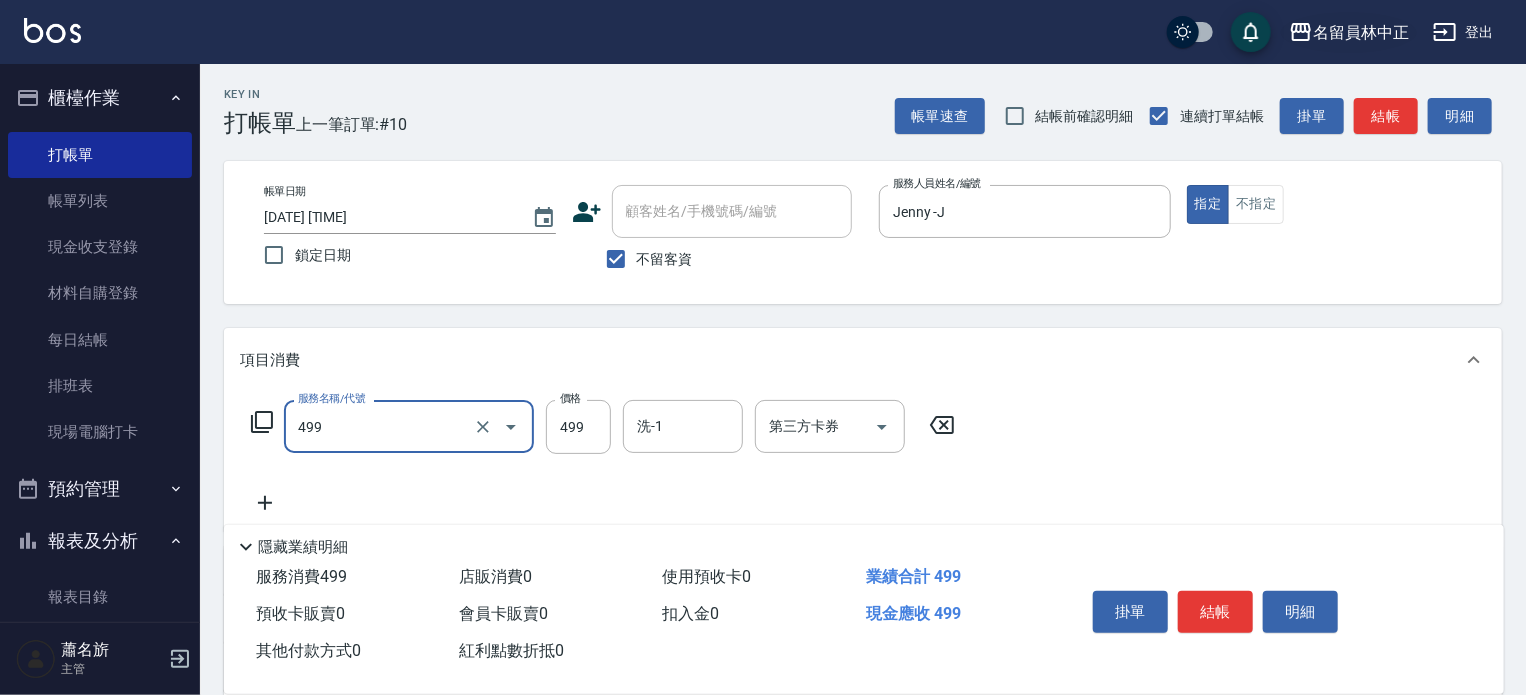 type on "去角質洗髮(499)" 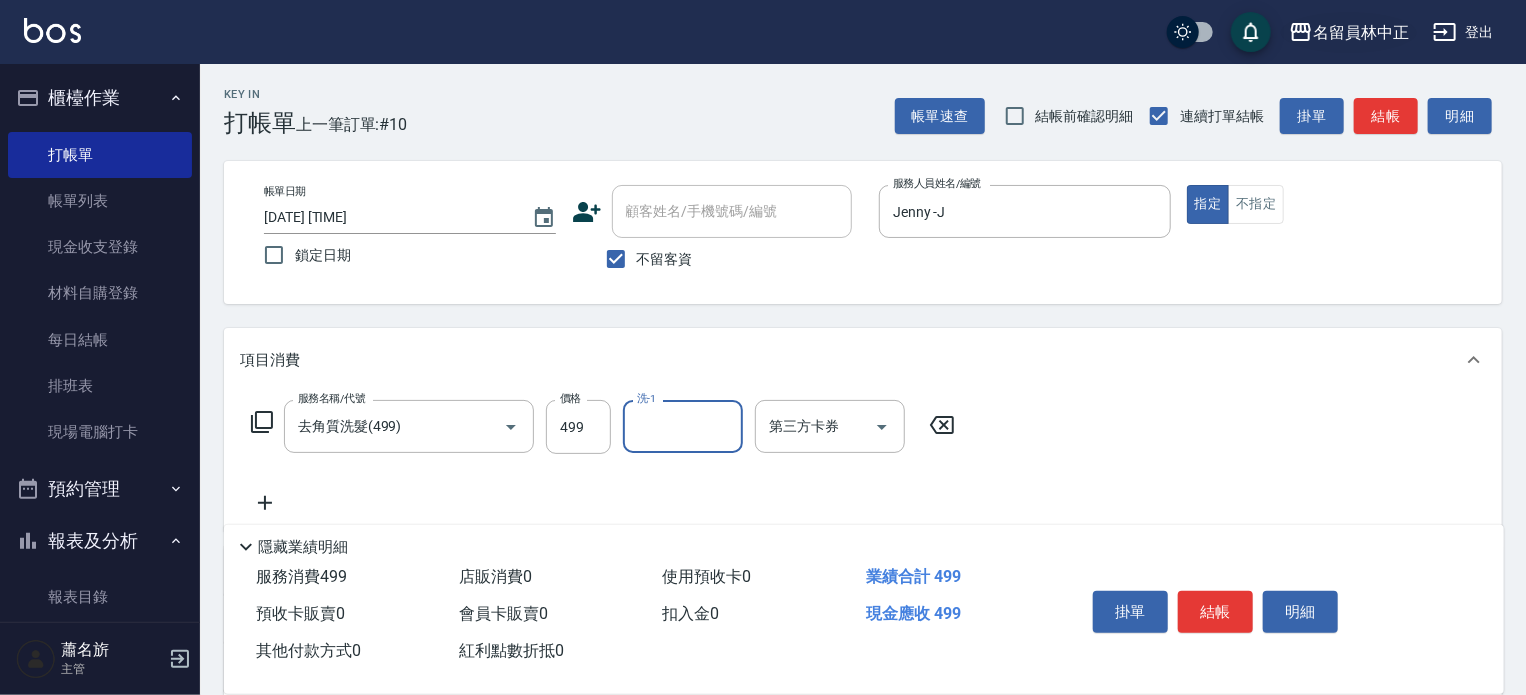 type on "0" 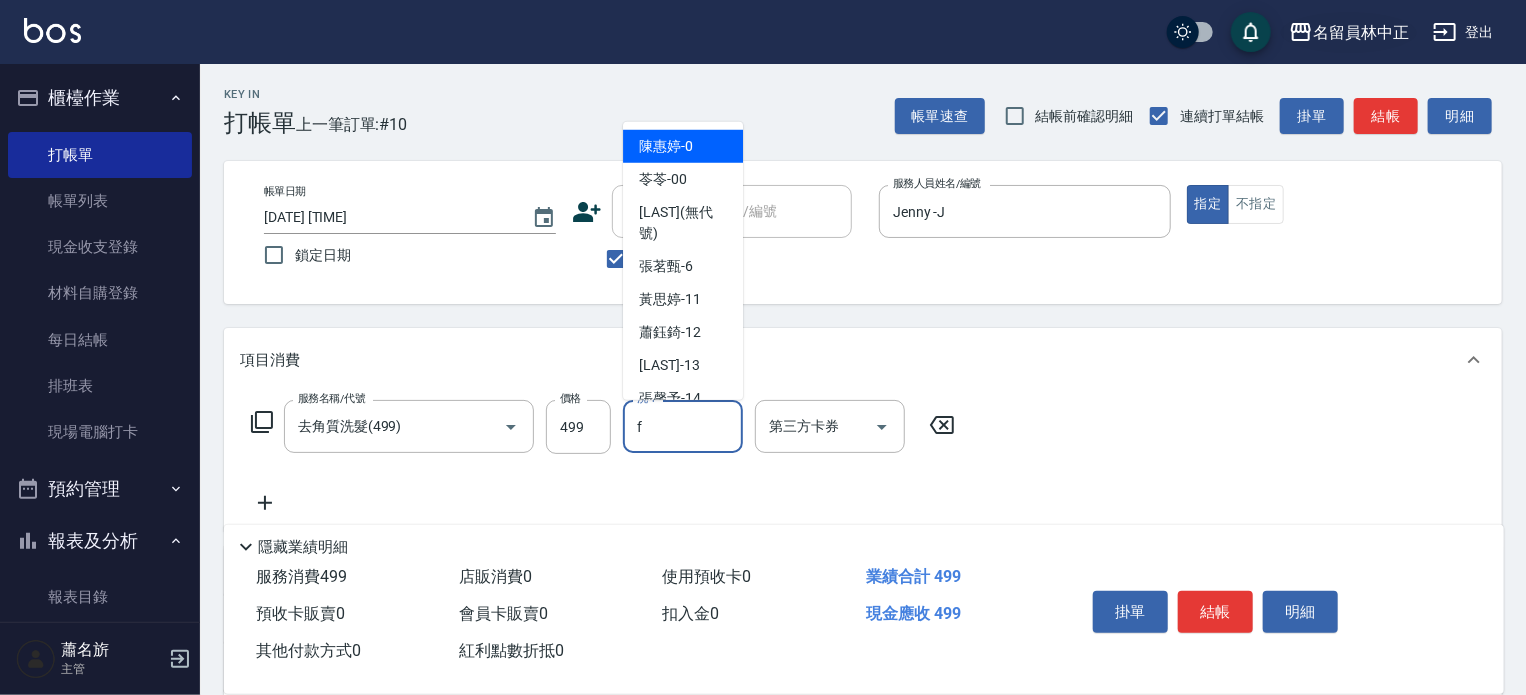 type on "[LAST]-F" 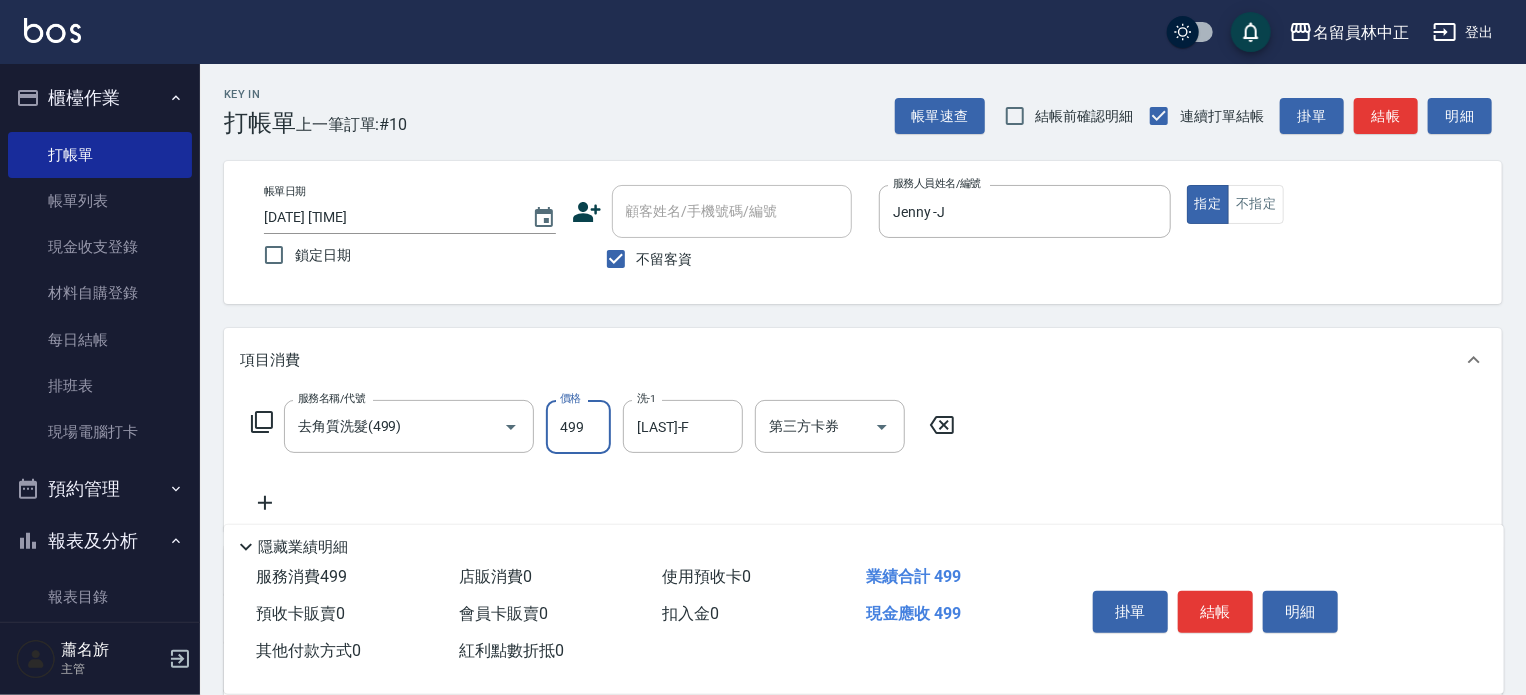 drag, startPoint x: 572, startPoint y: 414, endPoint x: 568, endPoint y: 365, distance: 49.162994 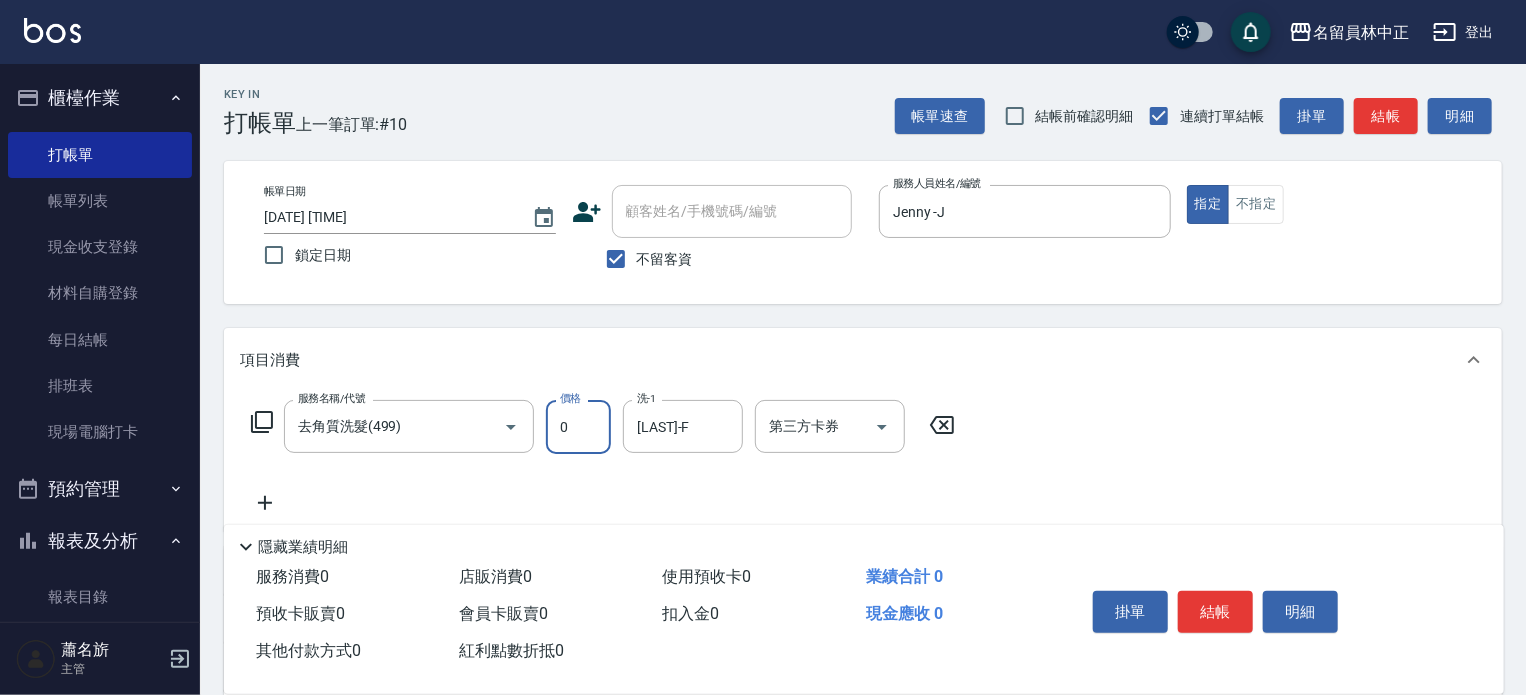 type on "0" 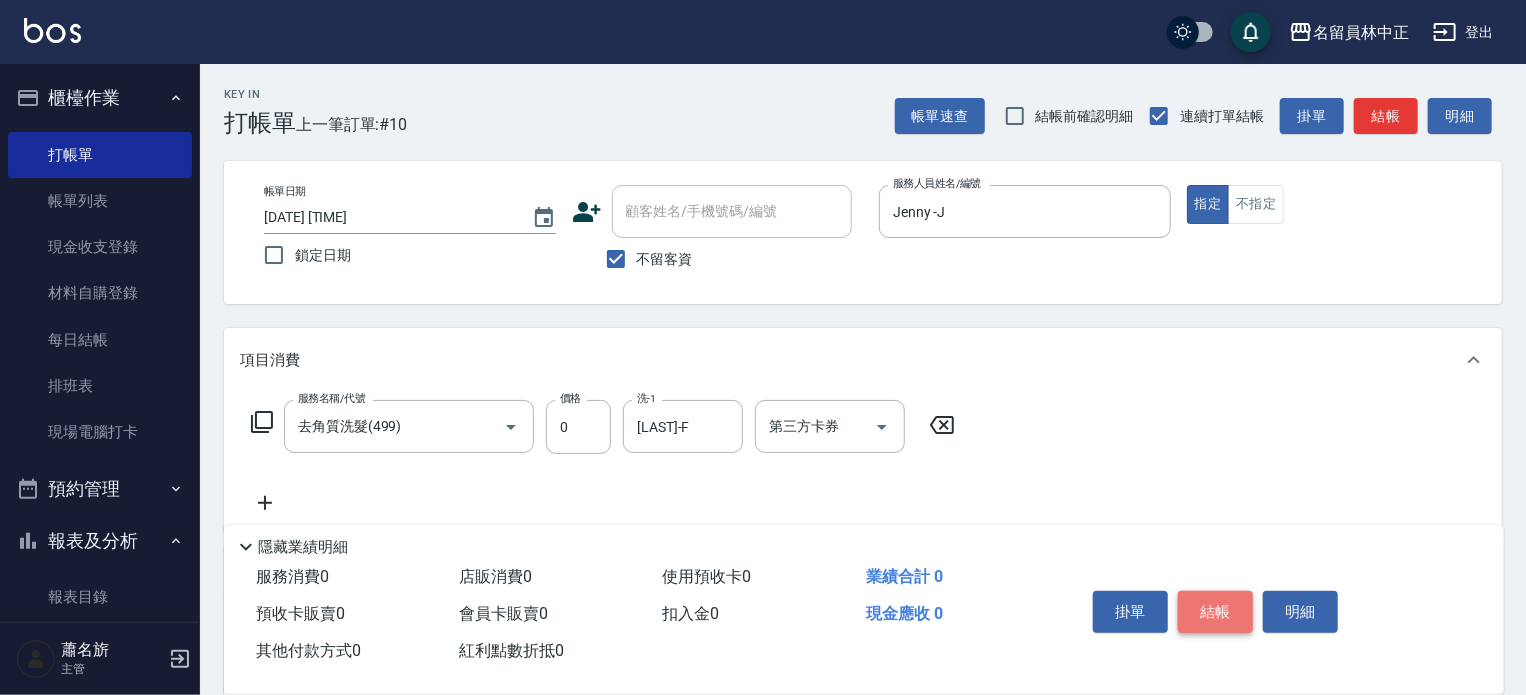 click on "結帳" at bounding box center (1215, 612) 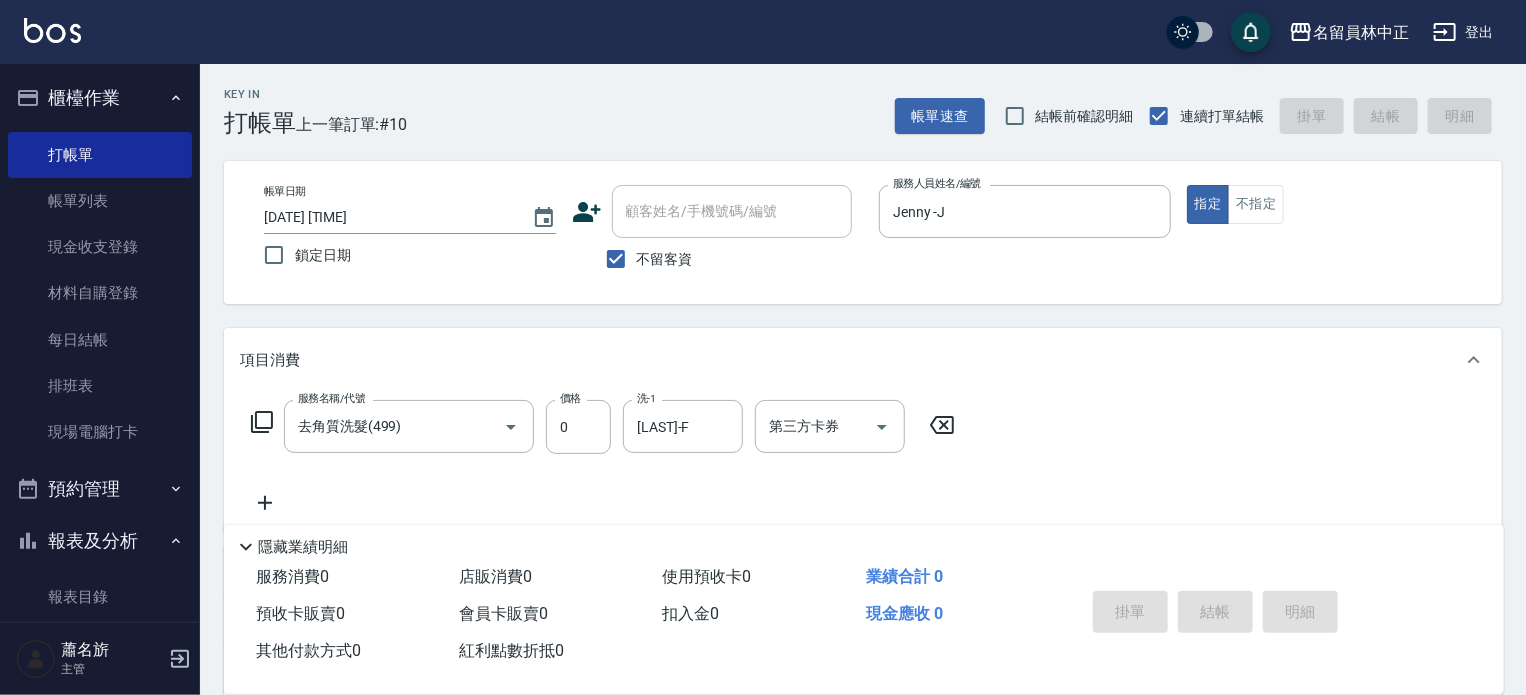 type 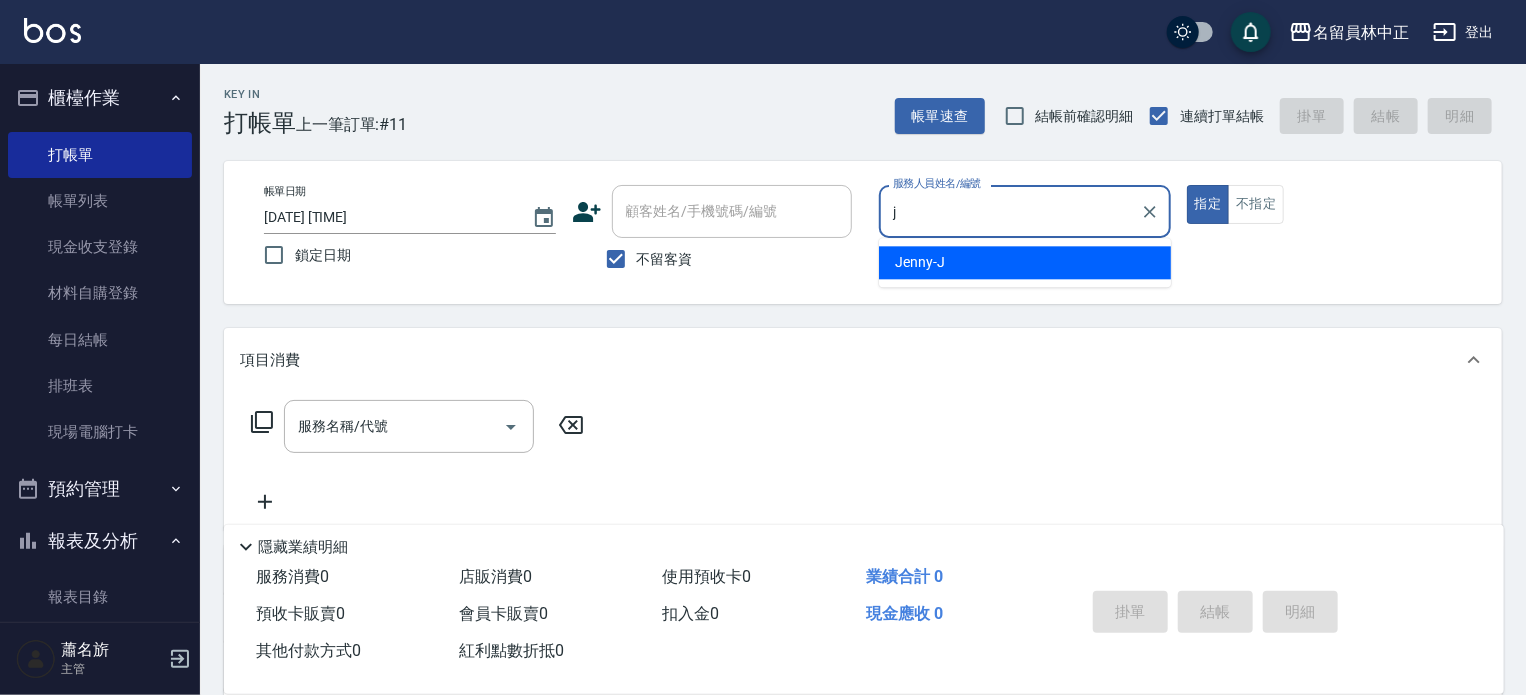 type on "Jenny -J" 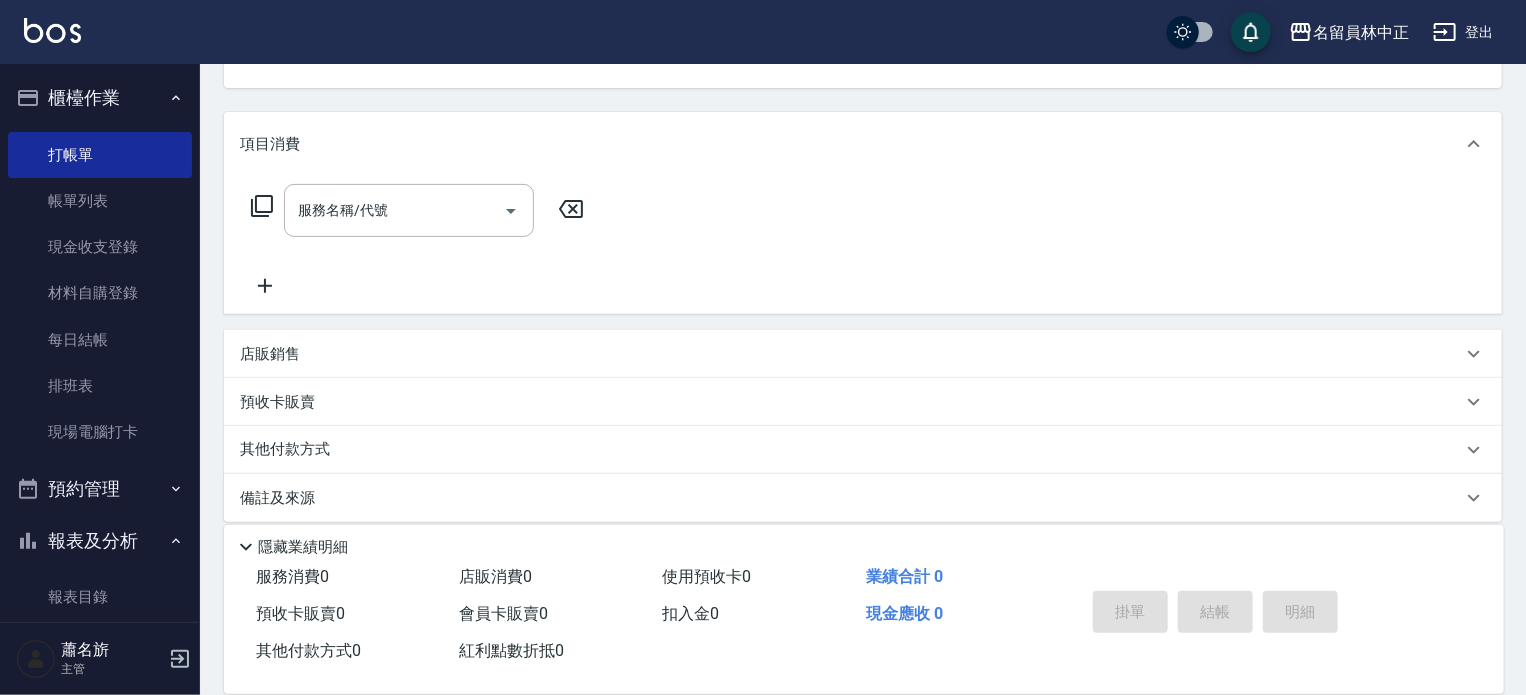 scroll, scrollTop: 232, scrollLeft: 0, axis: vertical 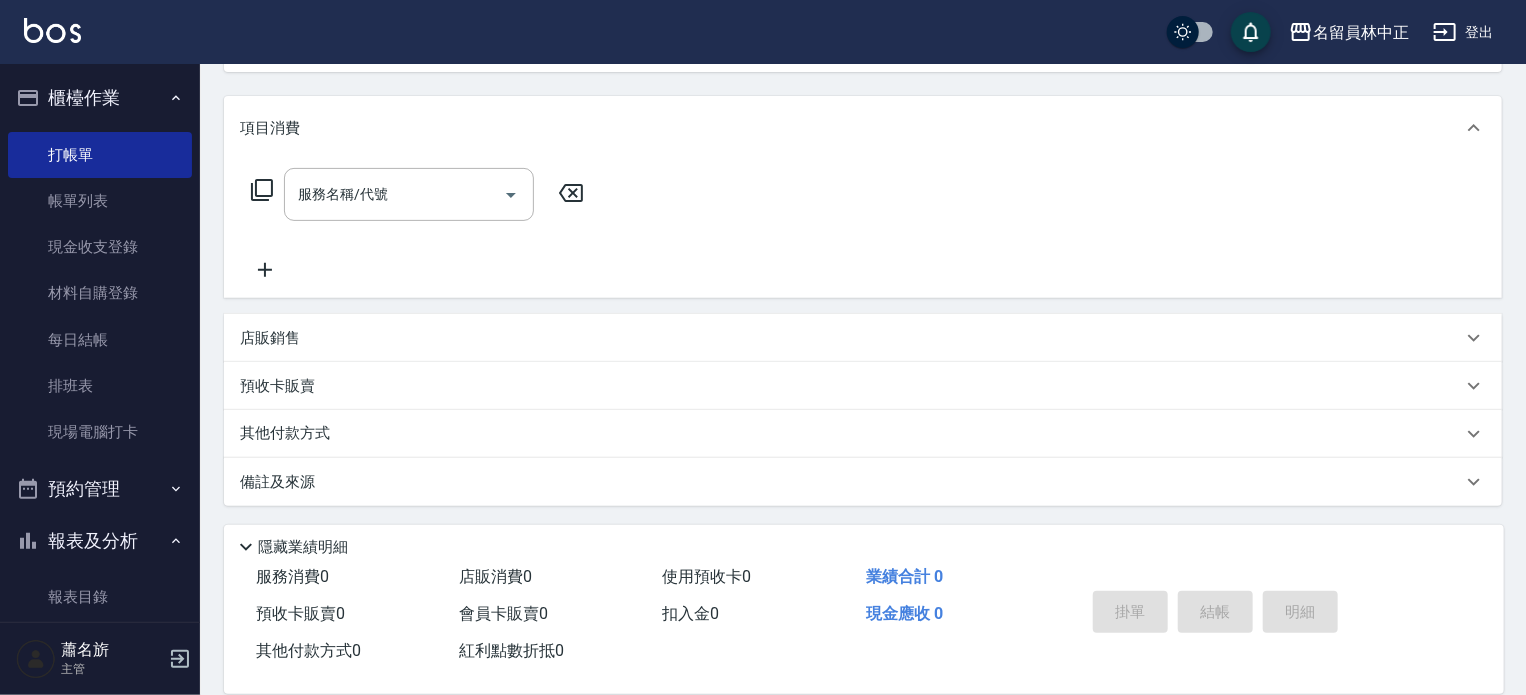 click on "店販銷售" at bounding box center (851, 338) 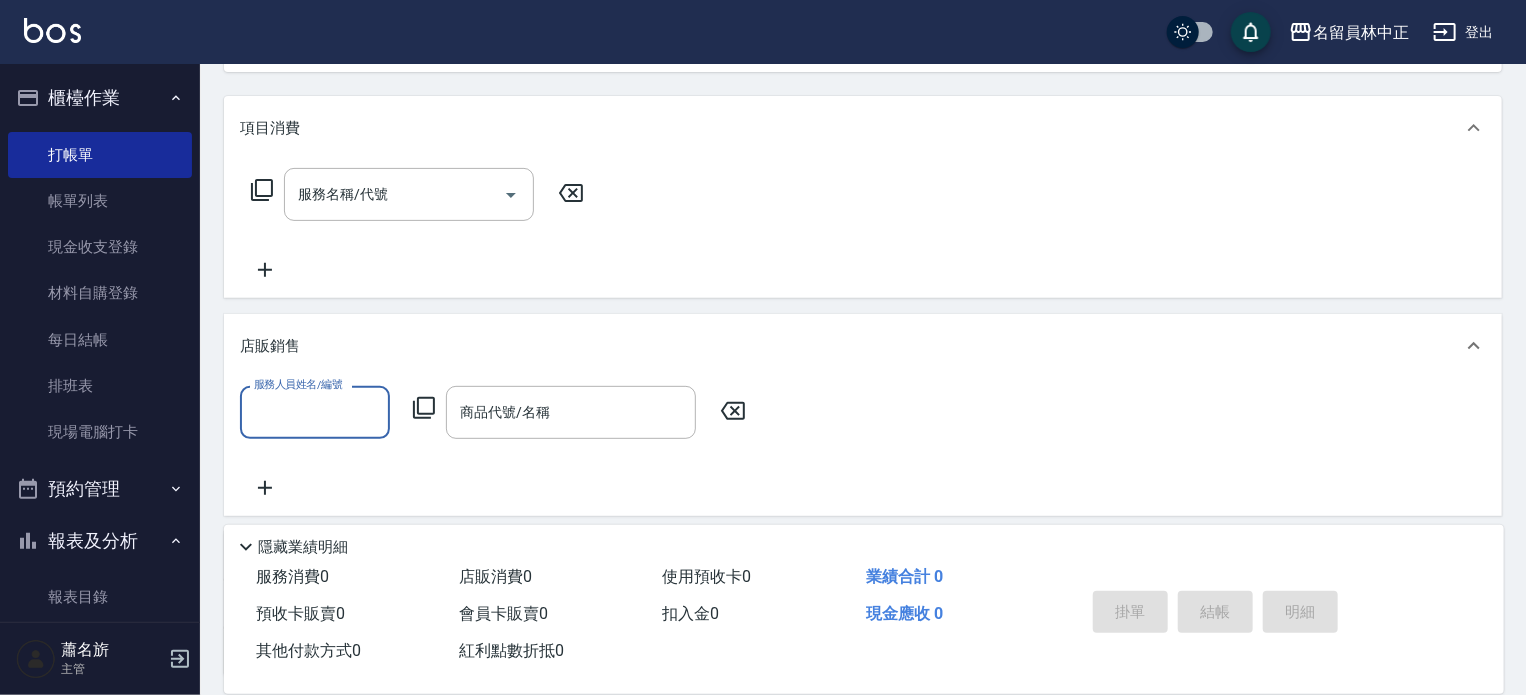 scroll, scrollTop: 0, scrollLeft: 0, axis: both 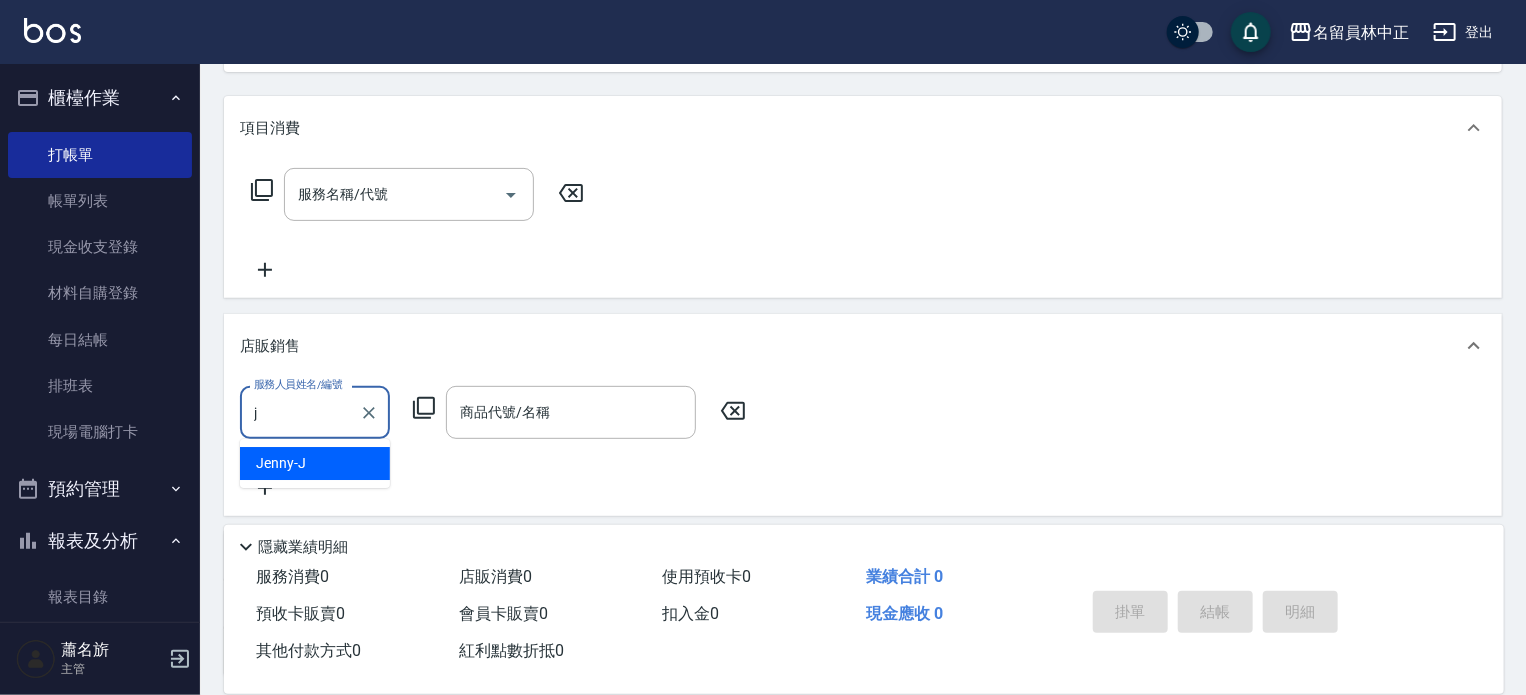 type on "Jenny -J" 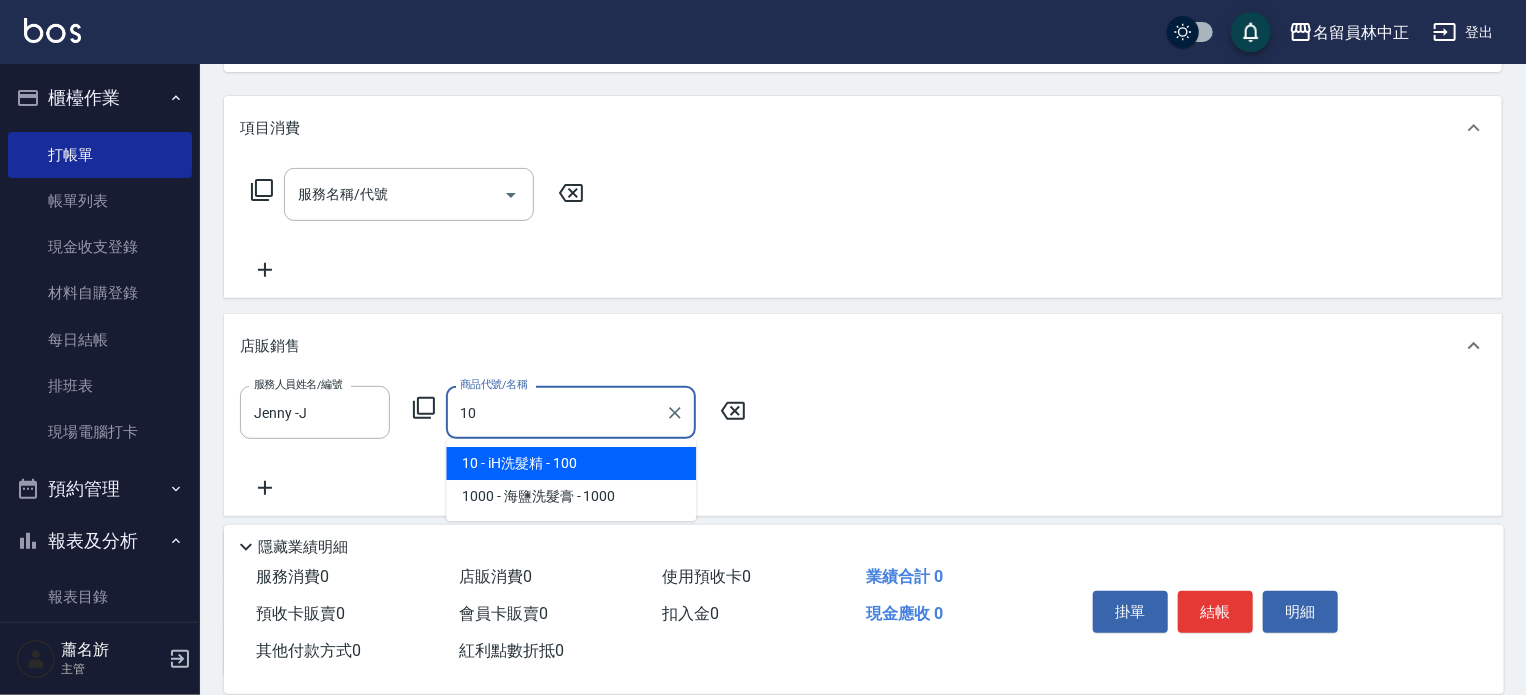 type on "iH洗髮精" 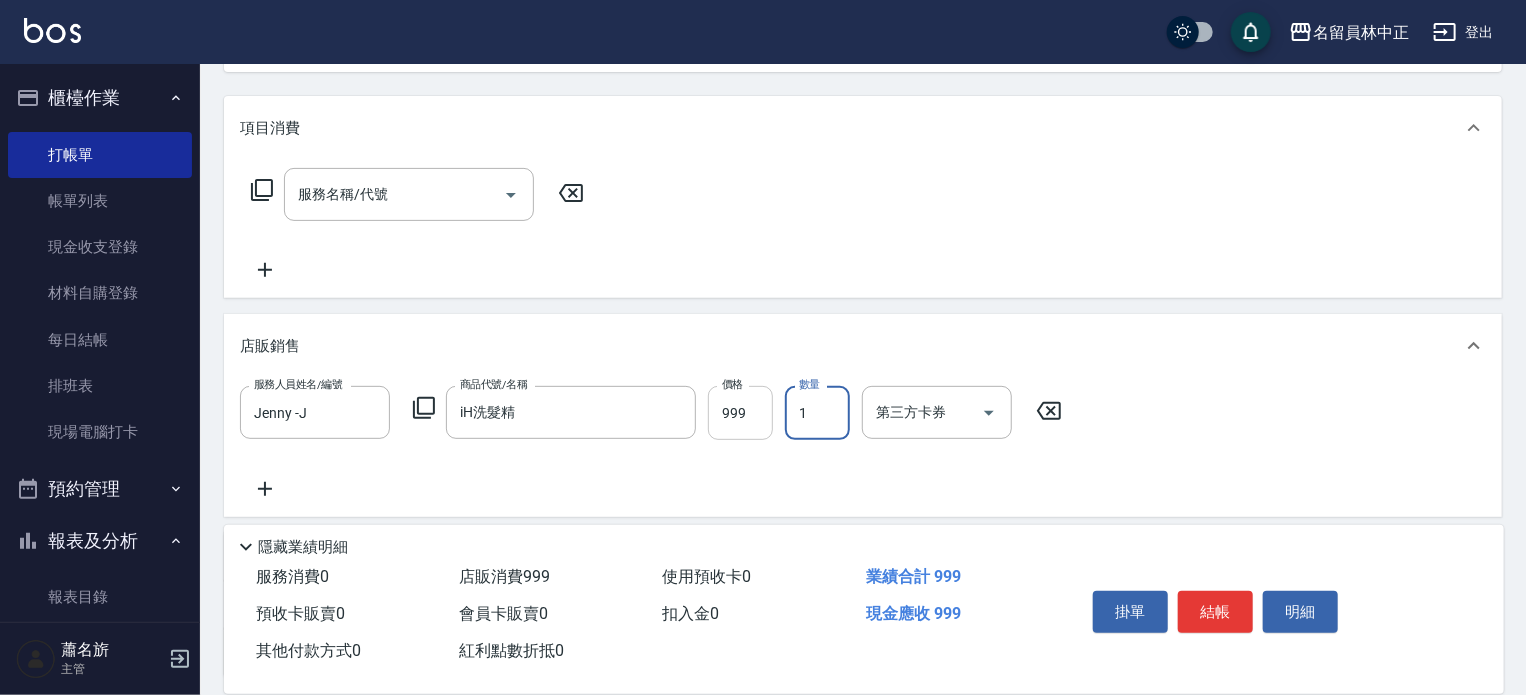drag, startPoint x: 756, startPoint y: 419, endPoint x: 752, endPoint y: 402, distance: 17.464249 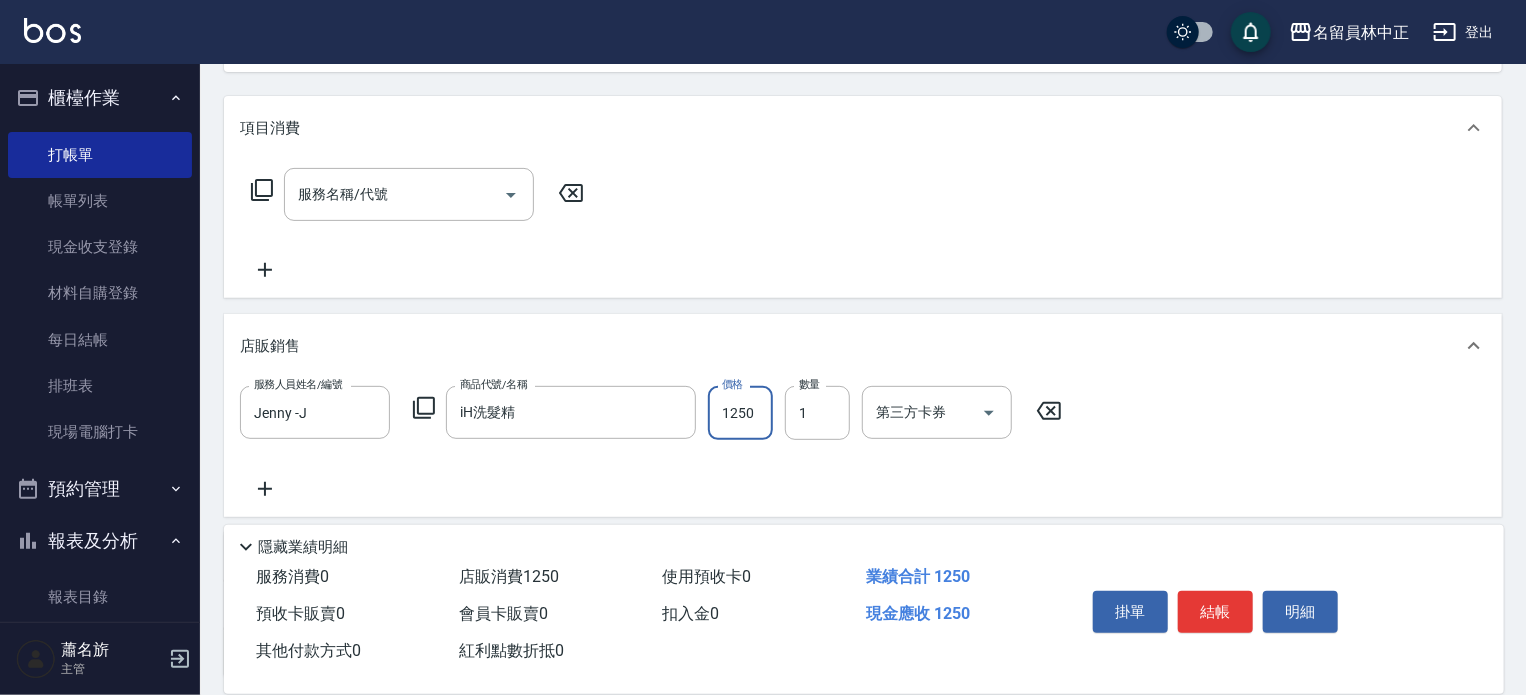 type on "1250" 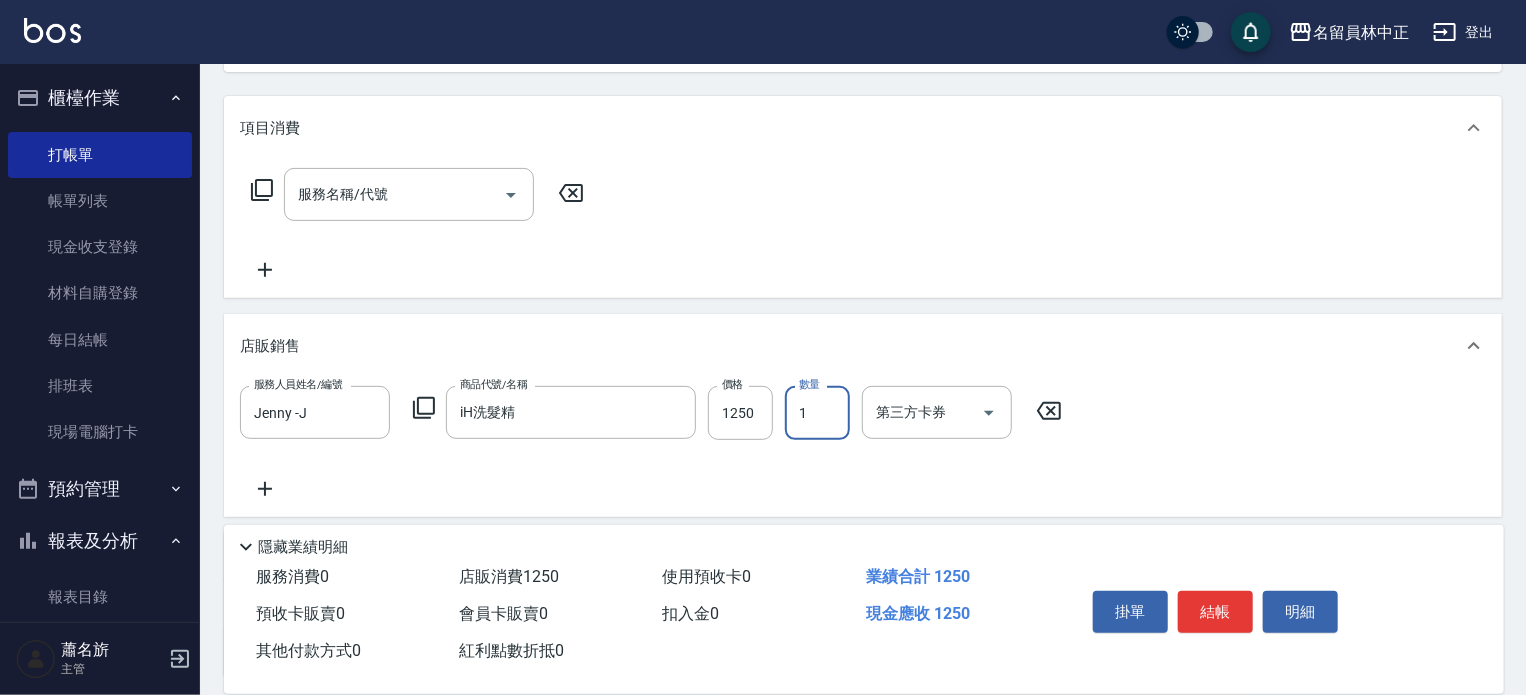 click on "結帳" at bounding box center (1215, 612) 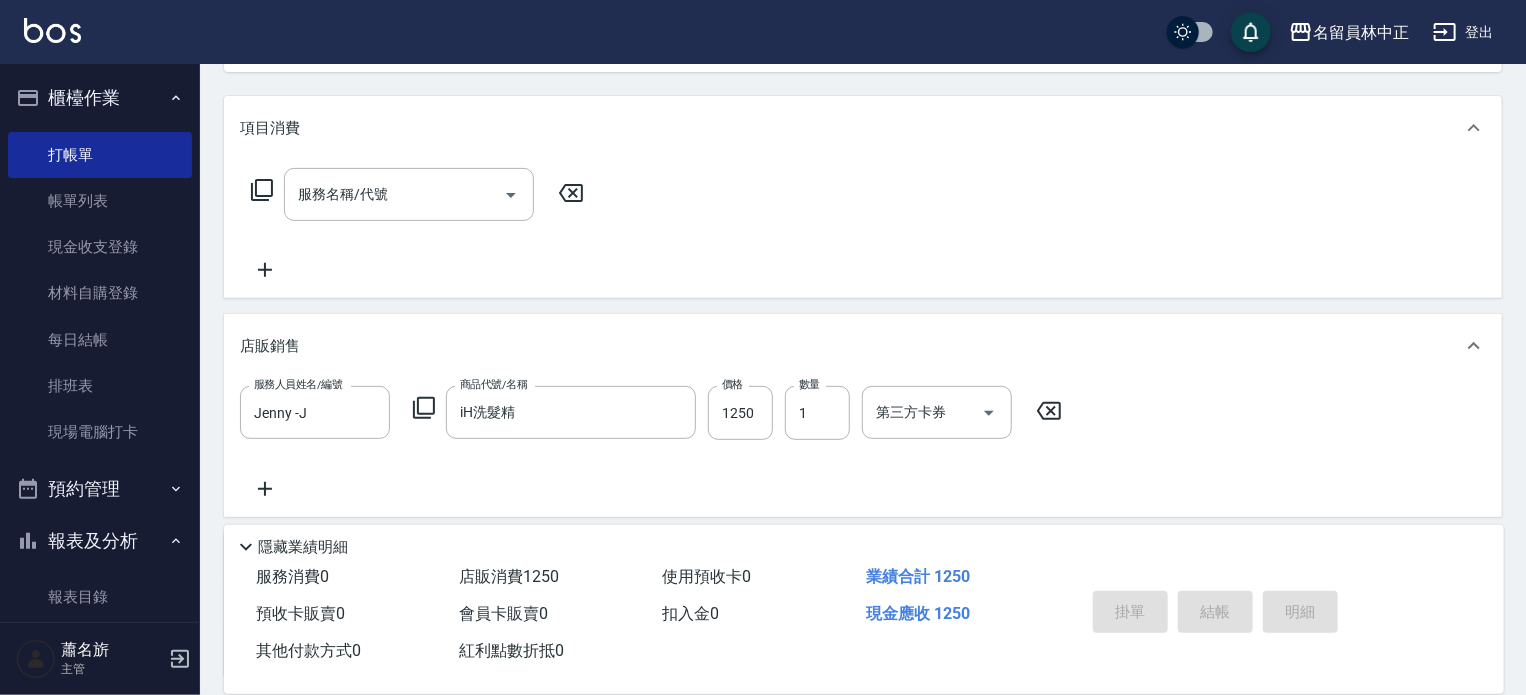 type on "2025/08/07 19:39" 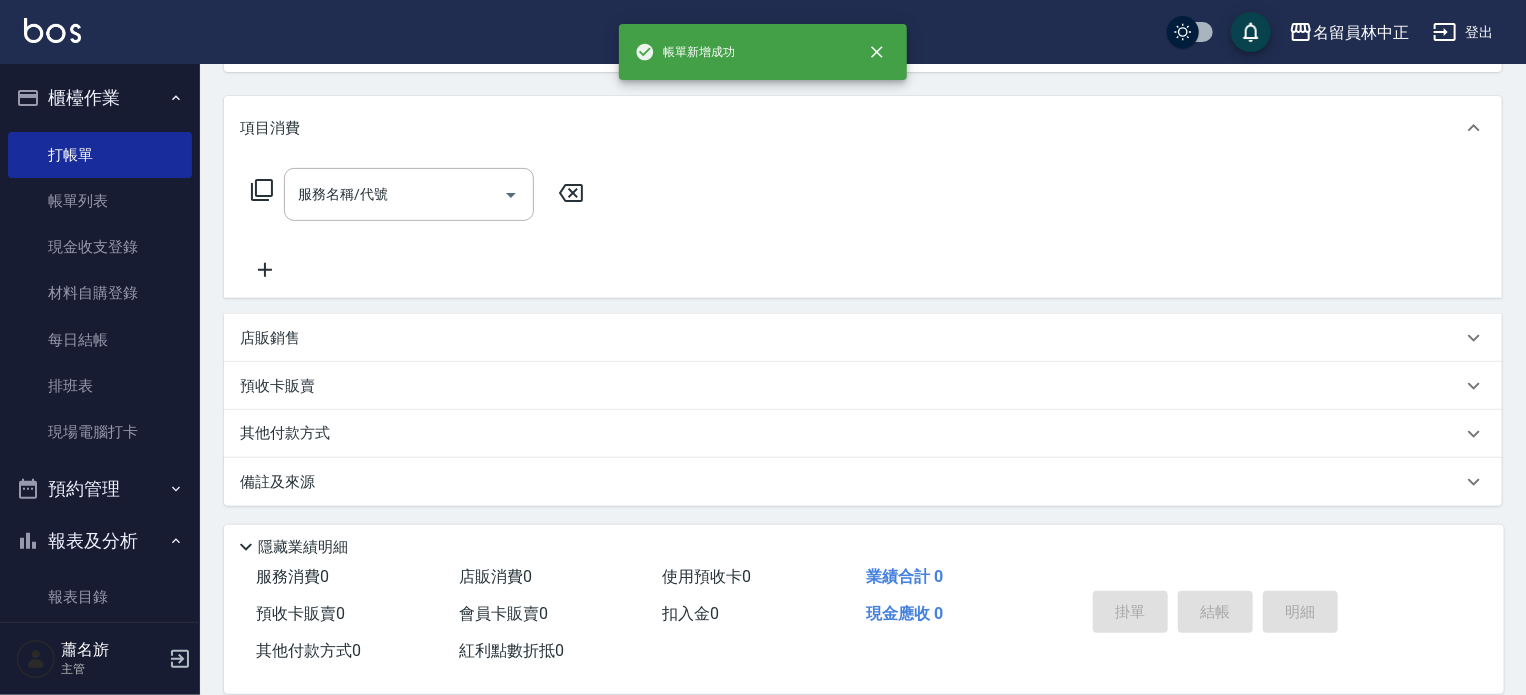 scroll, scrollTop: 0, scrollLeft: 0, axis: both 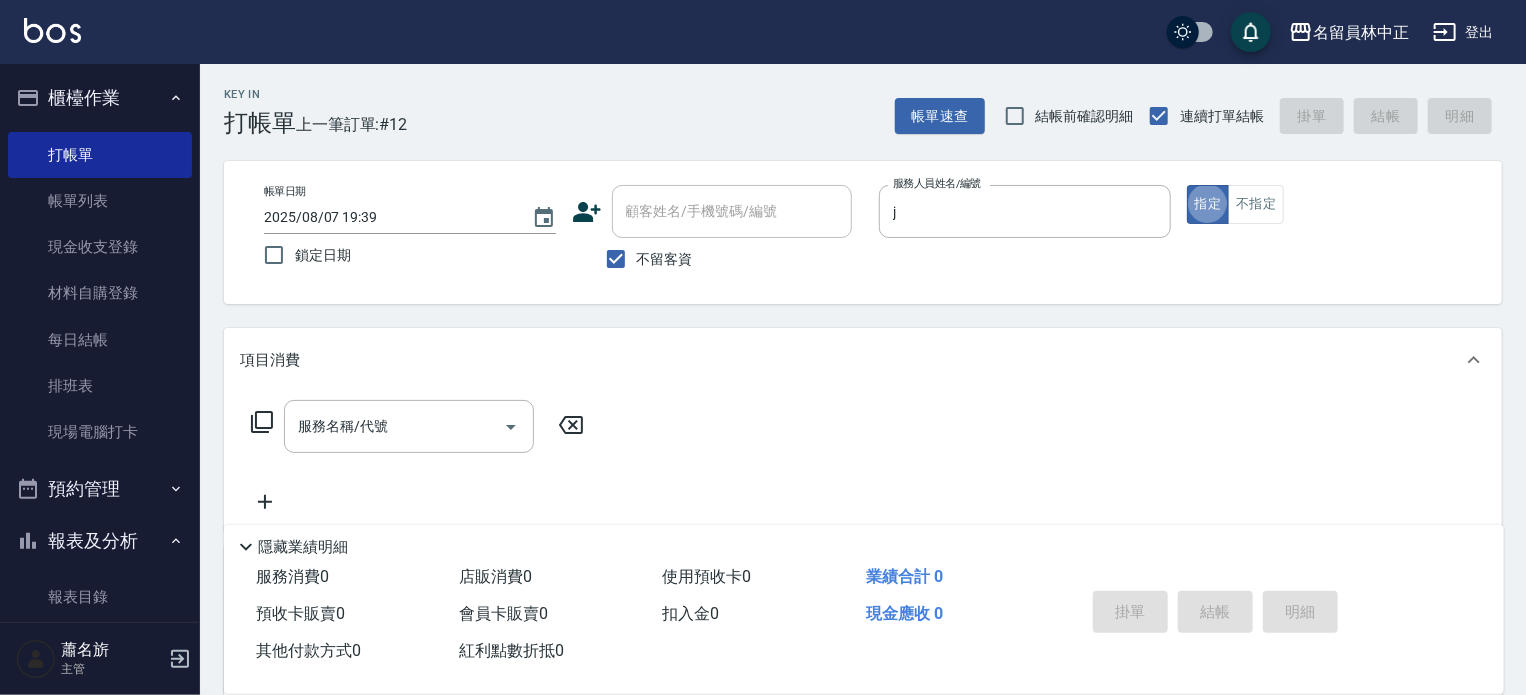 type on "Jenny -J" 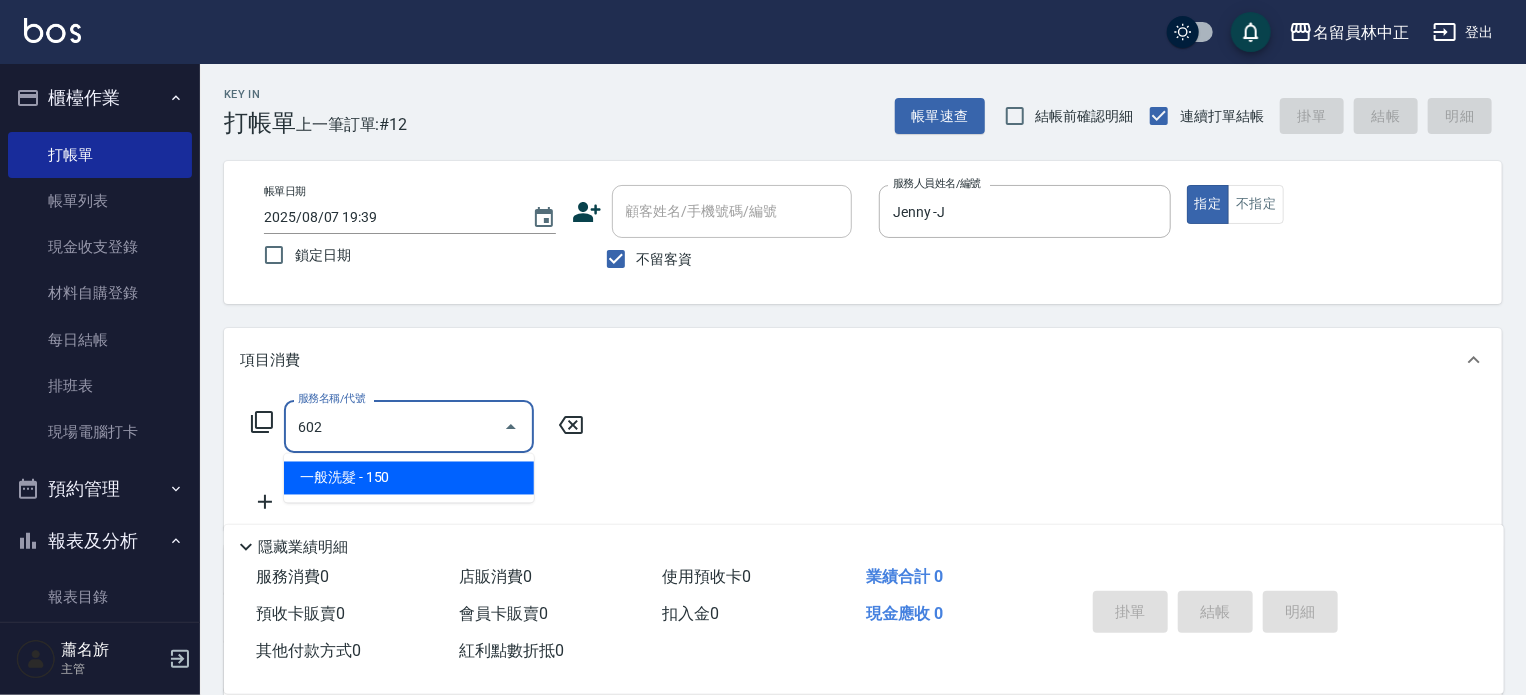 type on "一般洗髮(602)" 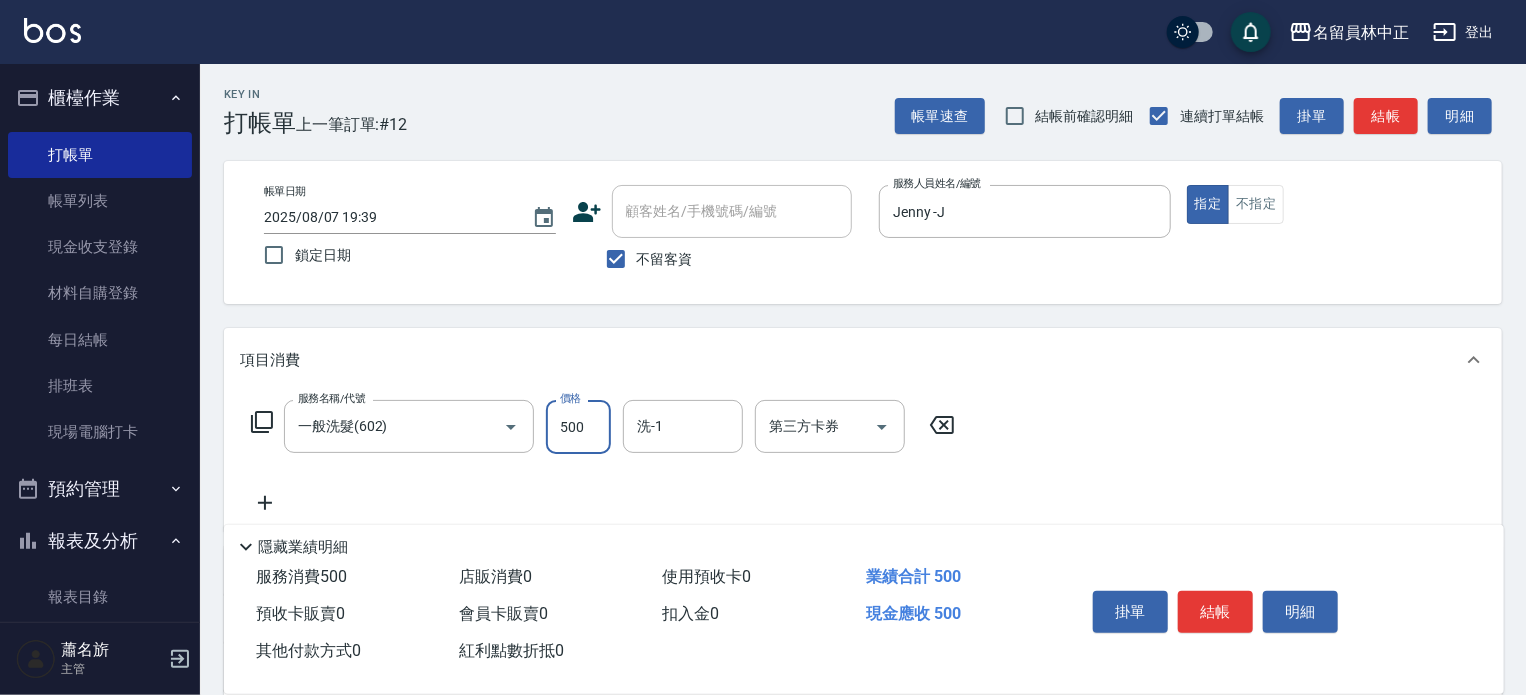 type on "500" 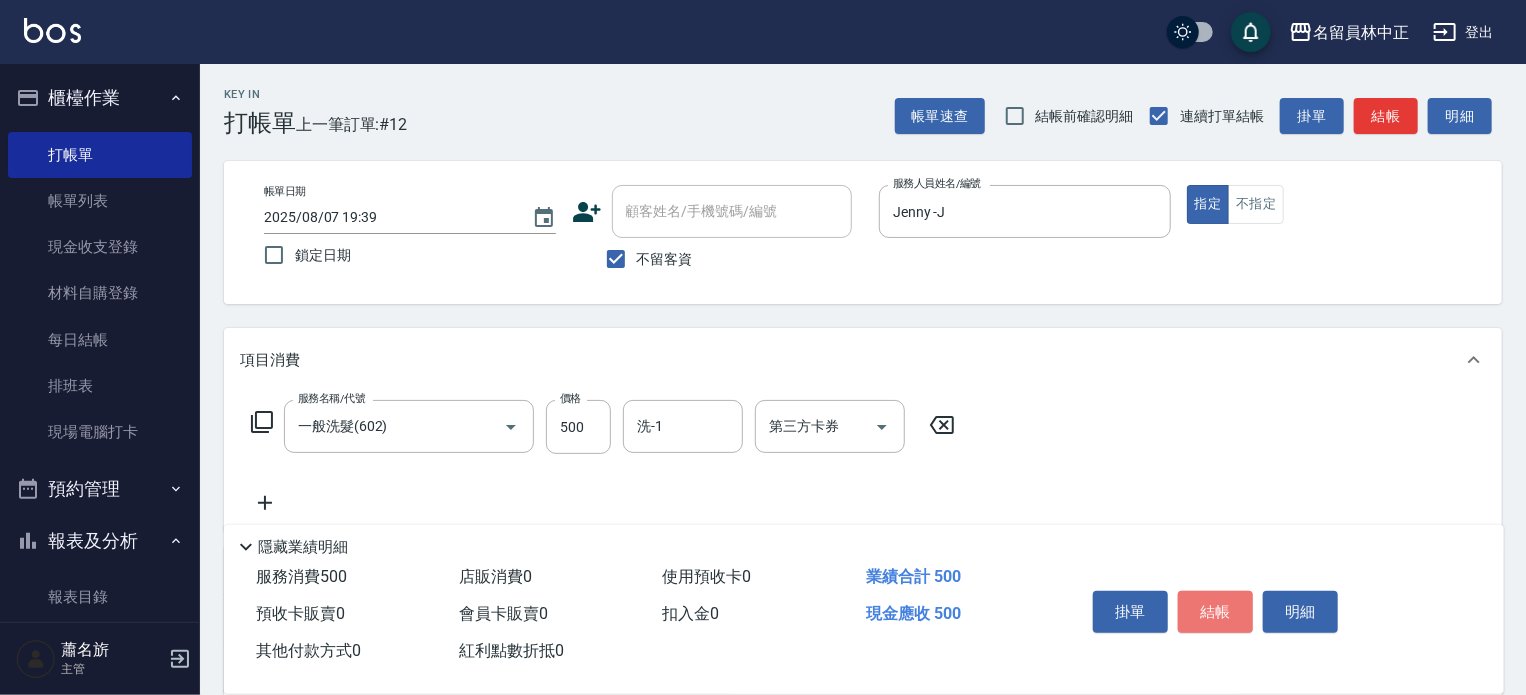click on "結帳" at bounding box center (1215, 612) 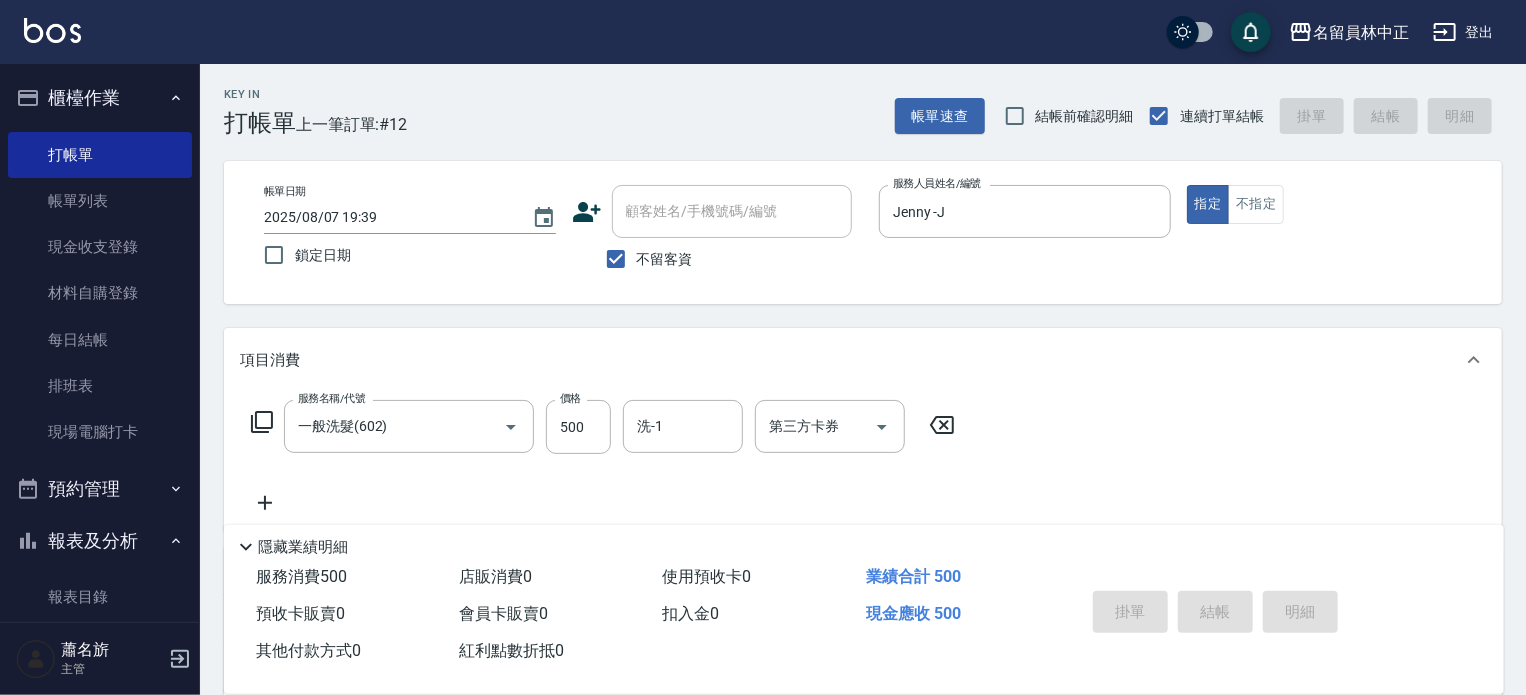 type 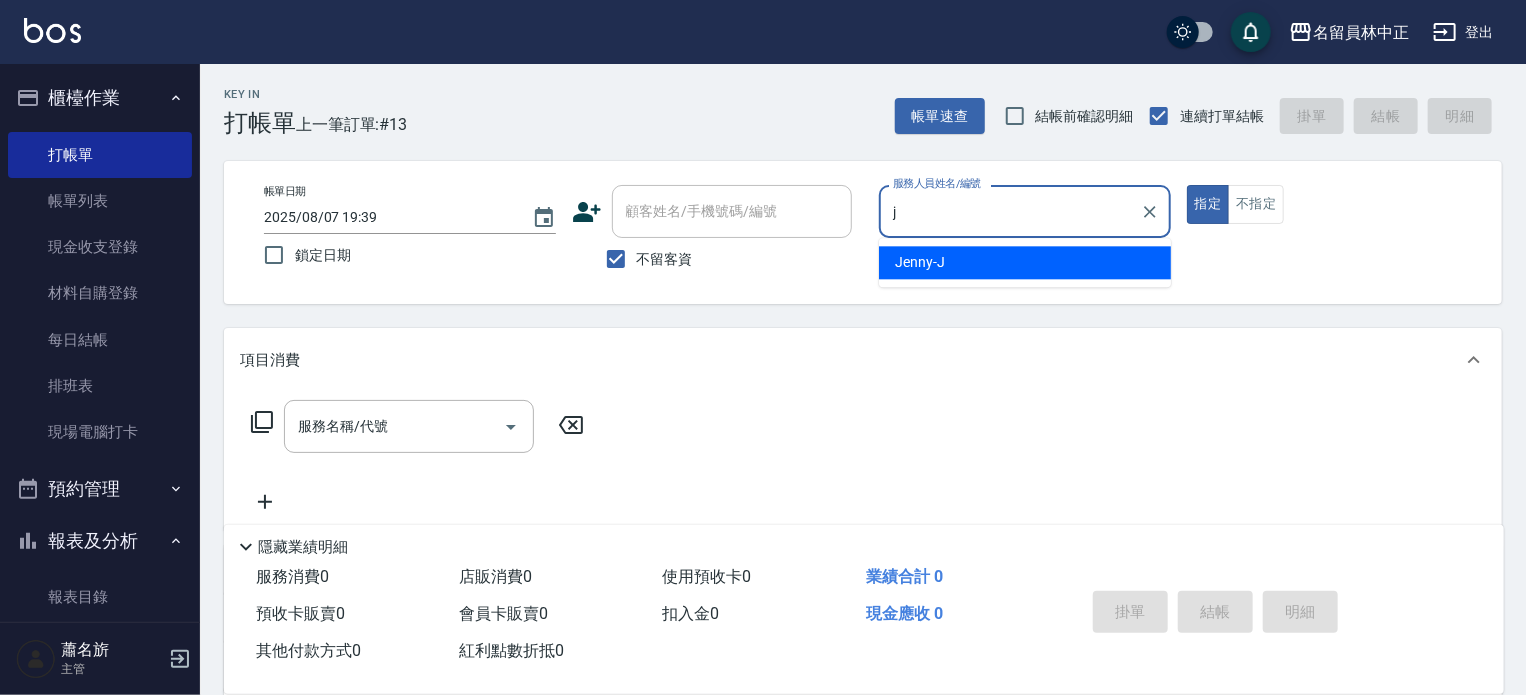 type on "Jenny -J" 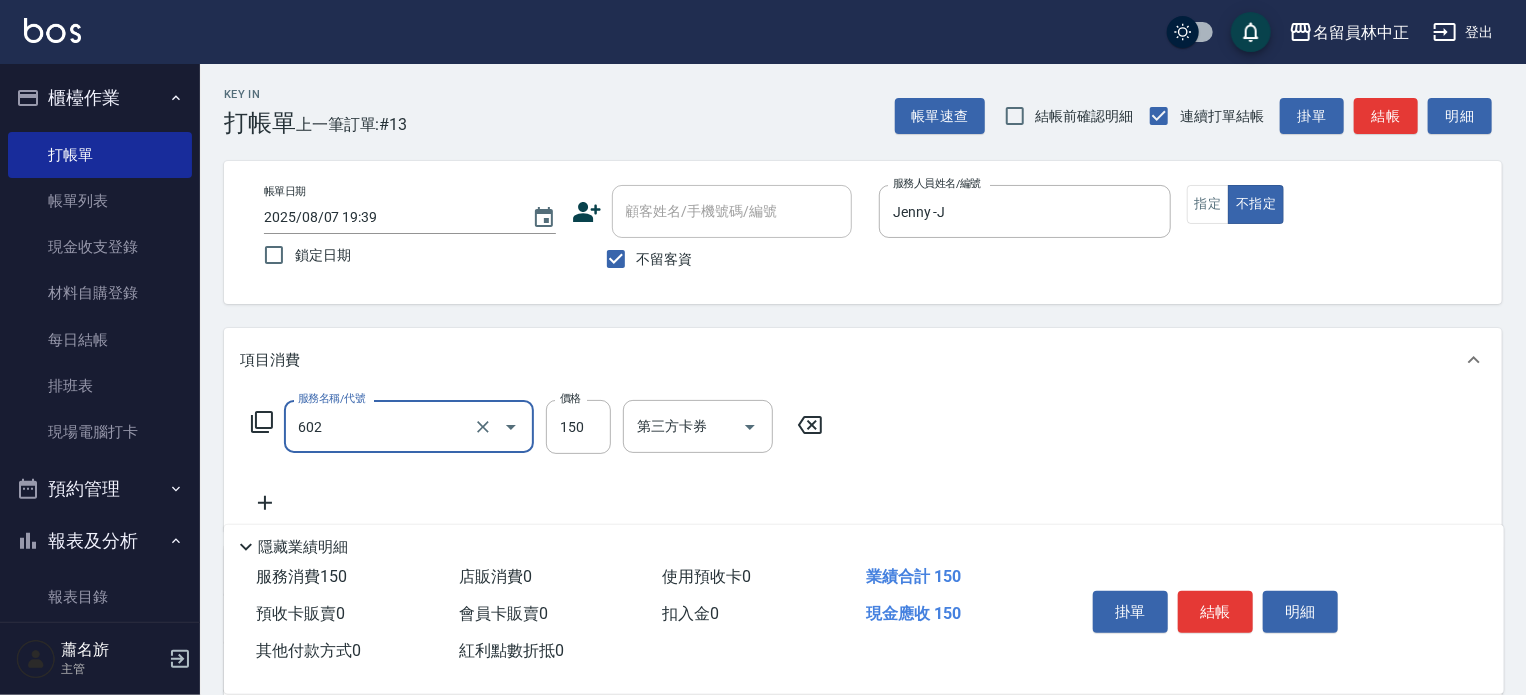 type on "一般洗髮(602)" 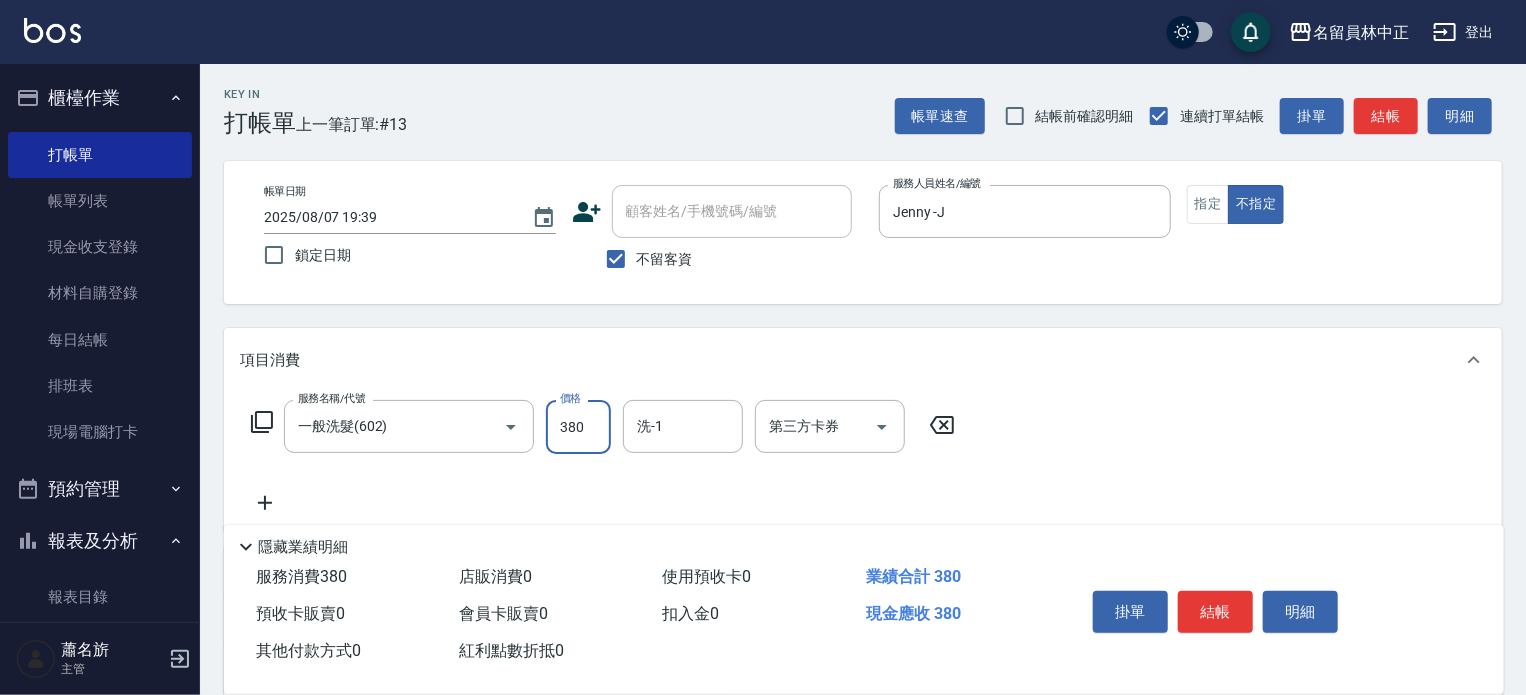 type on "380" 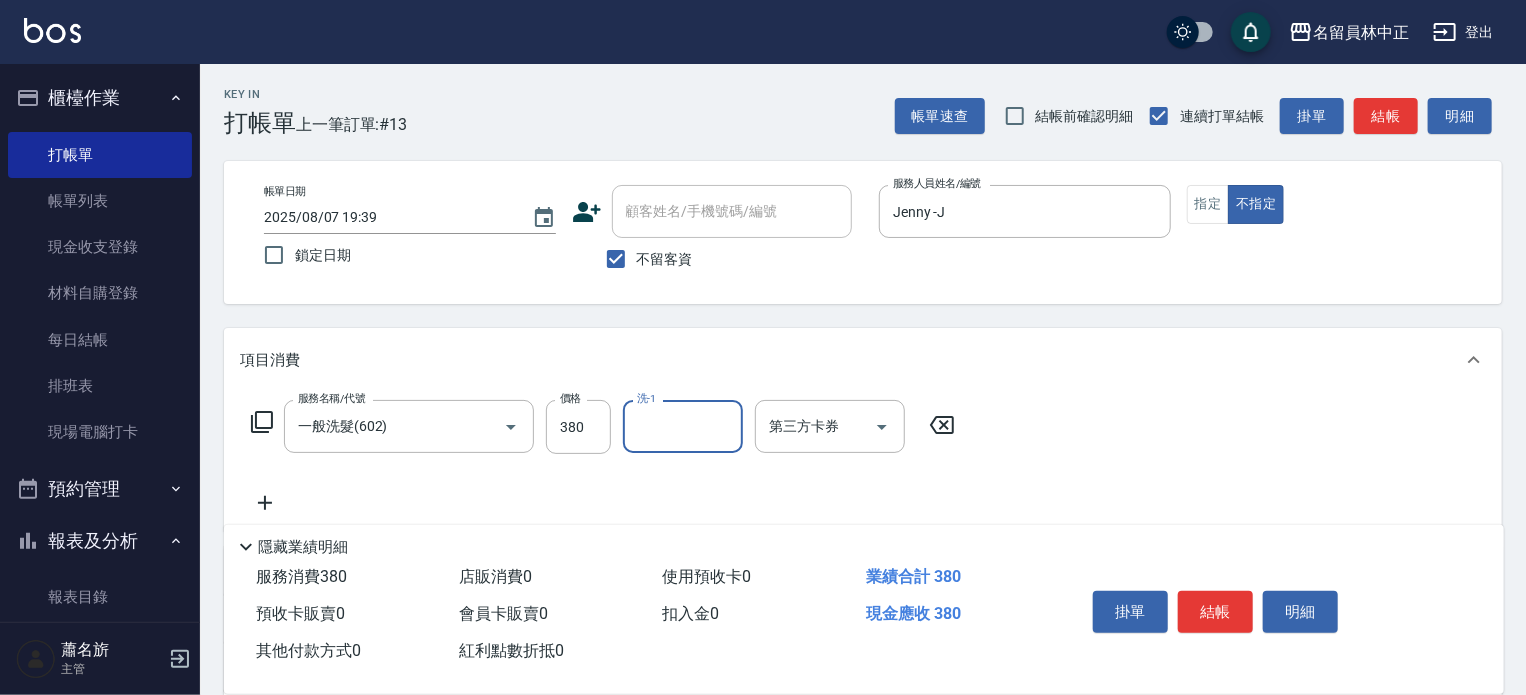 click on "結帳" at bounding box center (1215, 612) 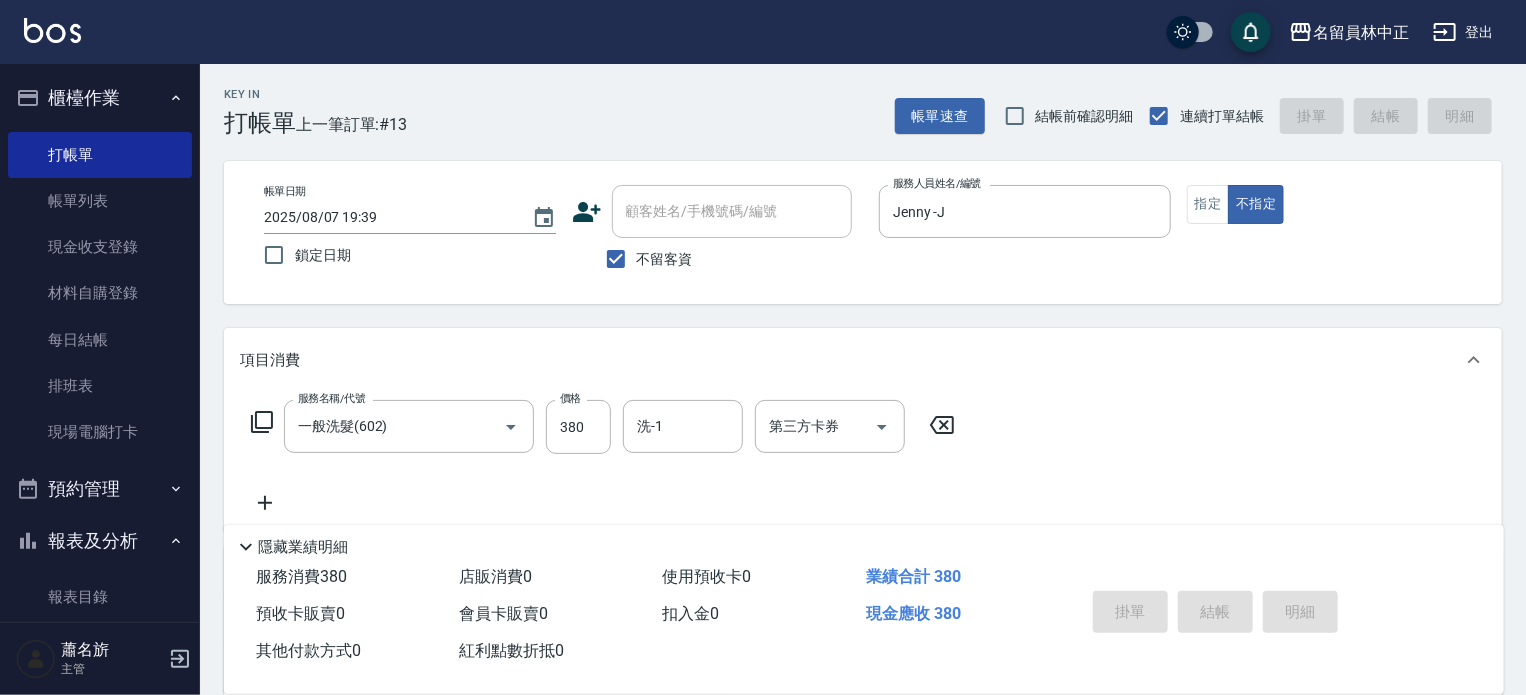 type 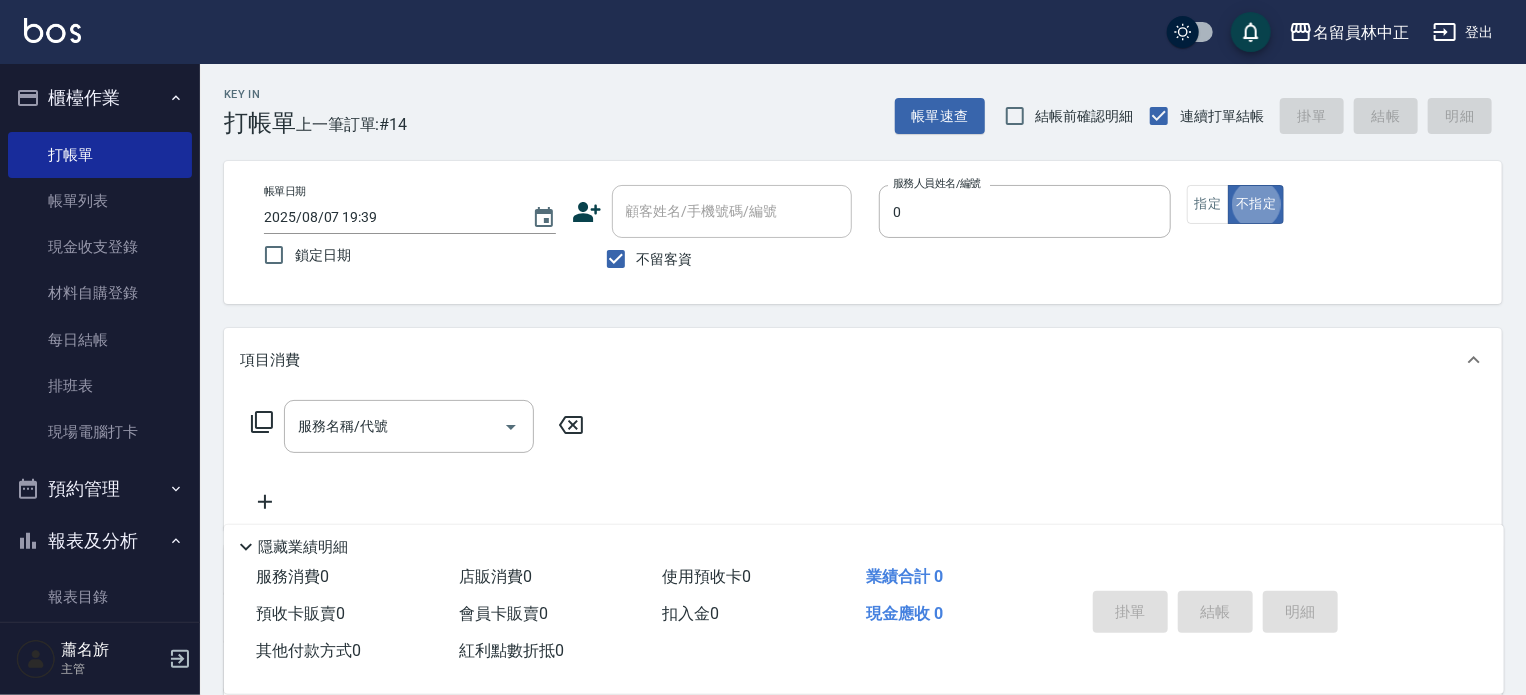 type on "[LAST]-0" 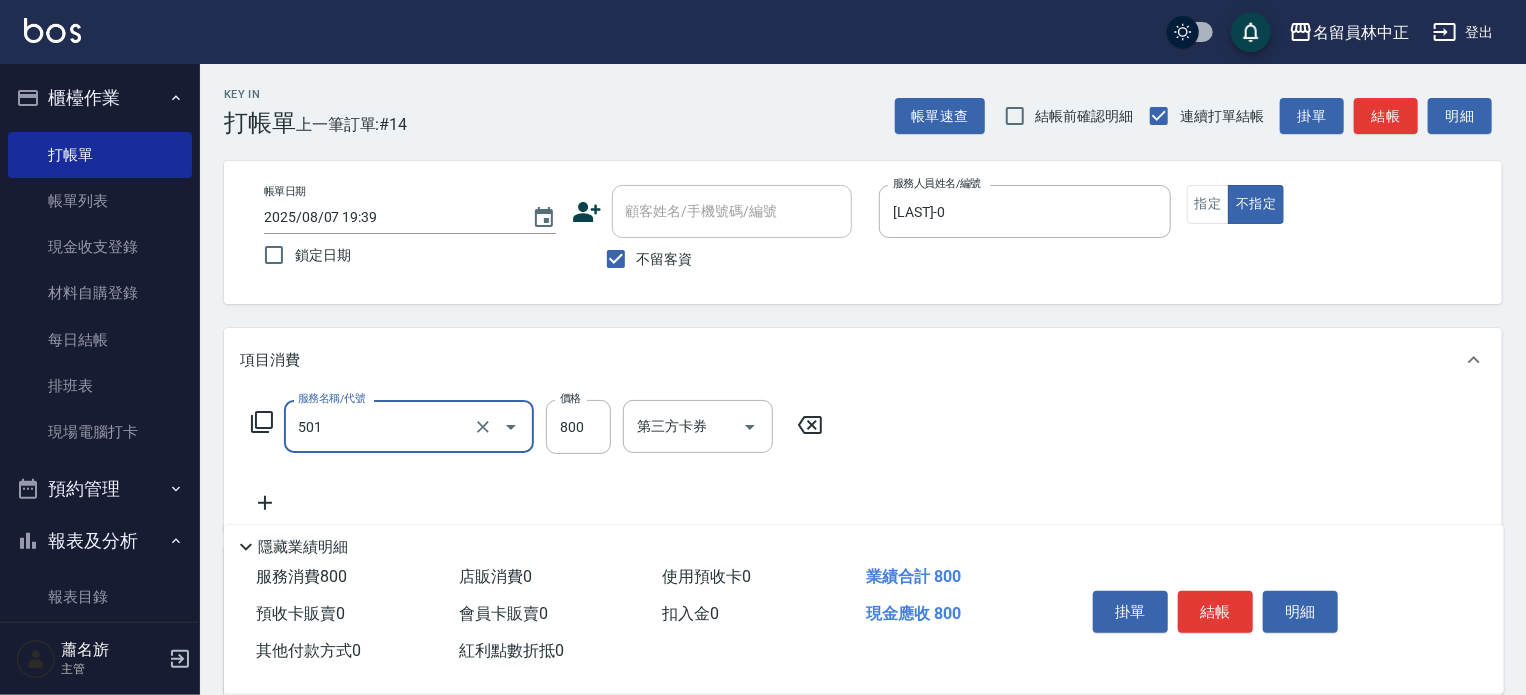 type on "染髮(501)" 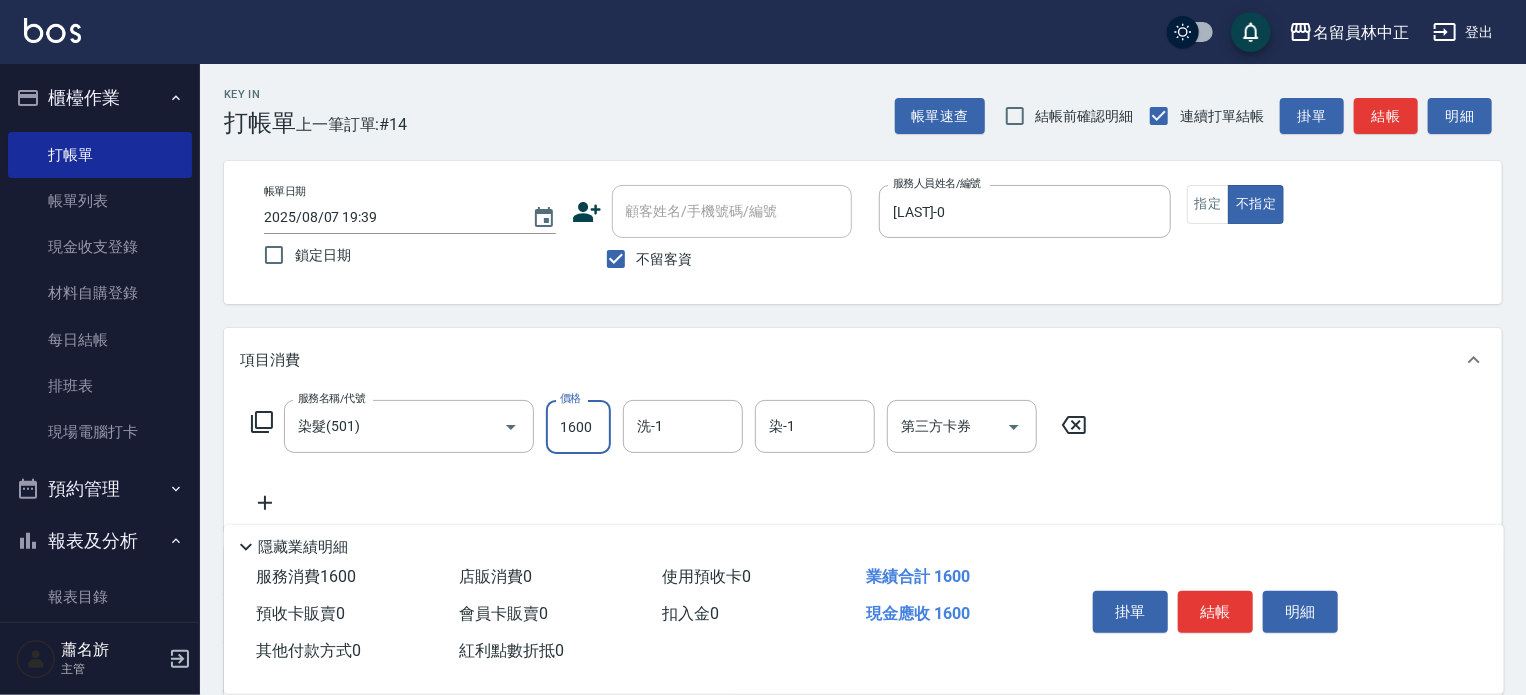 type on "1600" 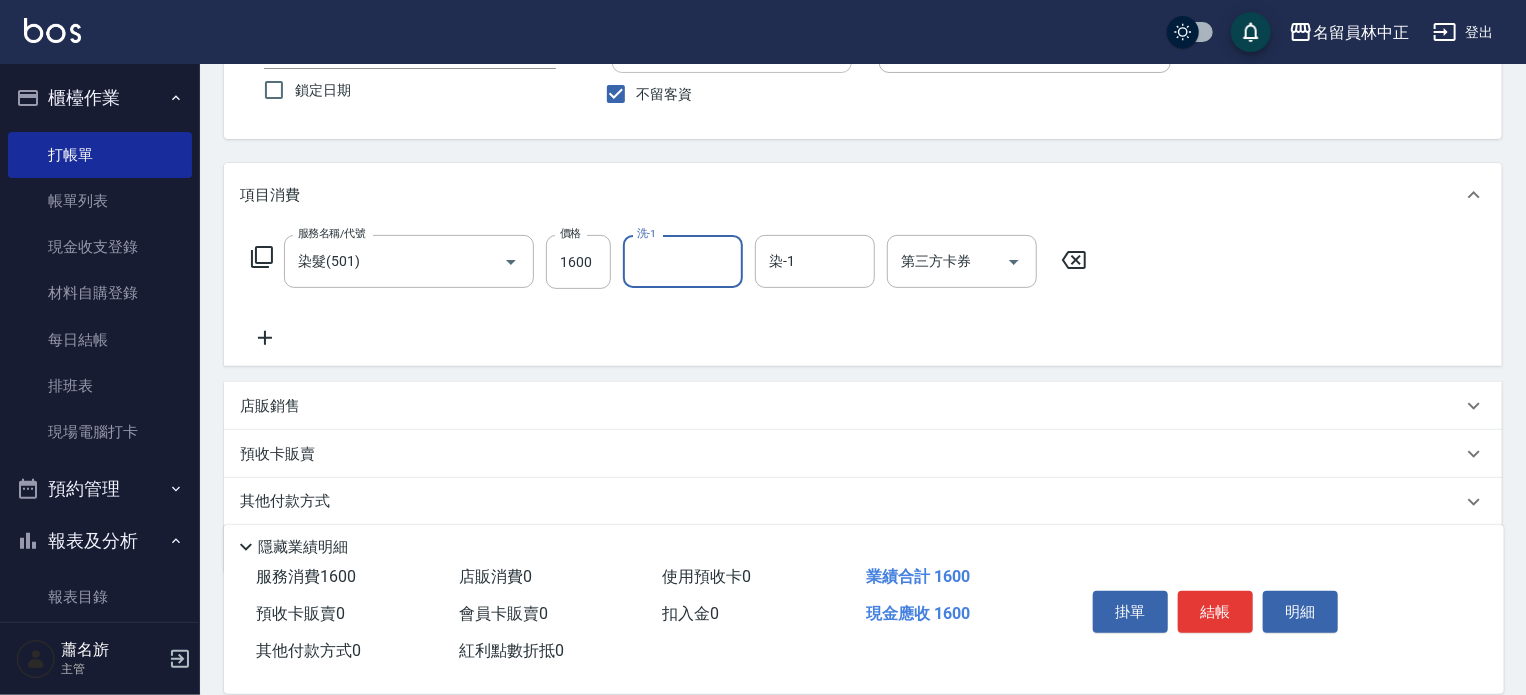 scroll, scrollTop: 200, scrollLeft: 0, axis: vertical 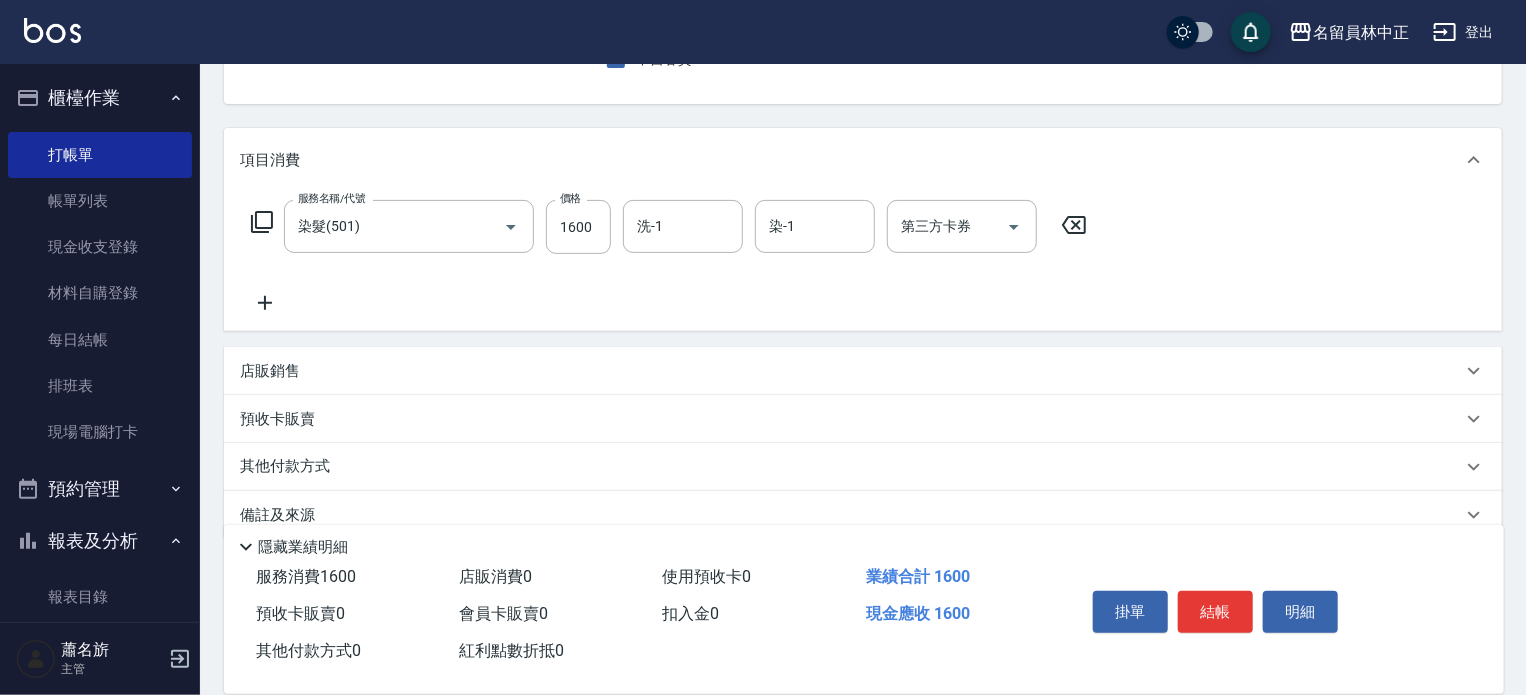 click on "店販銷售" at bounding box center [851, 371] 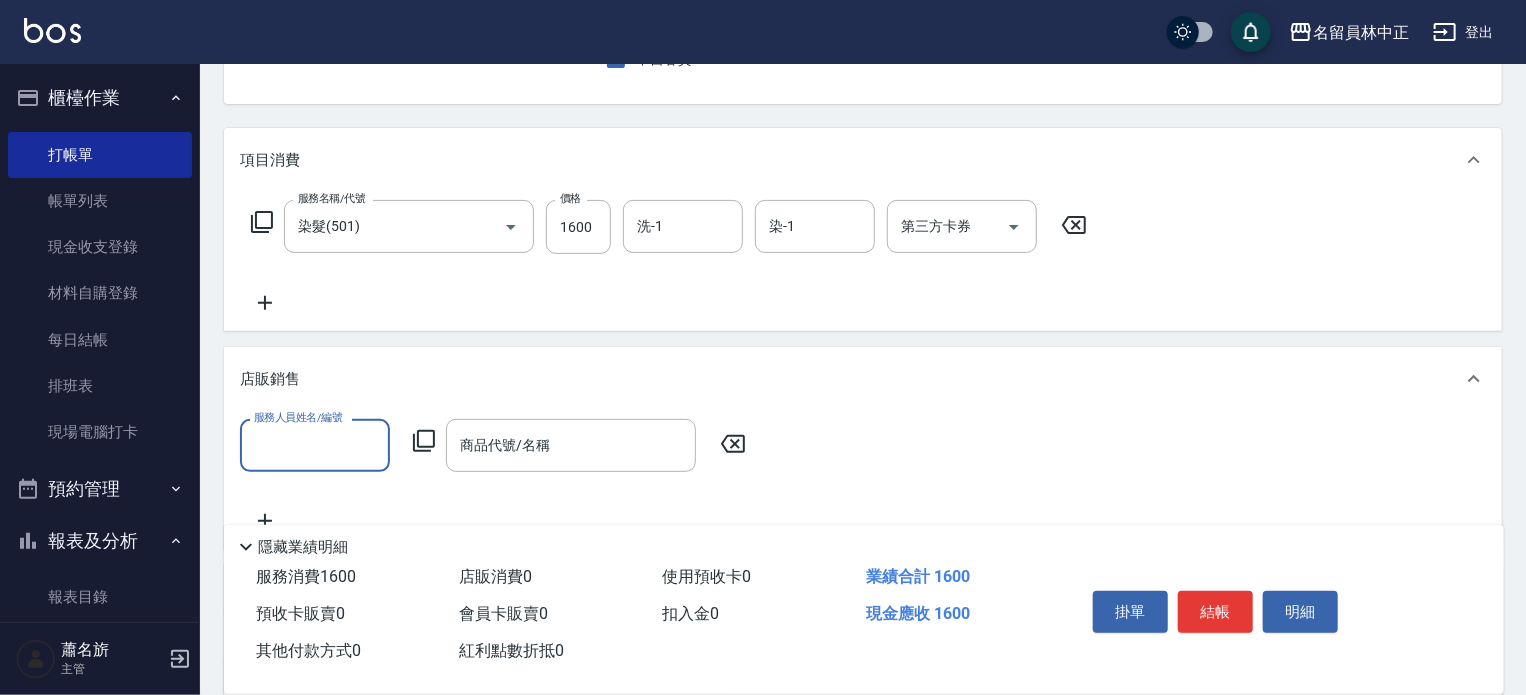 scroll, scrollTop: 0, scrollLeft: 0, axis: both 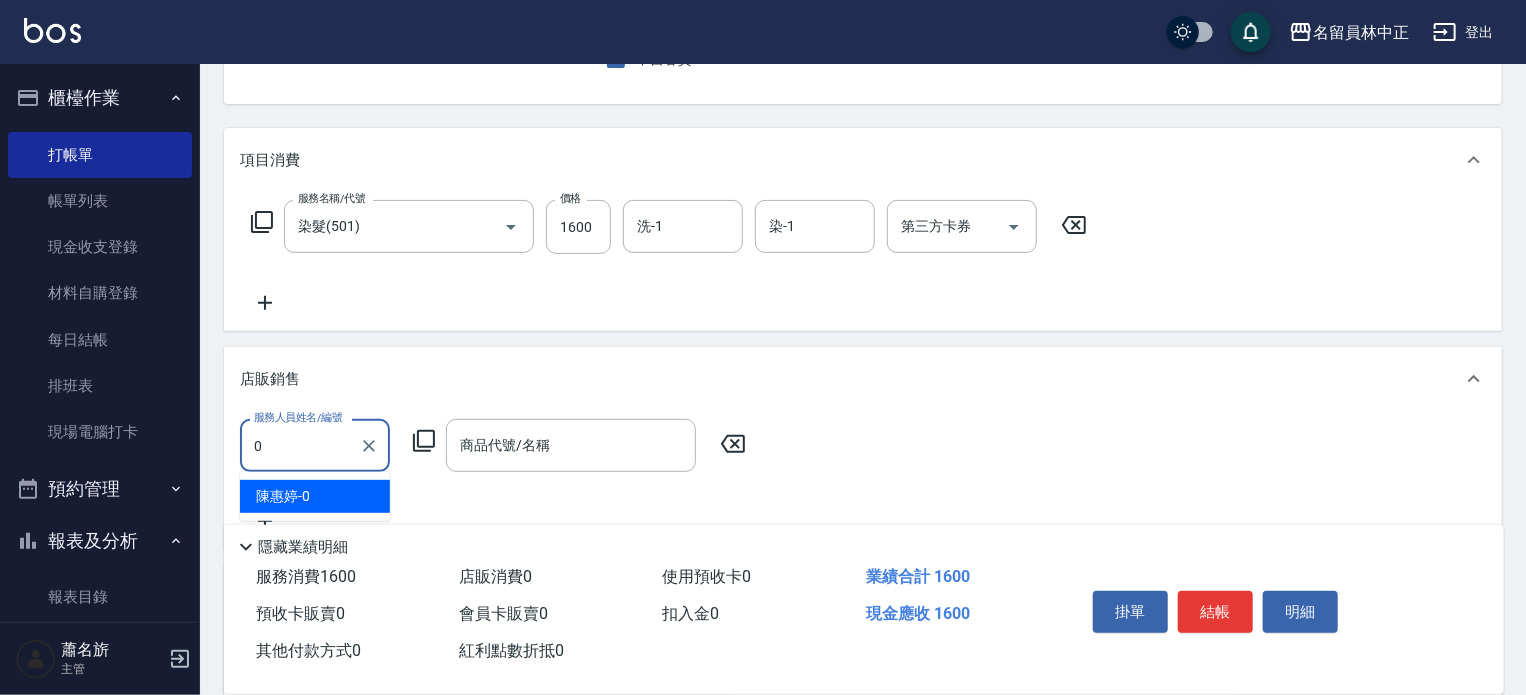 type on "[LAST]-0" 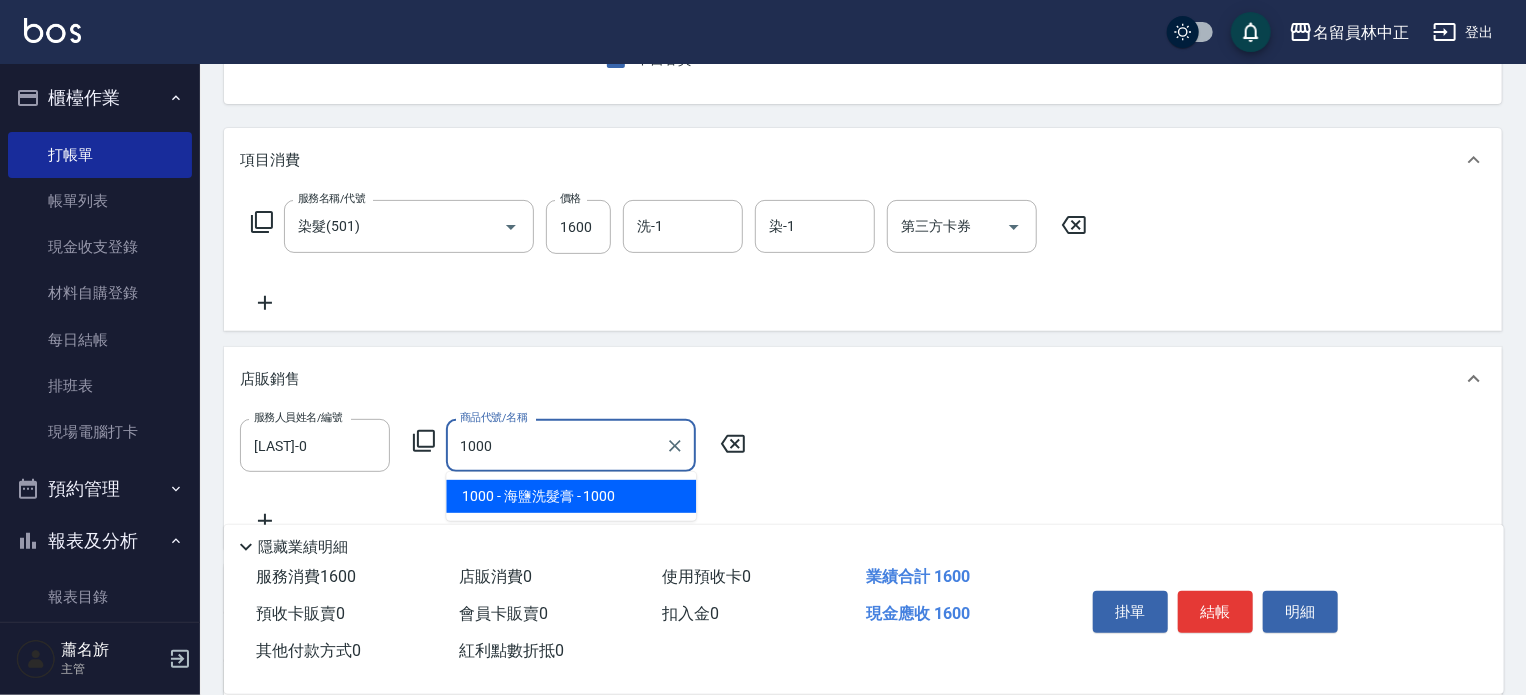 type on "海鹽洗髮膏" 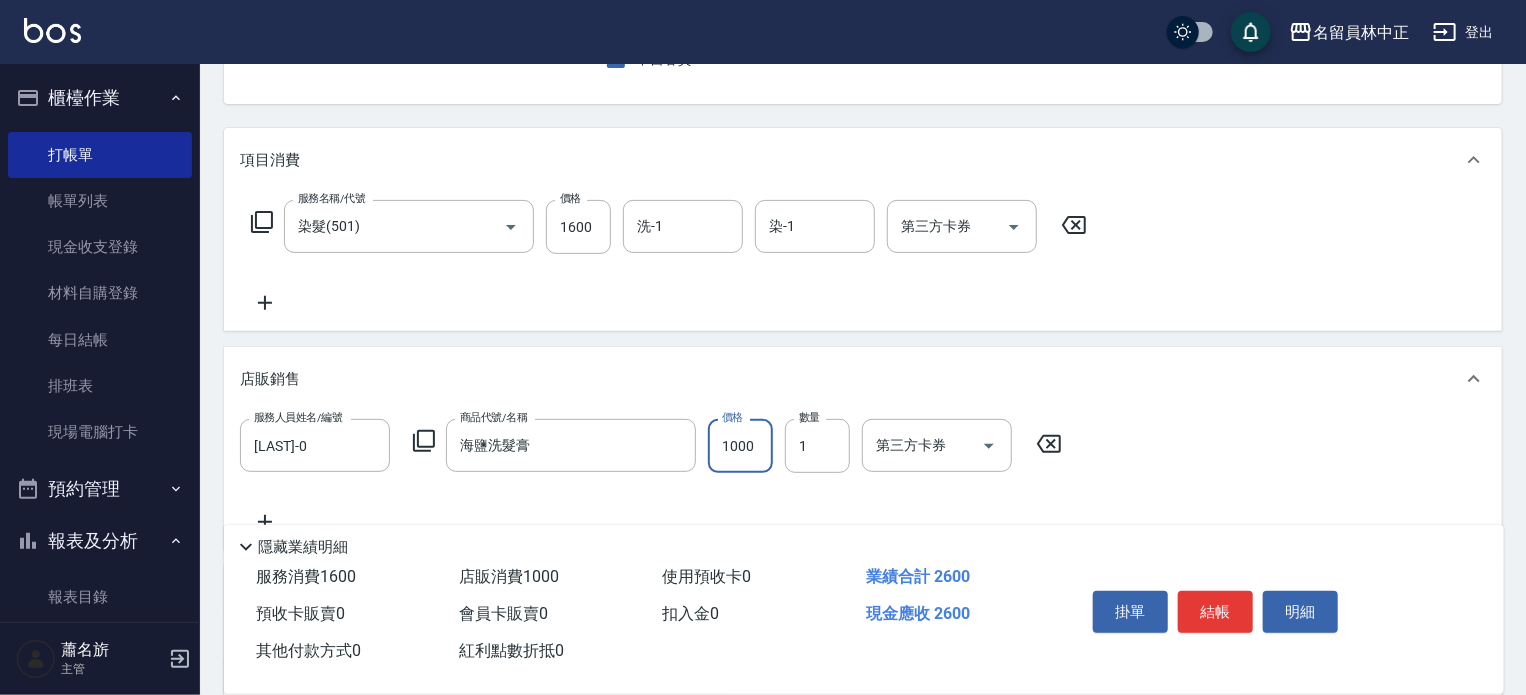 click on "1000" at bounding box center [740, 446] 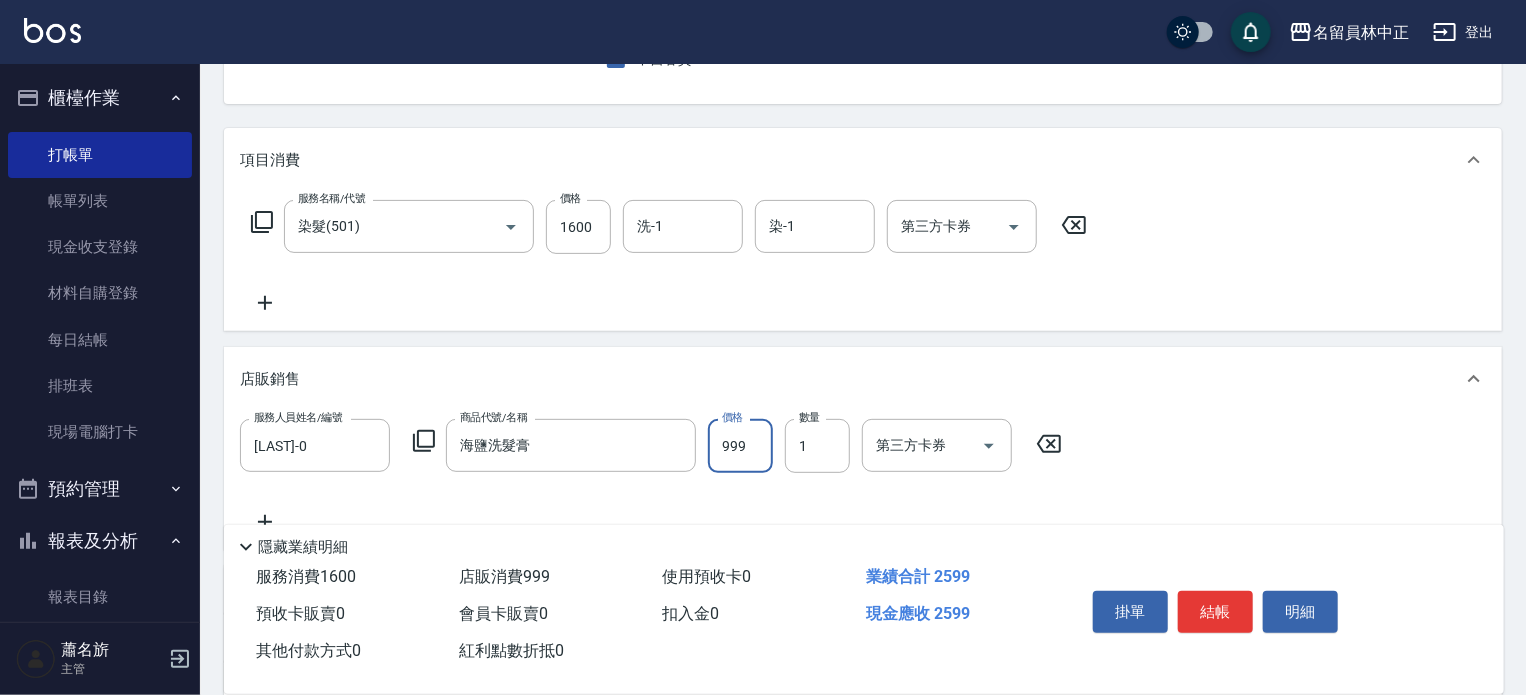 type on "999" 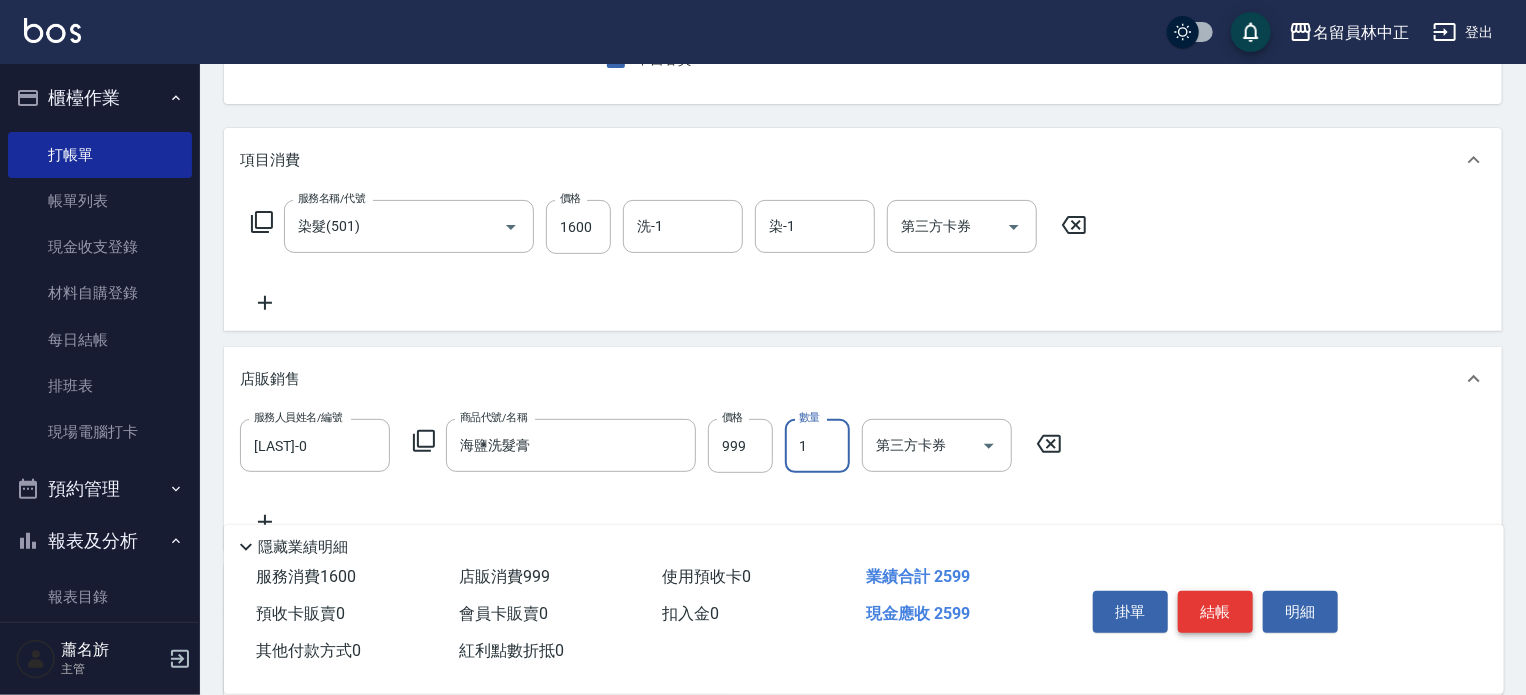 click on "結帳" at bounding box center (1215, 612) 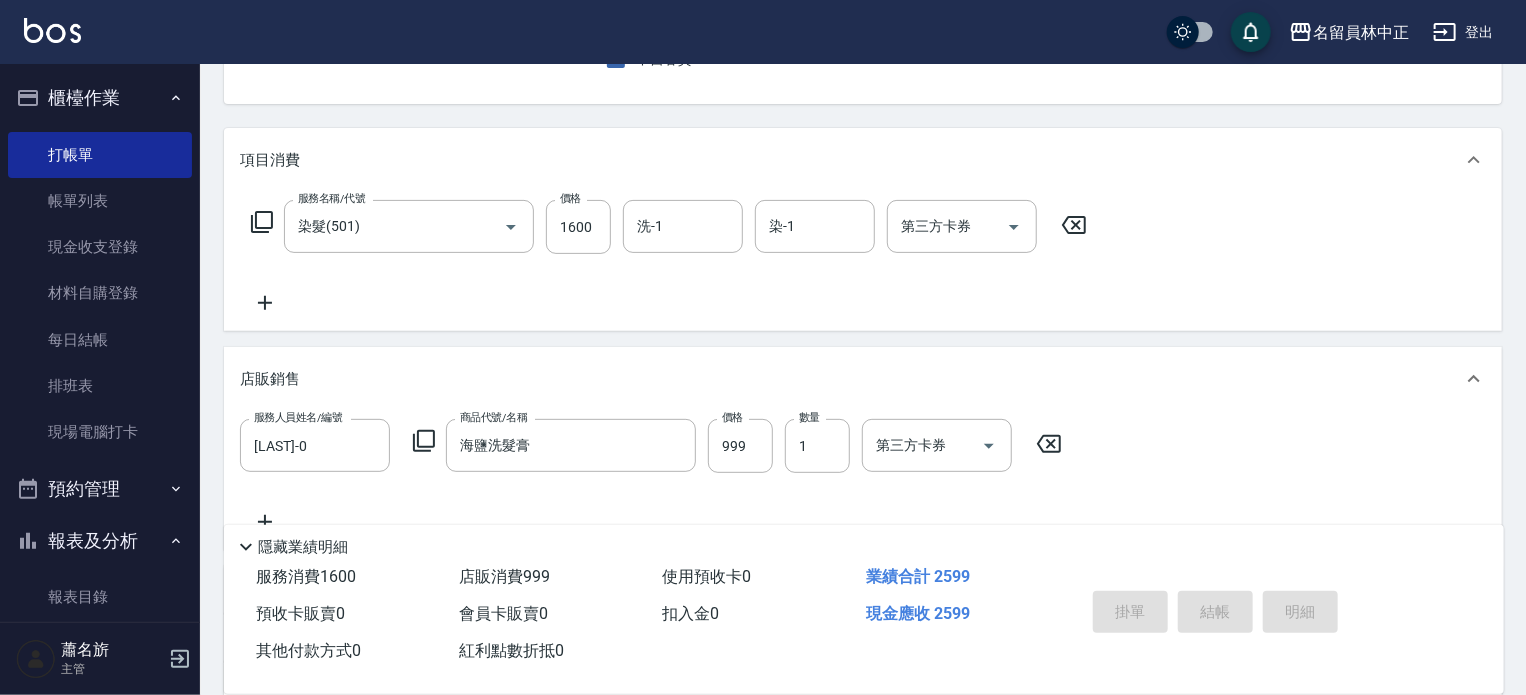 type on "2025/08/07 19:40" 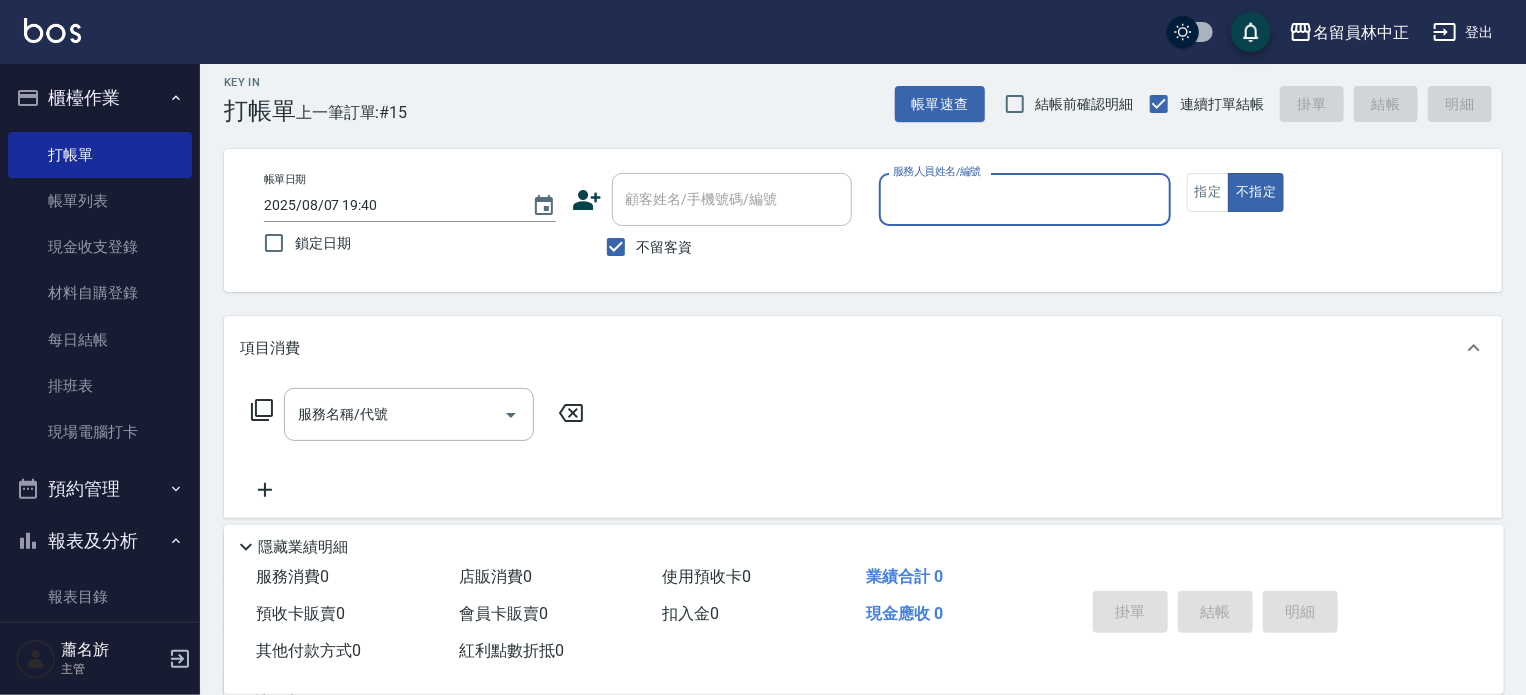 scroll, scrollTop: 0, scrollLeft: 0, axis: both 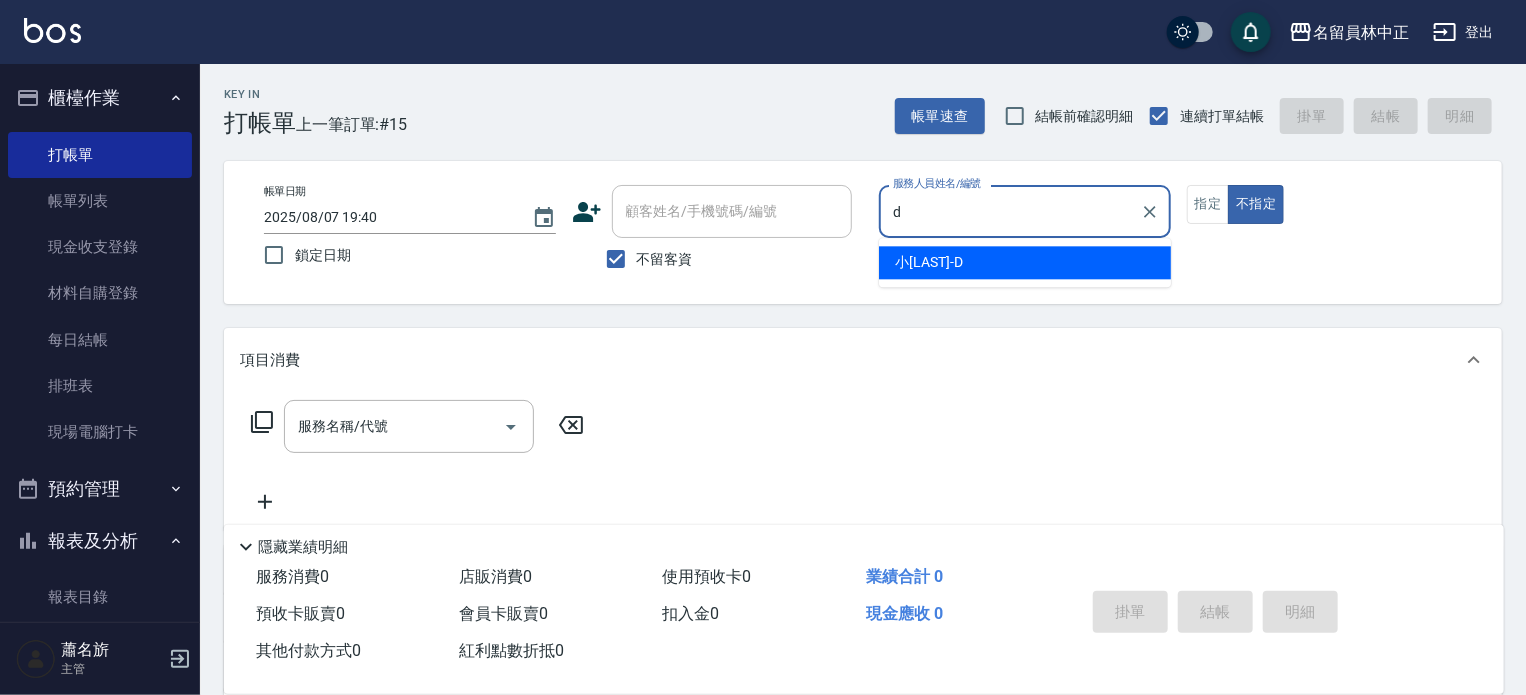 type on "小D-D" 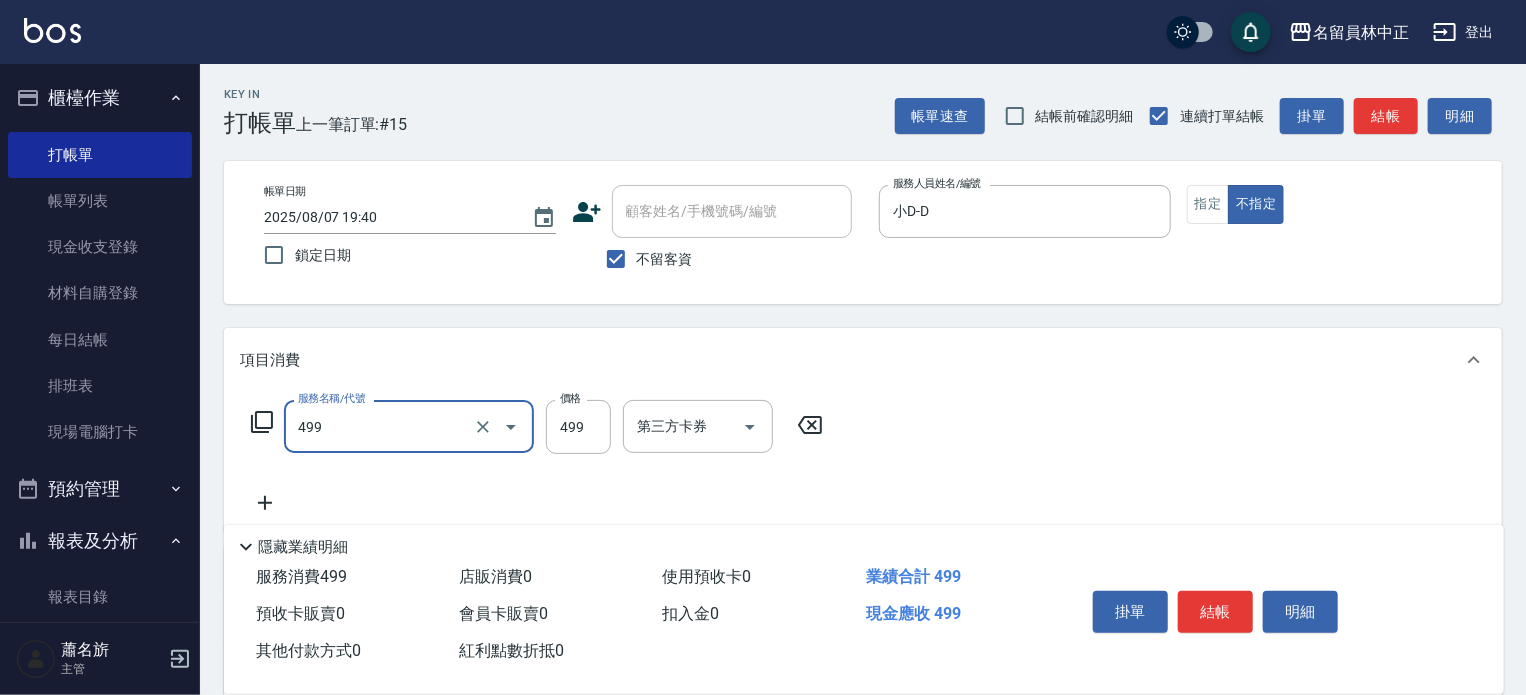 type on "去角質洗髮(499)" 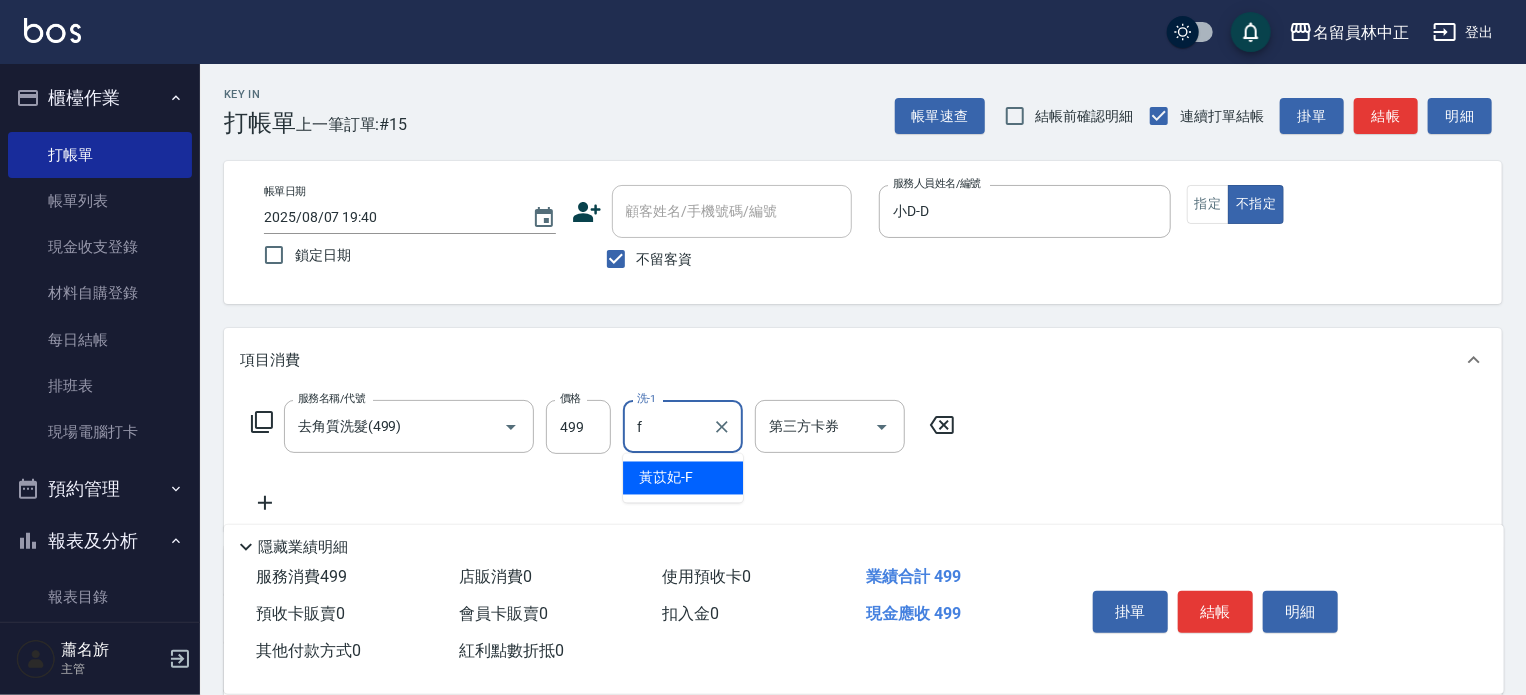 type on "[LAST]-F" 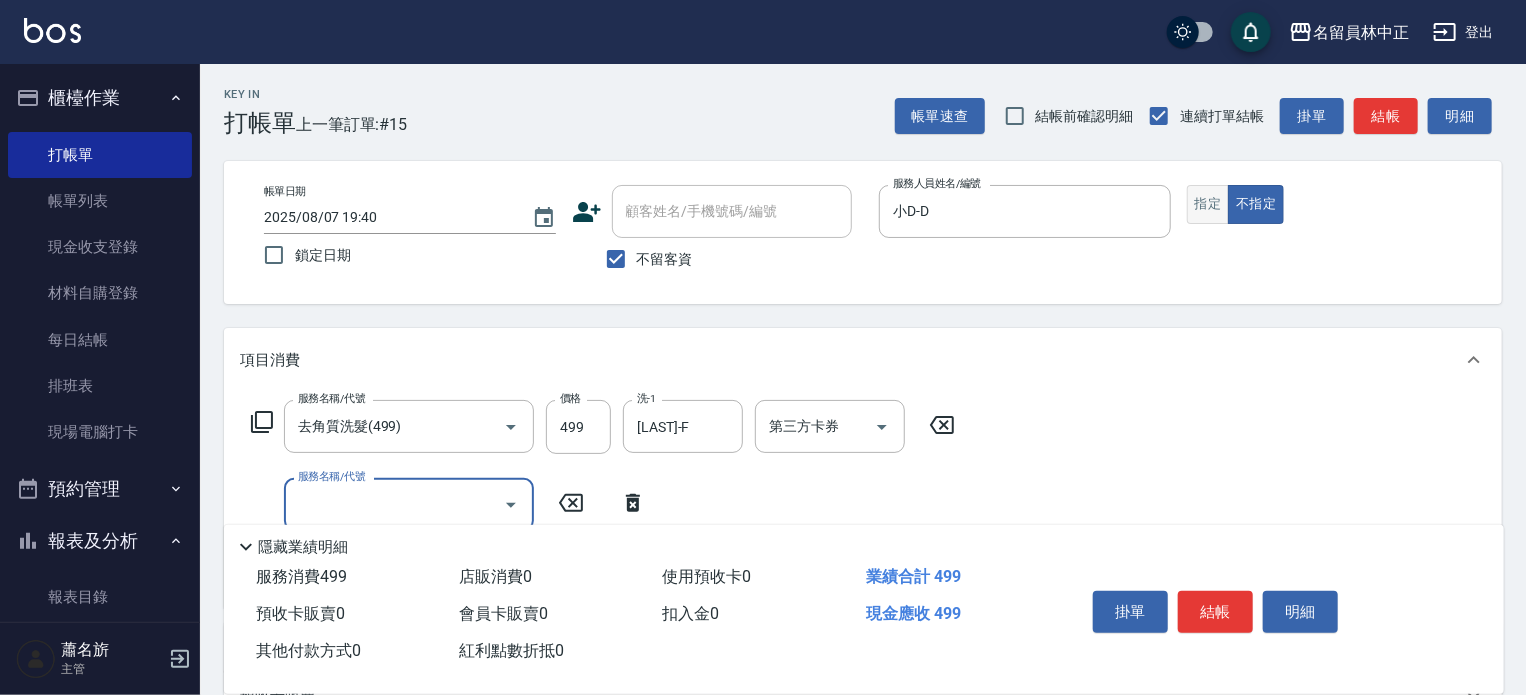 click on "指定" at bounding box center [1208, 204] 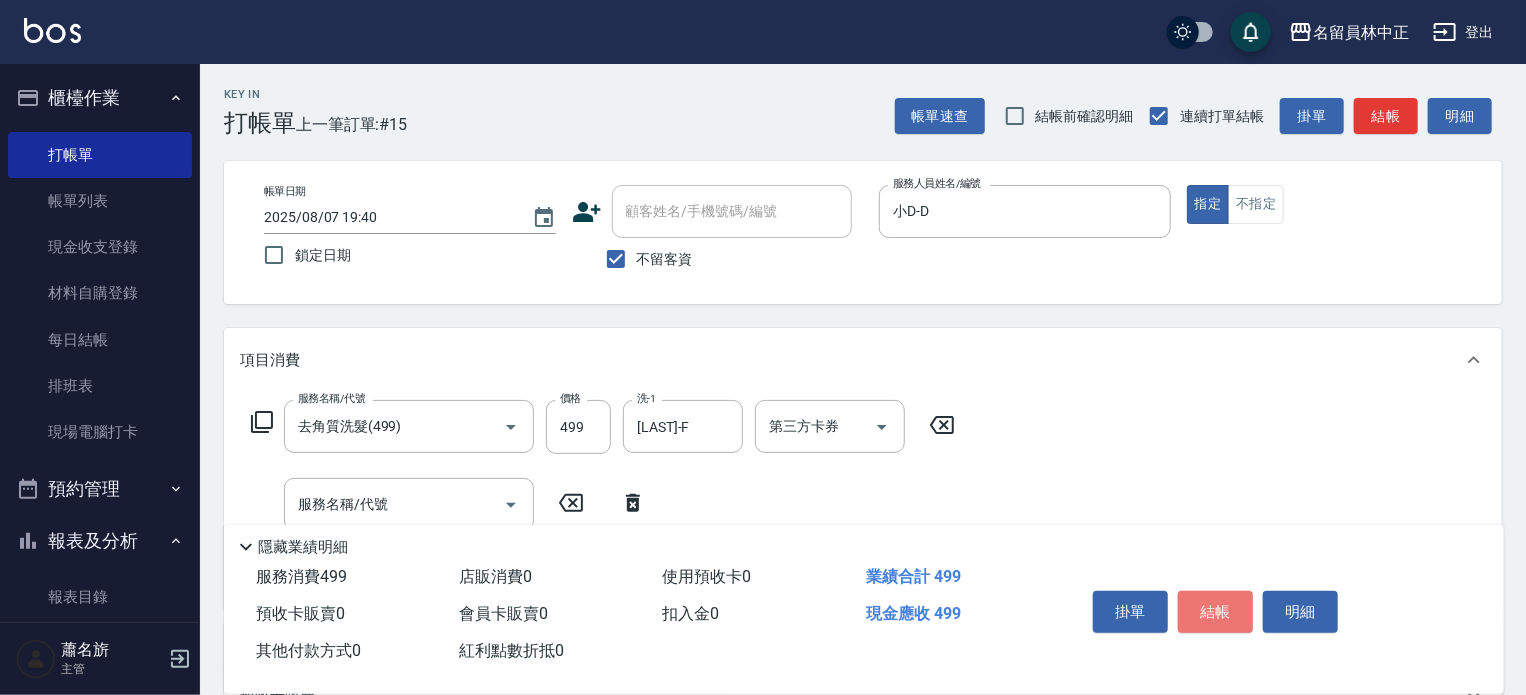 click on "結帳" at bounding box center [1215, 612] 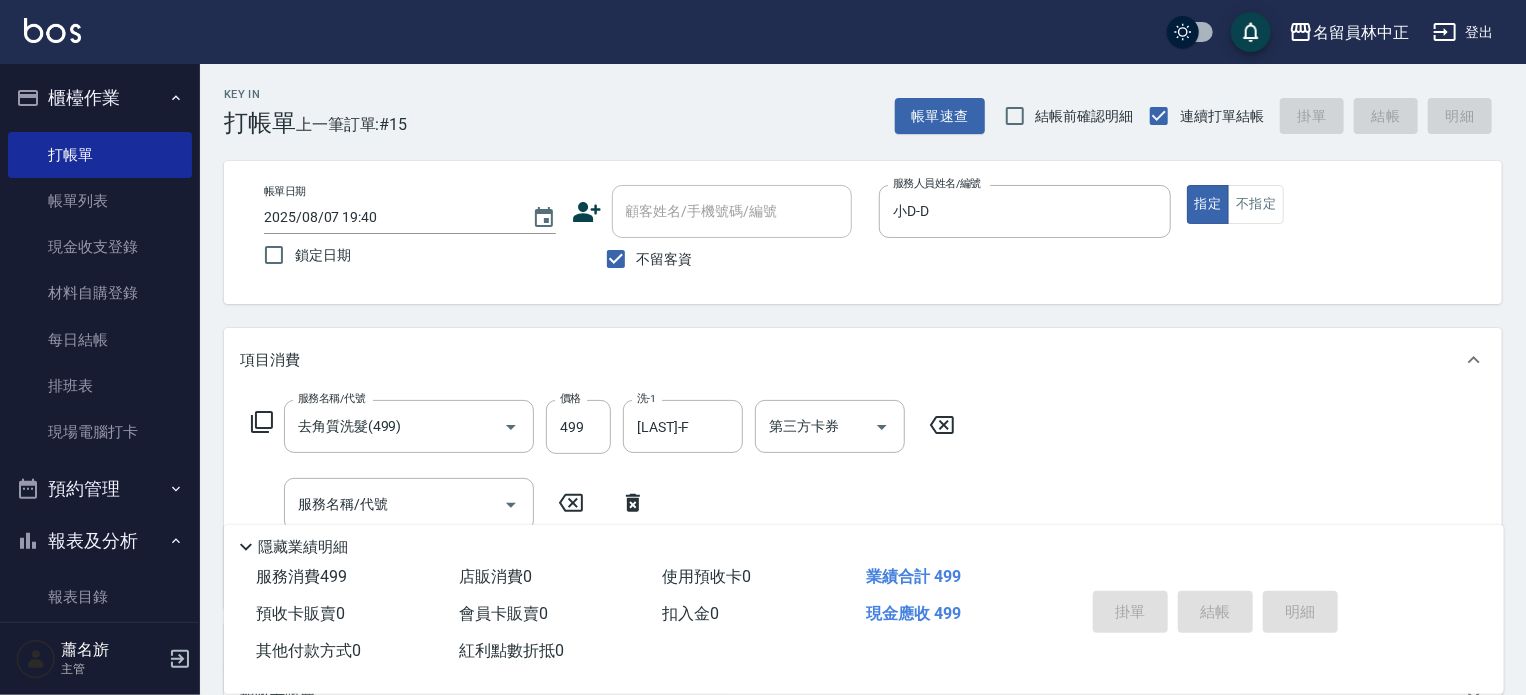 type 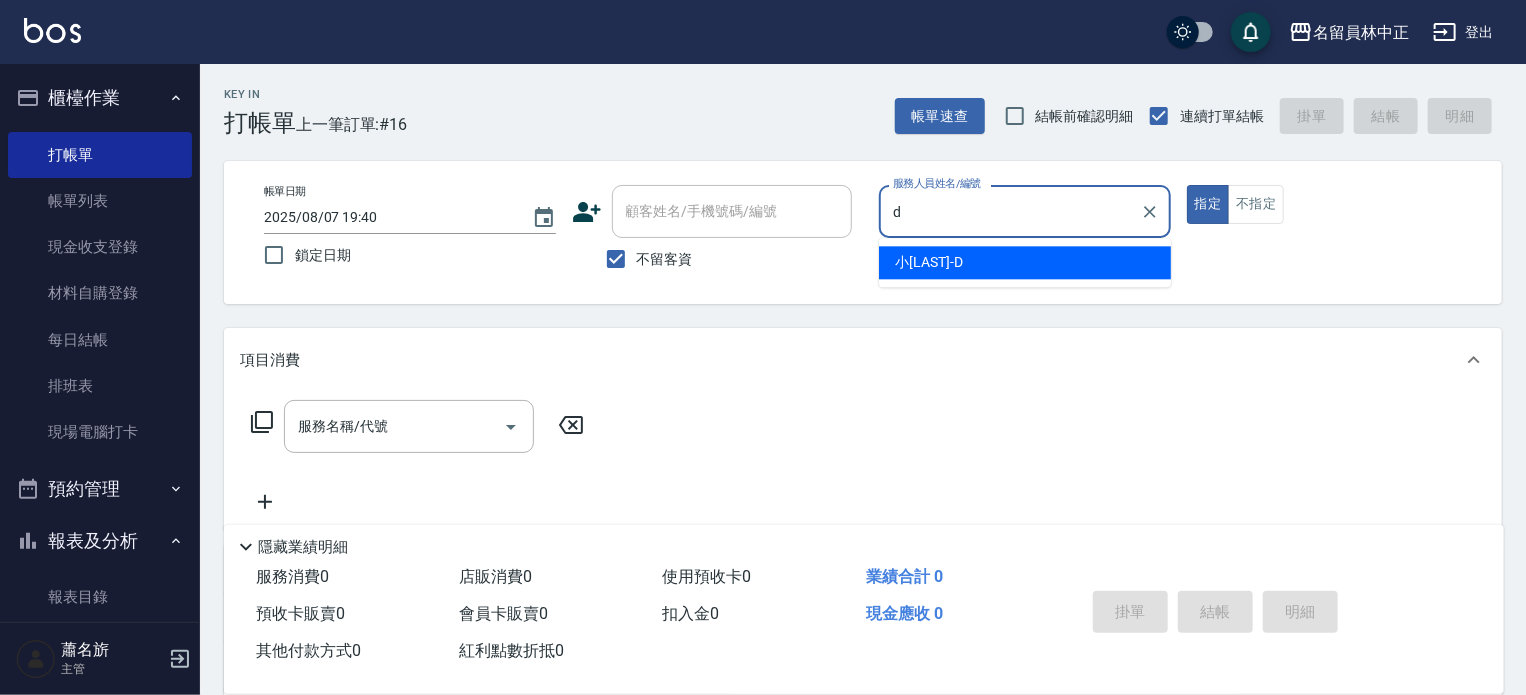 type on "小D-D" 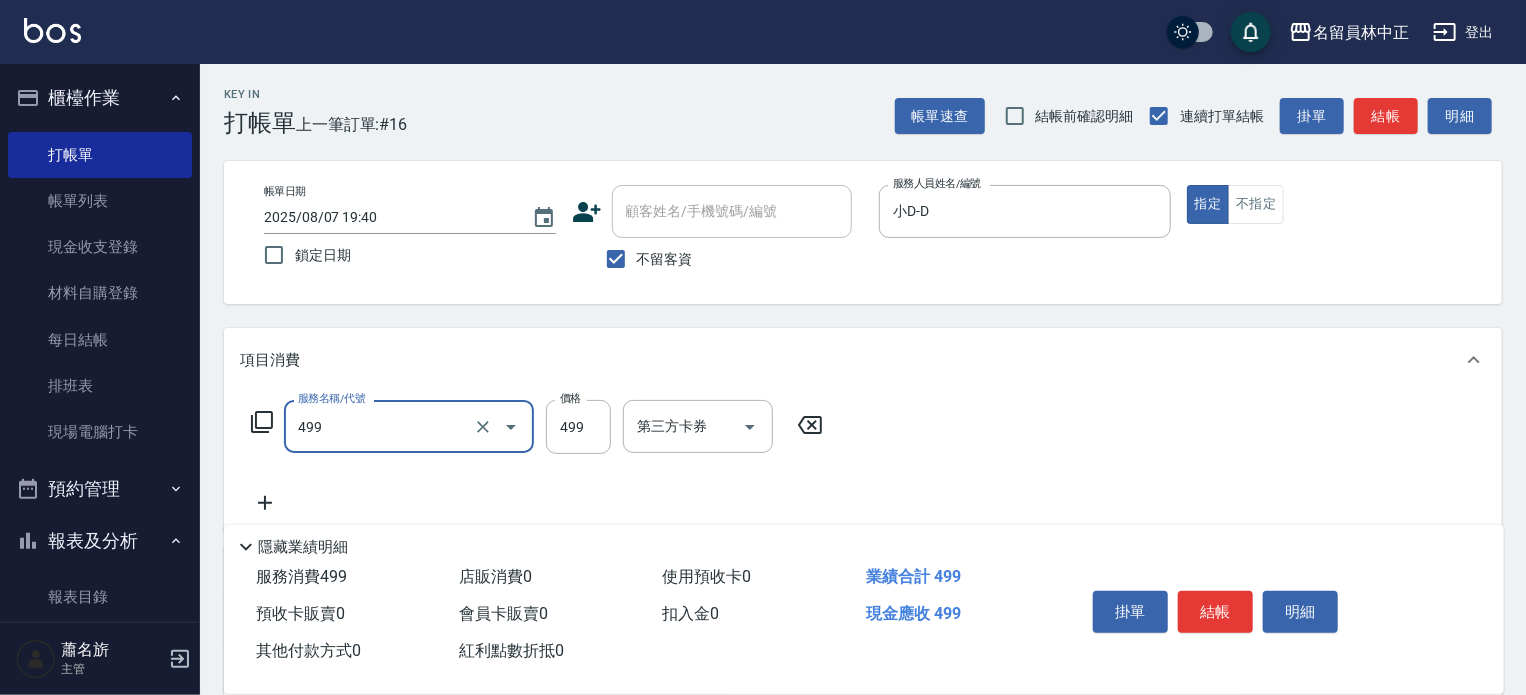 type on "去角質洗髮(499)" 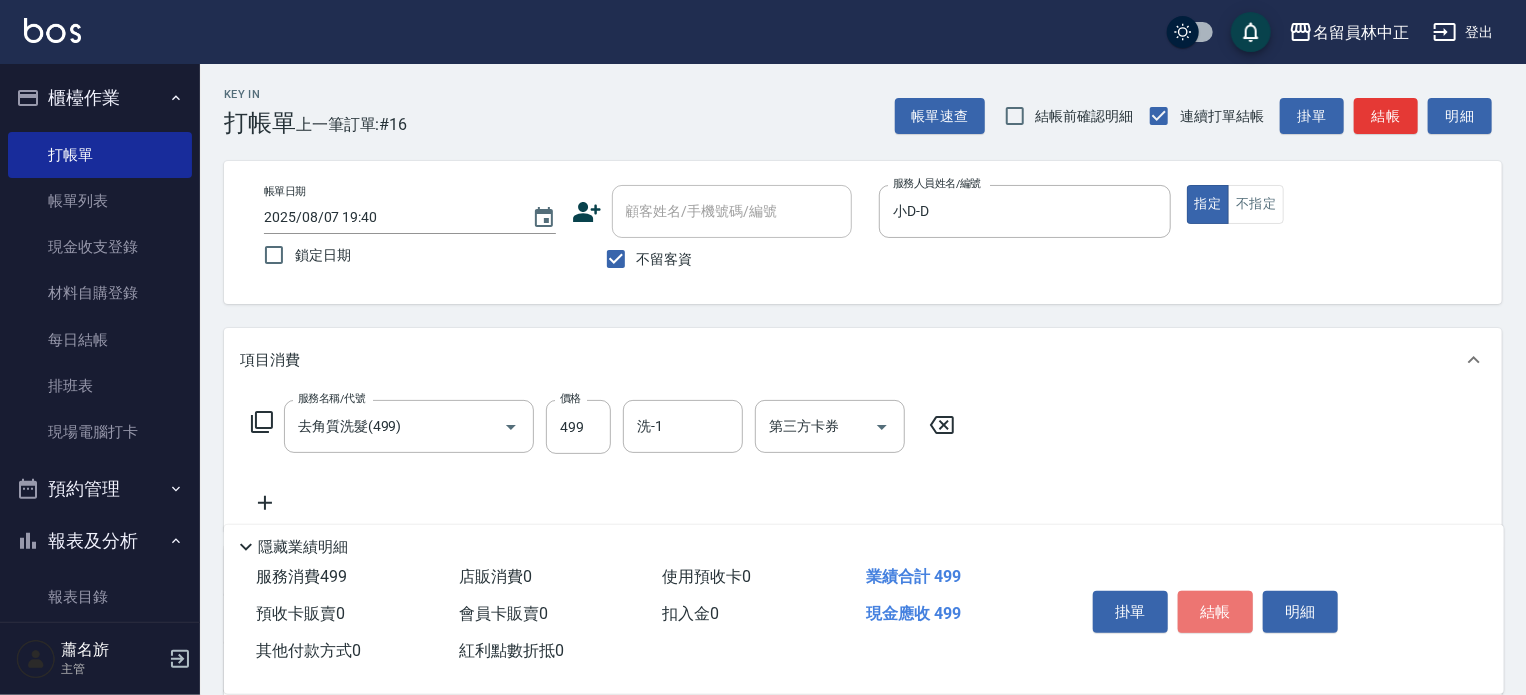 click on "結帳" at bounding box center (1215, 612) 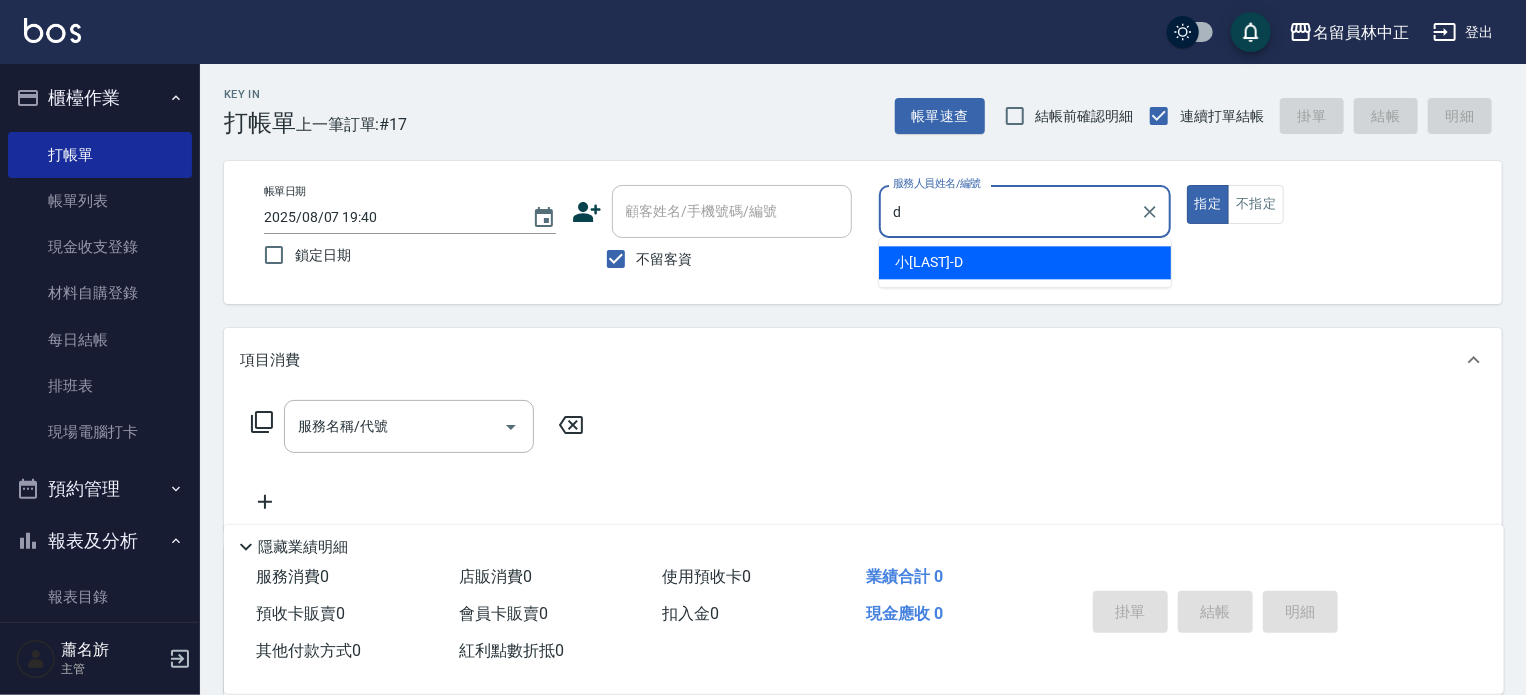 type on "小D-D" 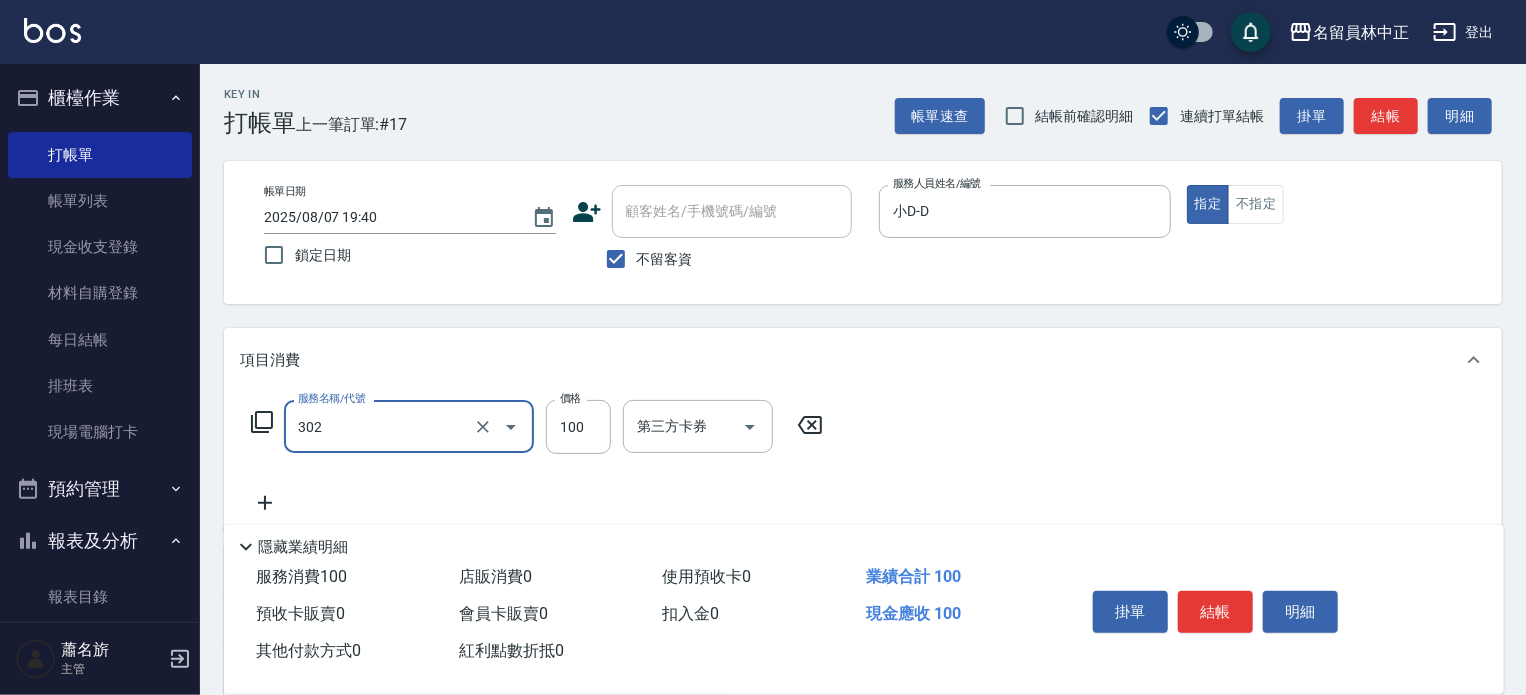 type on "剪髮(302)" 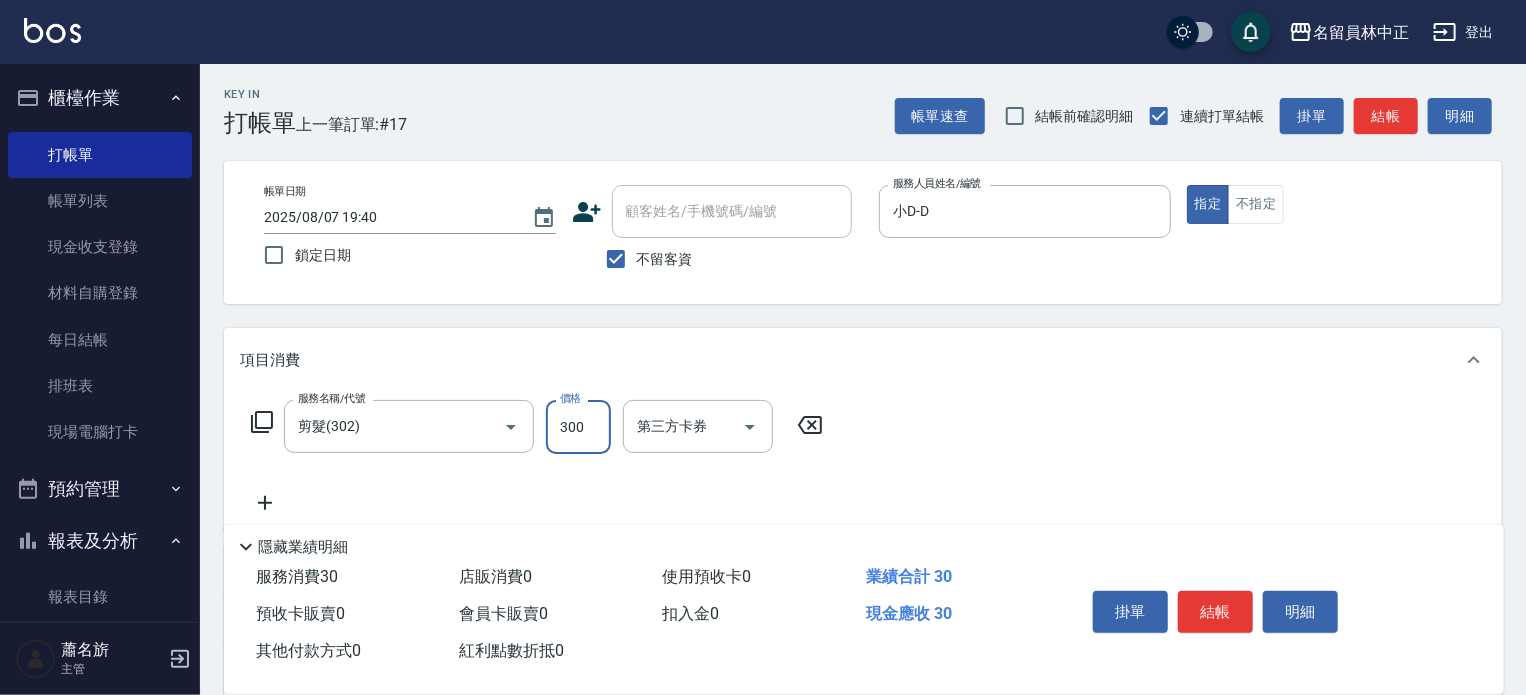 type on "300" 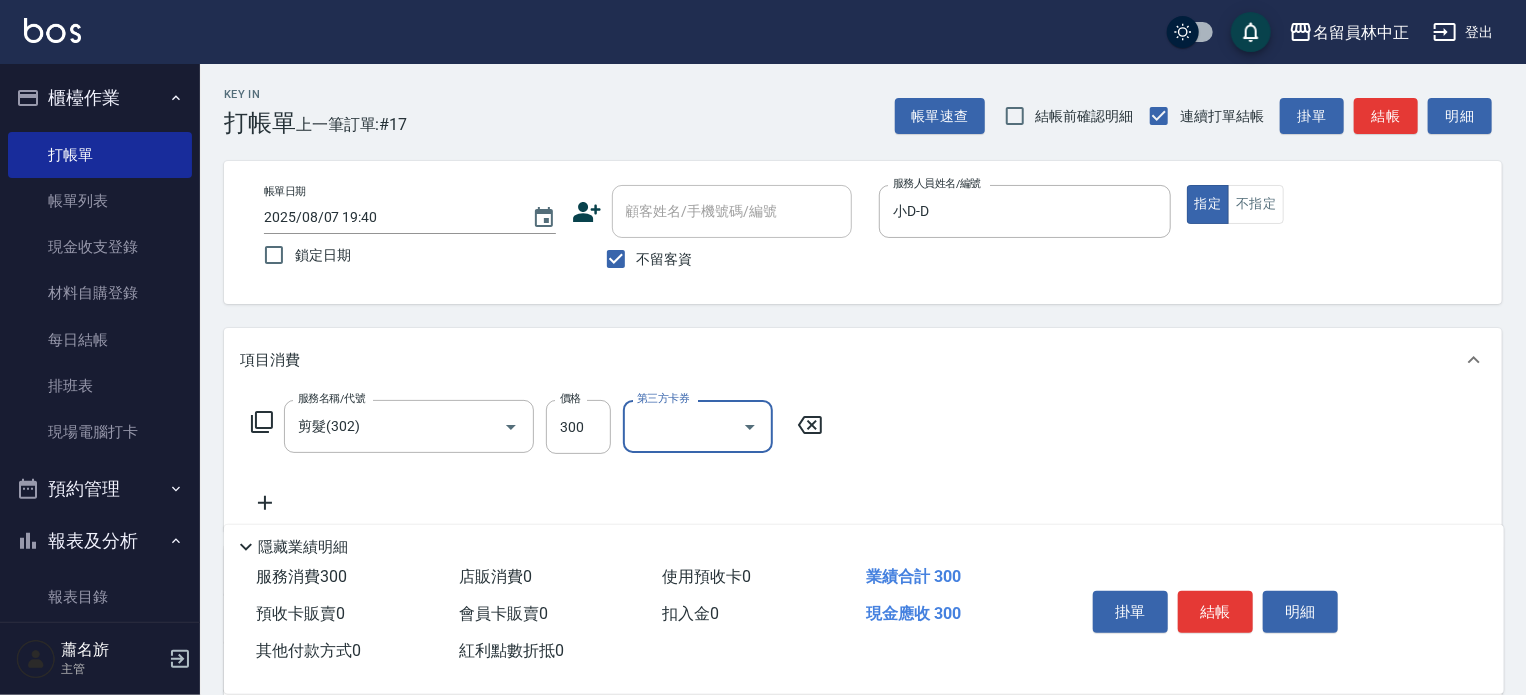 click on "結帳" at bounding box center (1215, 612) 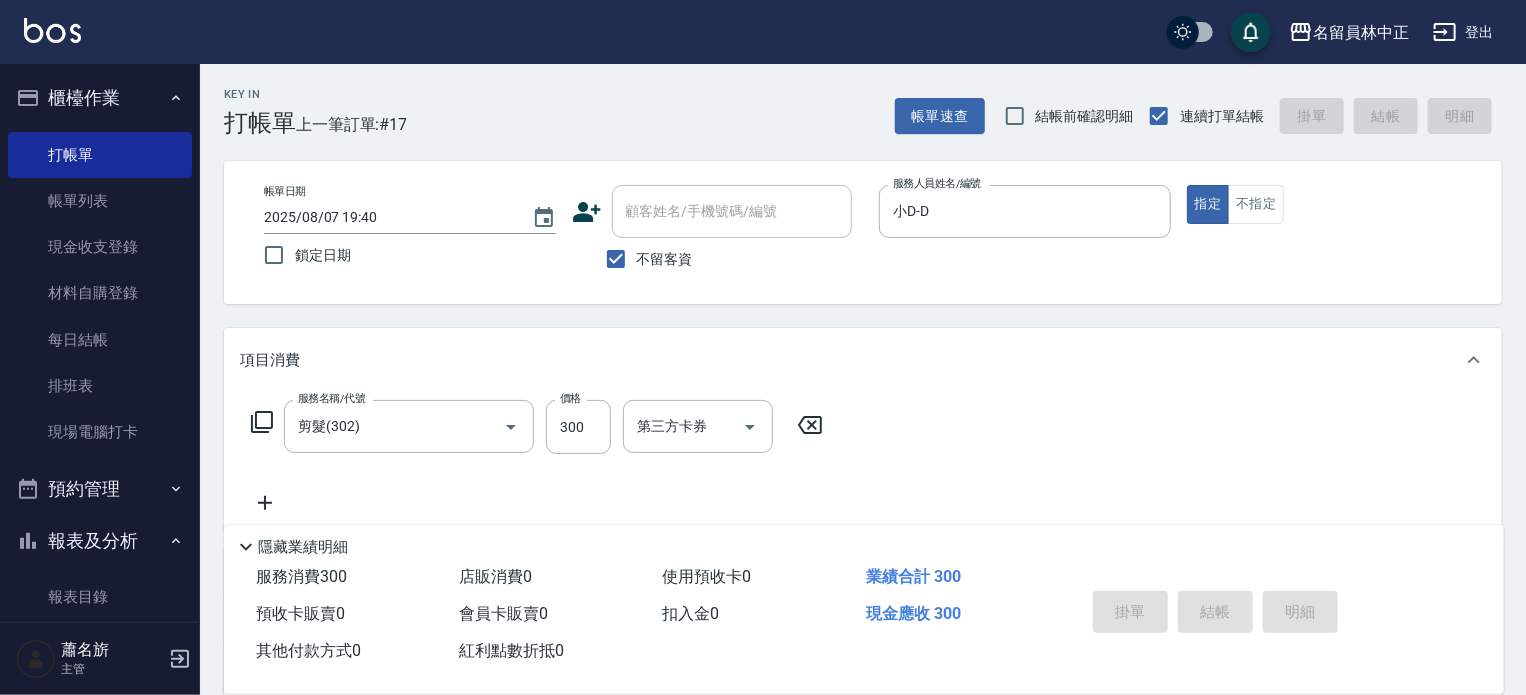 type 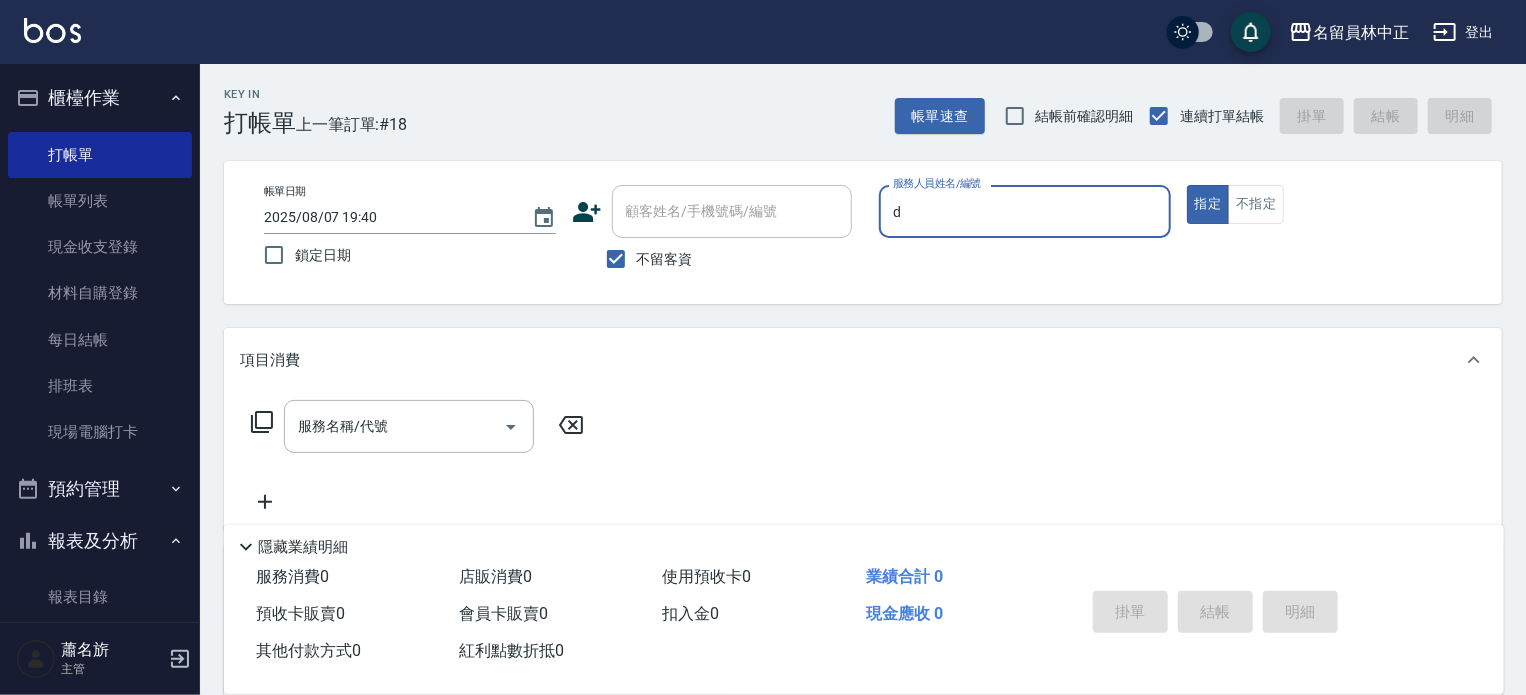 type on "小D-D" 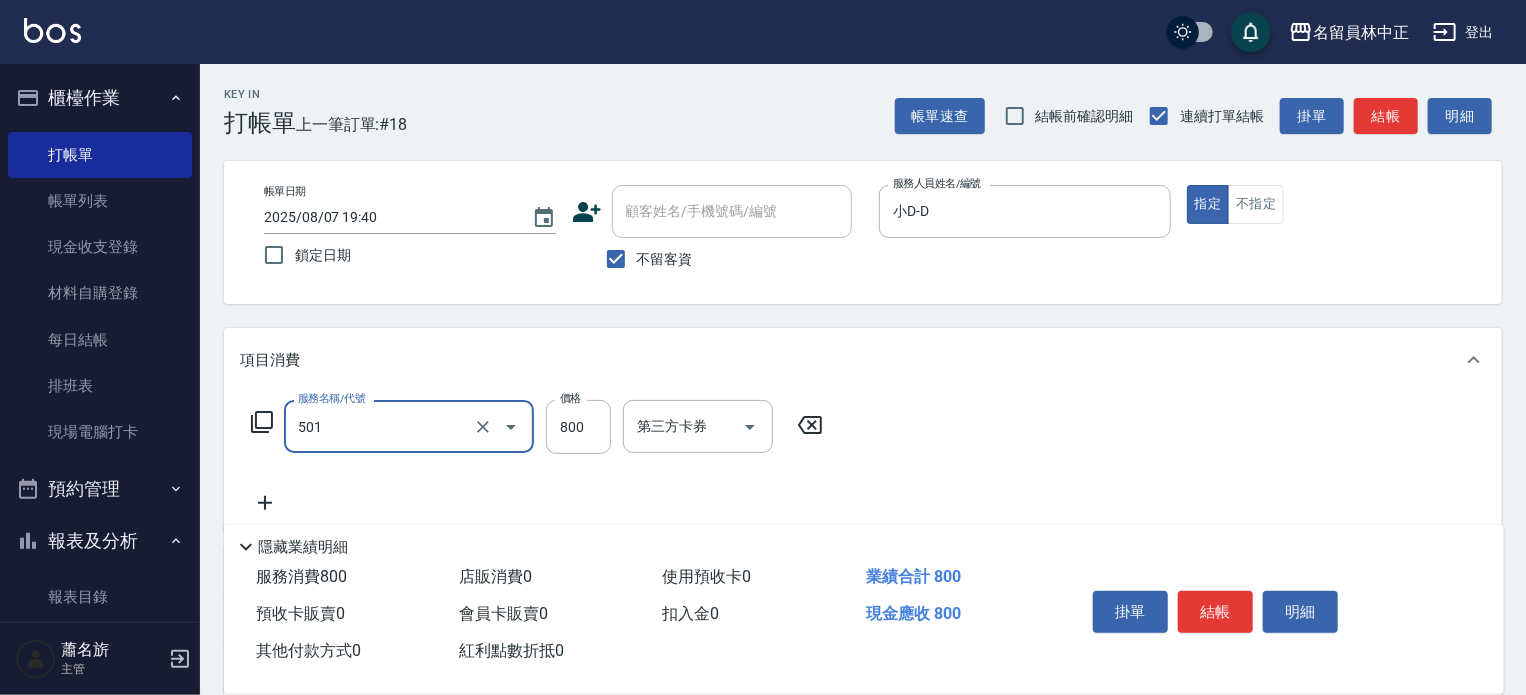 type on "染髮(501)" 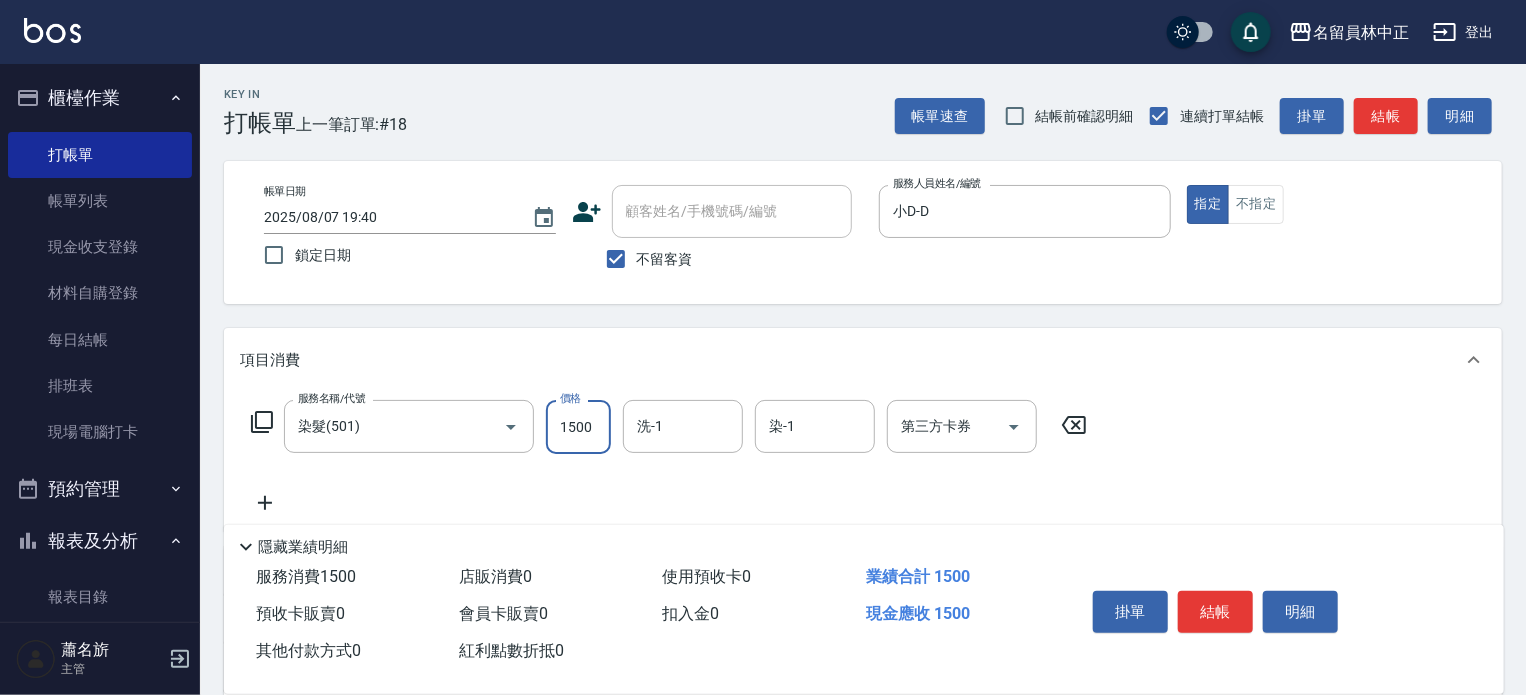 type on "1500" 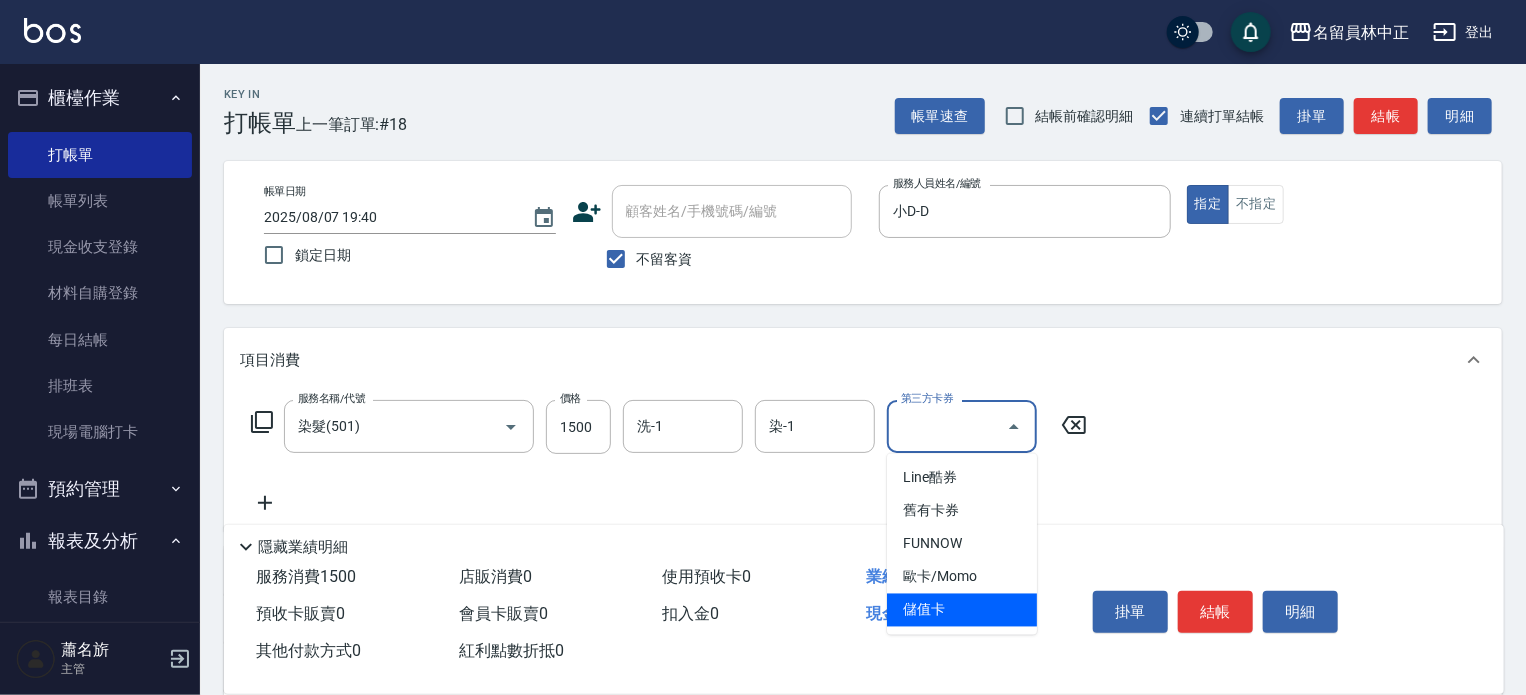 type on "儲值卡" 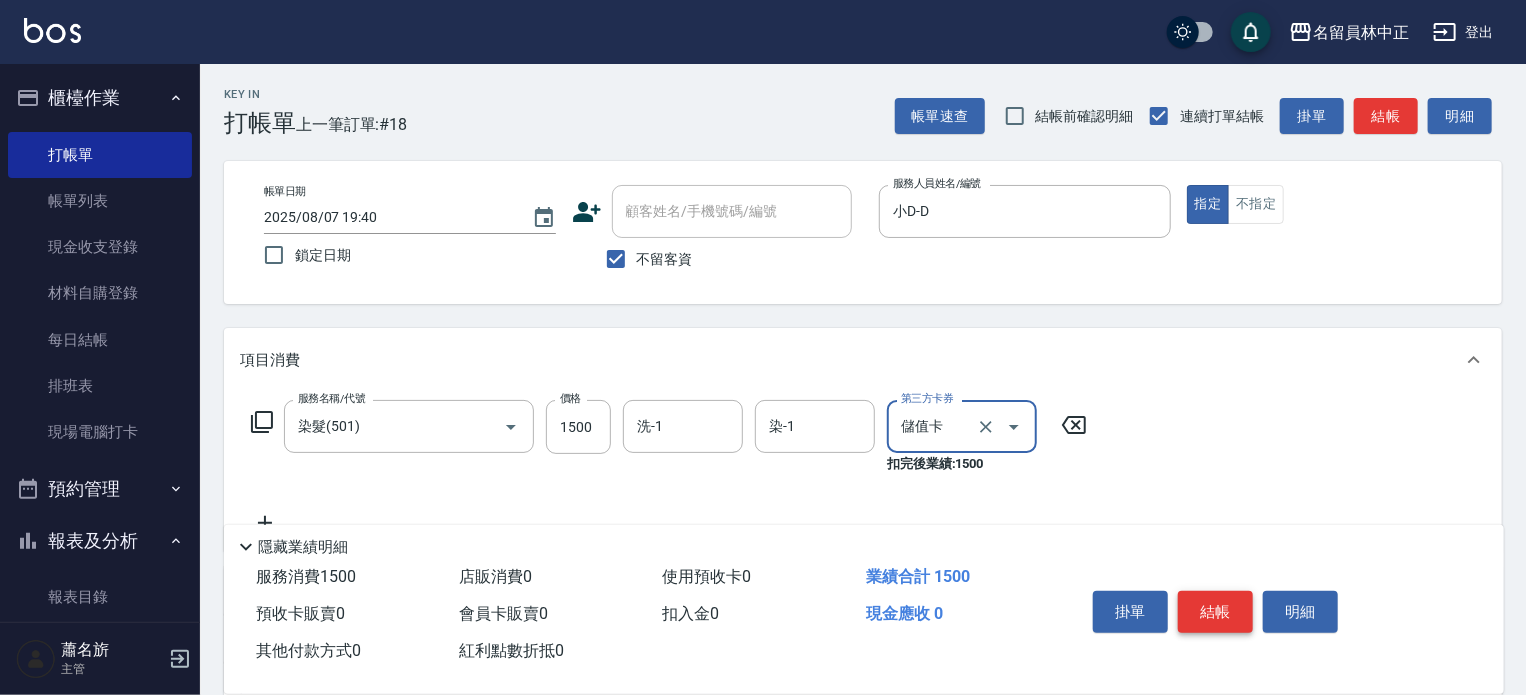 click on "結帳" at bounding box center (1215, 612) 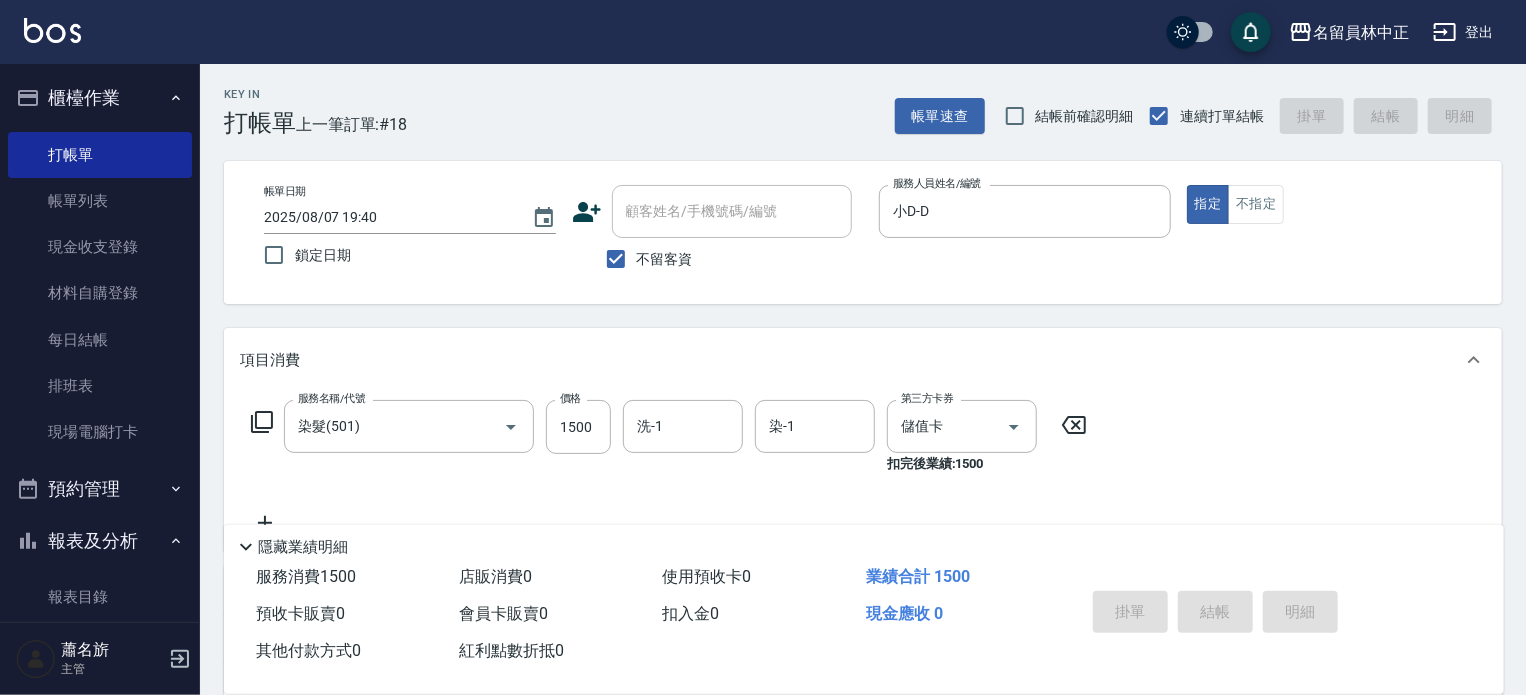type 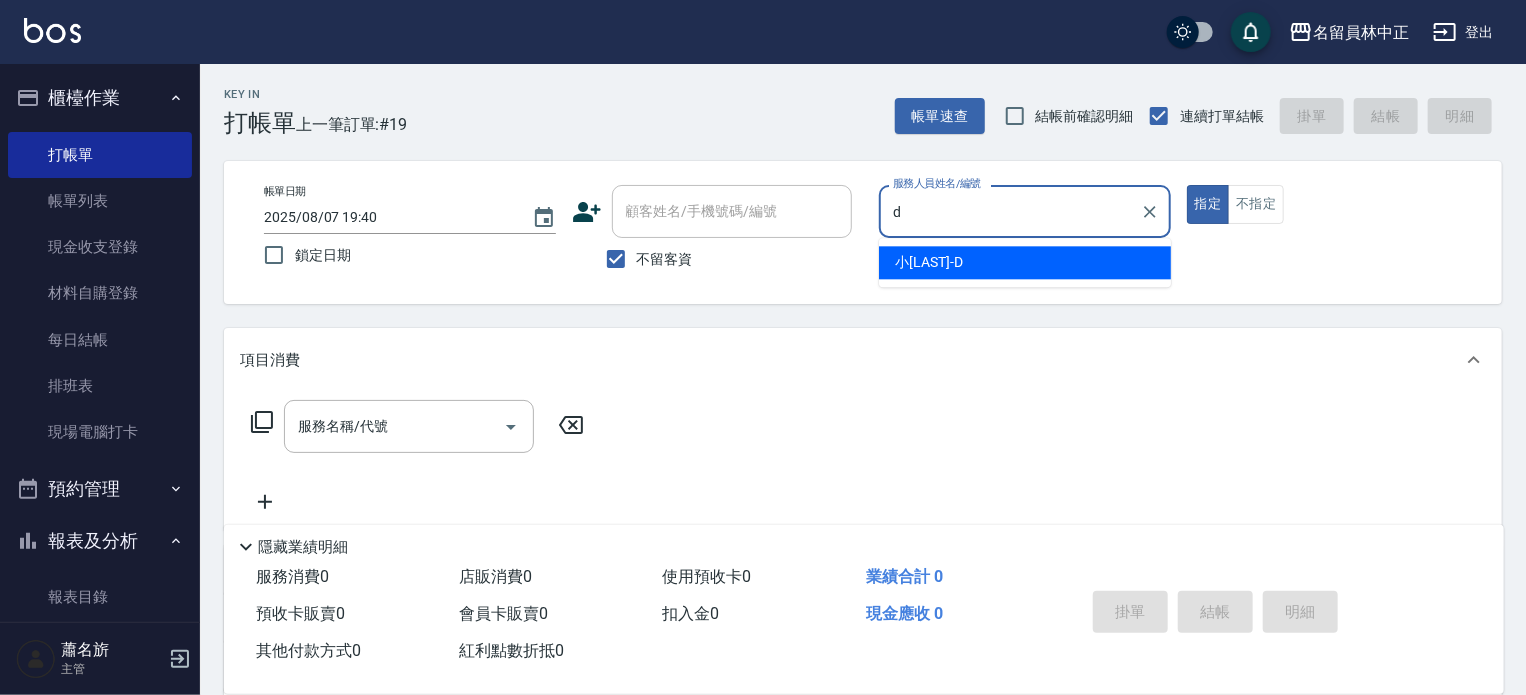 type on "小D-D" 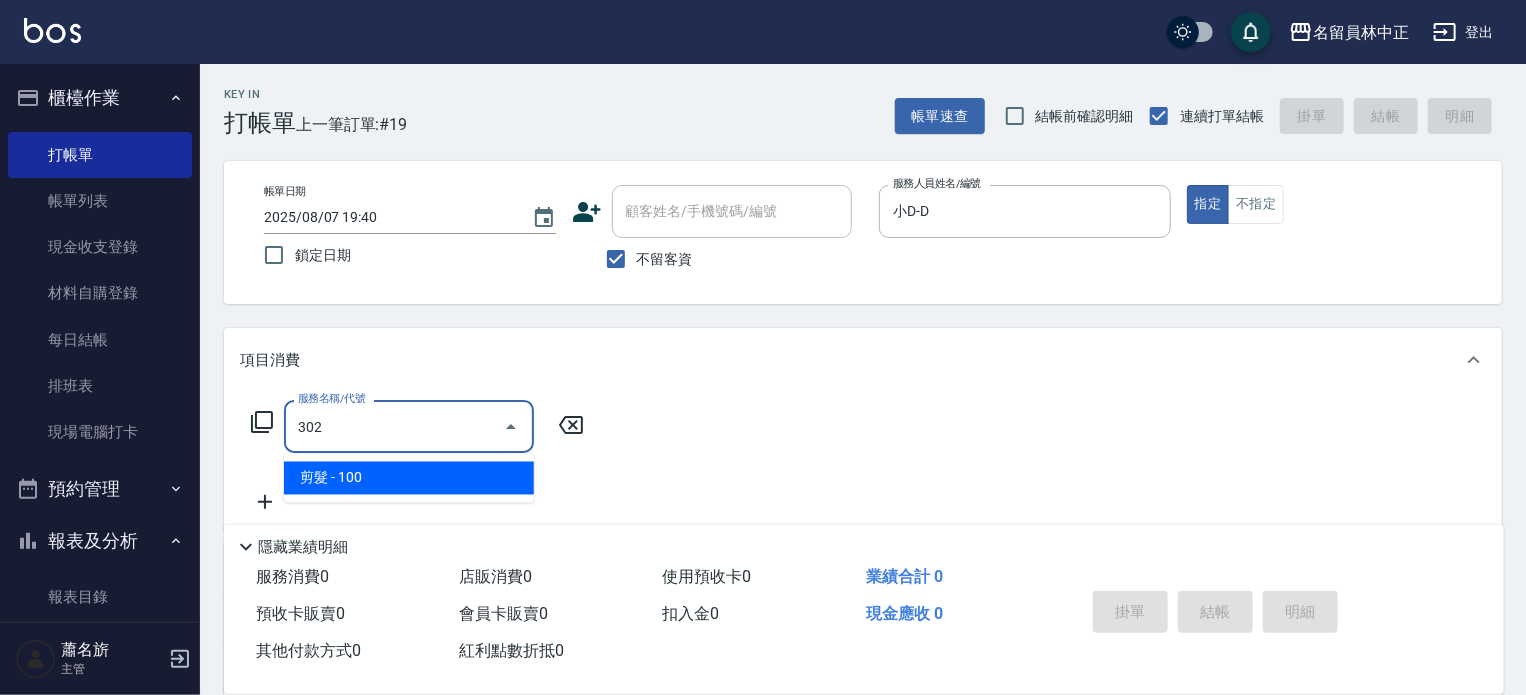 type on "剪髮(302)" 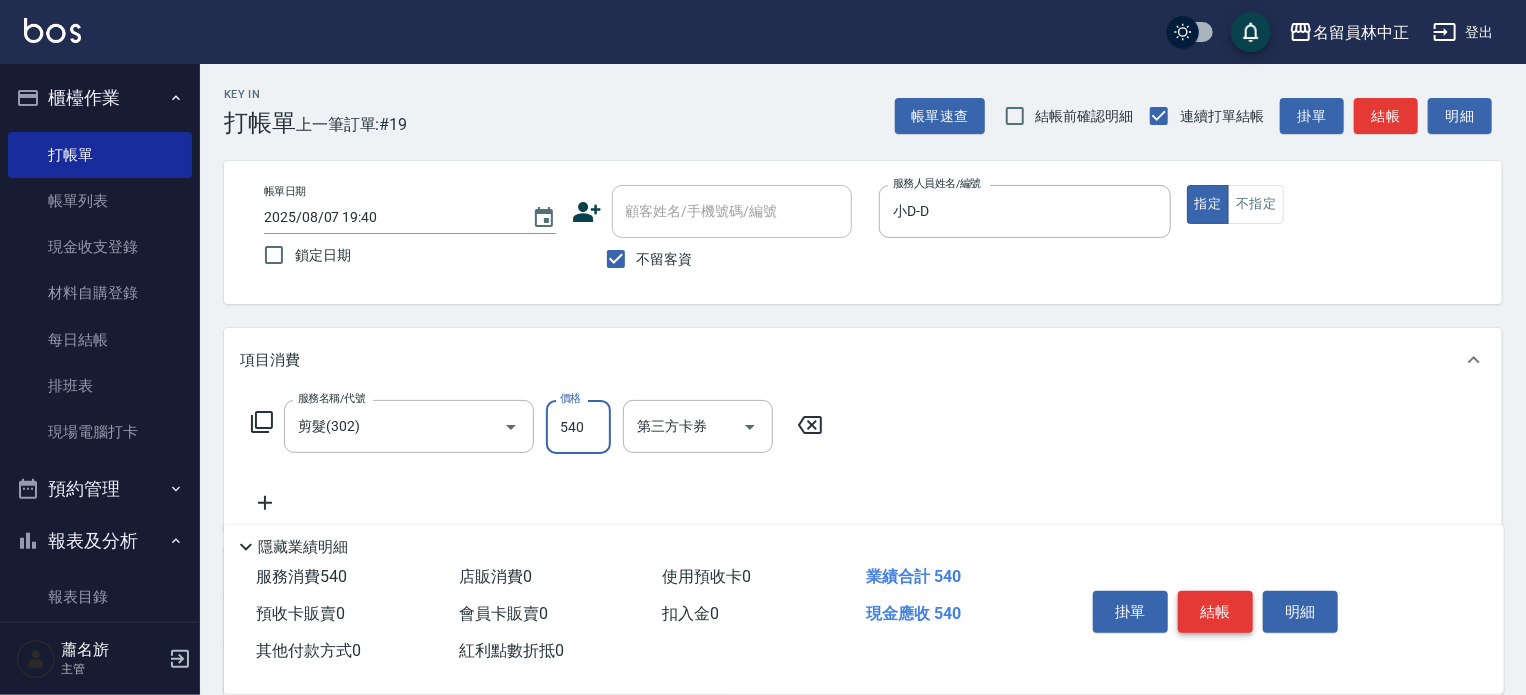 type on "540" 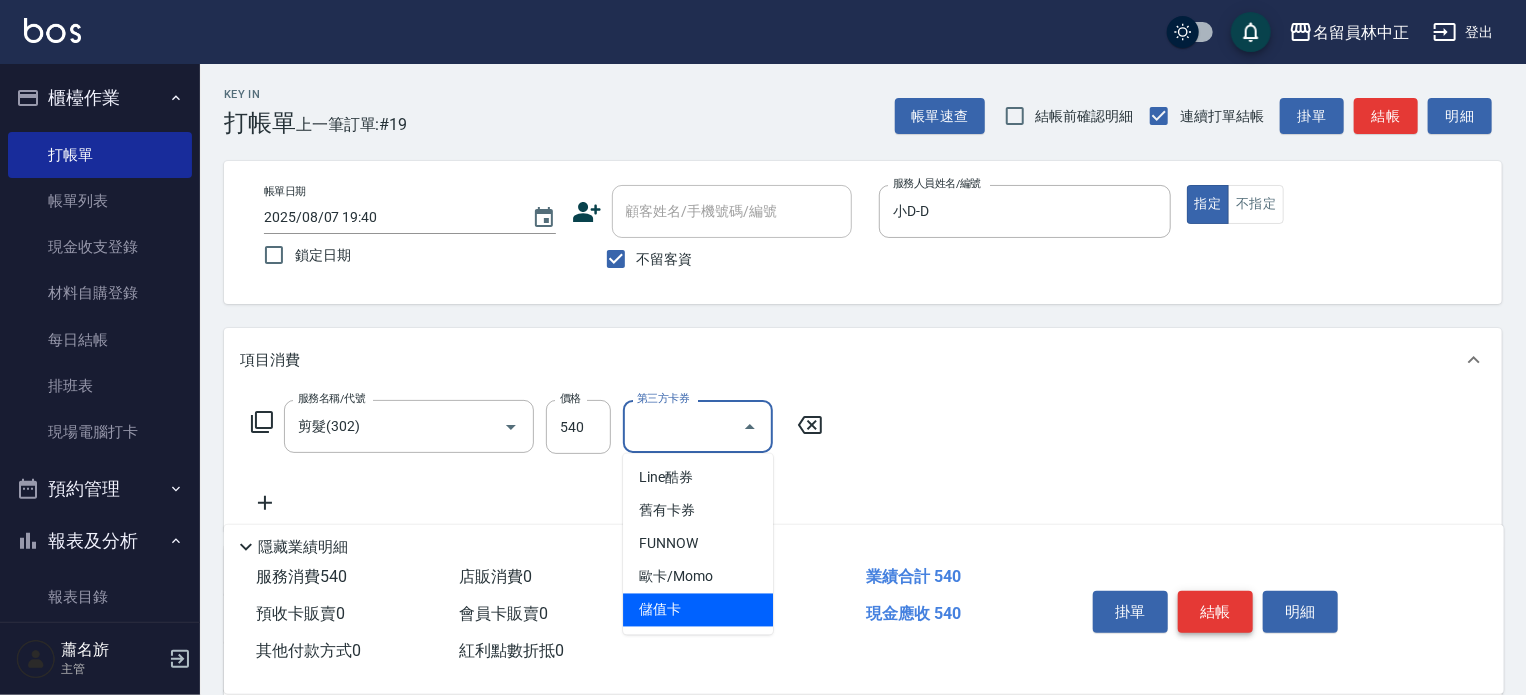 type on "儲值卡" 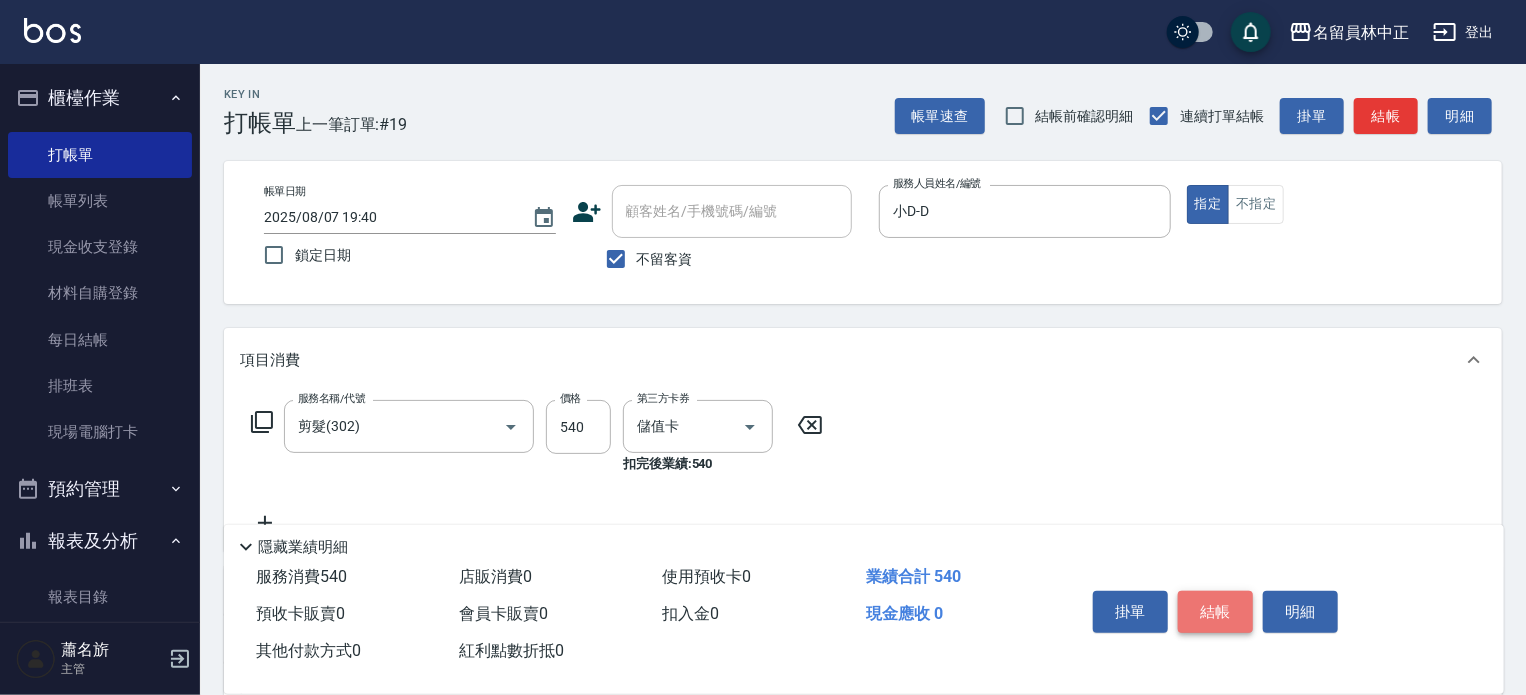 click on "結帳" at bounding box center [1215, 612] 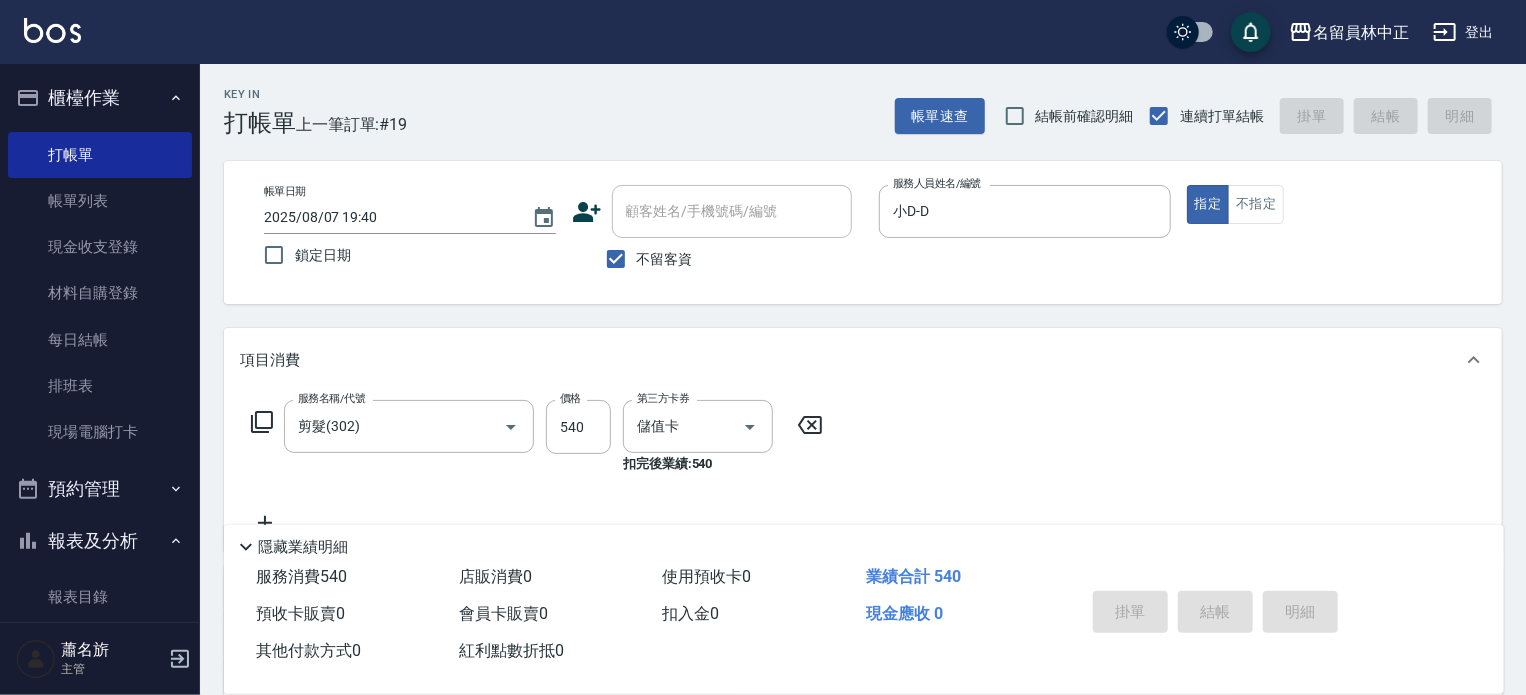 type on "2025/08/07 19:41" 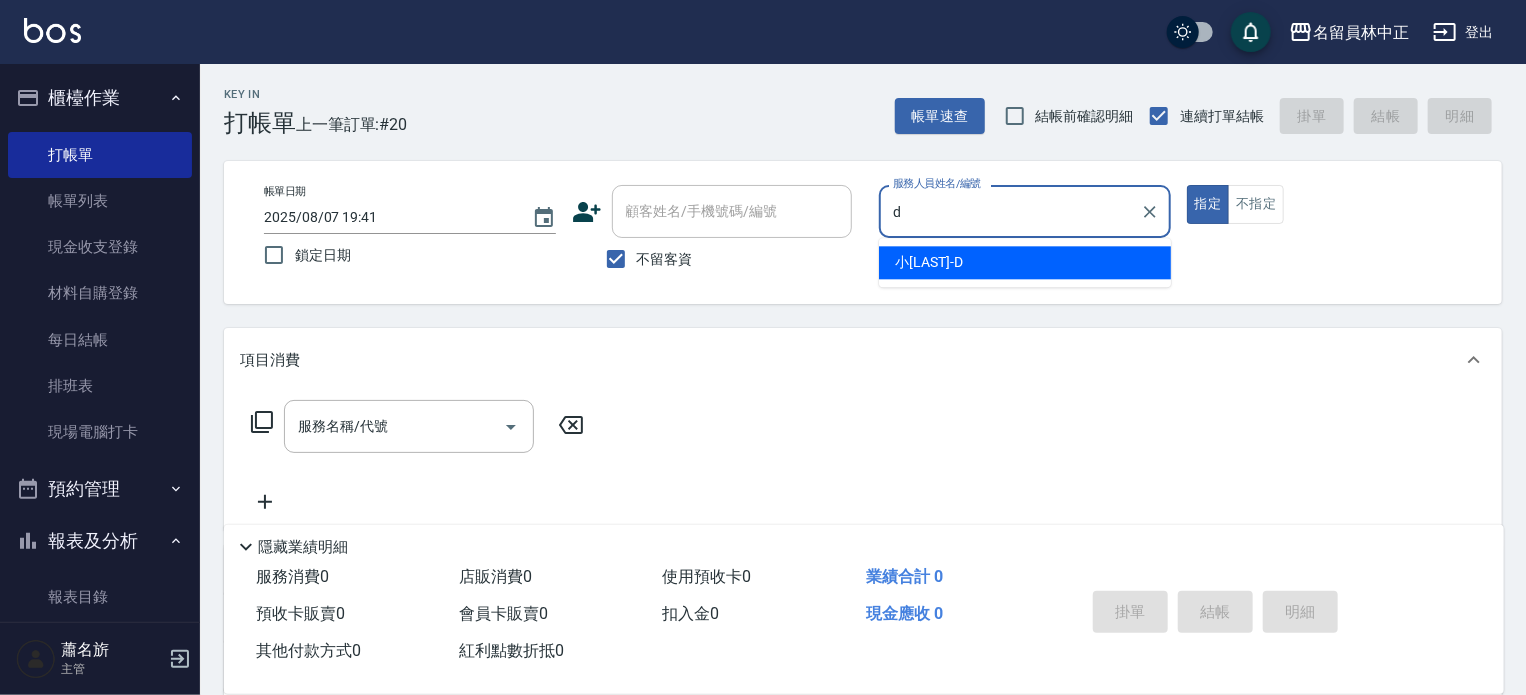 type on "小D-D" 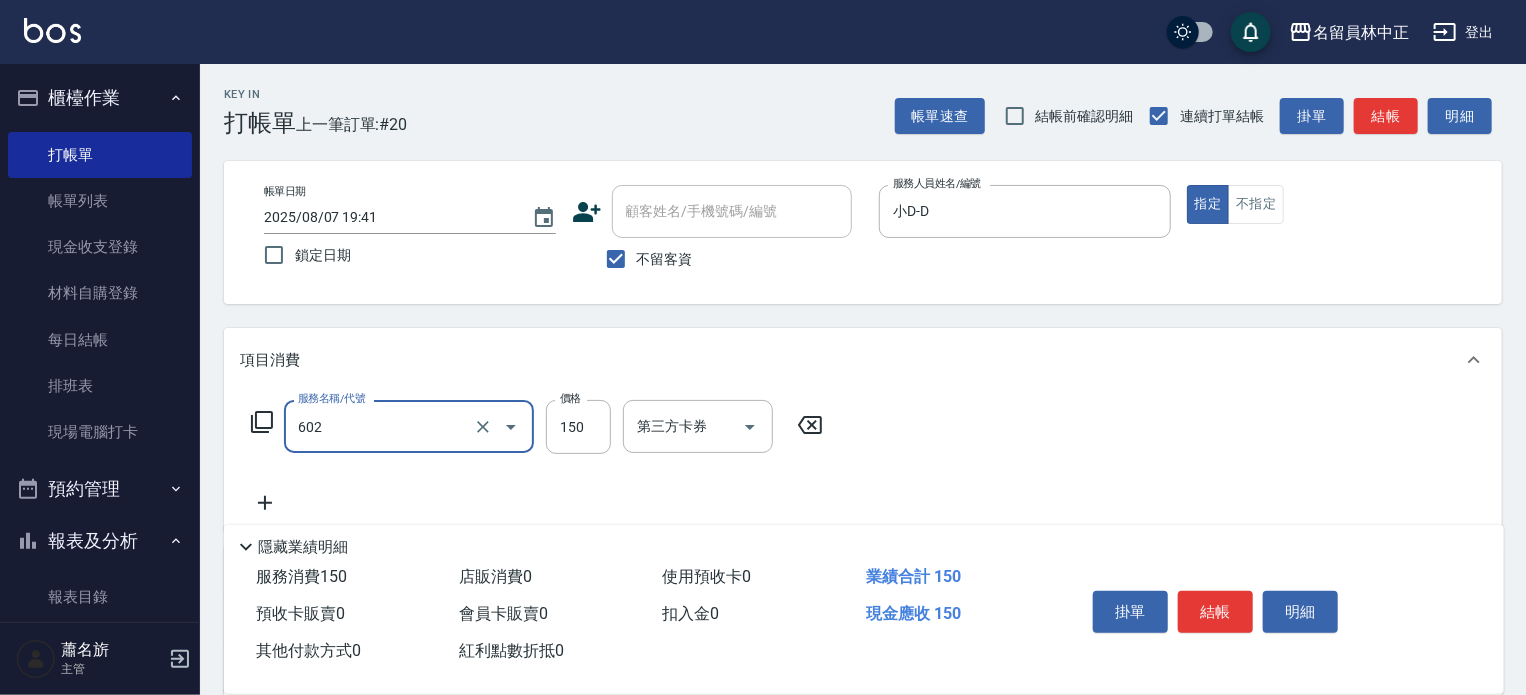type on "一般洗髮(602)" 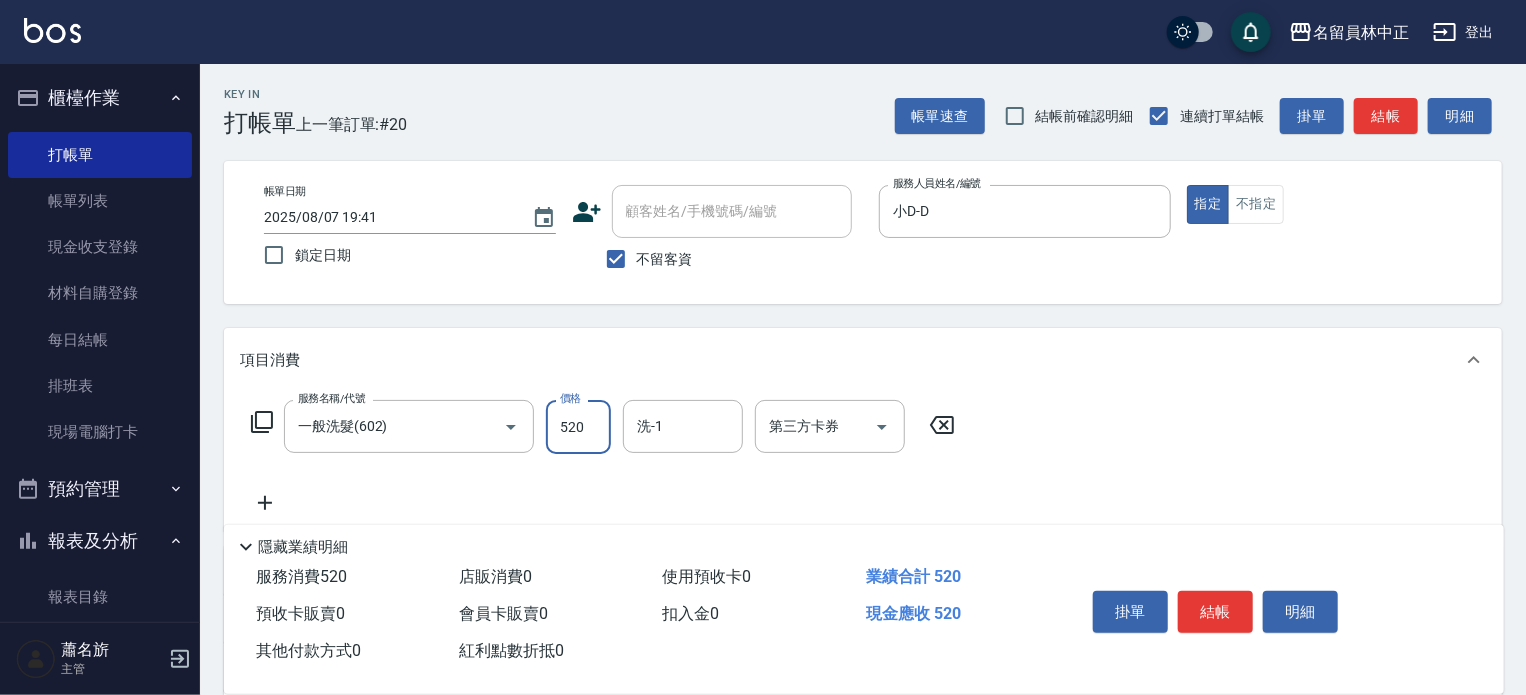 type on "520" 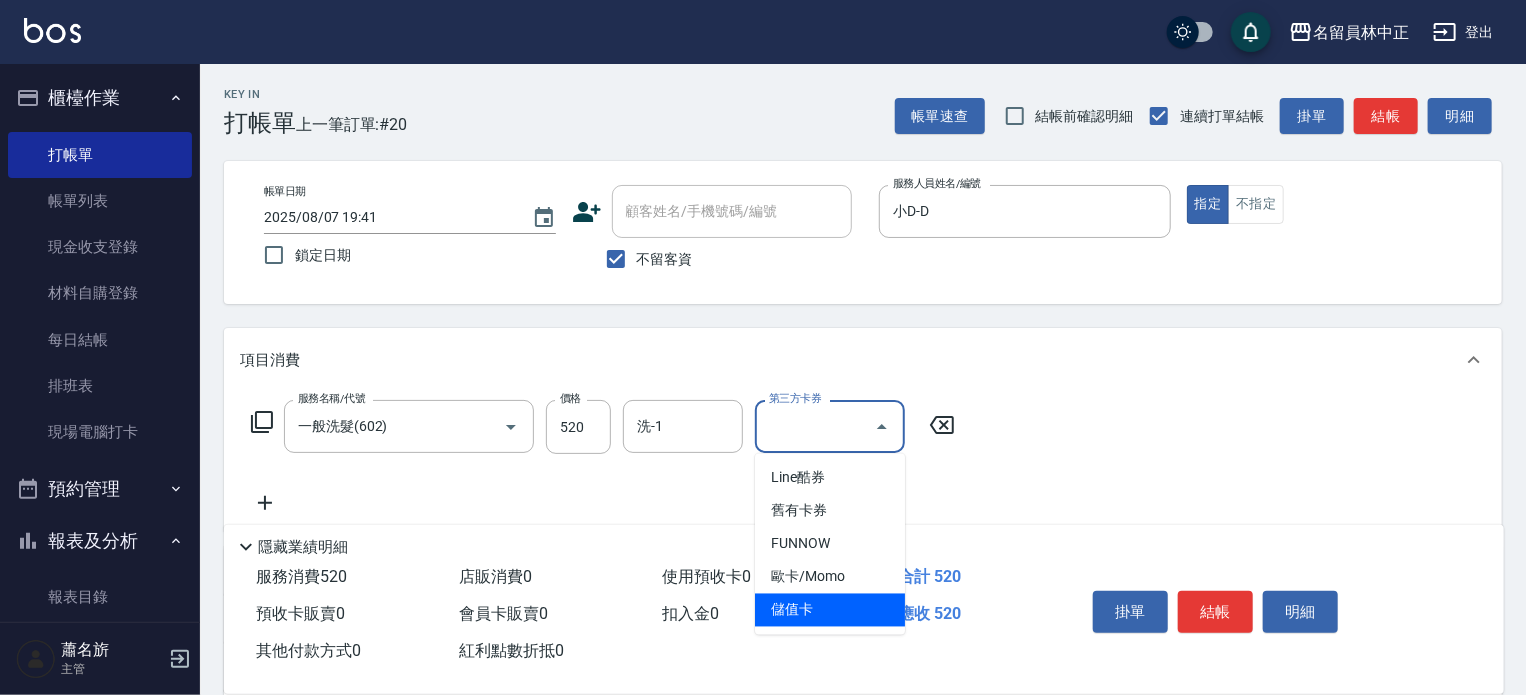 type on "儲值卡" 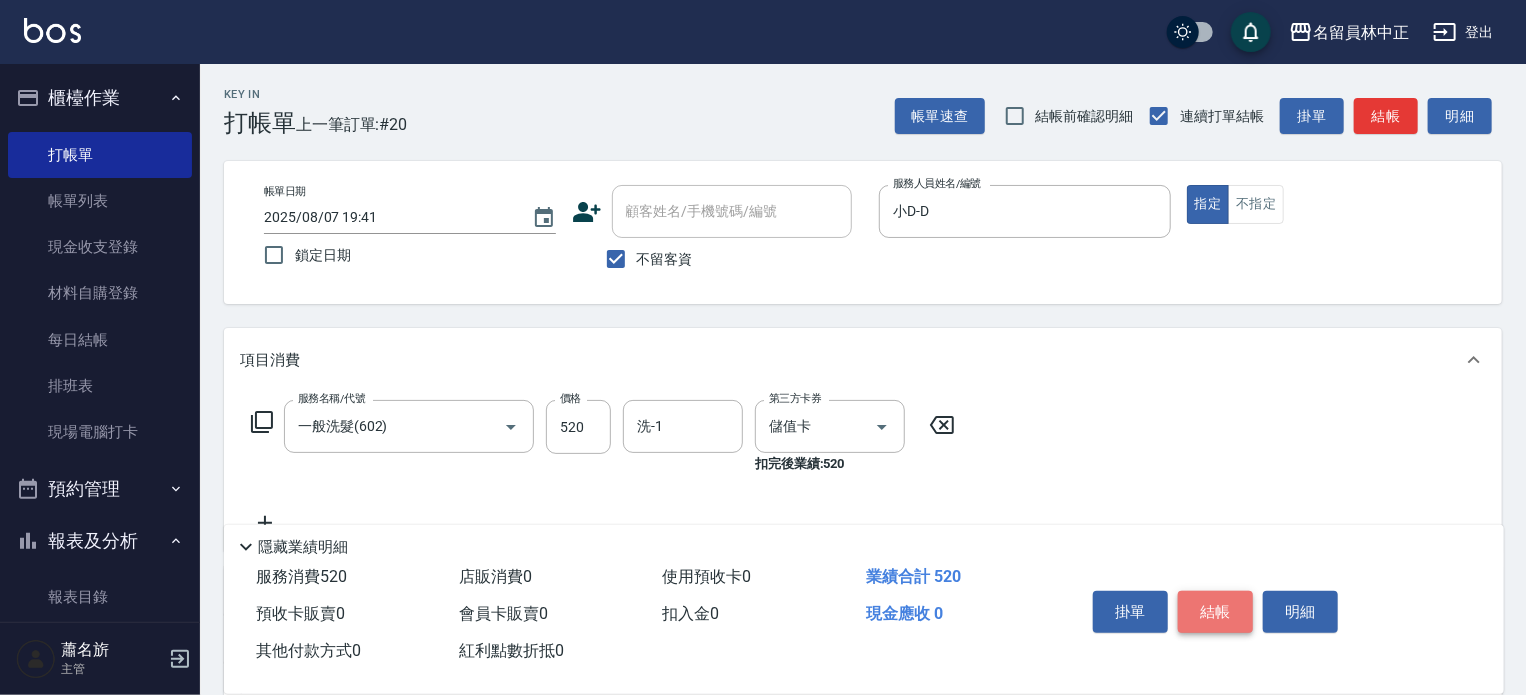 click on "結帳" at bounding box center [1215, 612] 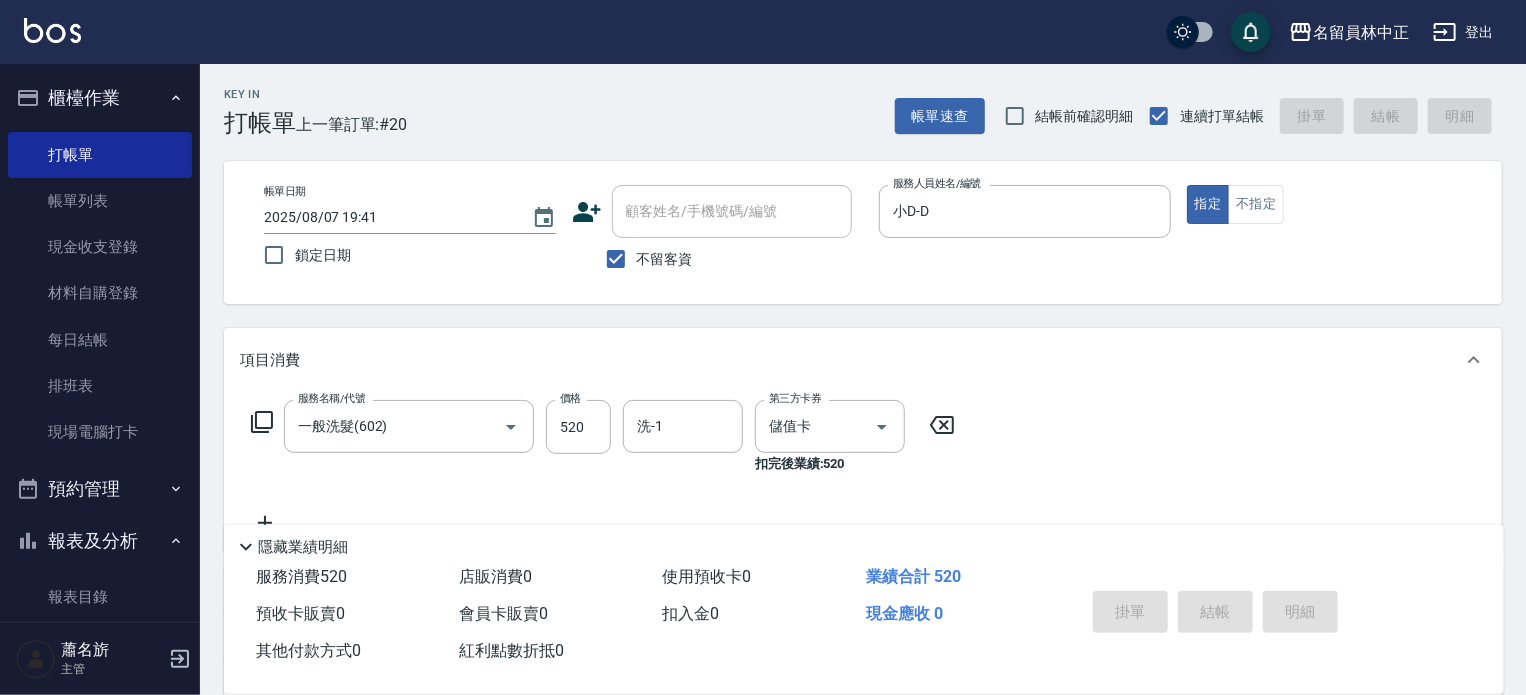 type 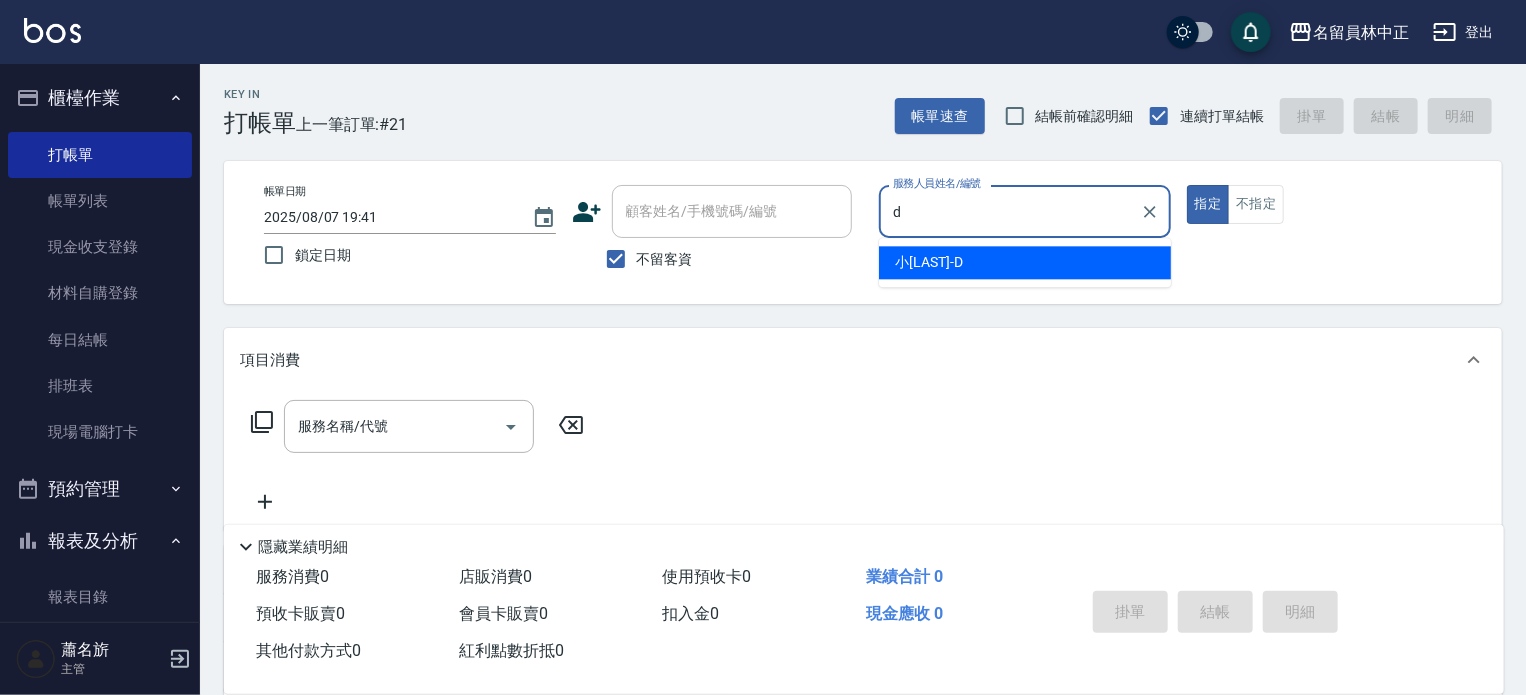 type on "小D-D" 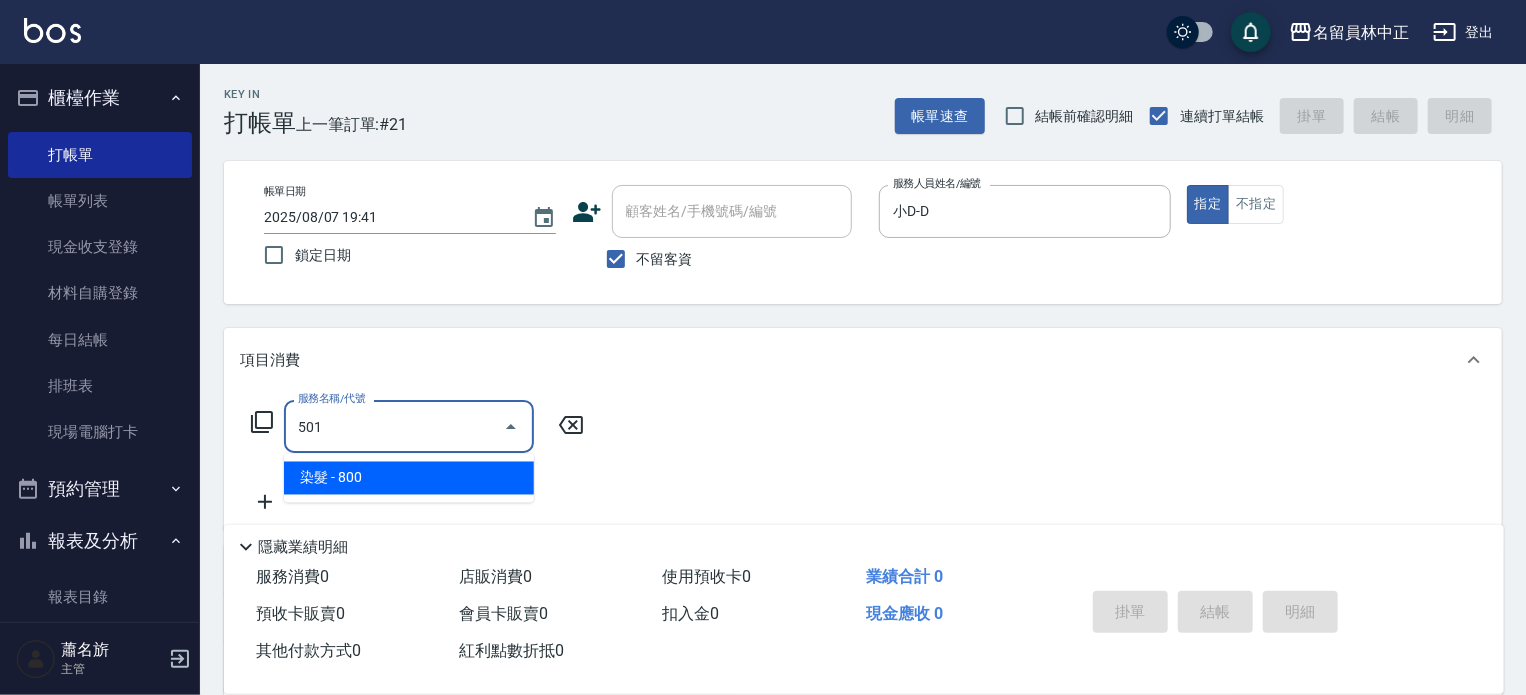 type on "染髮(501)" 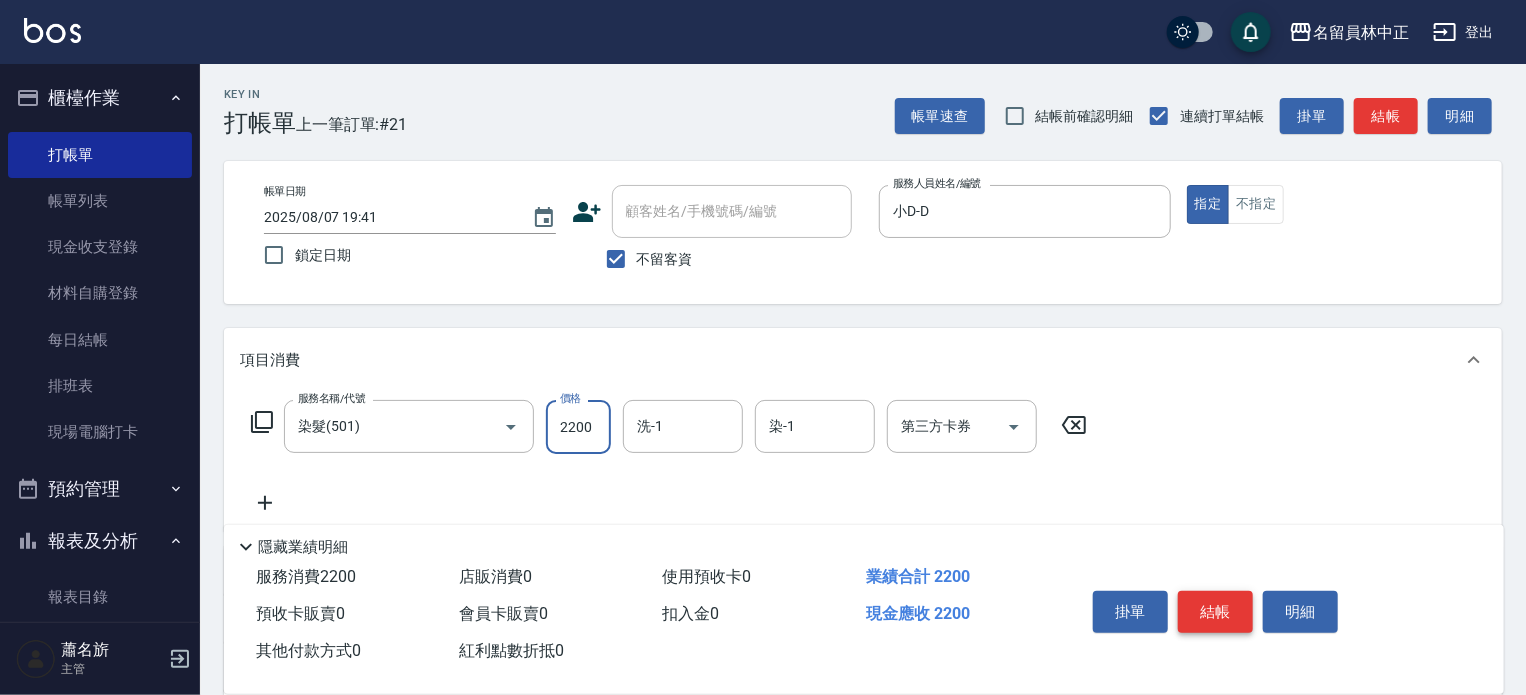 type on "2200" 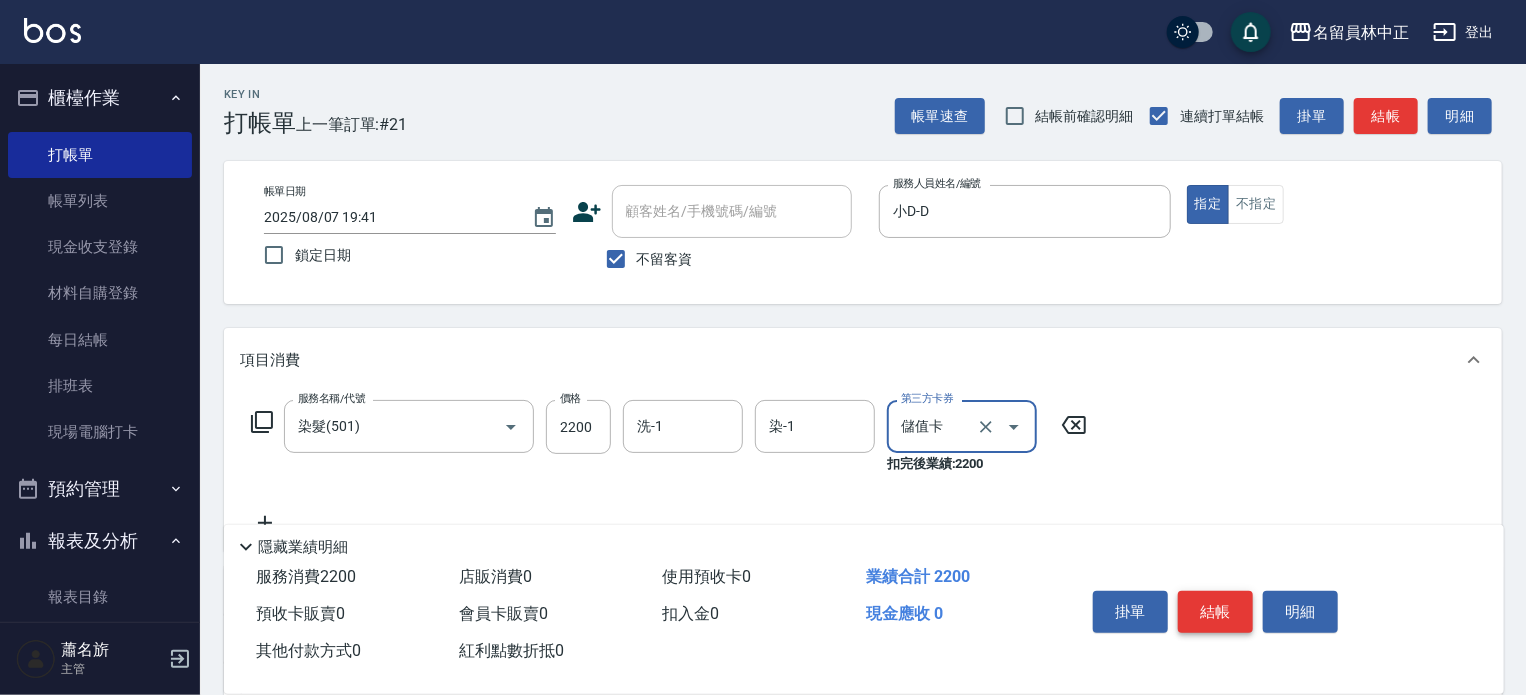type on "儲值卡" 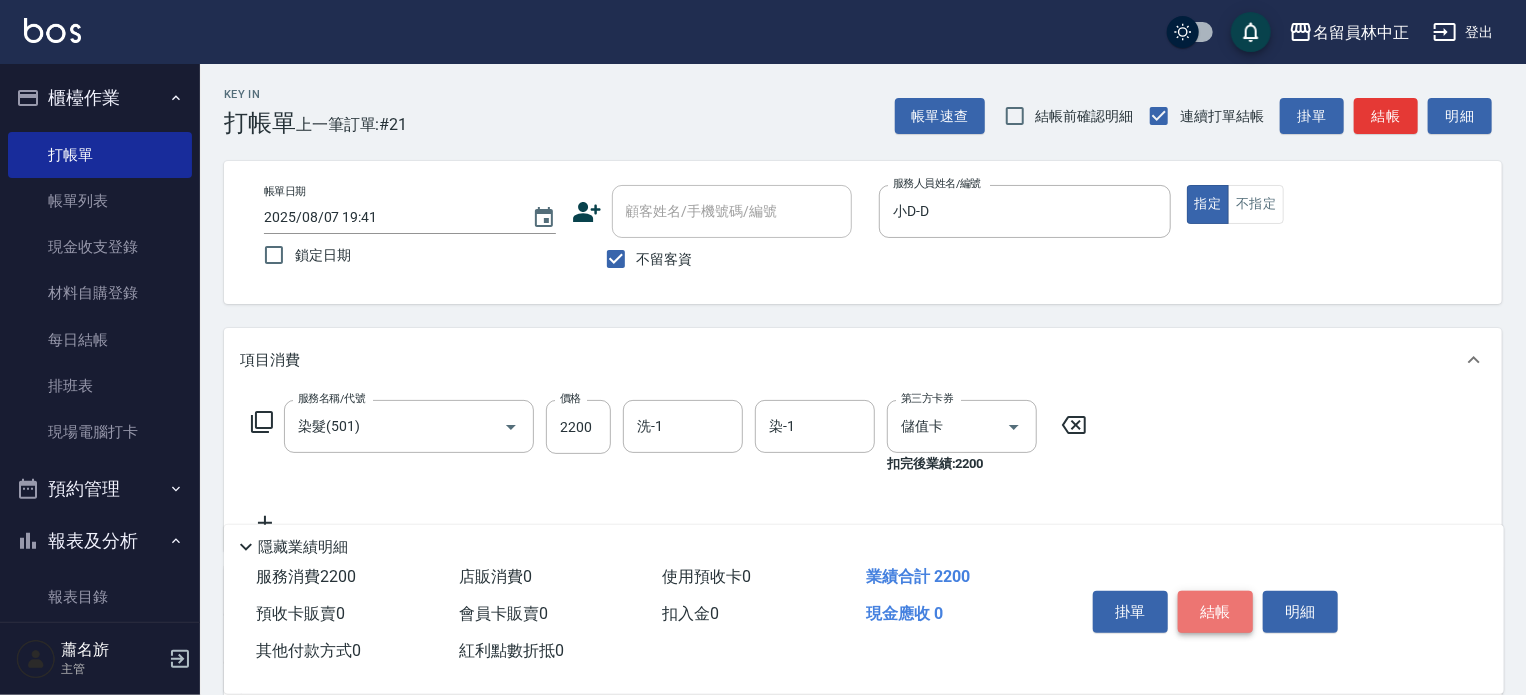 click on "結帳" at bounding box center (1215, 612) 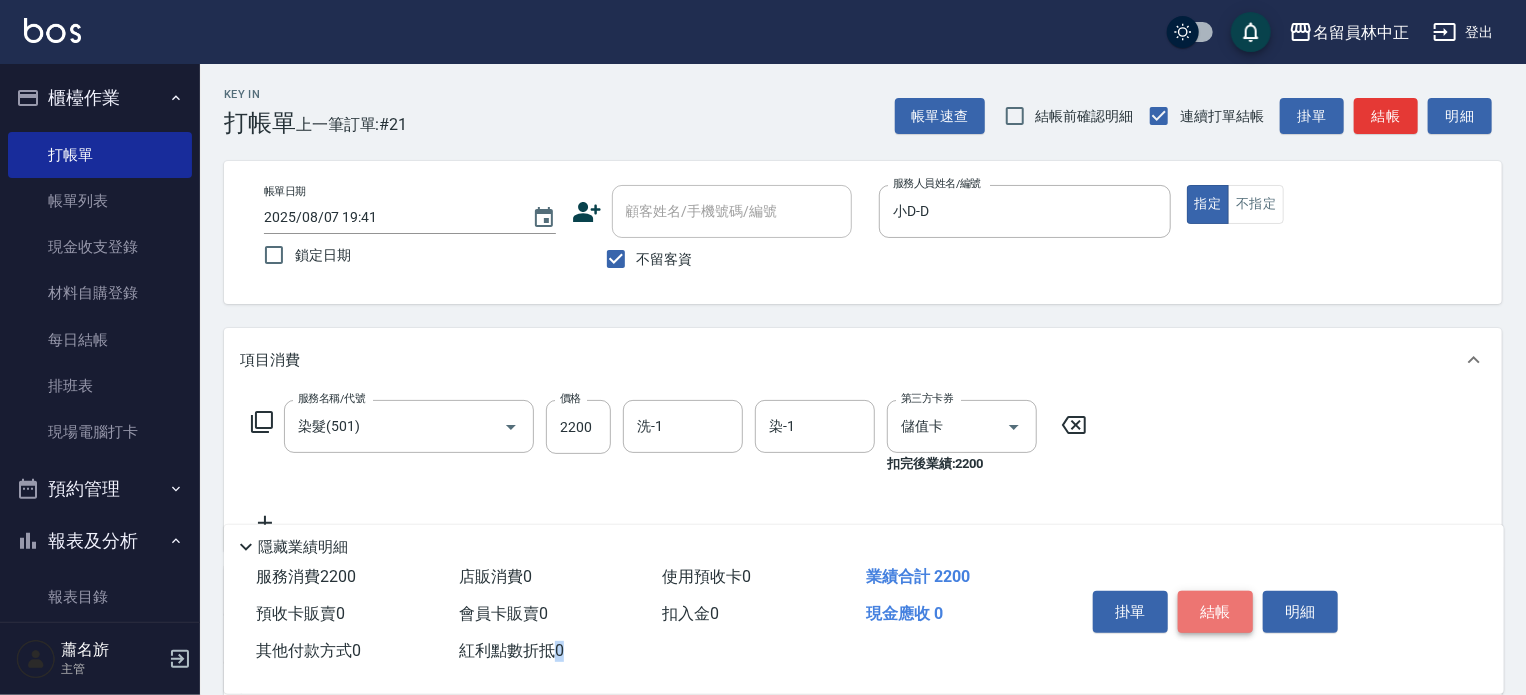 click on "掛單 結帳 明細" at bounding box center (1215, 614) 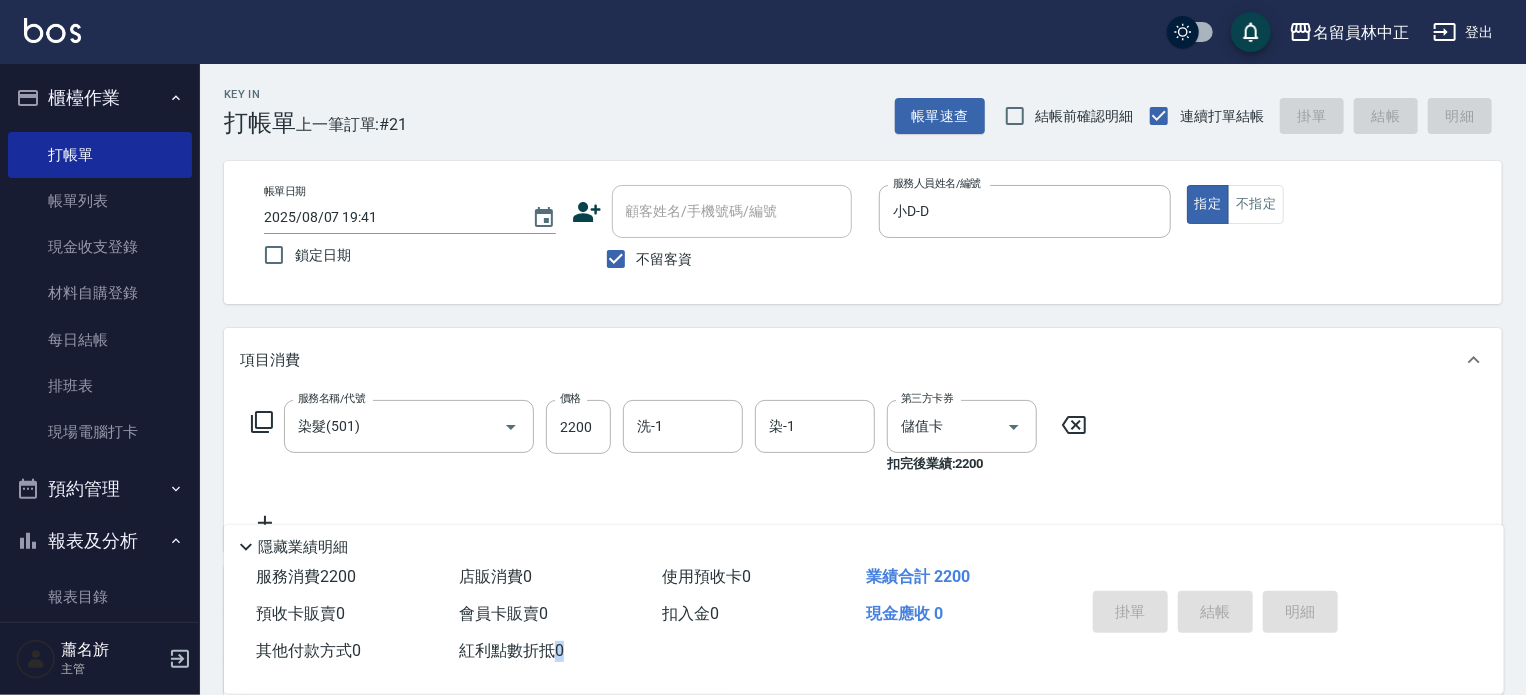 type 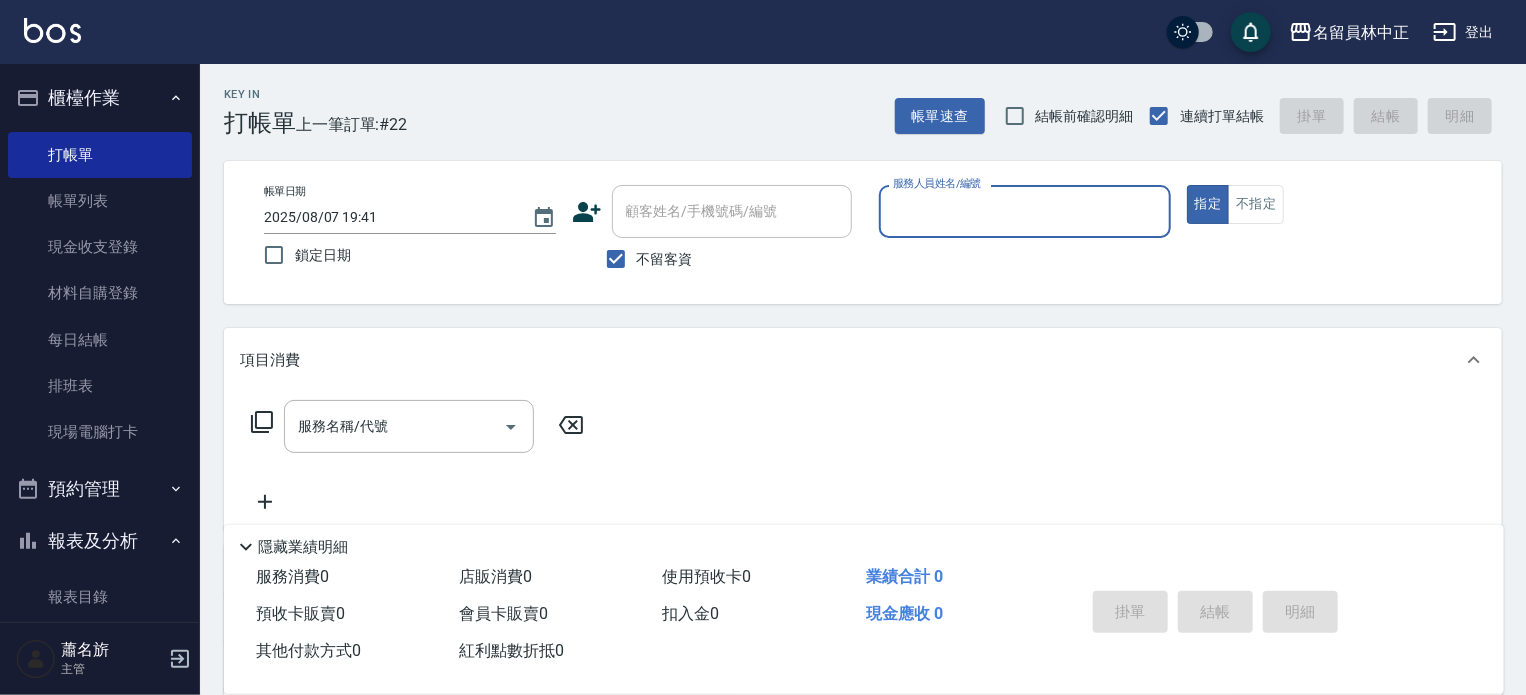 click on "掛單 結帳 明細" at bounding box center [1215, 614] 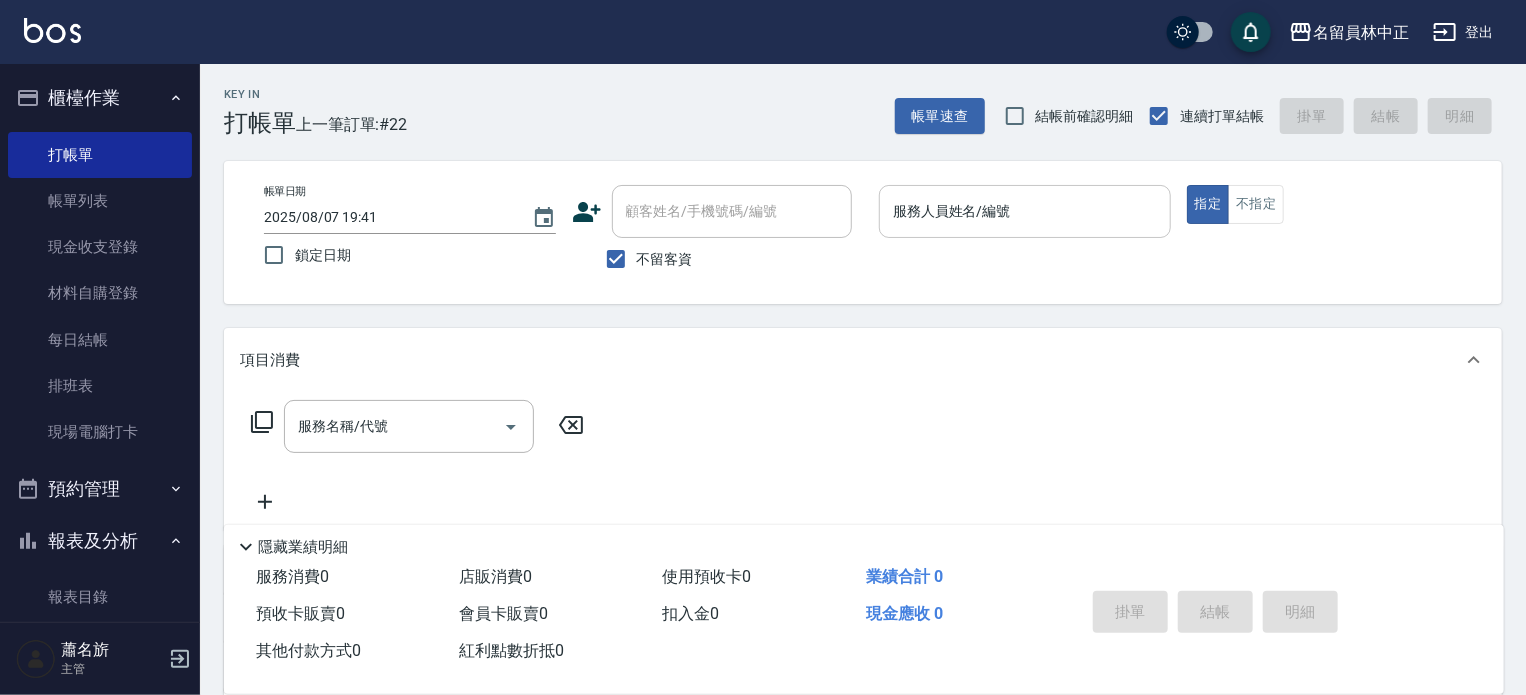click on "服務人員姓名/編號 服務人員姓名/編號" at bounding box center [1025, 211] 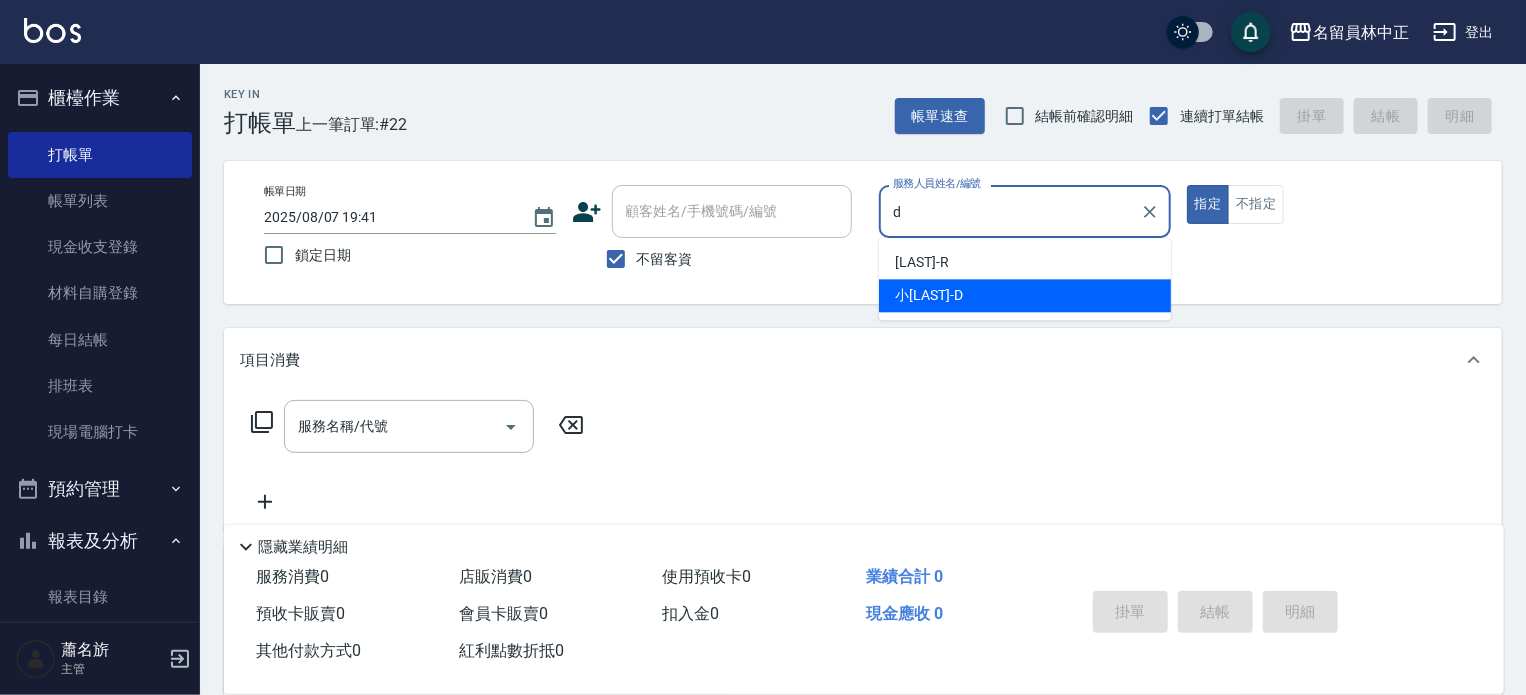 type on "小D-D" 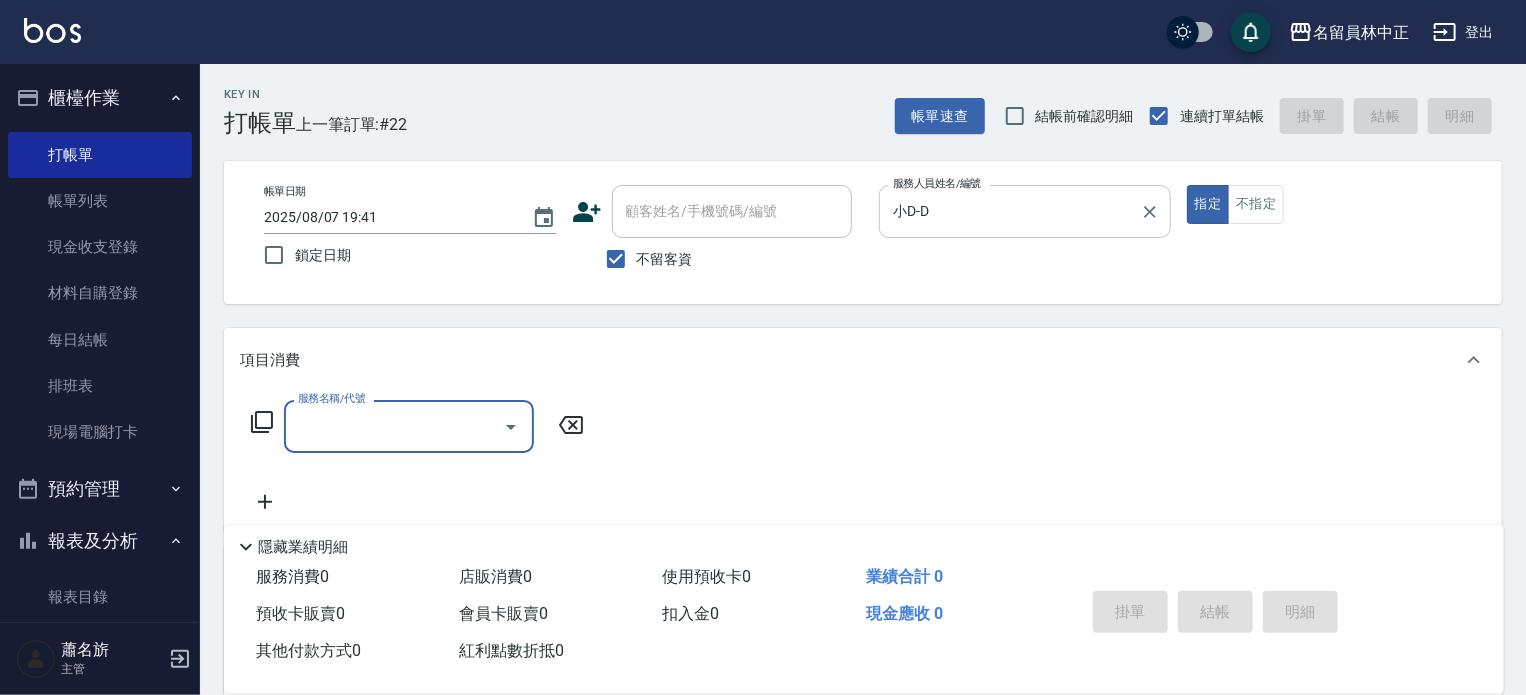 type on "2" 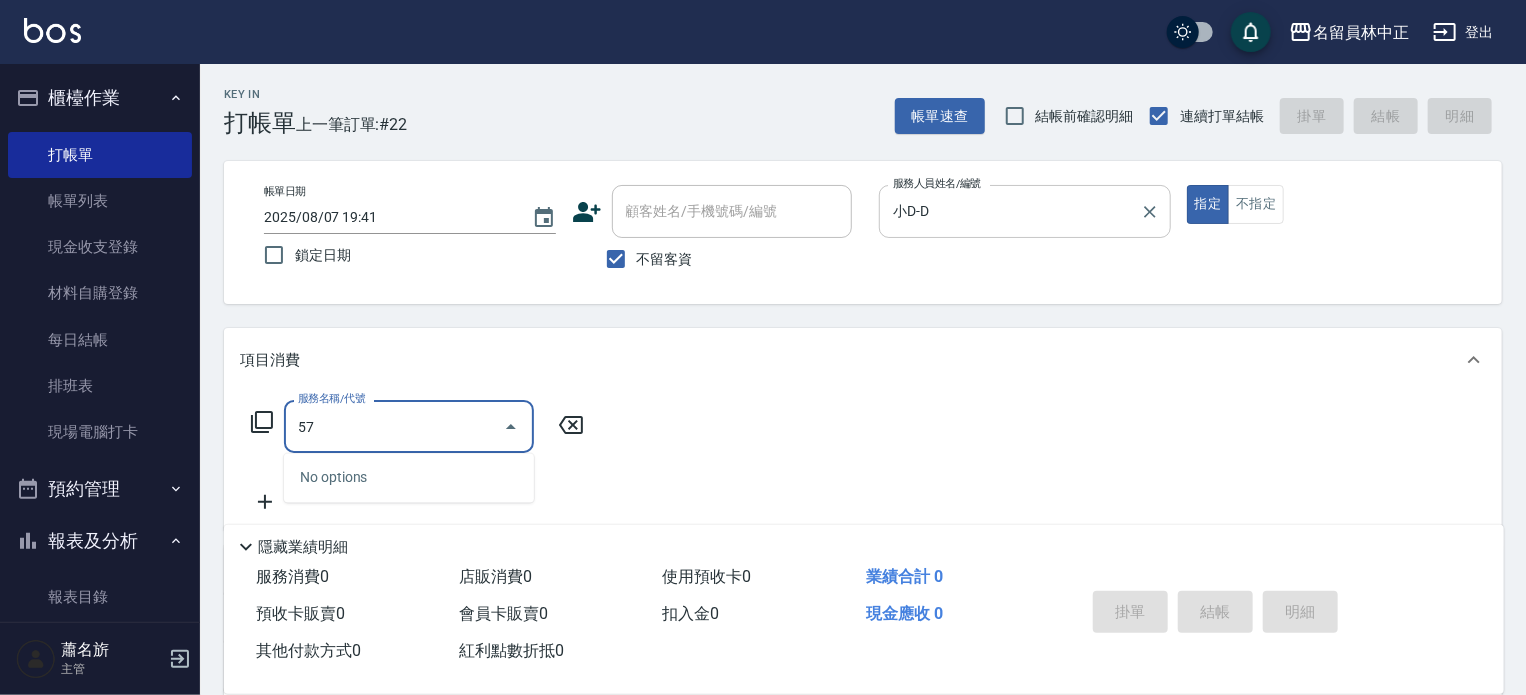 type on "5" 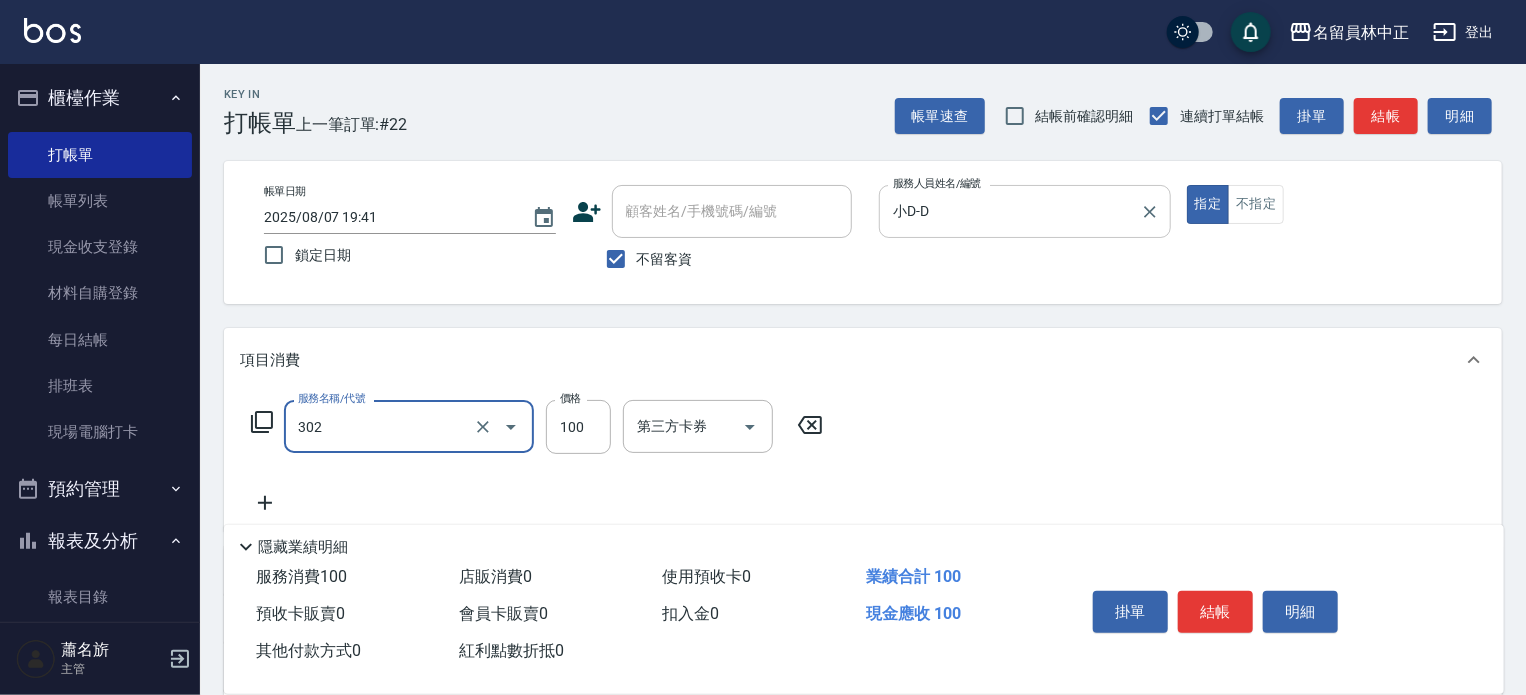 type on "剪髮(302)" 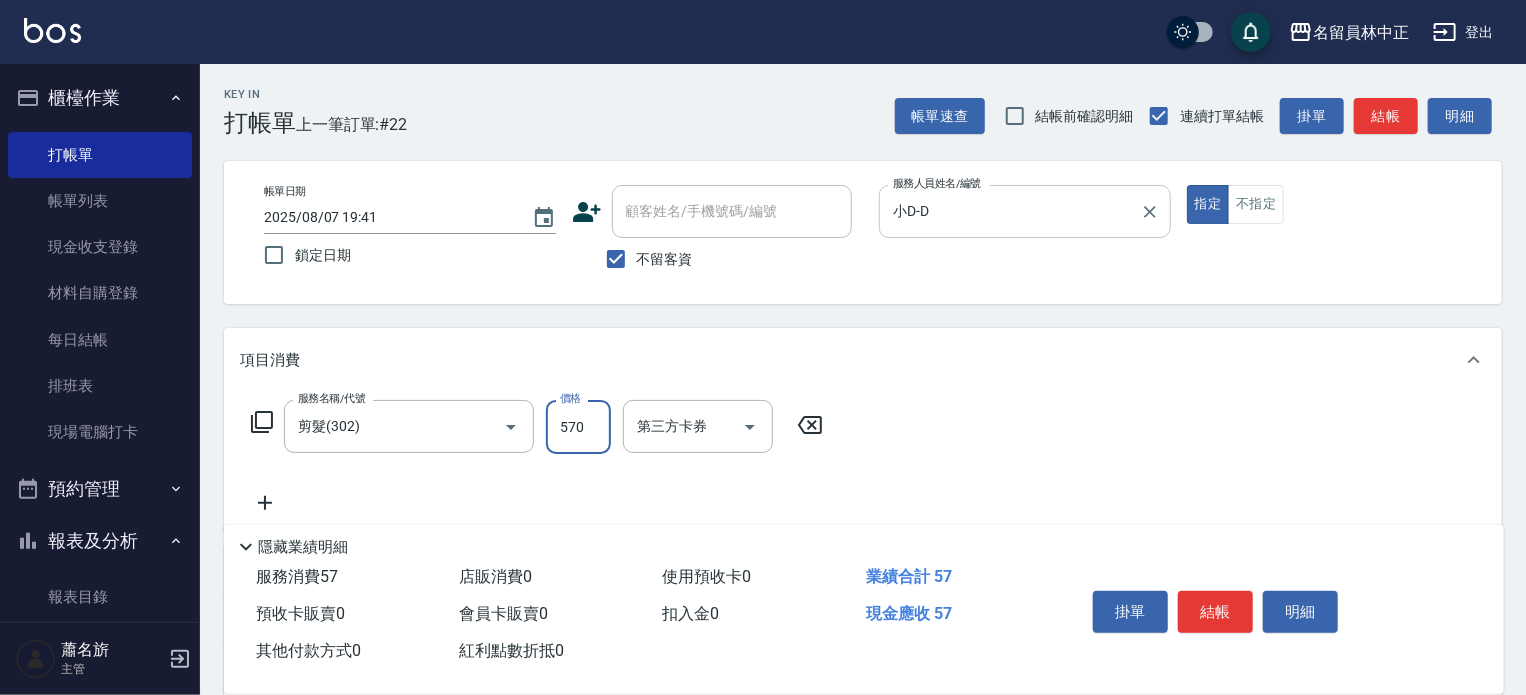 type on "570" 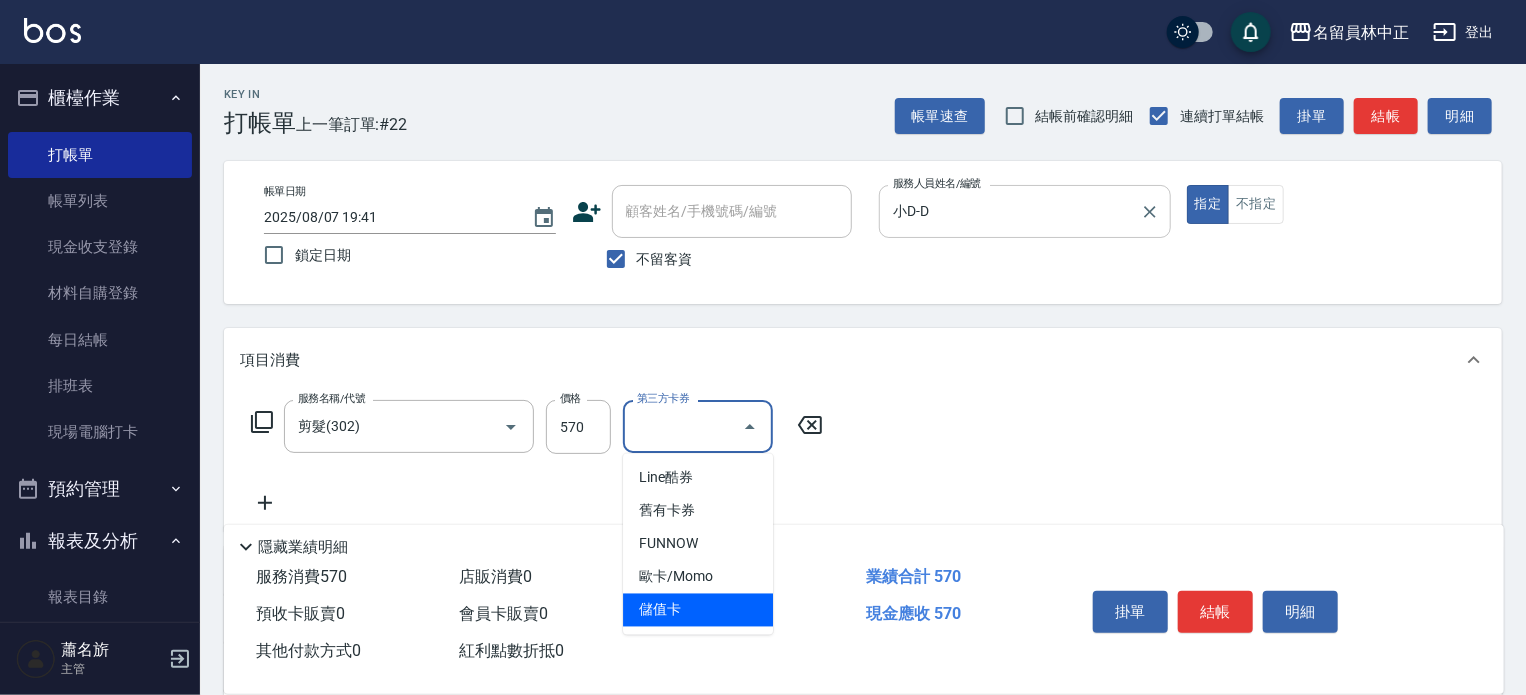 type on "儲值卡" 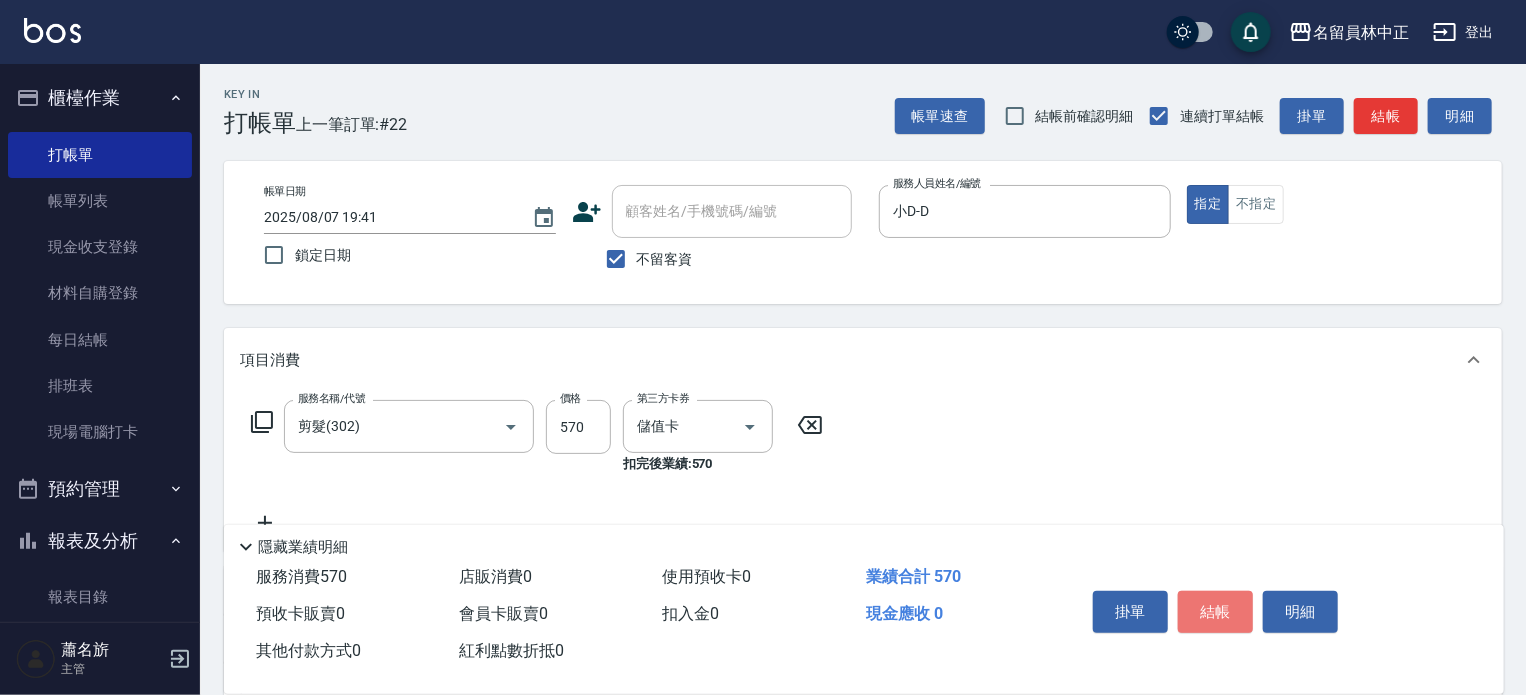 drag, startPoint x: 1227, startPoint y: 608, endPoint x: 1208, endPoint y: 552, distance: 59.135437 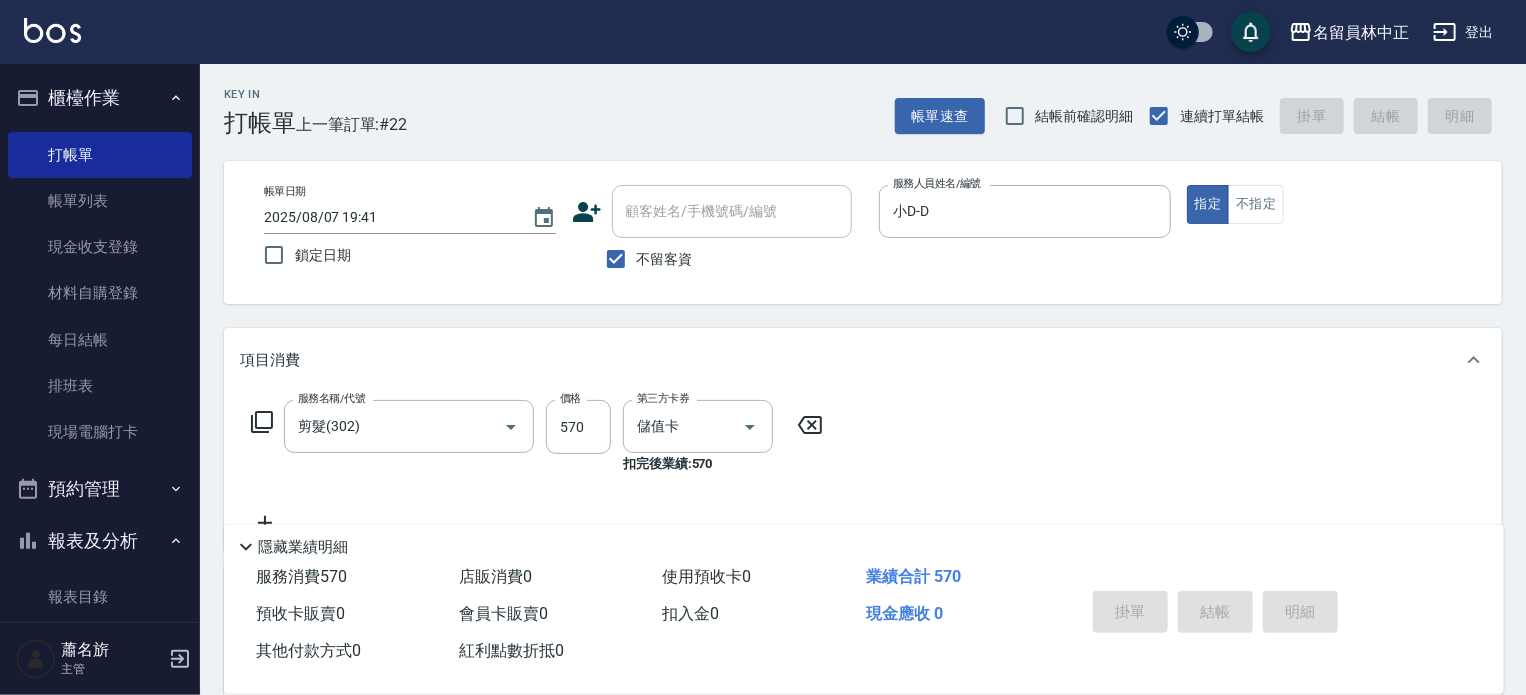 type on "2025/08/07 19:42" 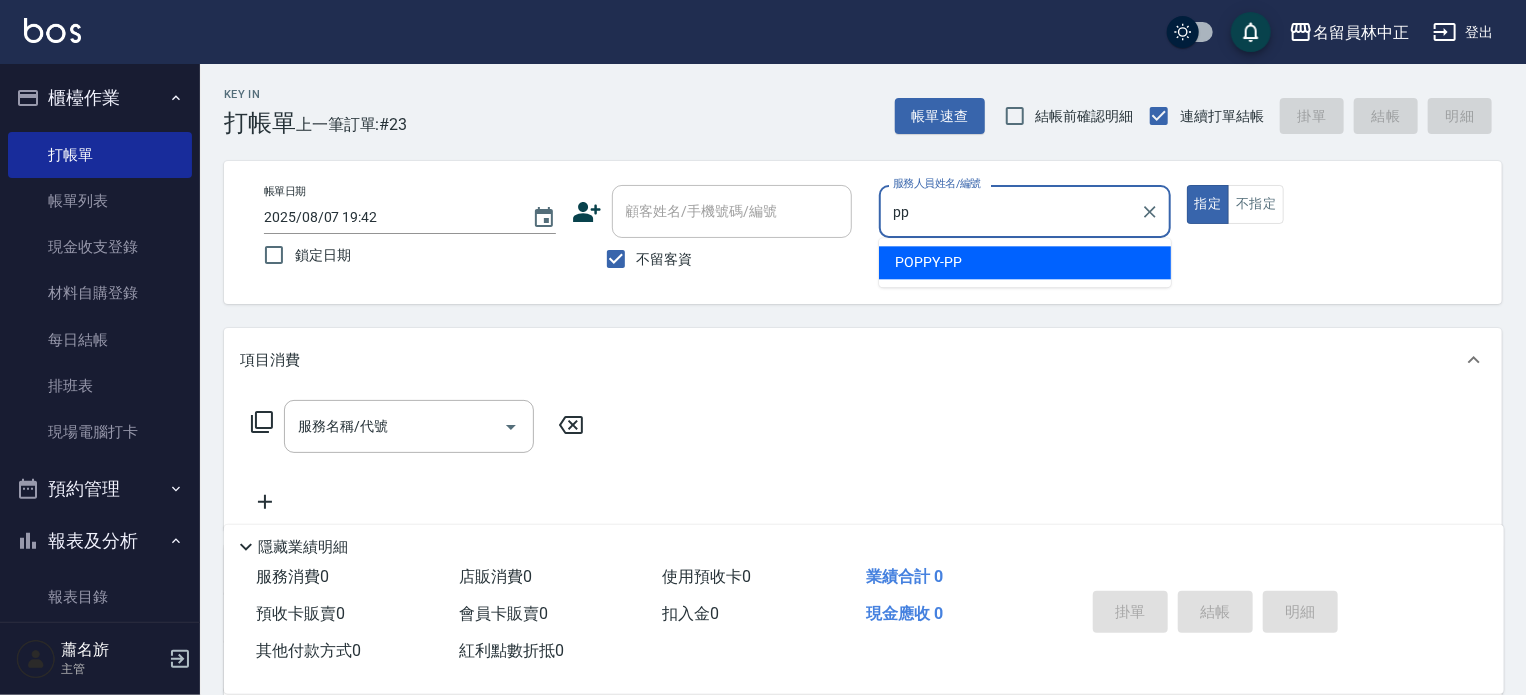 type on "POPPY-PP" 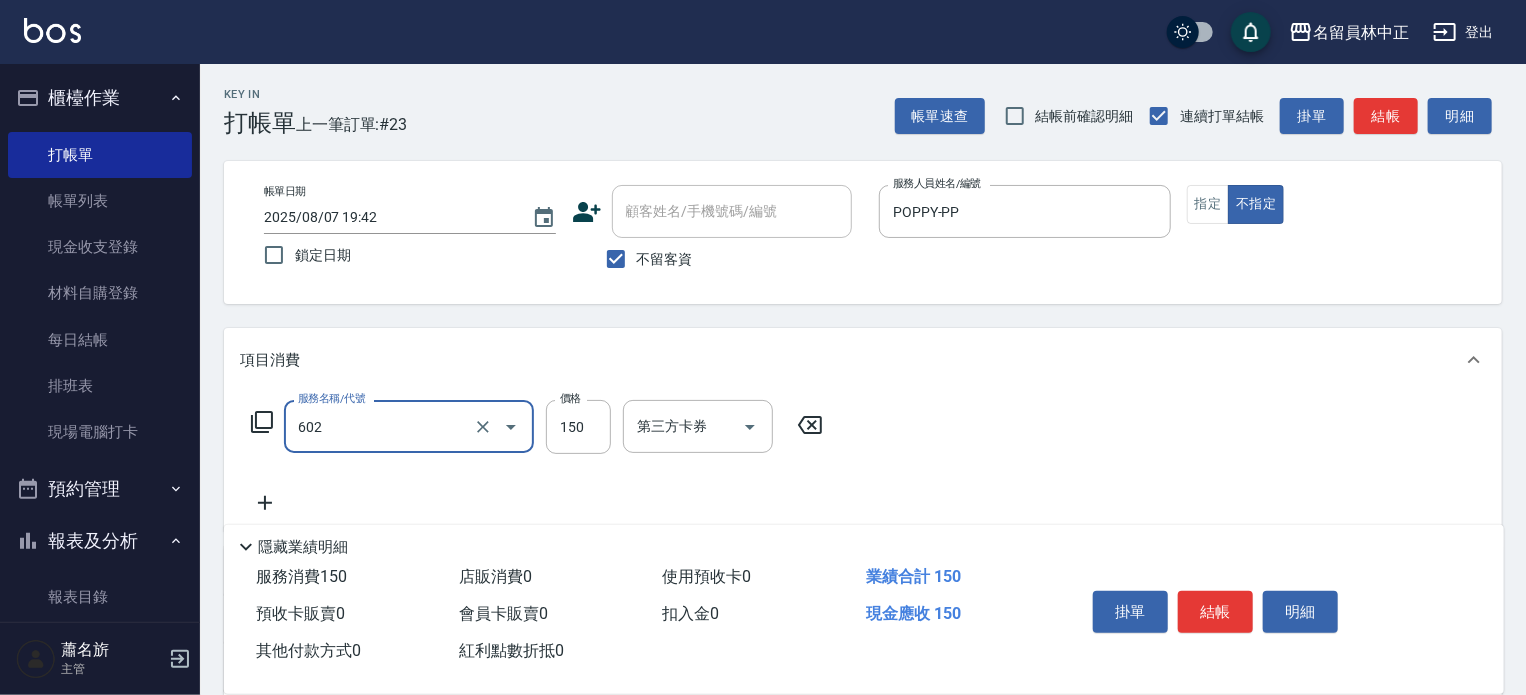 type on "一般洗髮(602)" 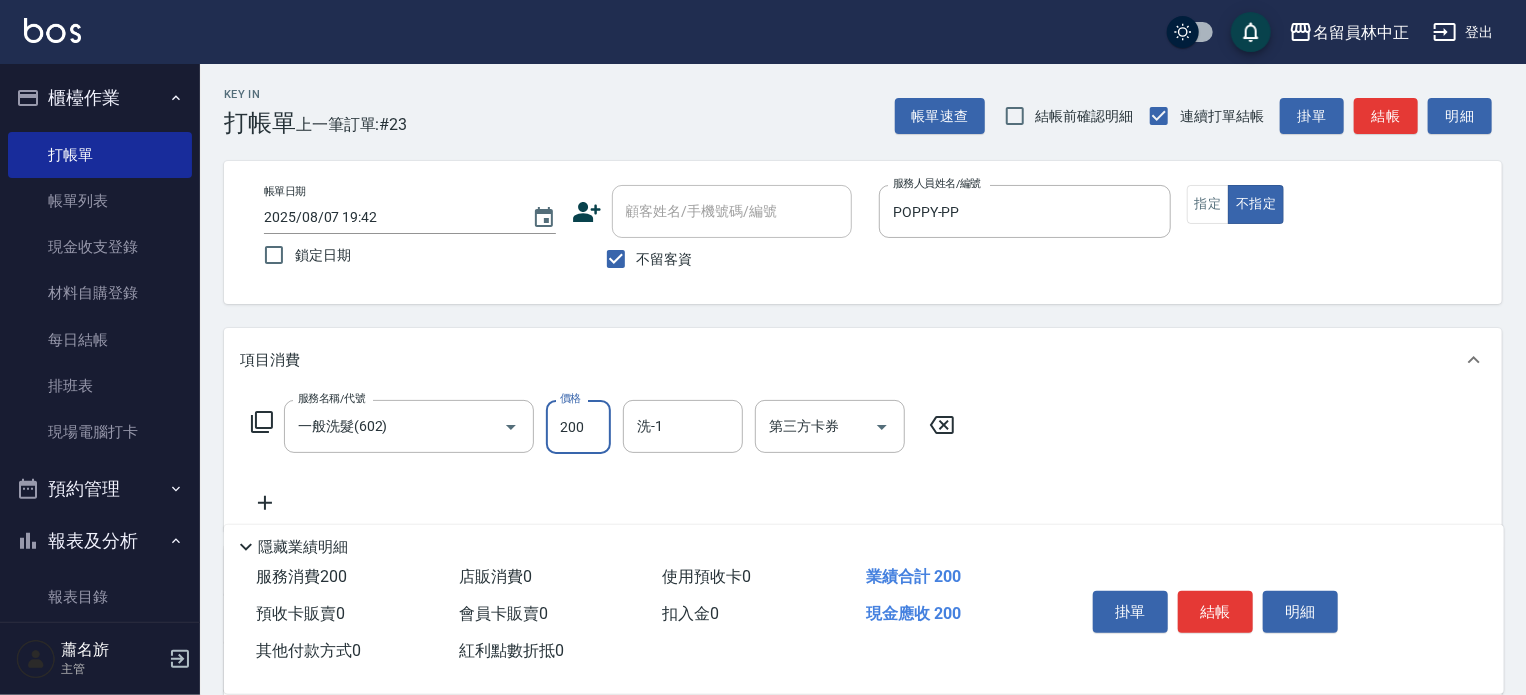 type on "200" 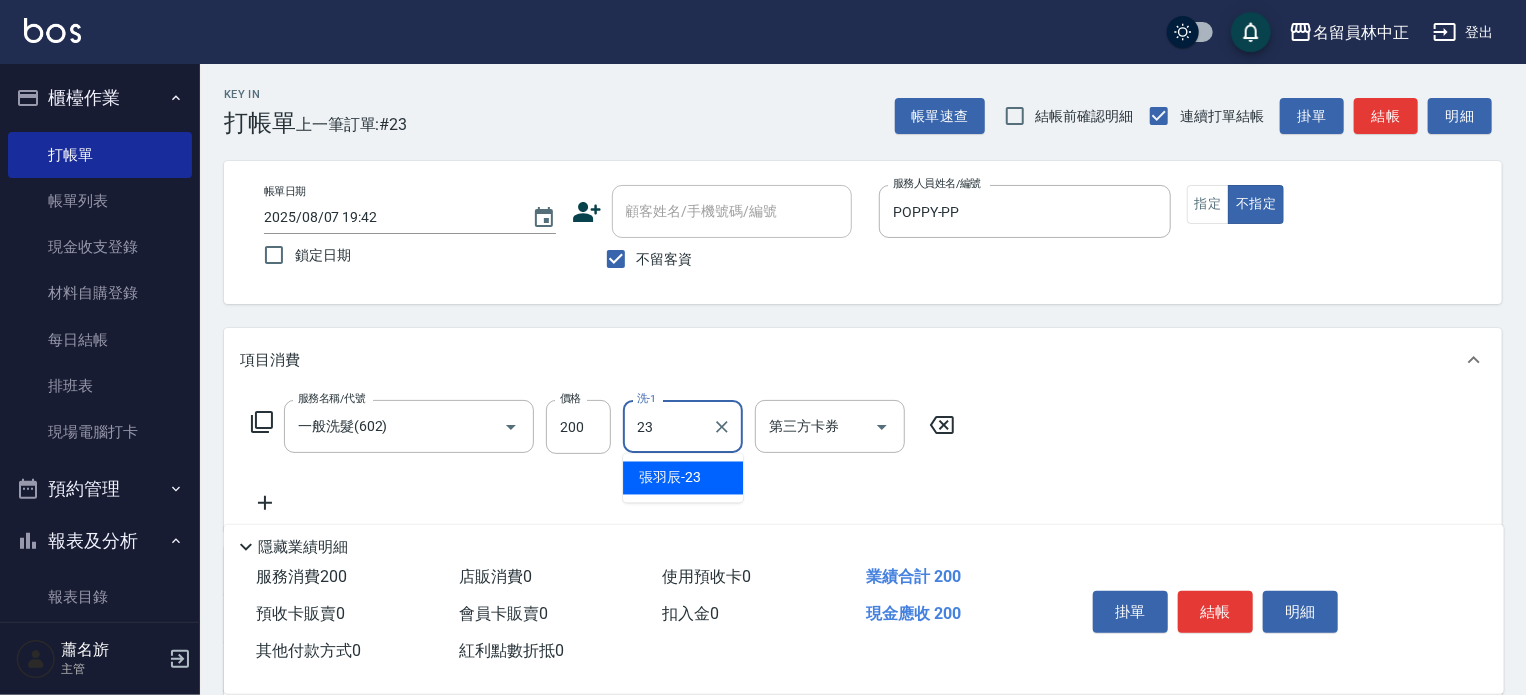type on "[LAST]-23" 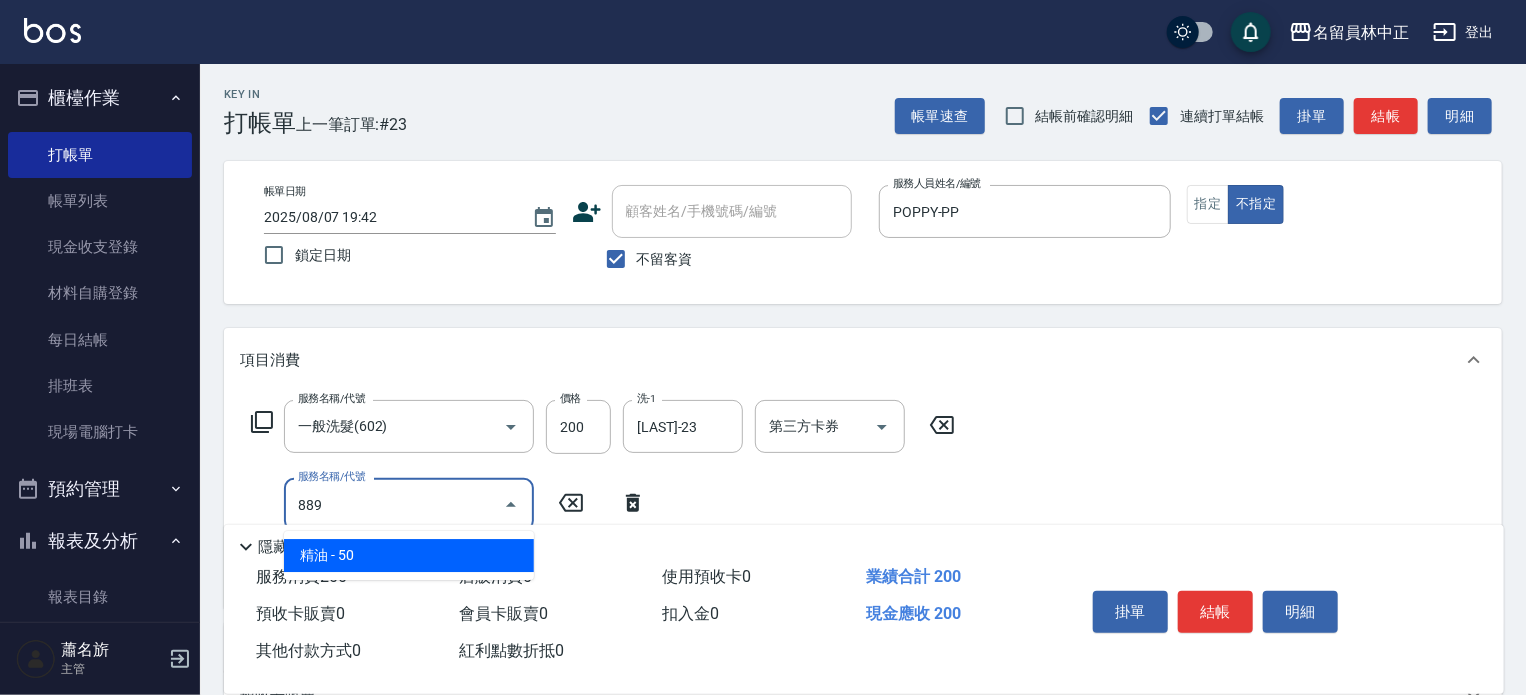 type on "精油(889)" 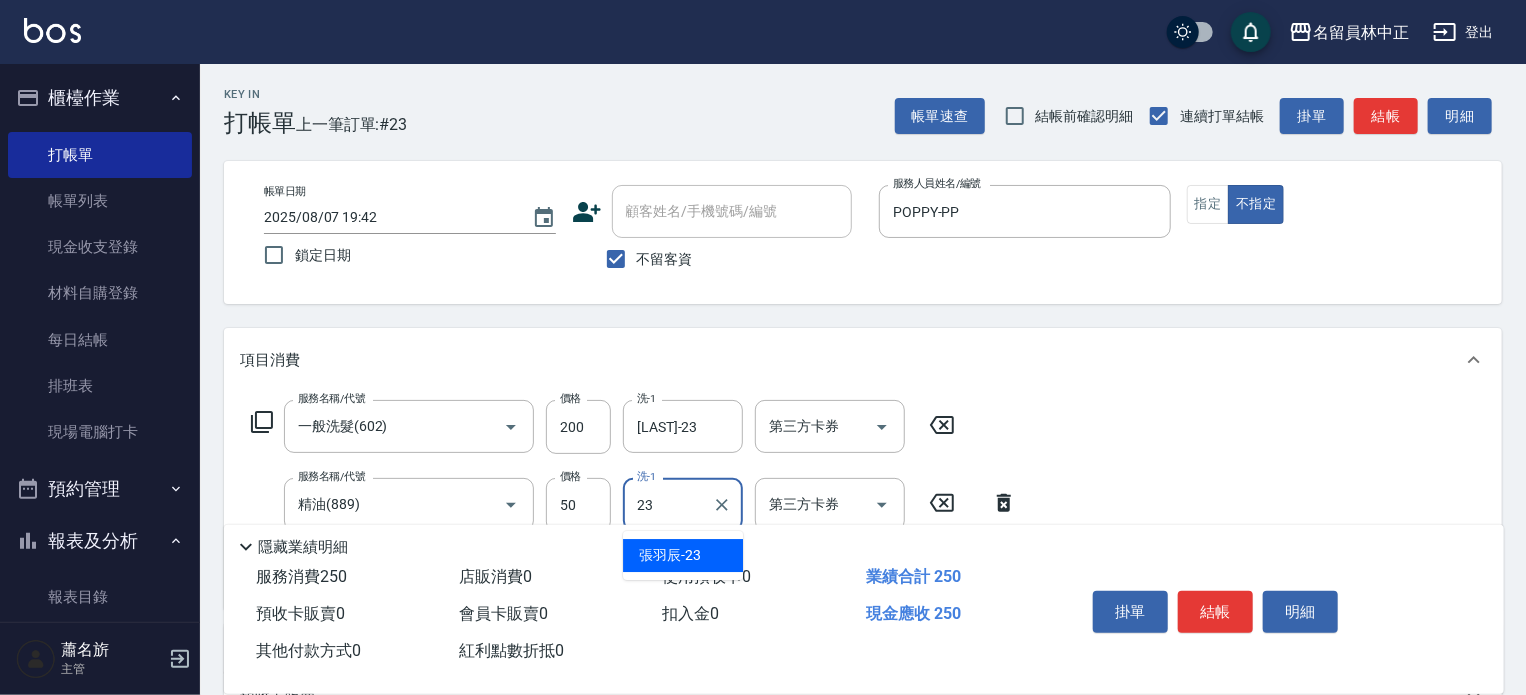 type on "[LAST]-23" 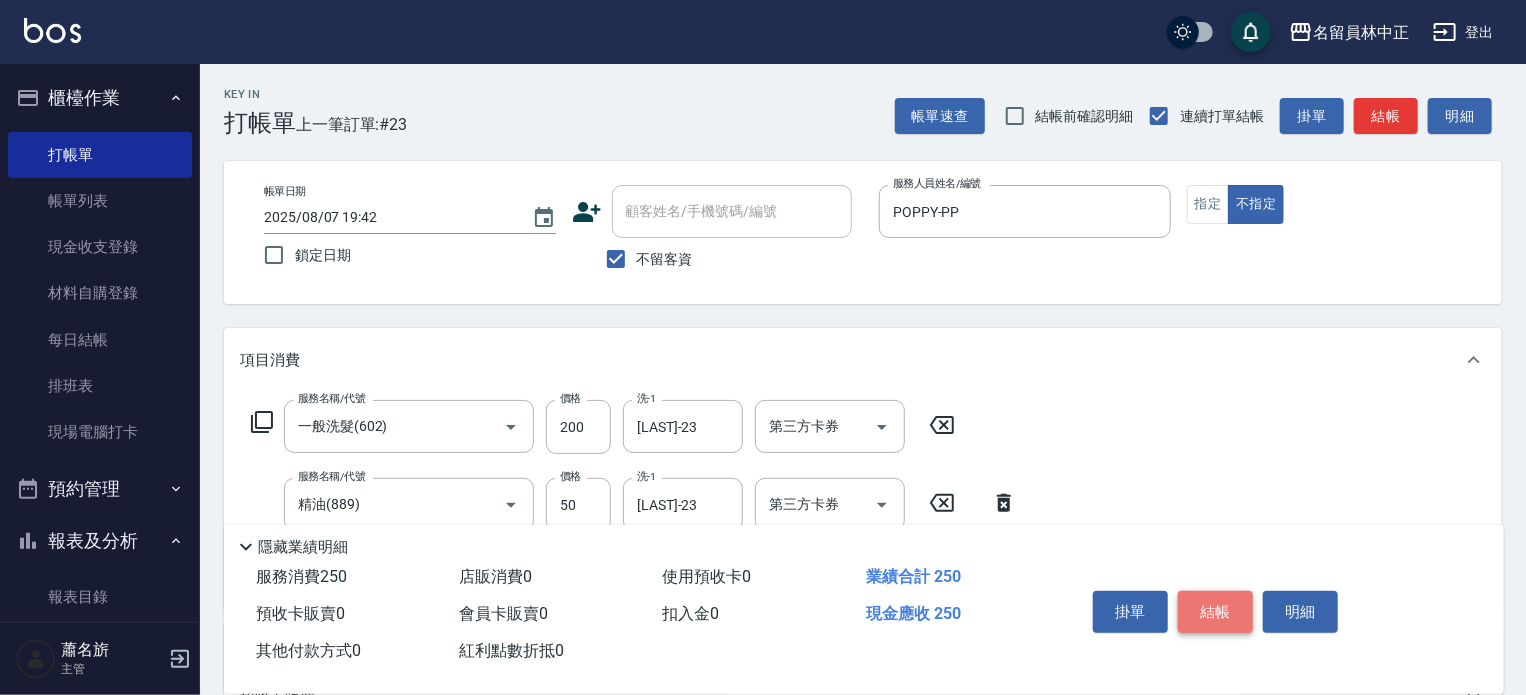 click on "結帳" at bounding box center (1215, 612) 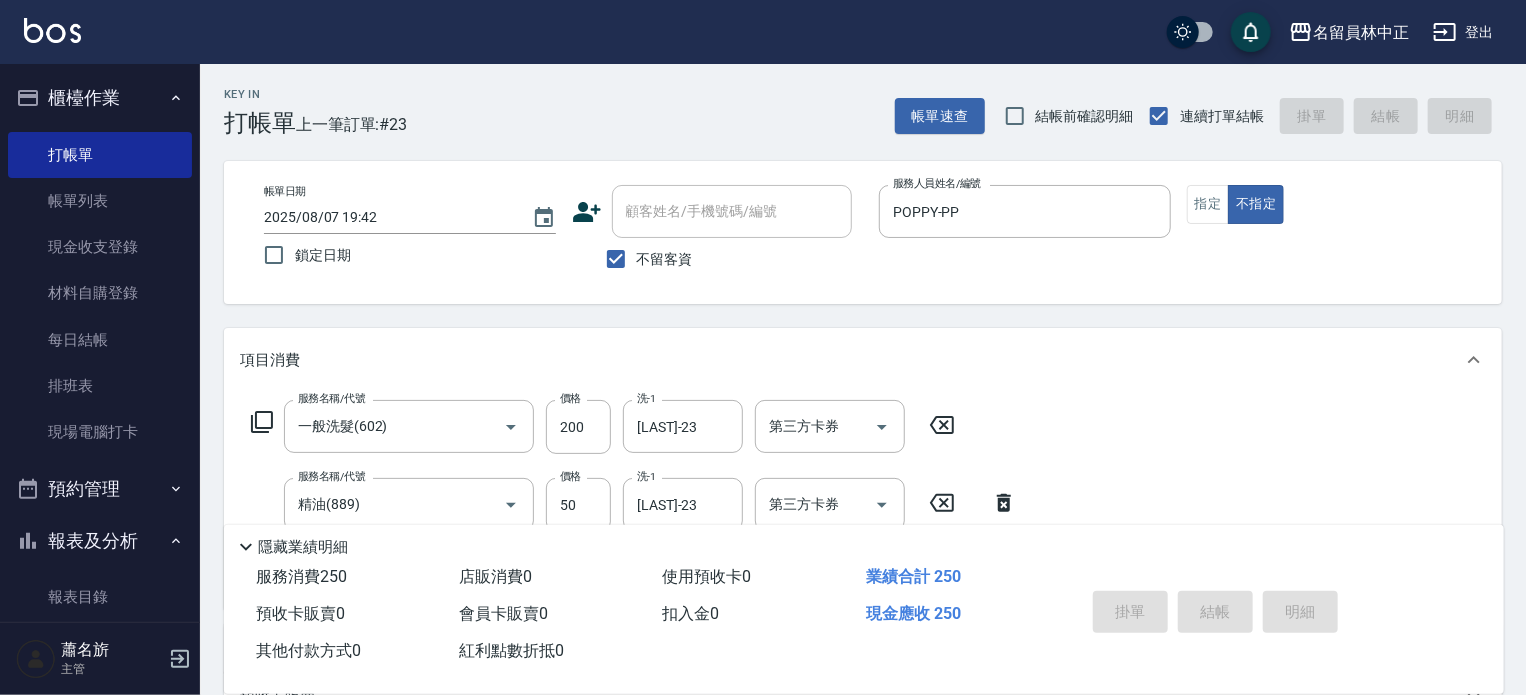 type on "2025/08/07 19:43" 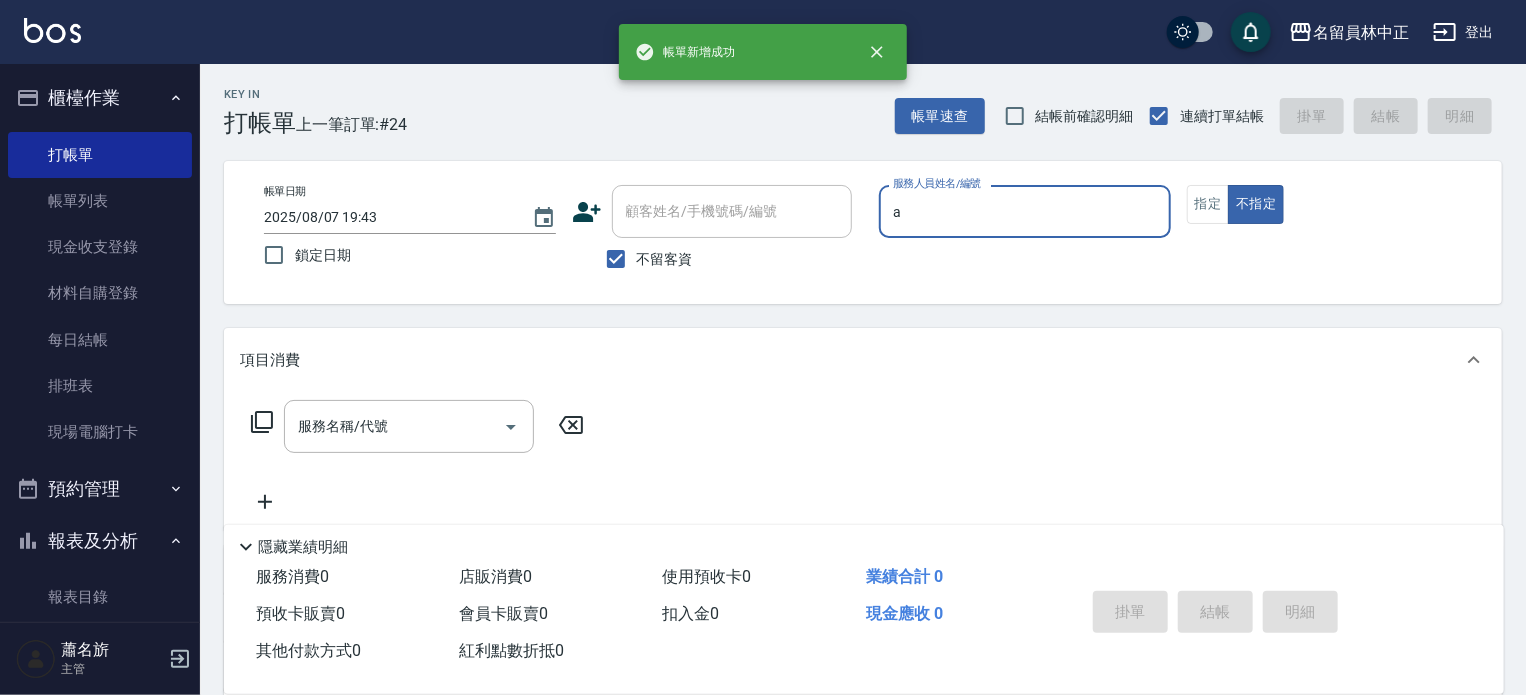 type on "[LAST]-A" 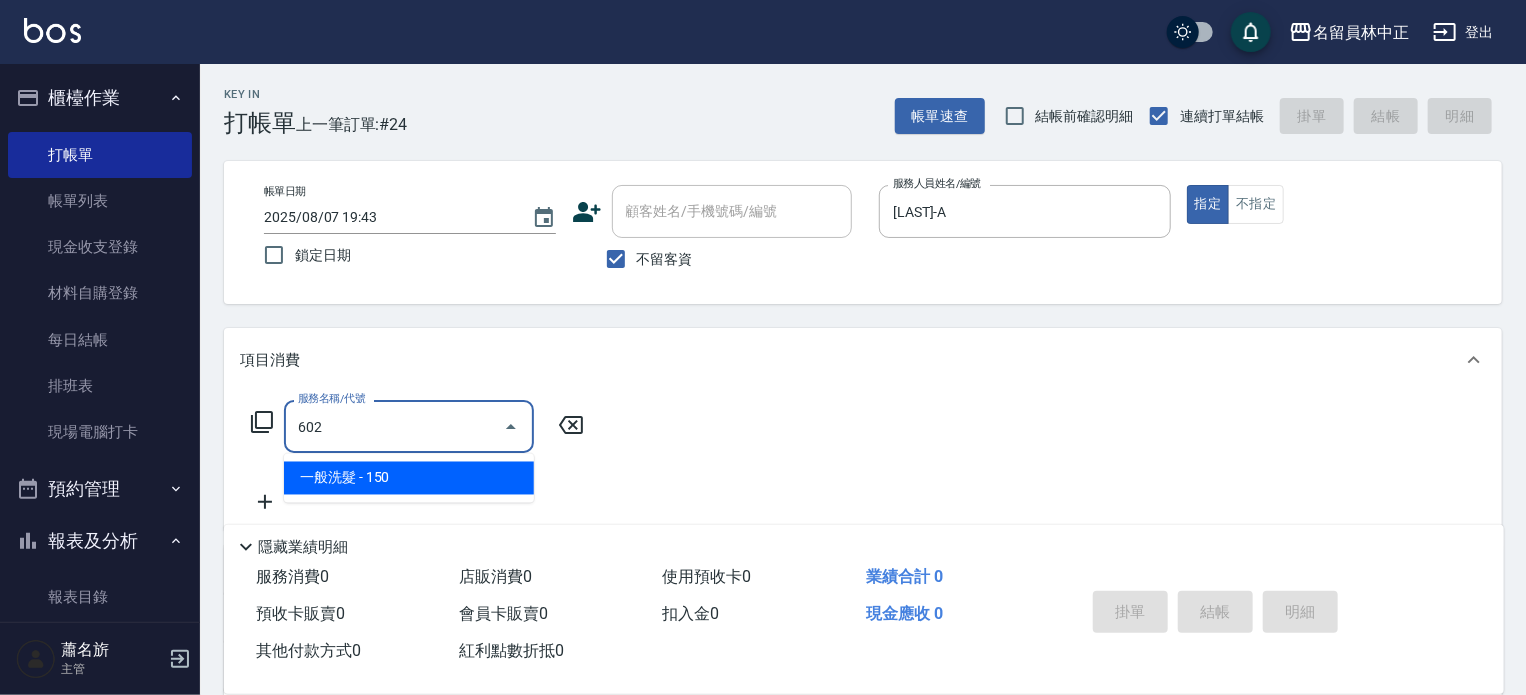 type on "一般洗髮(602)" 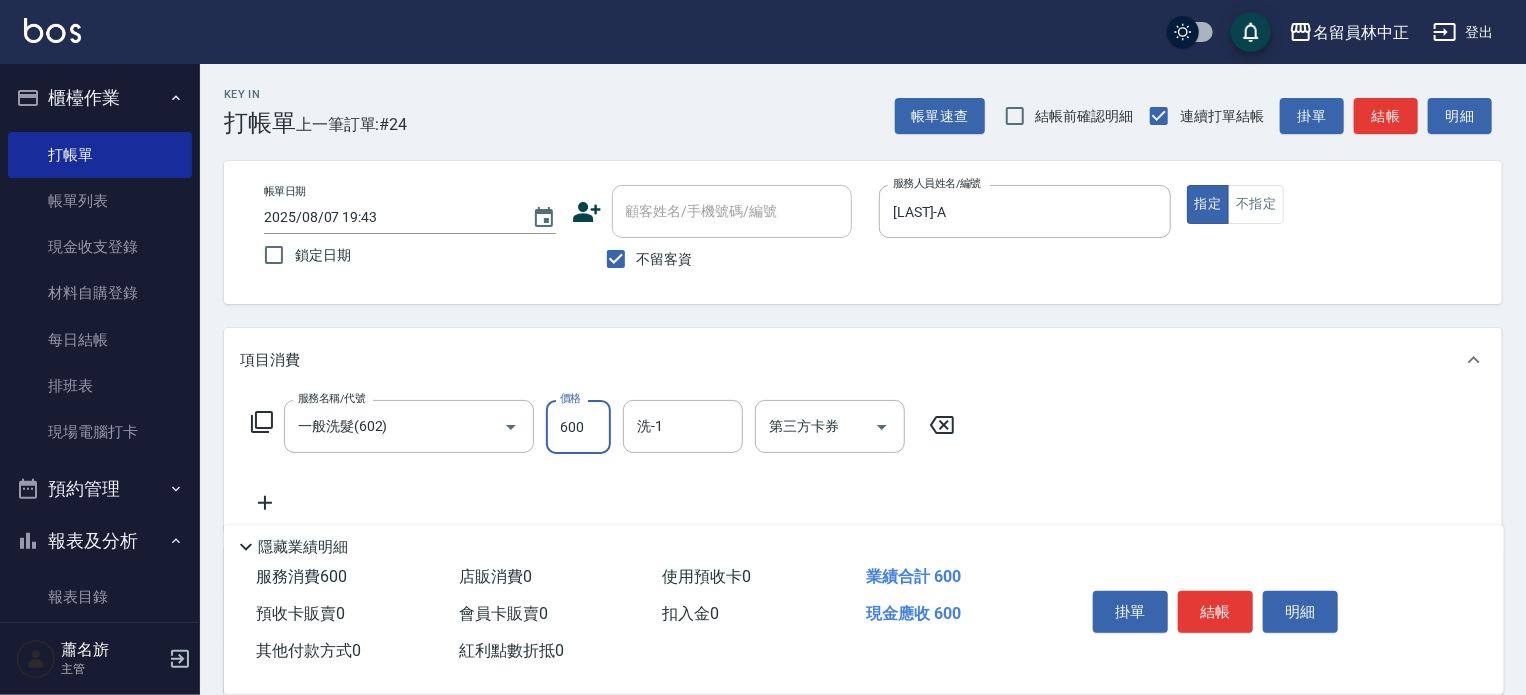 type on "600" 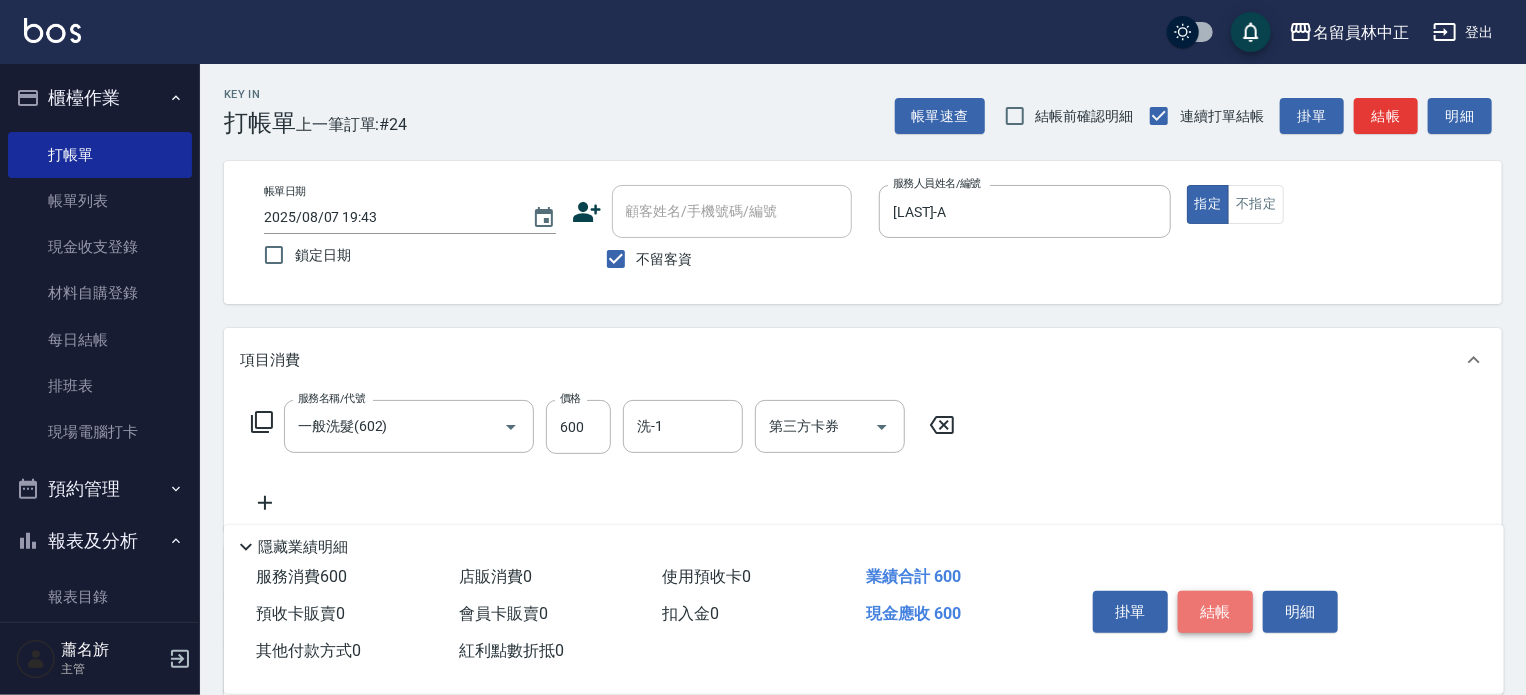 click on "結帳" at bounding box center [1215, 612] 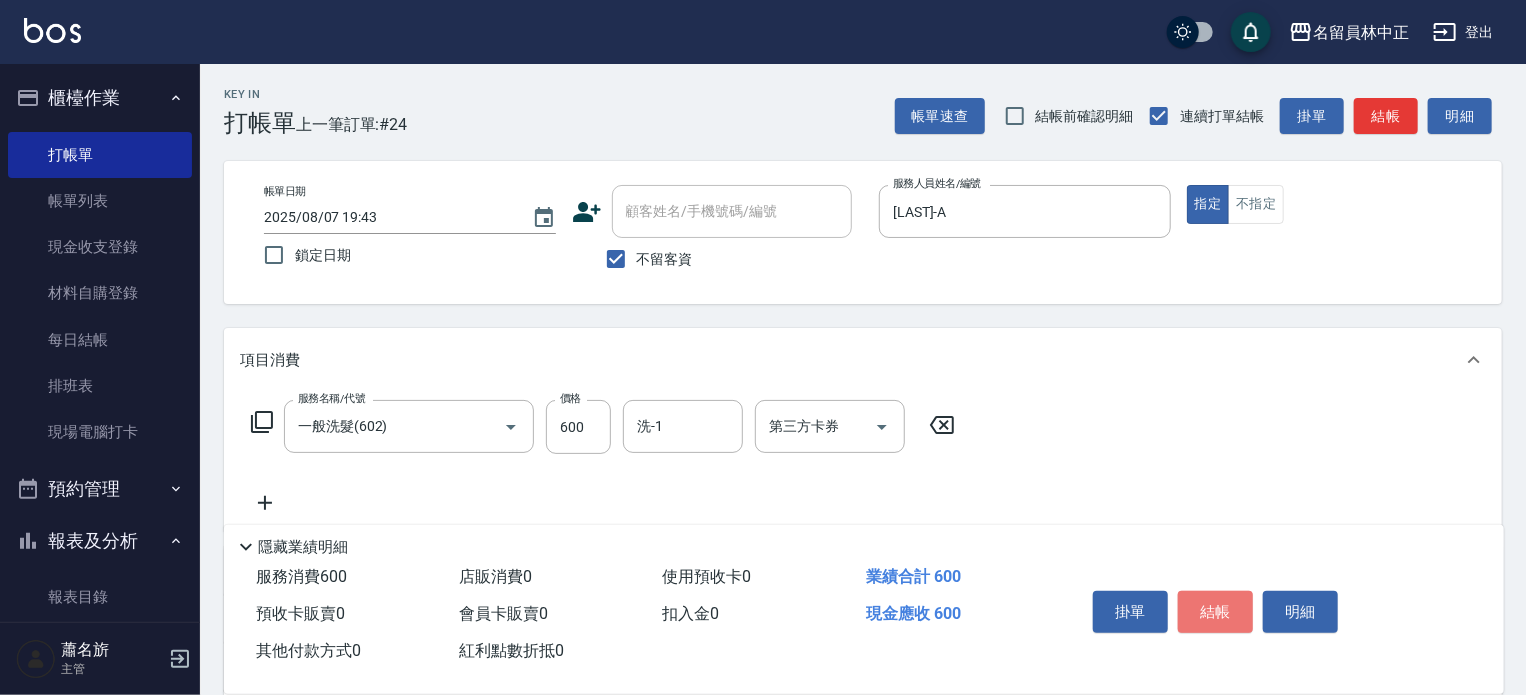 type 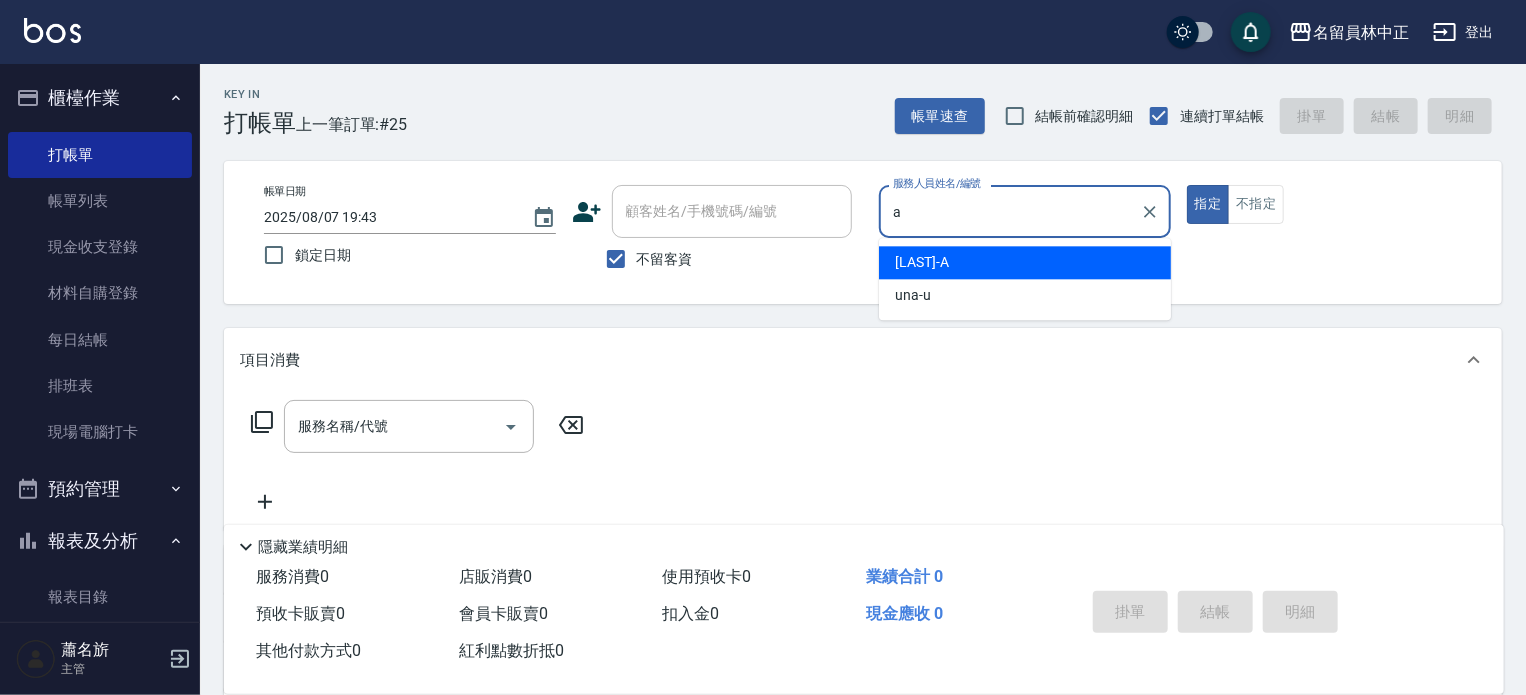 type on "[LAST]-A" 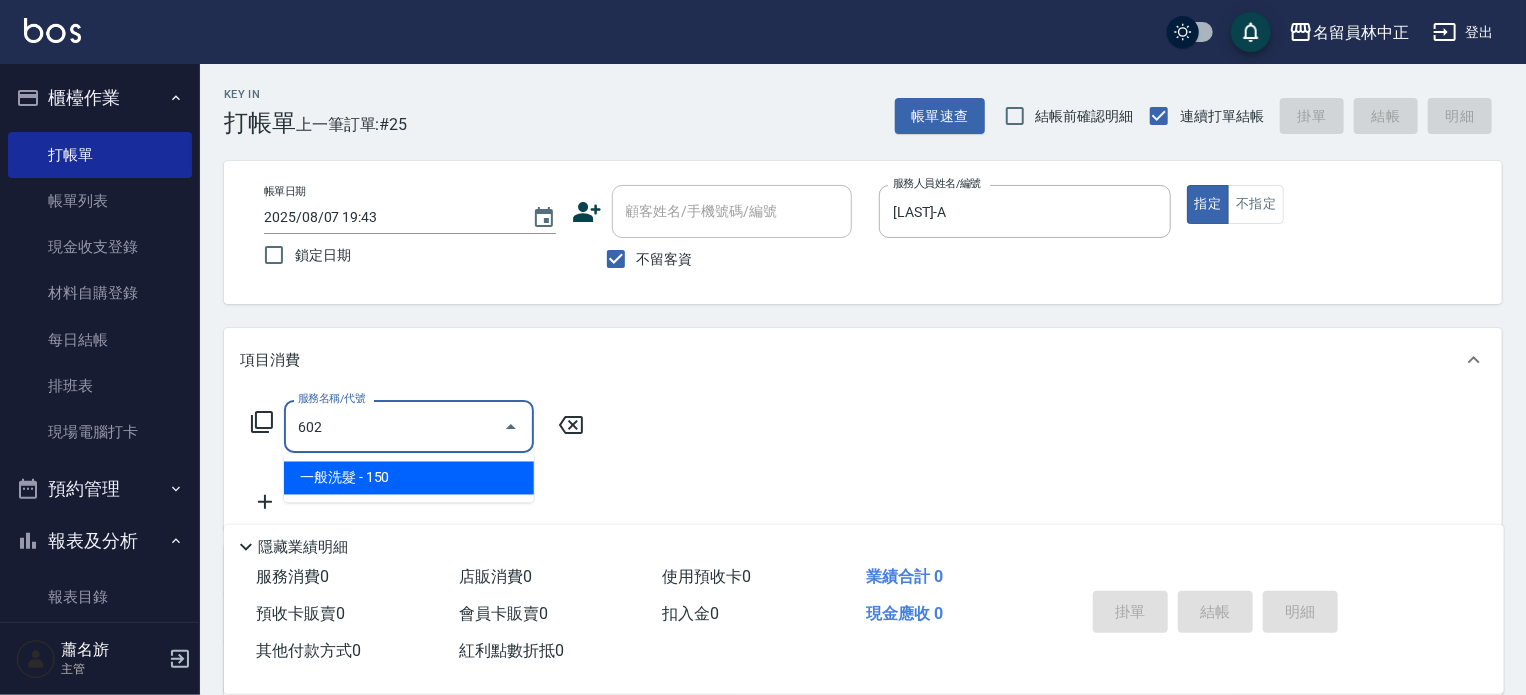 type on "一般洗髮(602)" 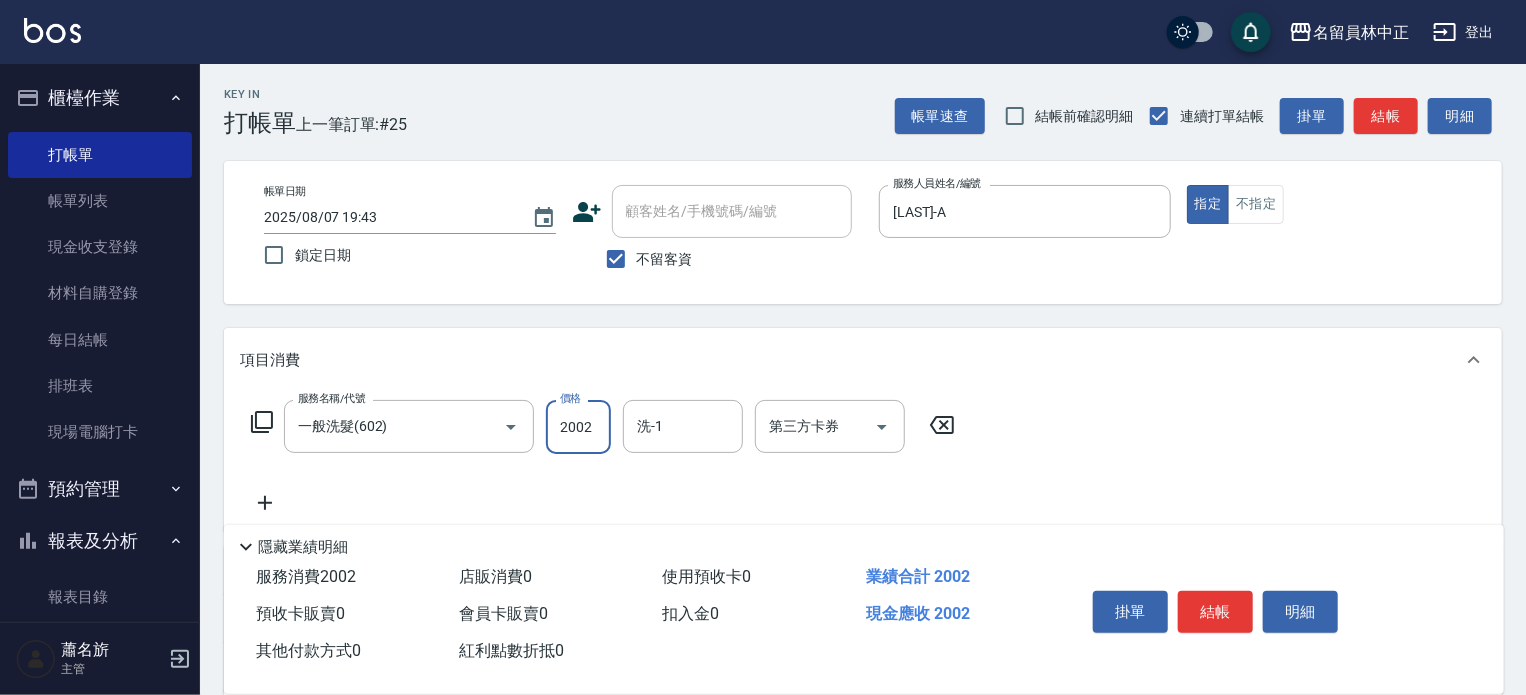 type on "200" 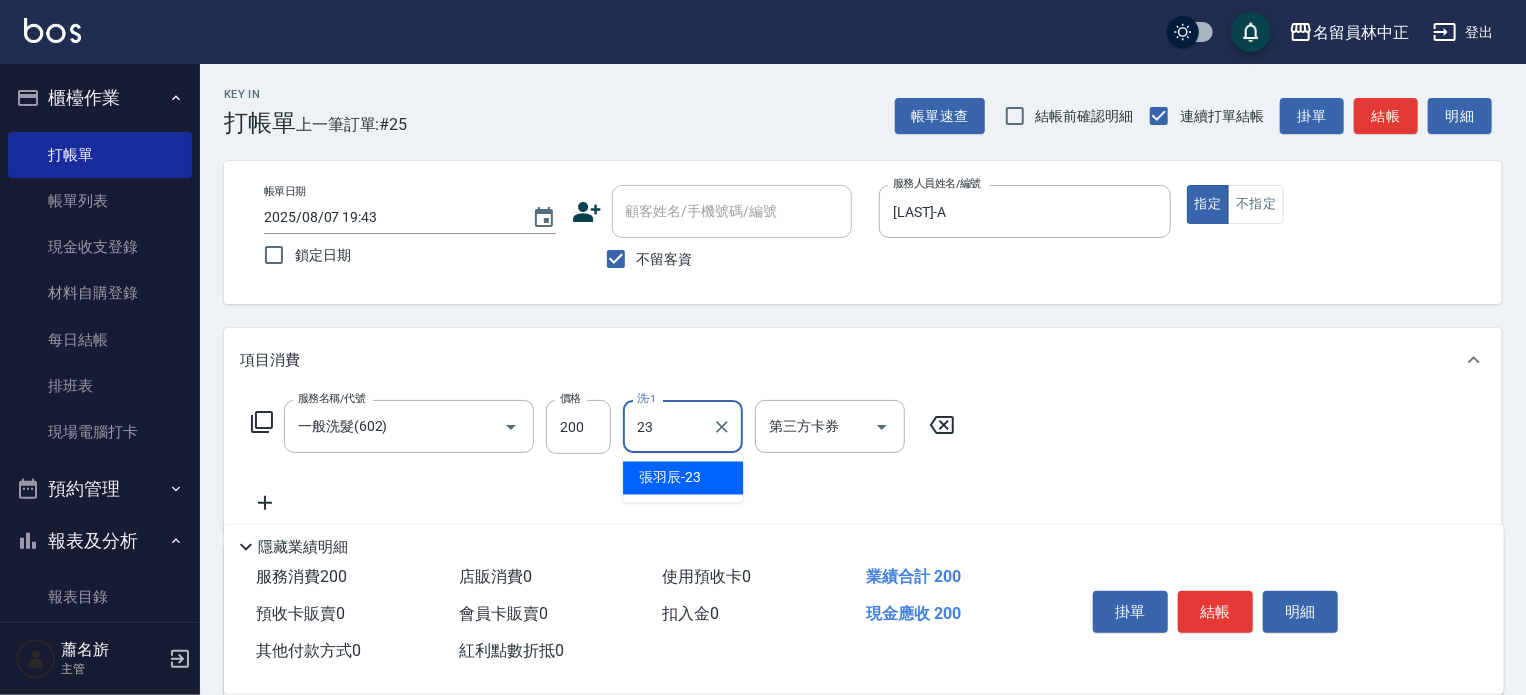 type on "[LAST]-23" 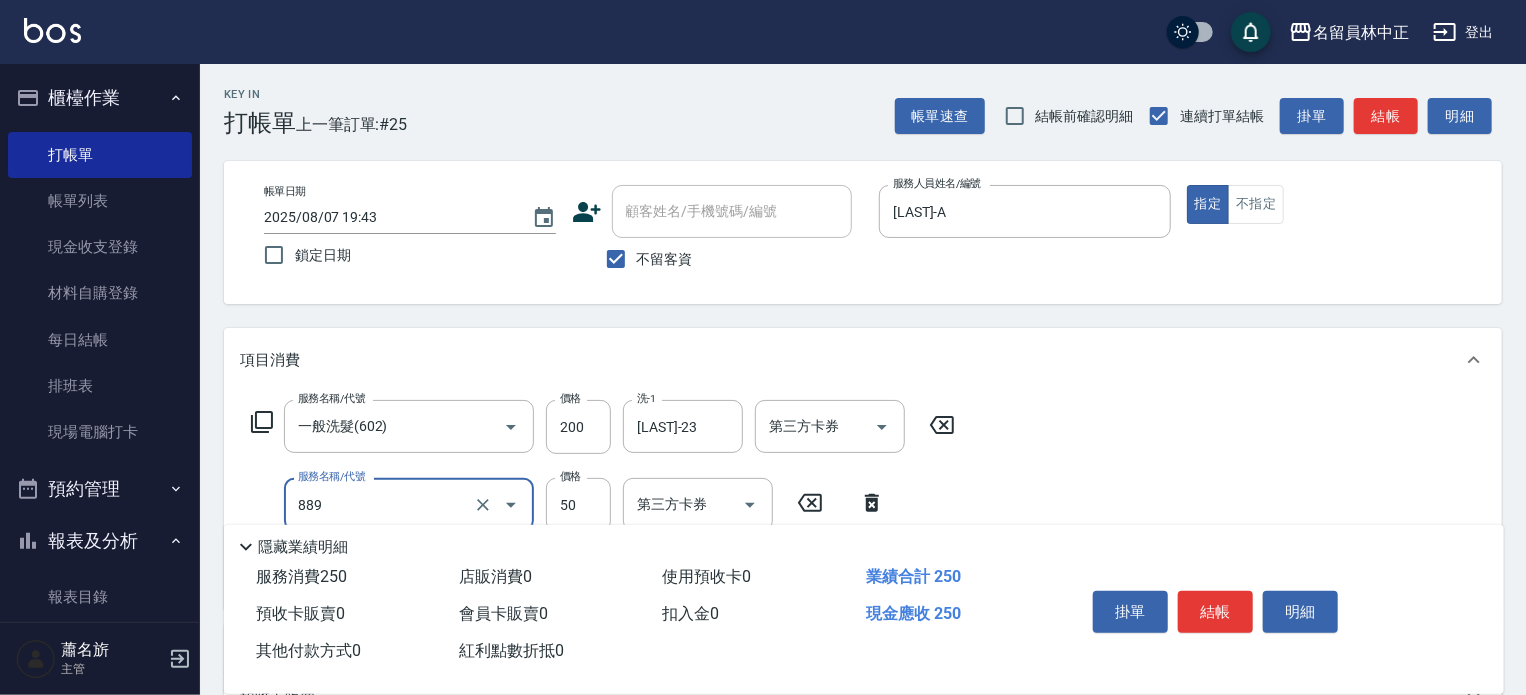 type on "精油(889)" 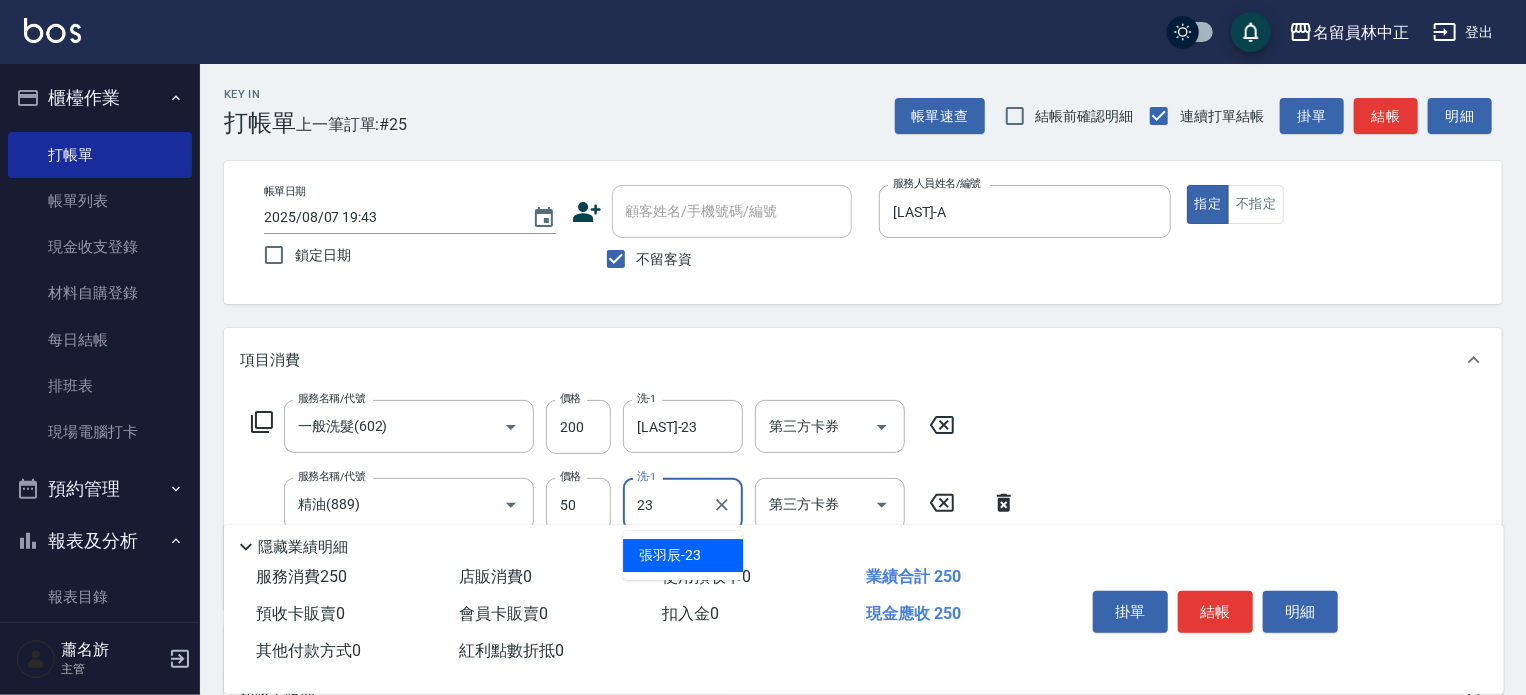 type on "[LAST]-23" 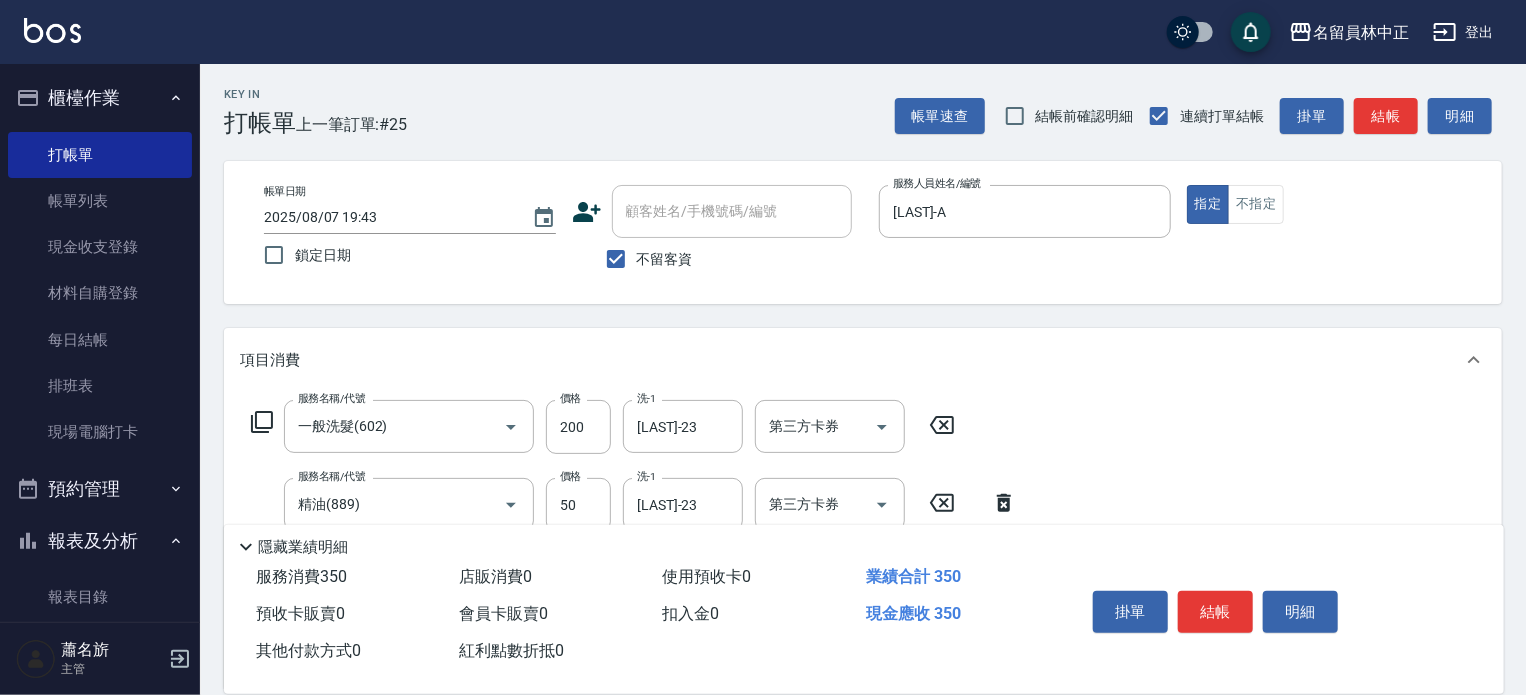 type on "剪髮(302)" 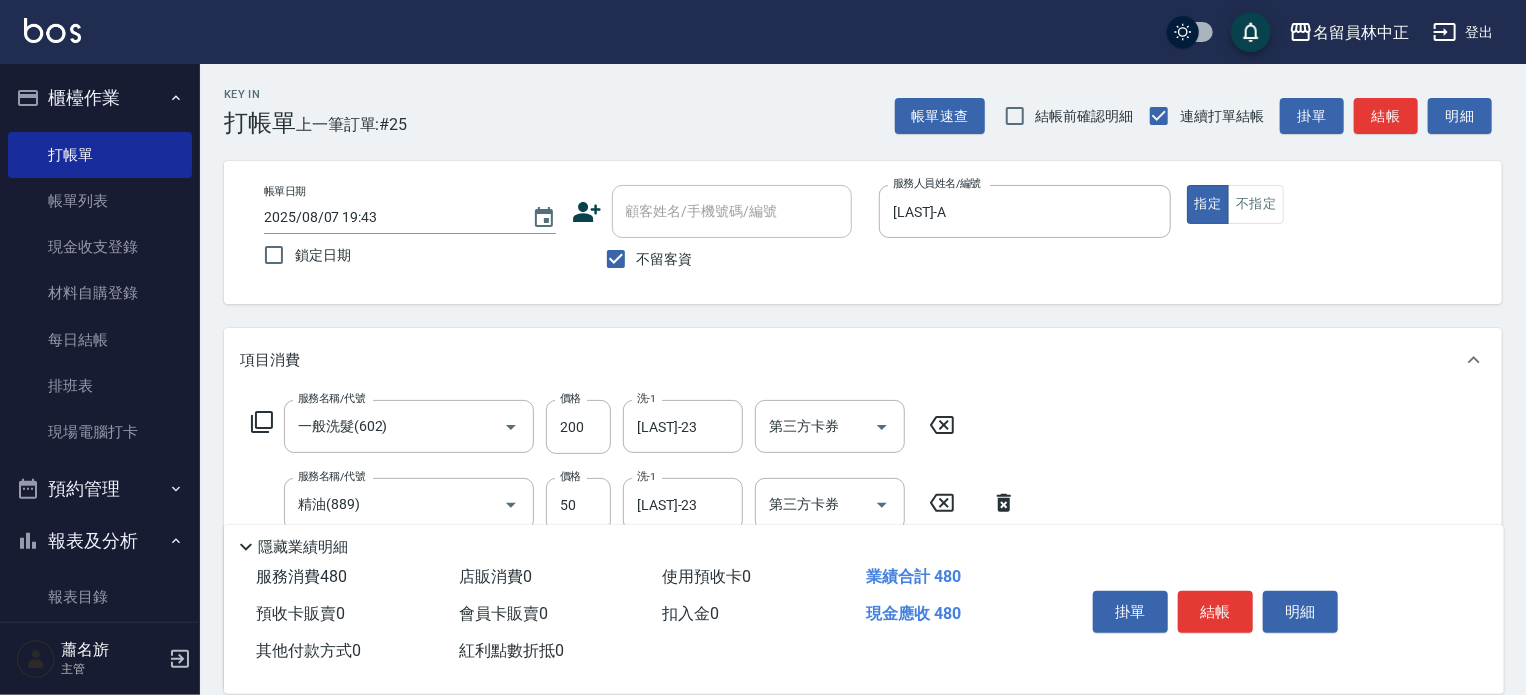 type on "230" 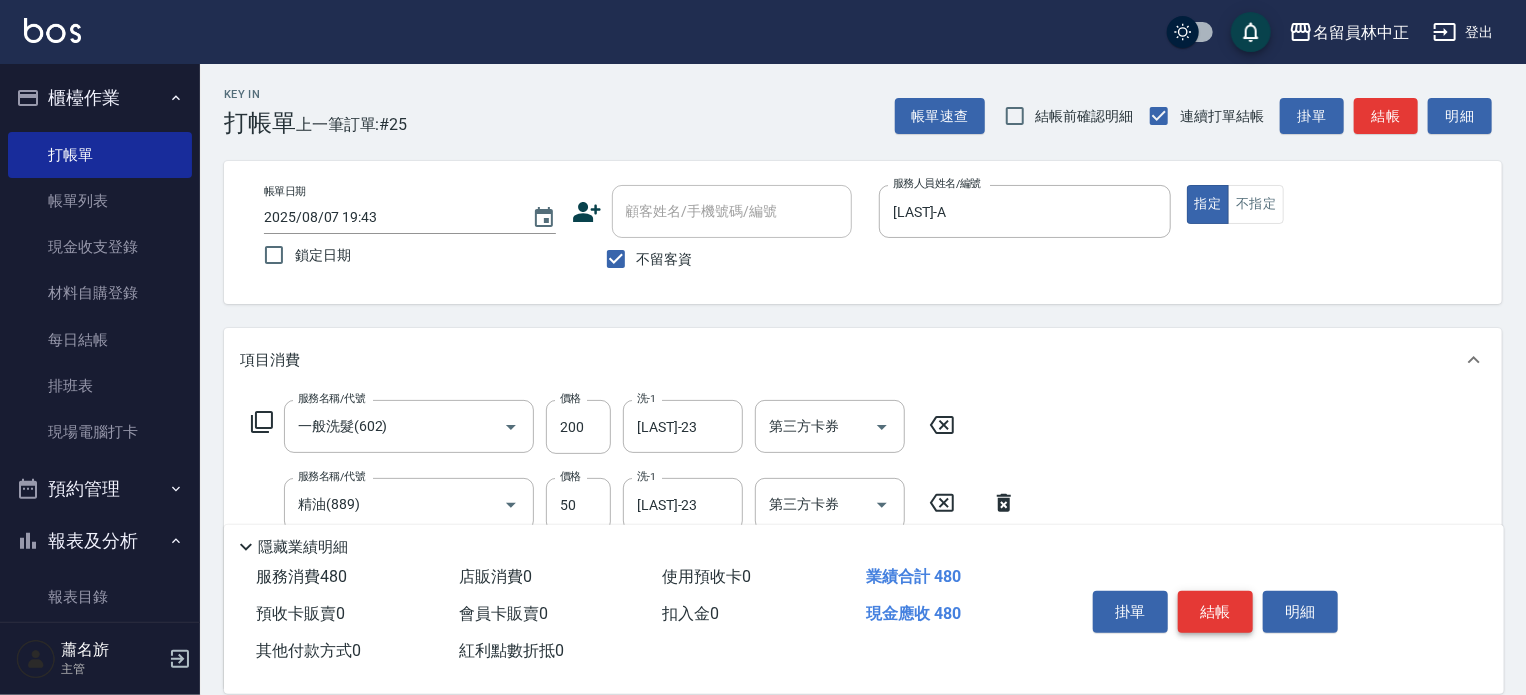 click on "結帳" at bounding box center [1215, 612] 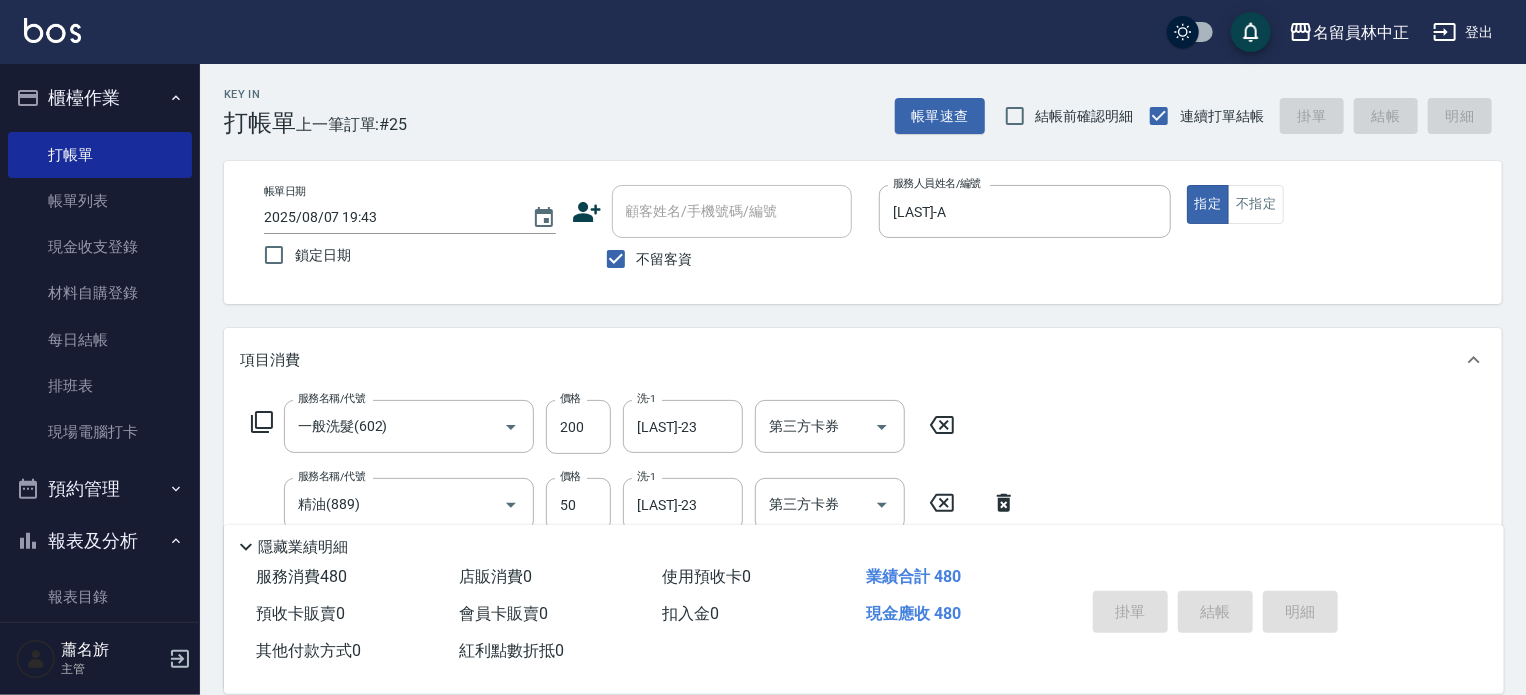 type 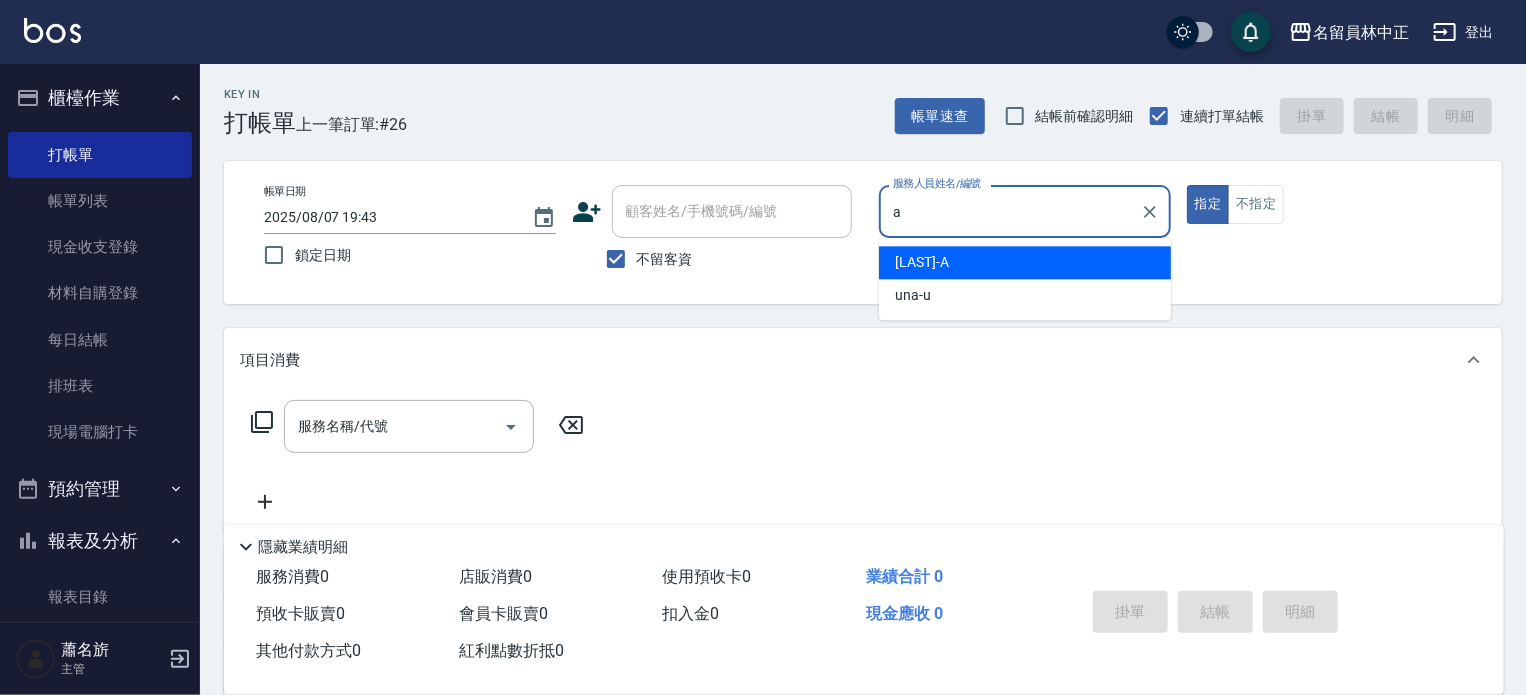 type on "[LAST]-A" 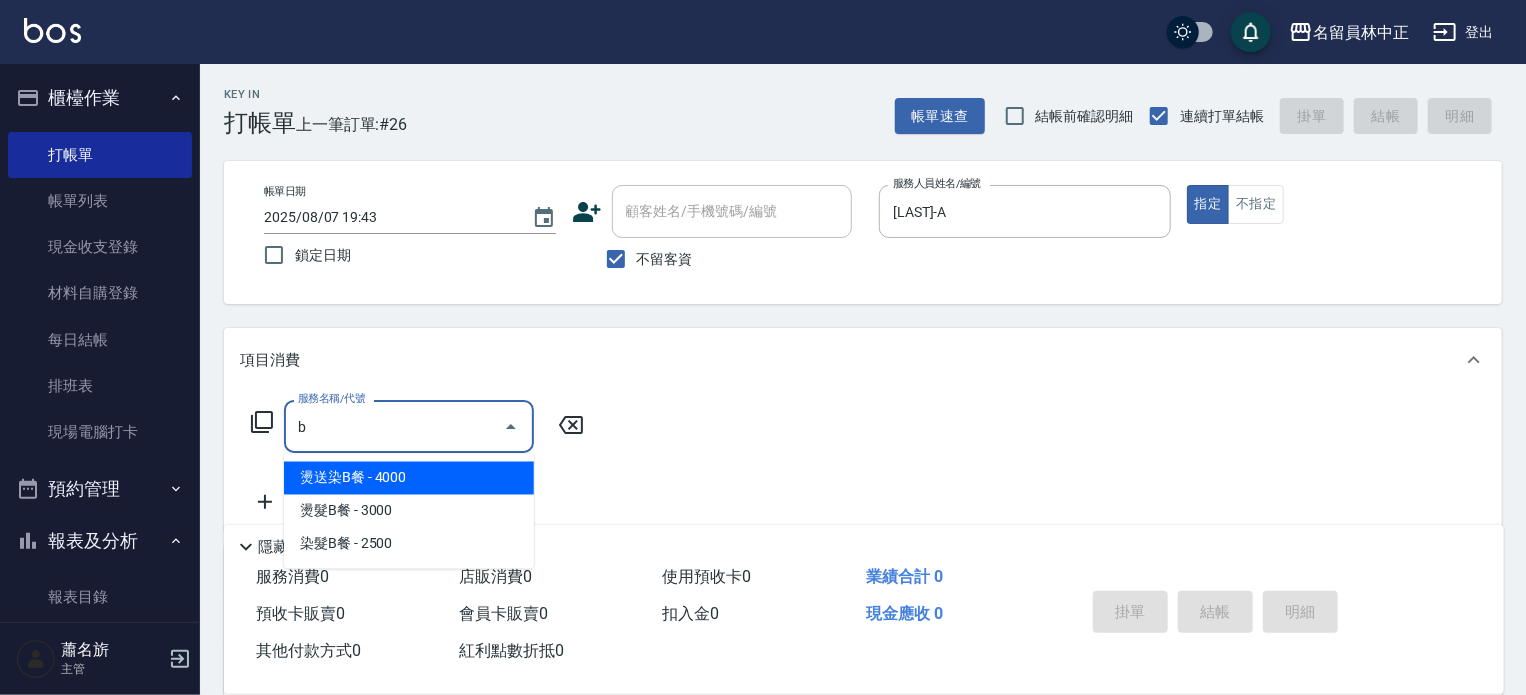 type on "燙送染B餐(28)" 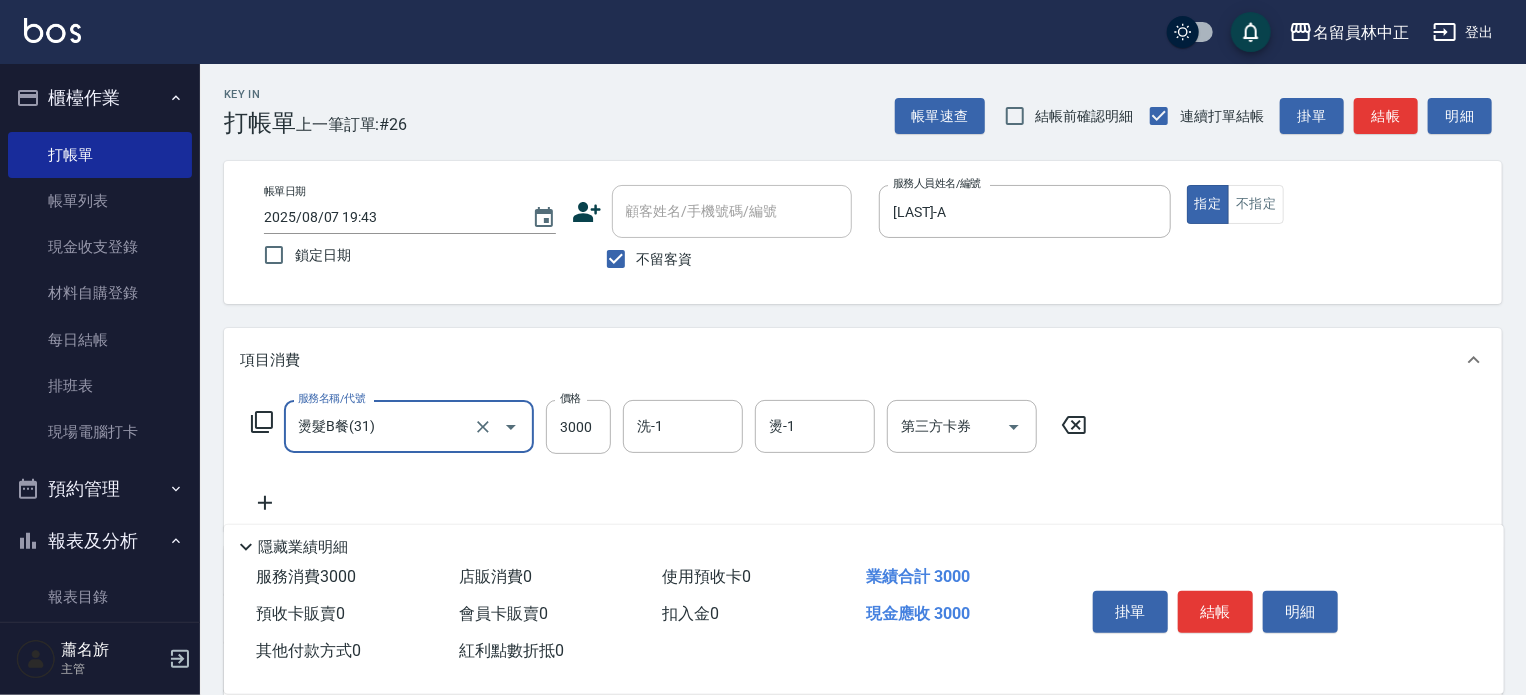 type on "燙髮B餐(31)" 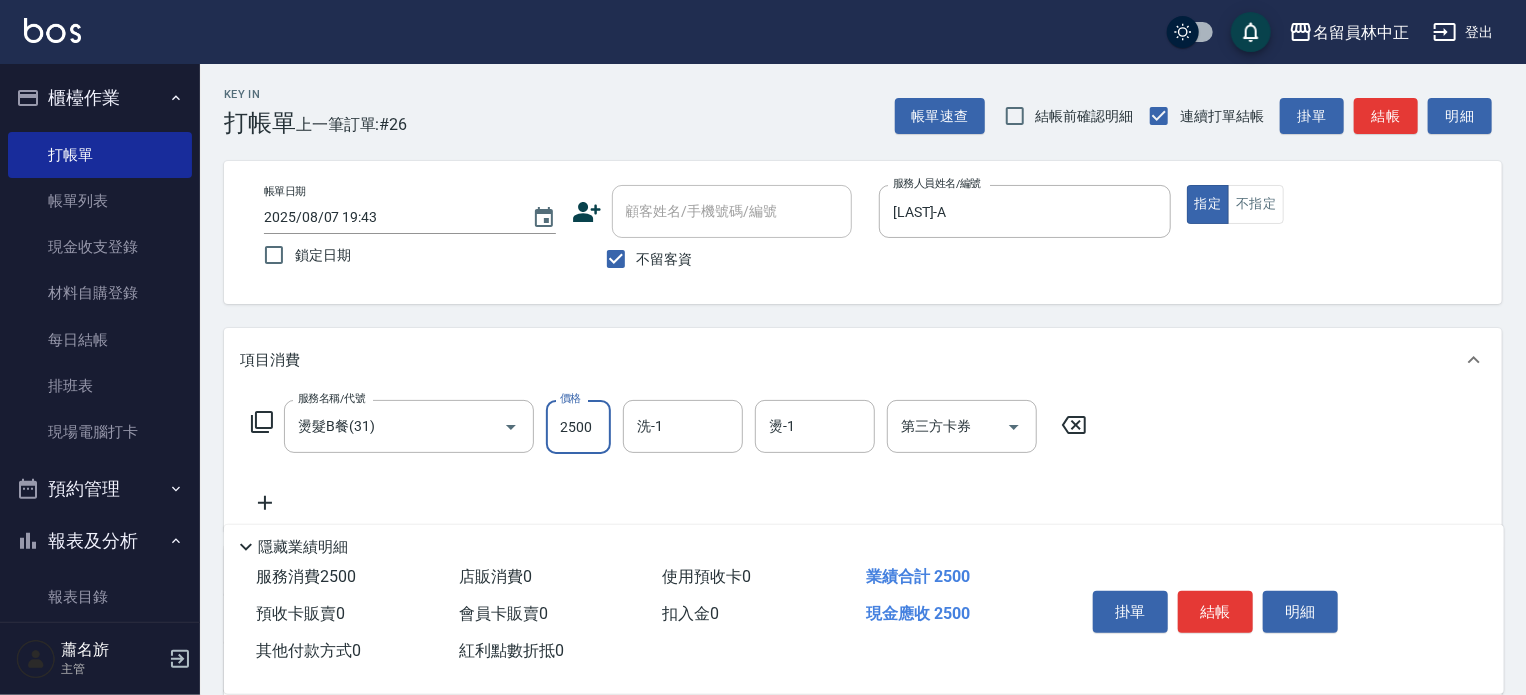 type on "2500" 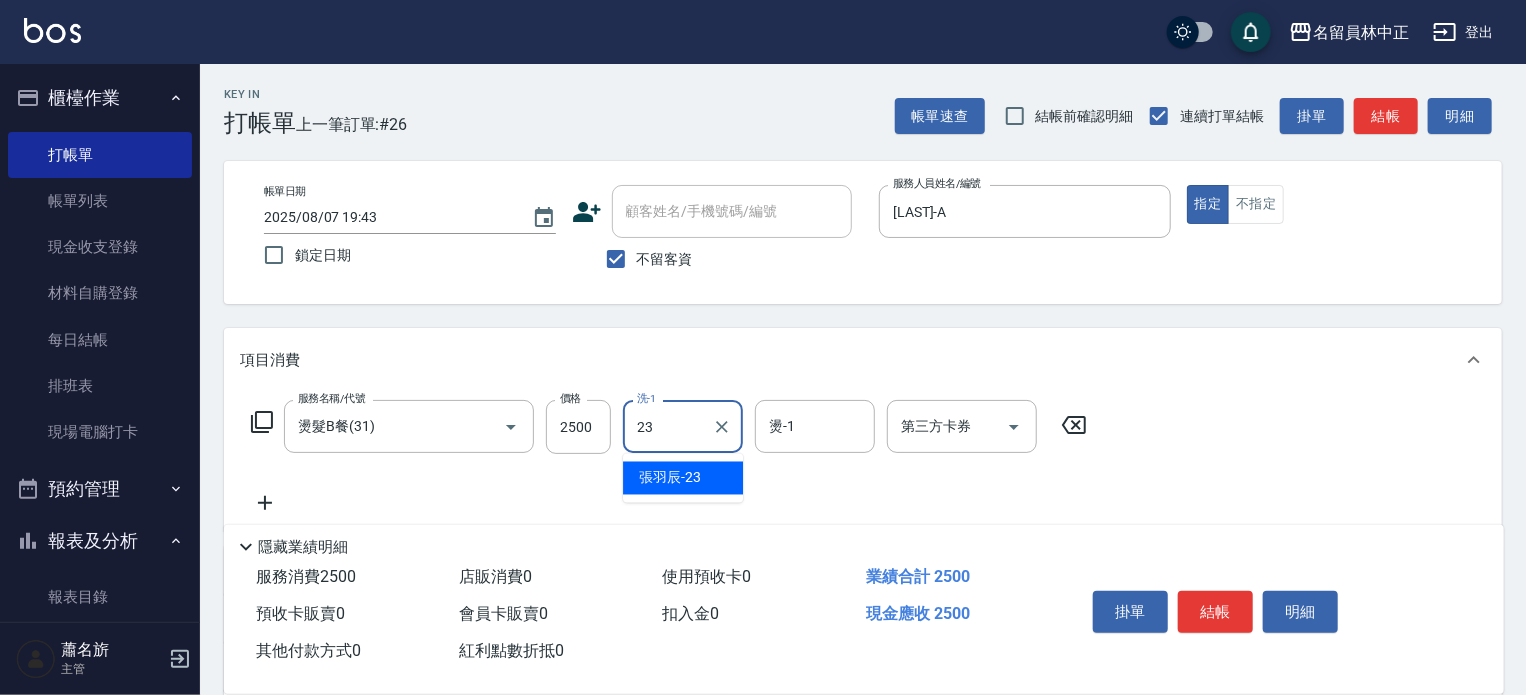 type on "[LAST]-23" 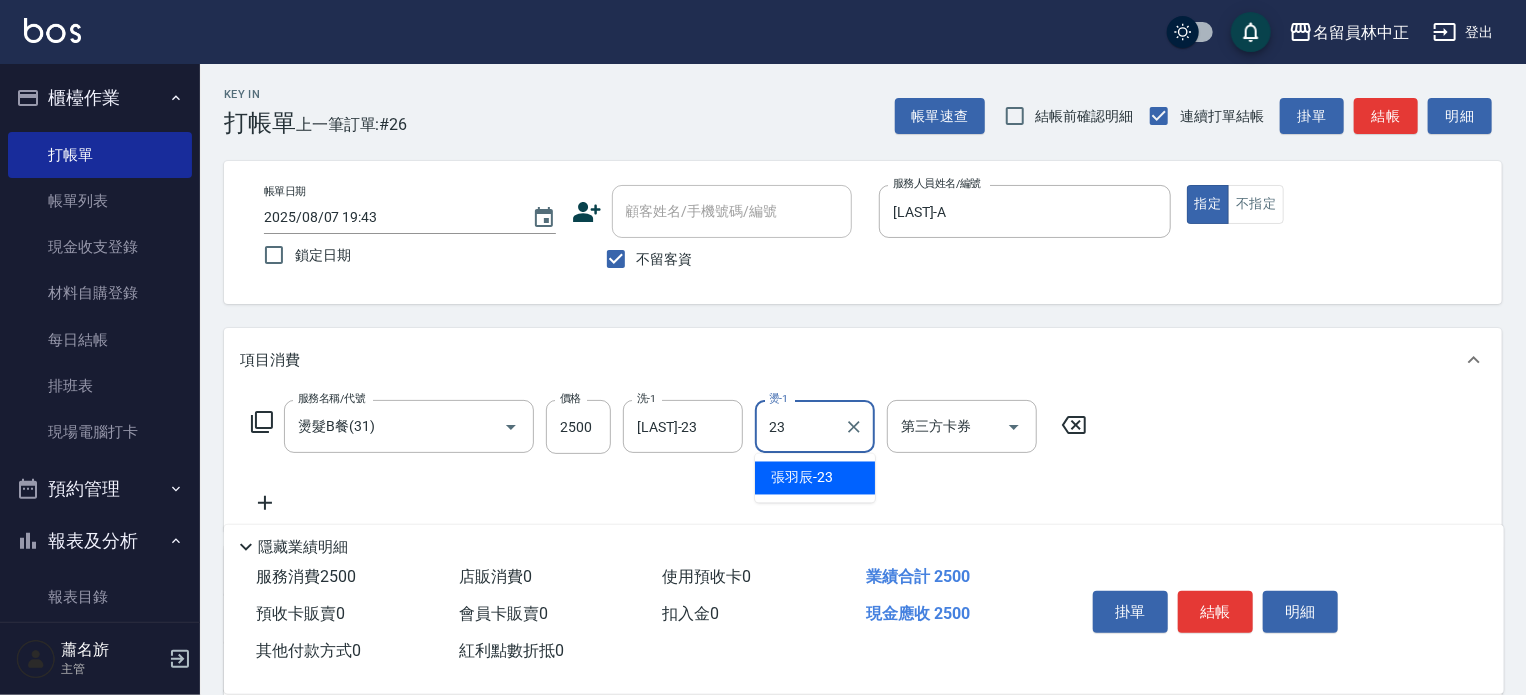 type on "[LAST]-23" 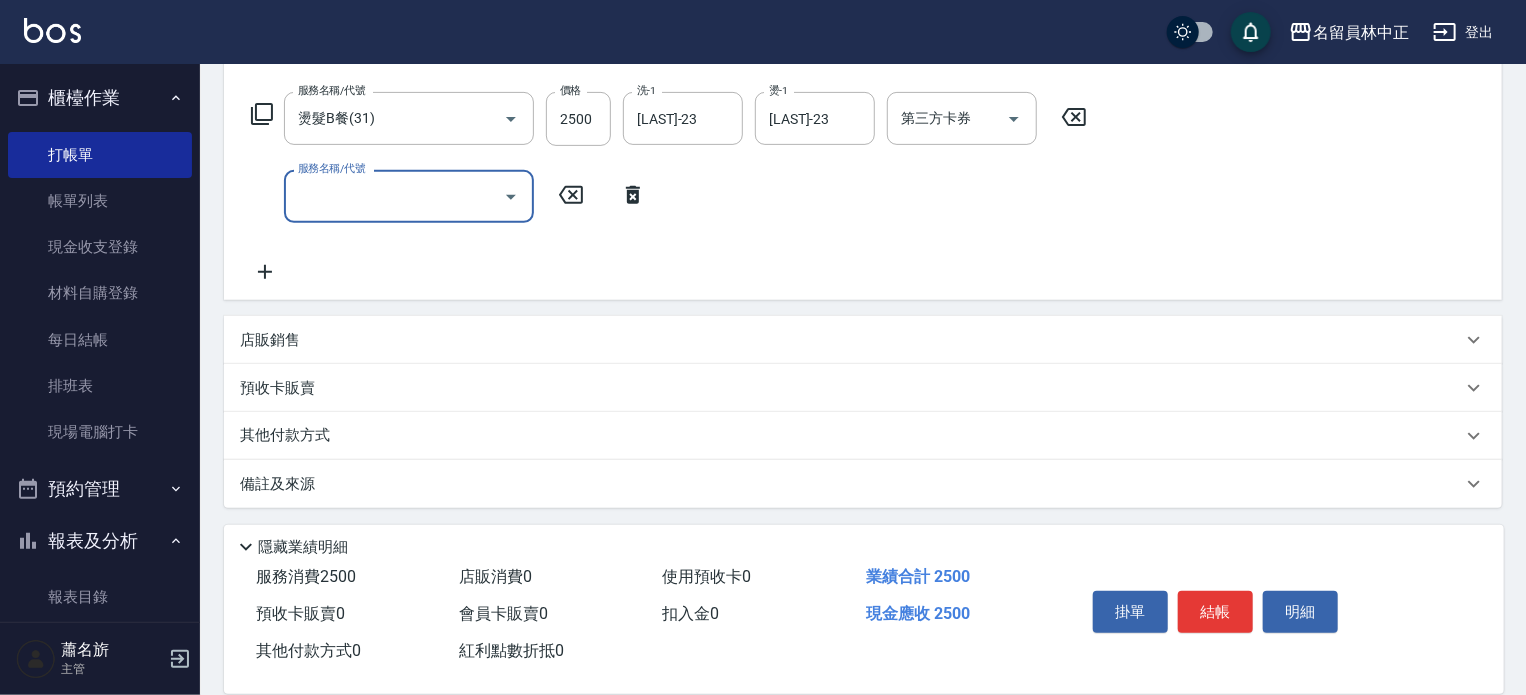 scroll, scrollTop: 311, scrollLeft: 0, axis: vertical 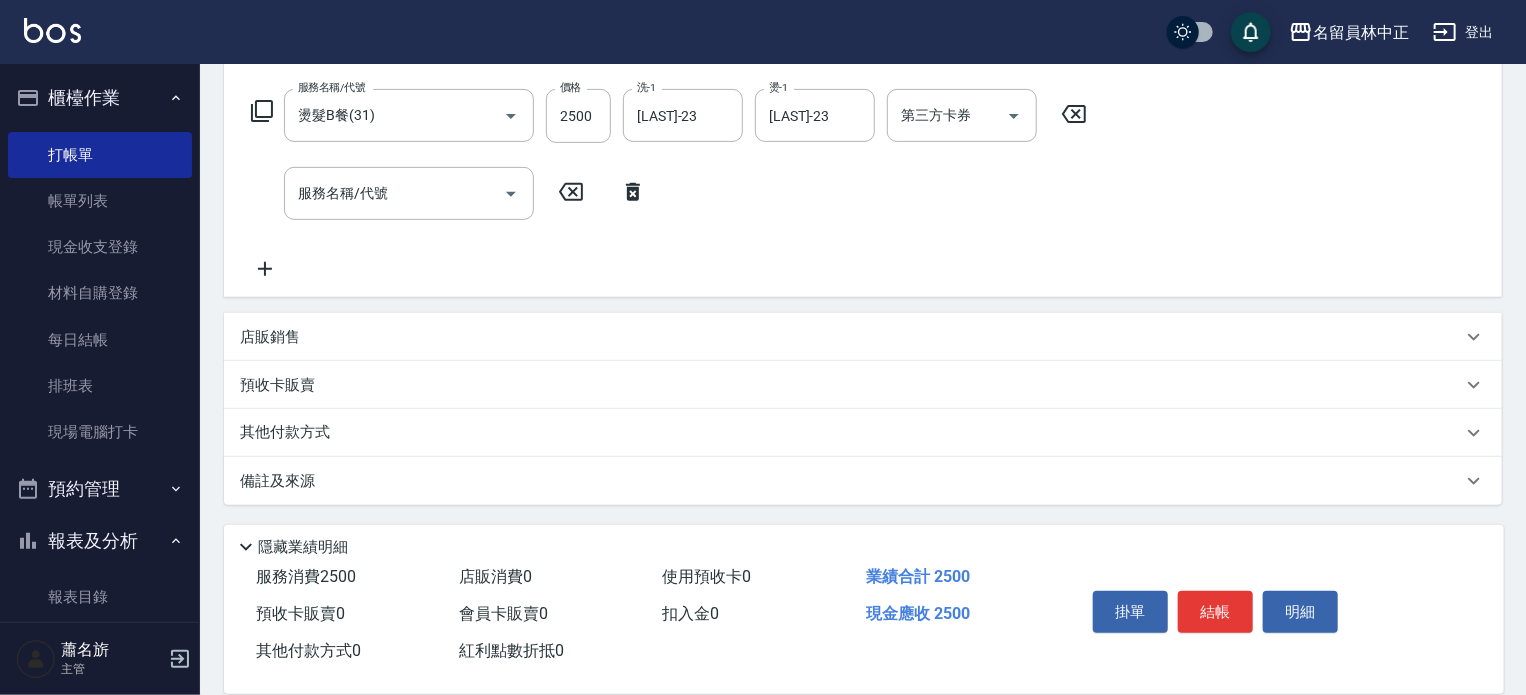 click on "店販銷售" at bounding box center (851, 337) 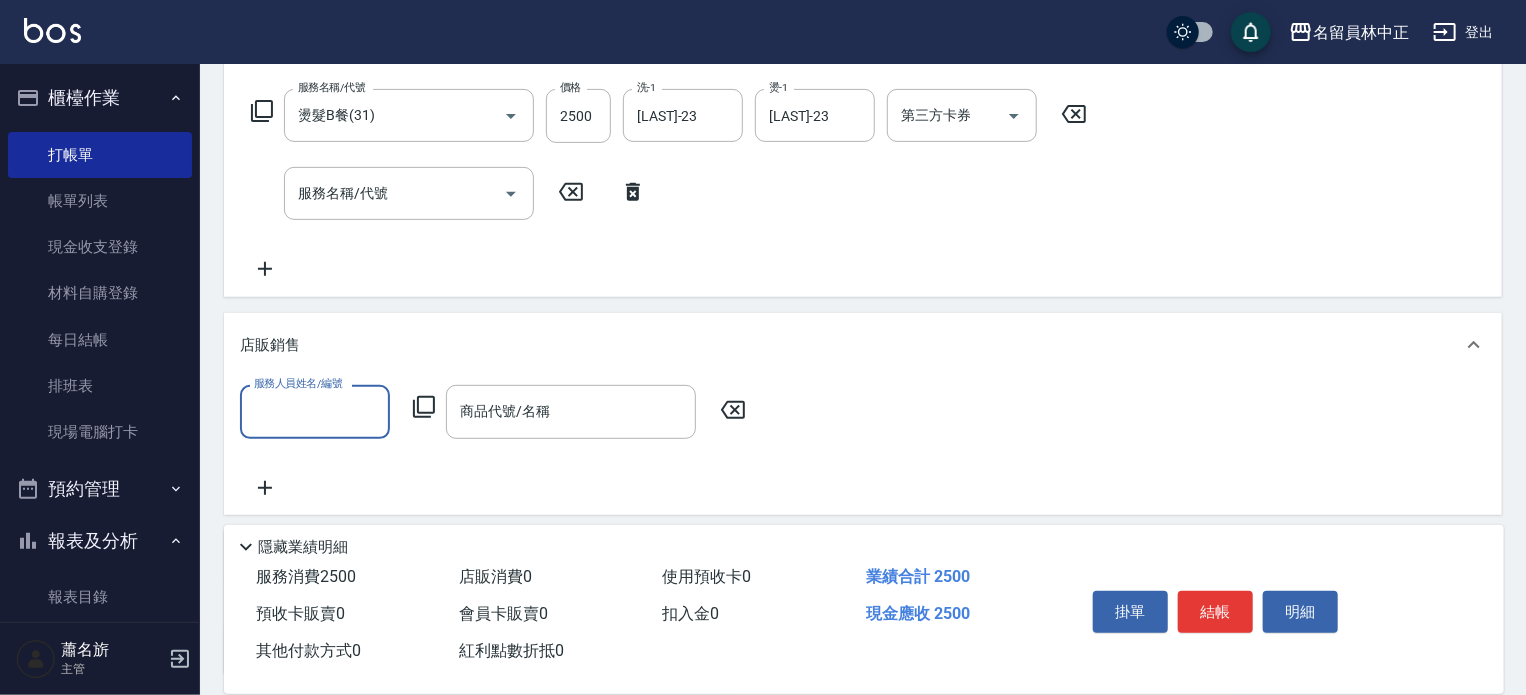 scroll, scrollTop: 0, scrollLeft: 0, axis: both 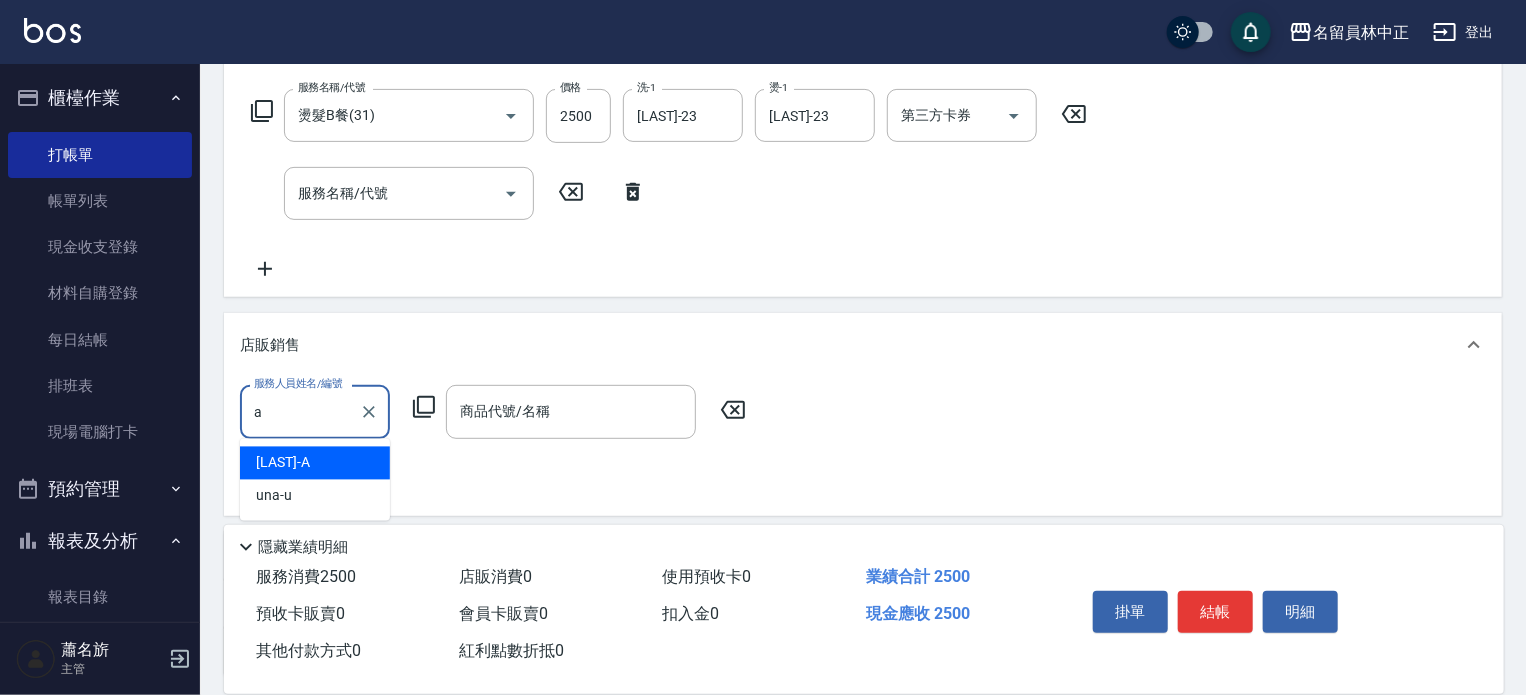 type on "[LAST]-A" 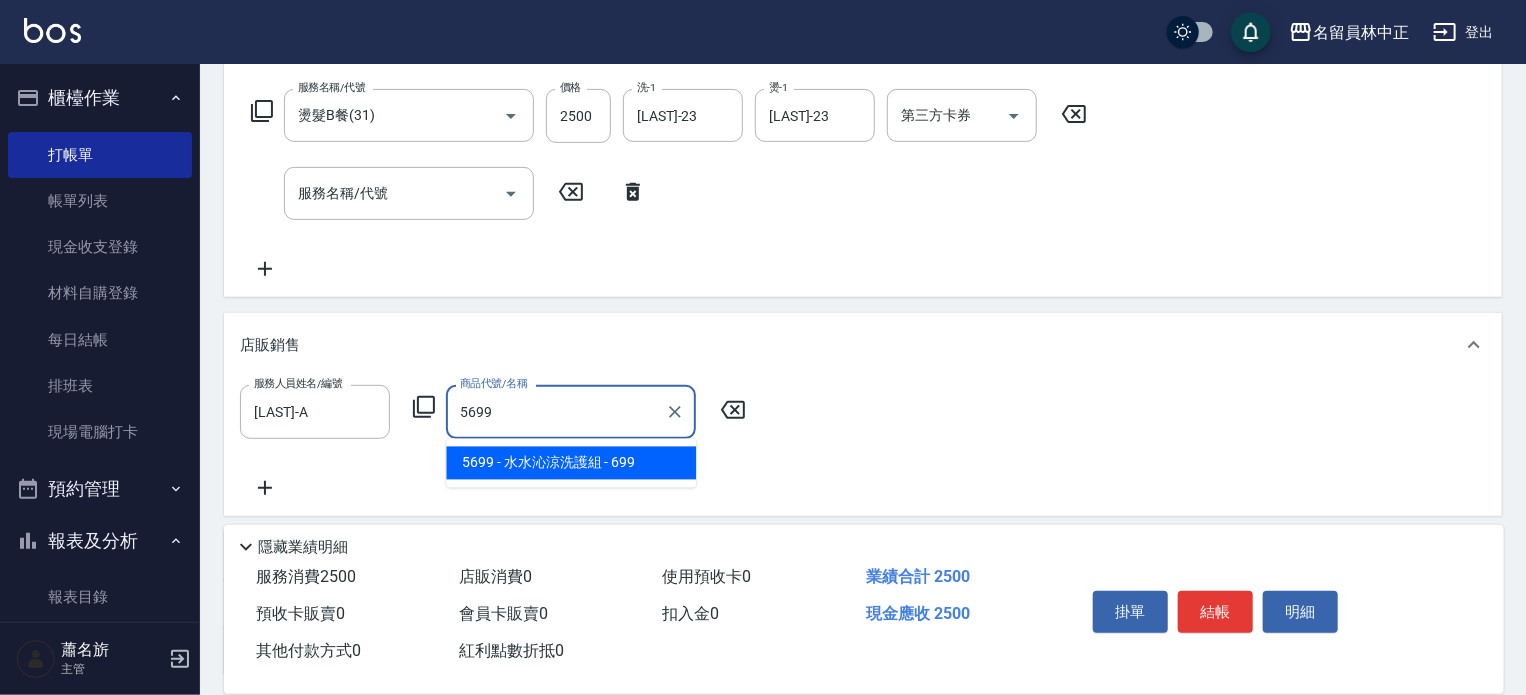 type on "水水沁涼洗護組" 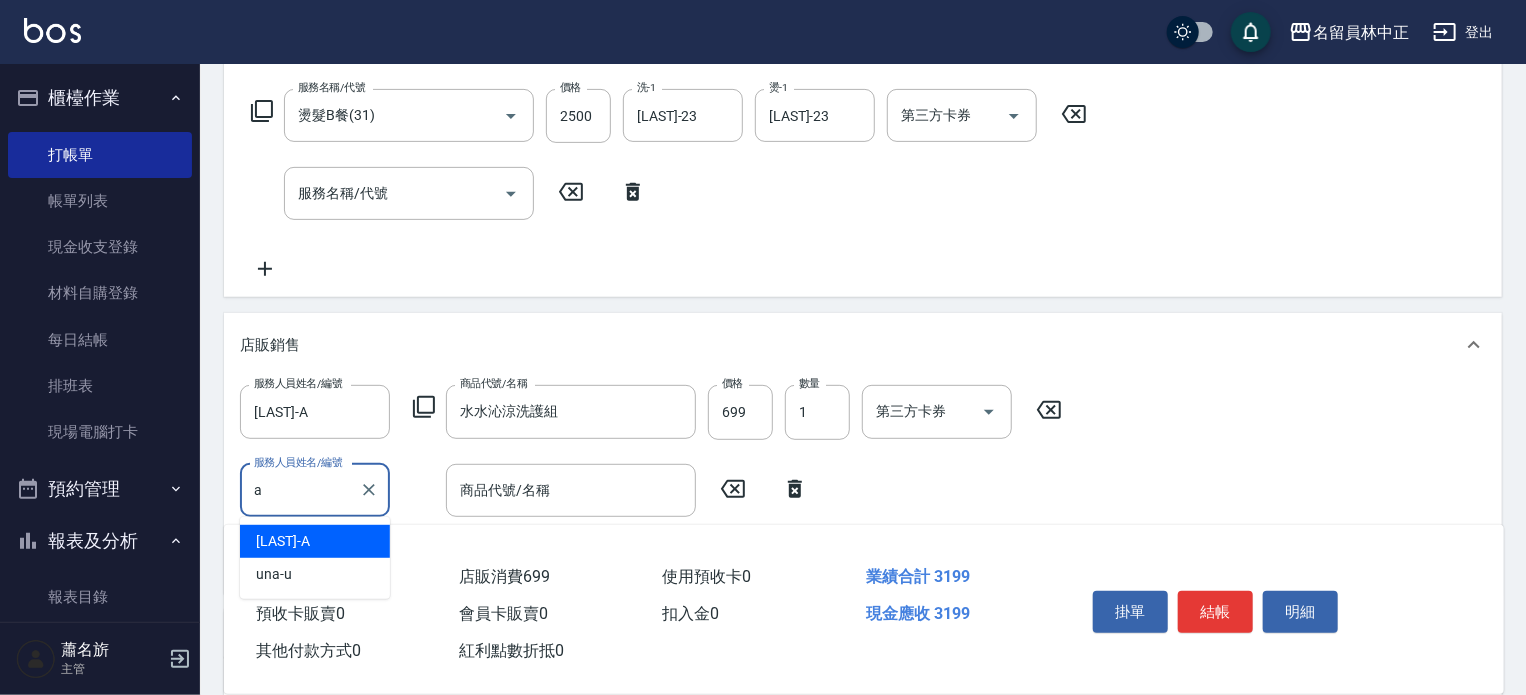 type on "[LAST]-A" 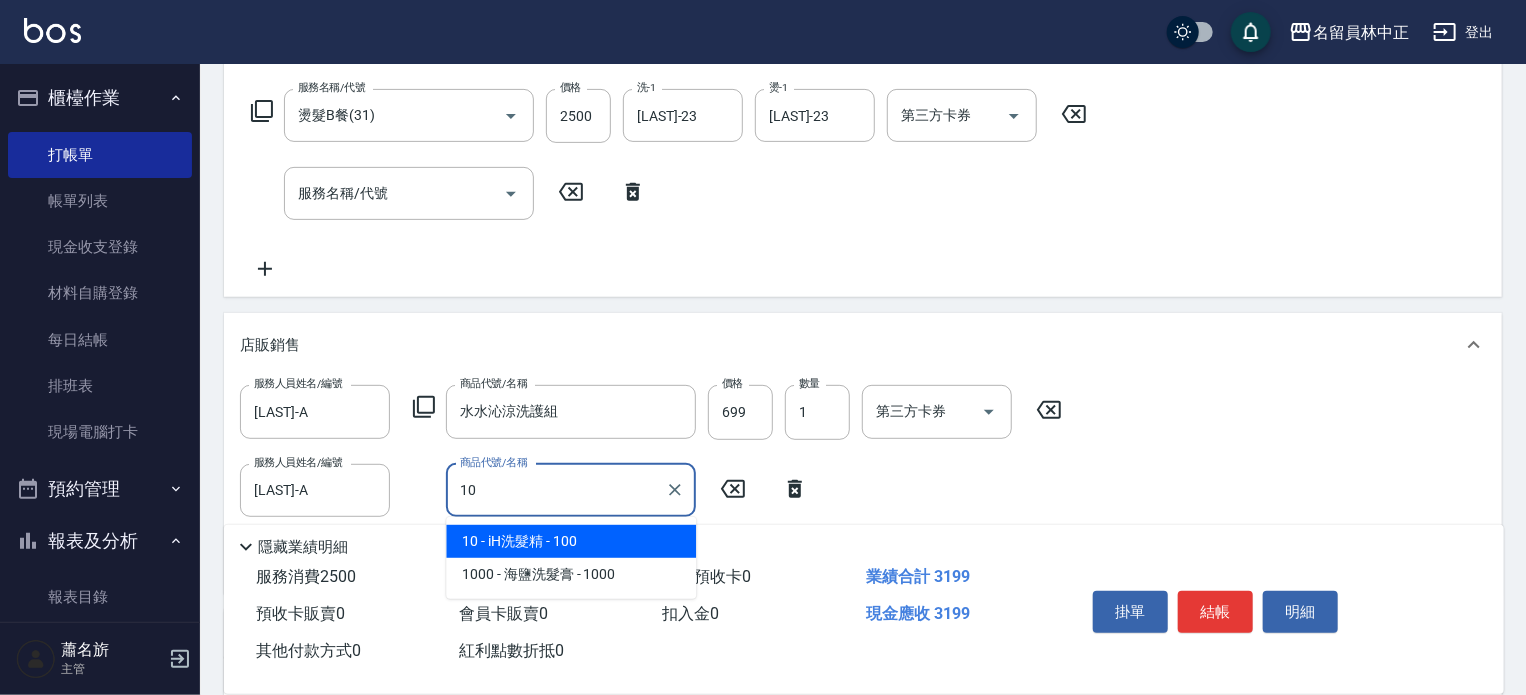 type on "iH洗髮精" 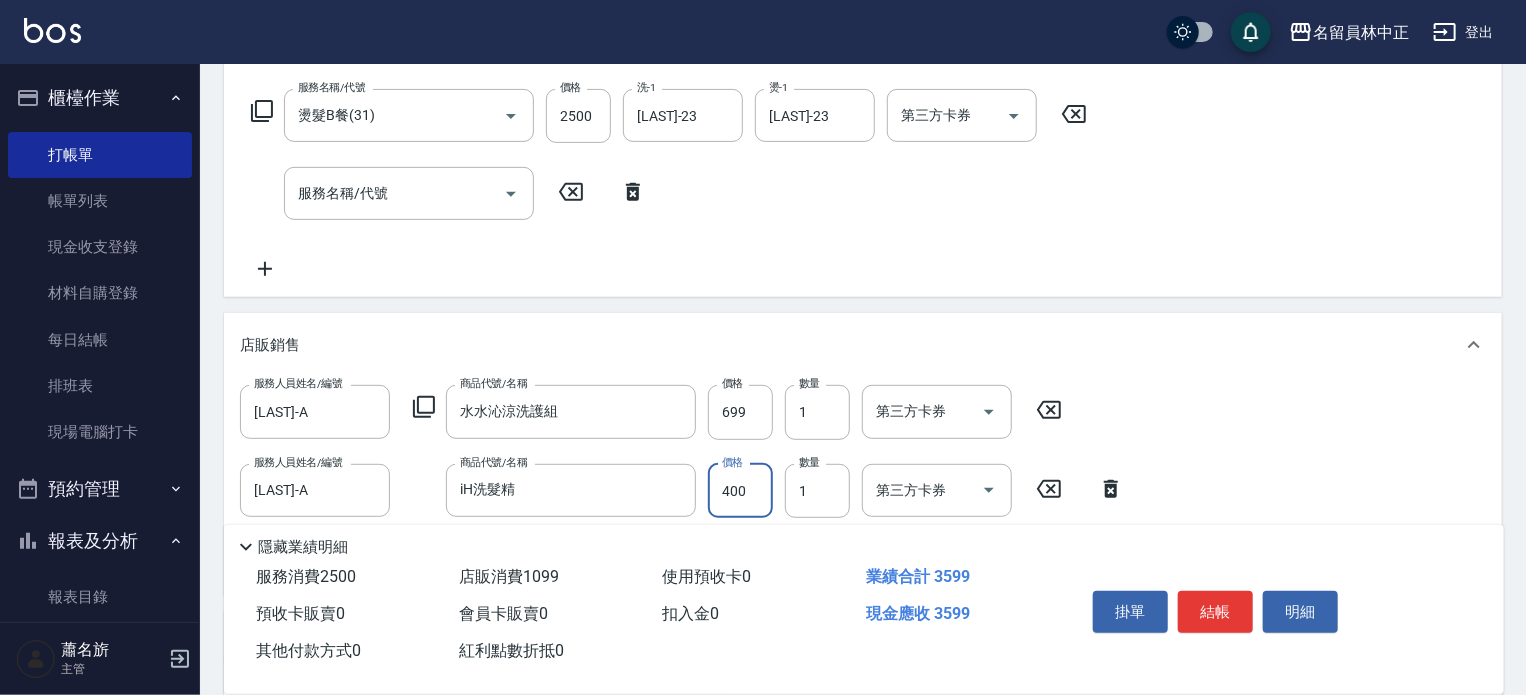 type on "400" 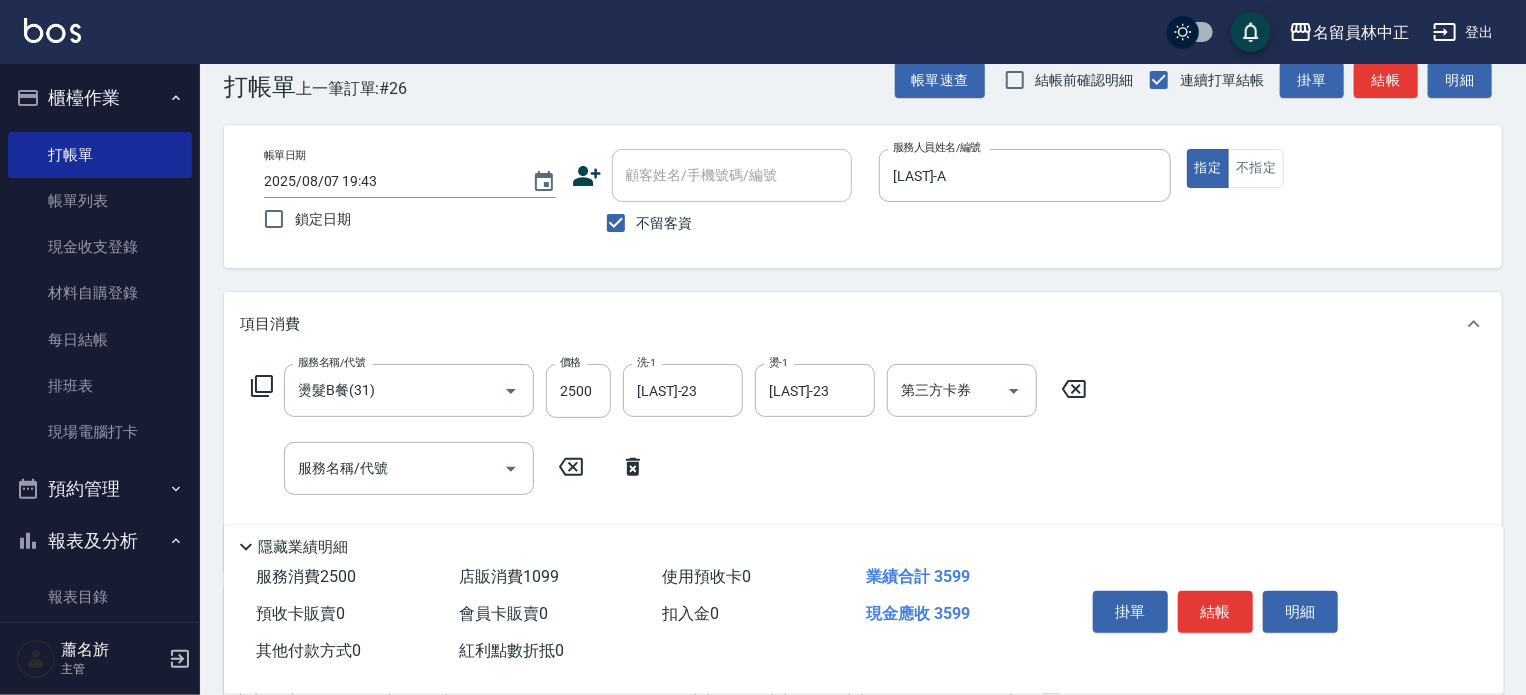 scroll, scrollTop: 0, scrollLeft: 0, axis: both 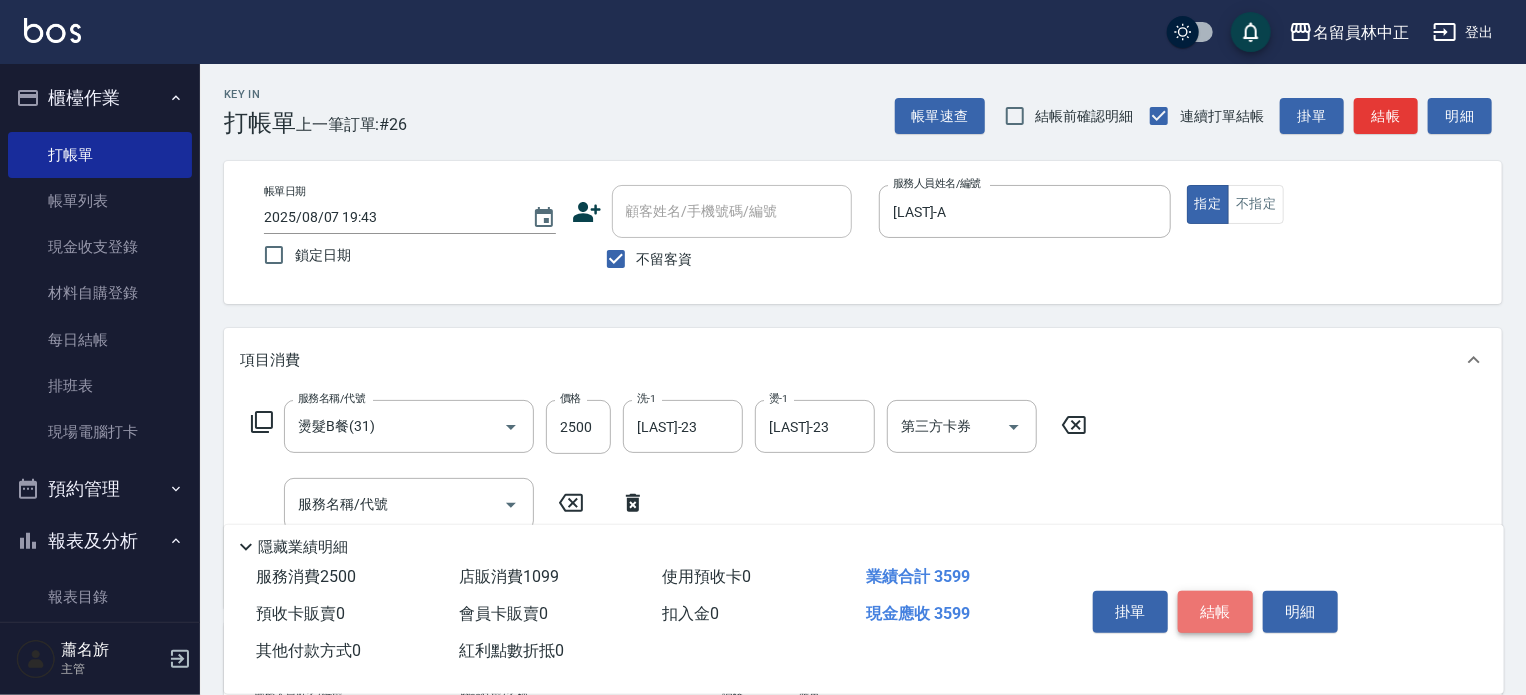 click on "結帳" at bounding box center [1215, 612] 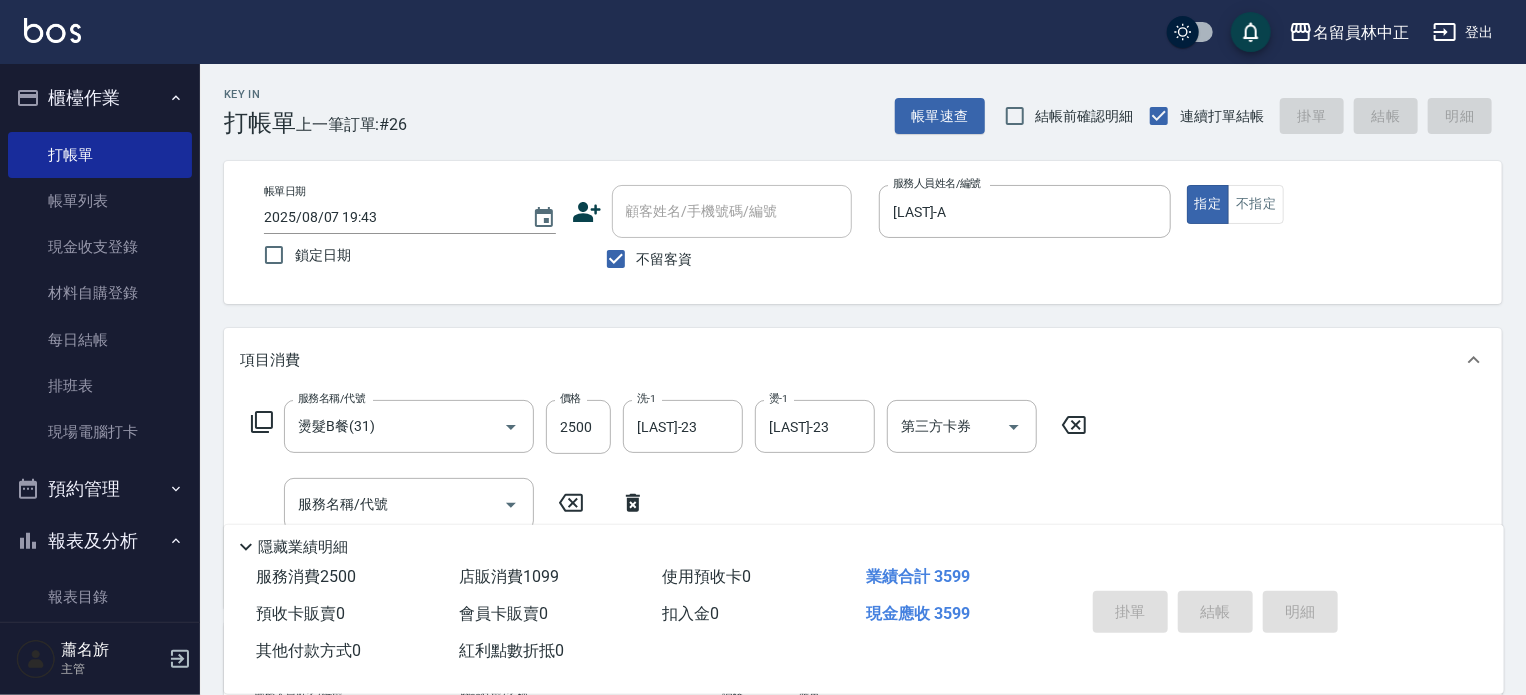 type on "2025/08/07 19:44" 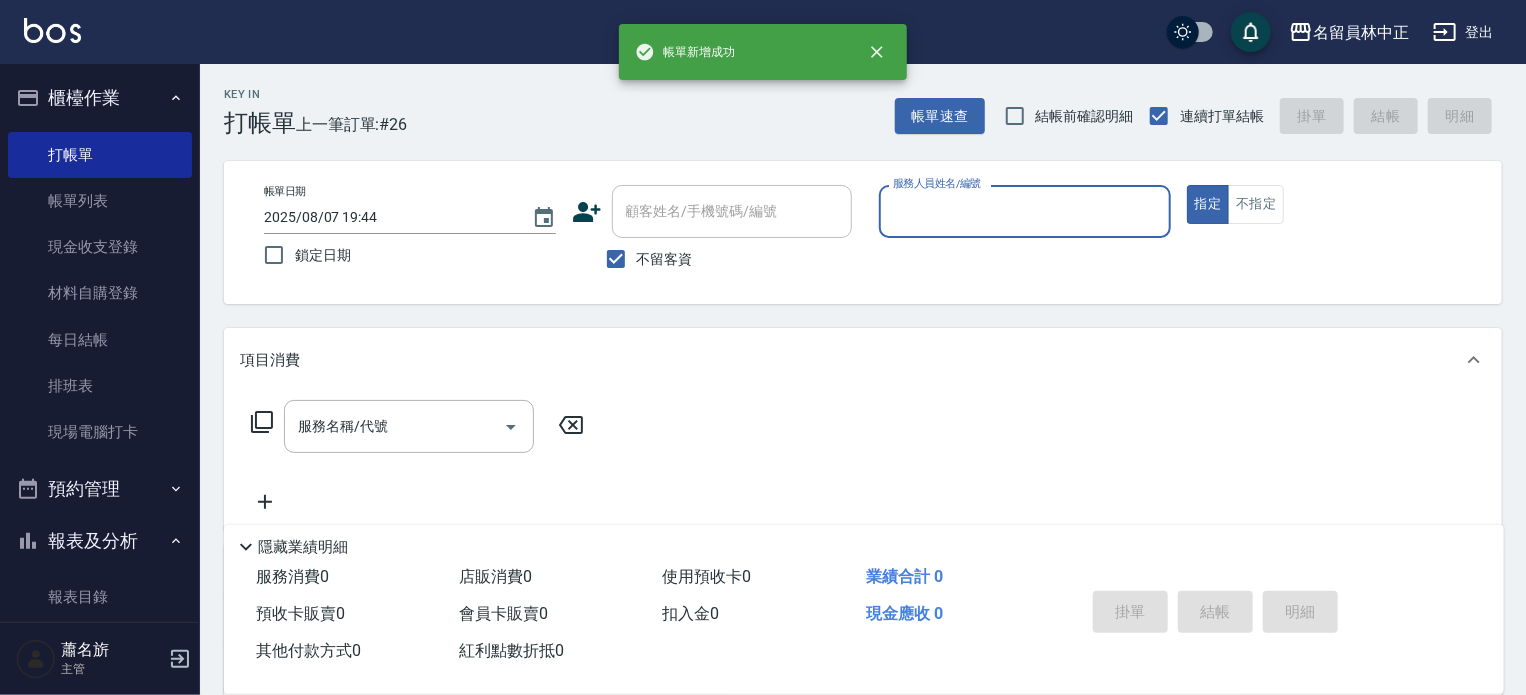 scroll, scrollTop: 0, scrollLeft: 0, axis: both 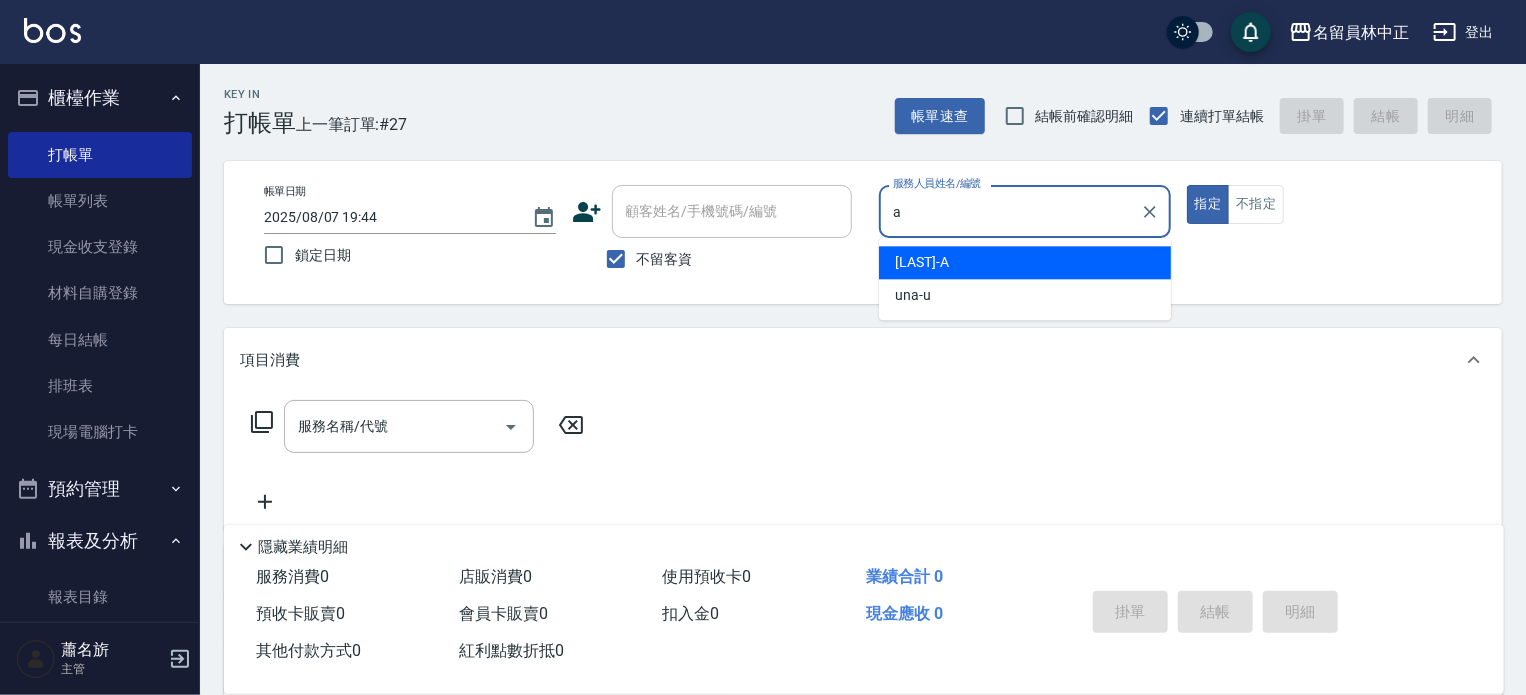 type on "[LAST]-A" 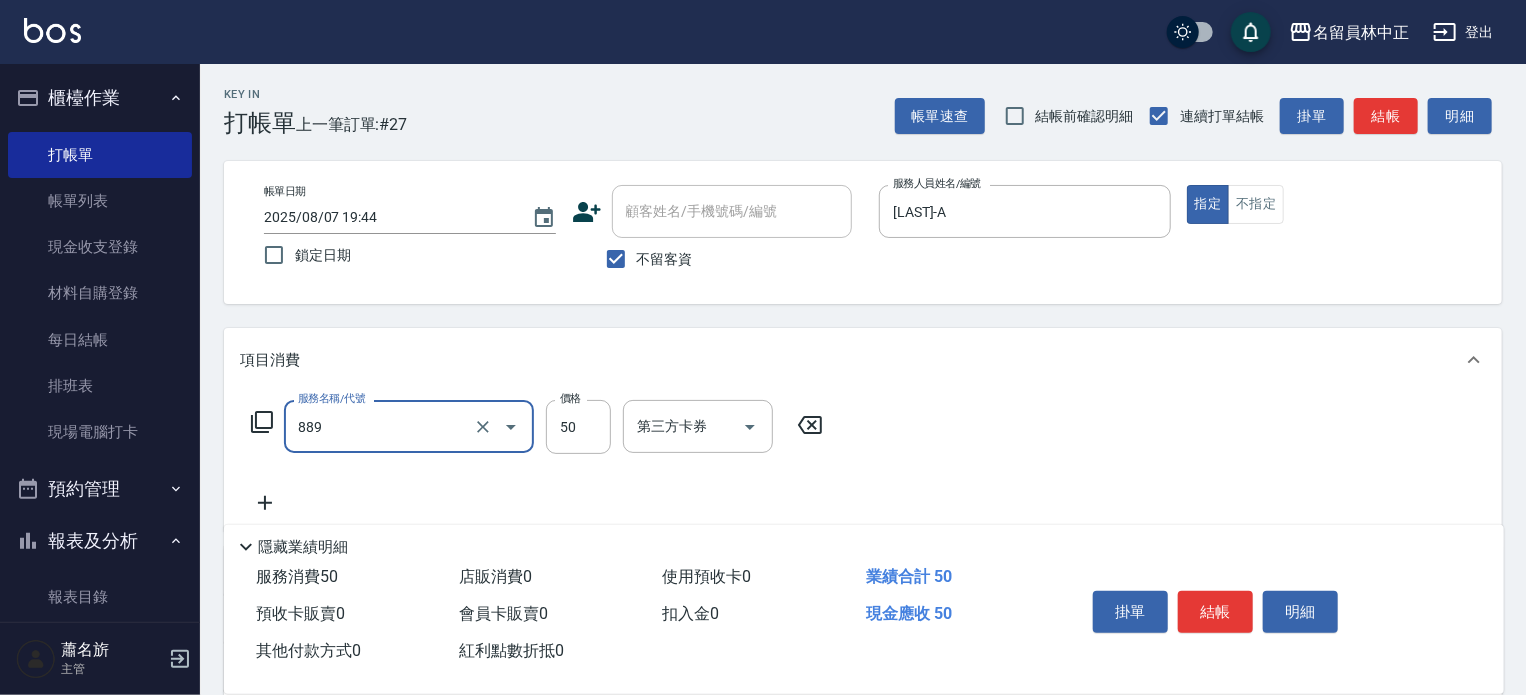 type on "精油(889)" 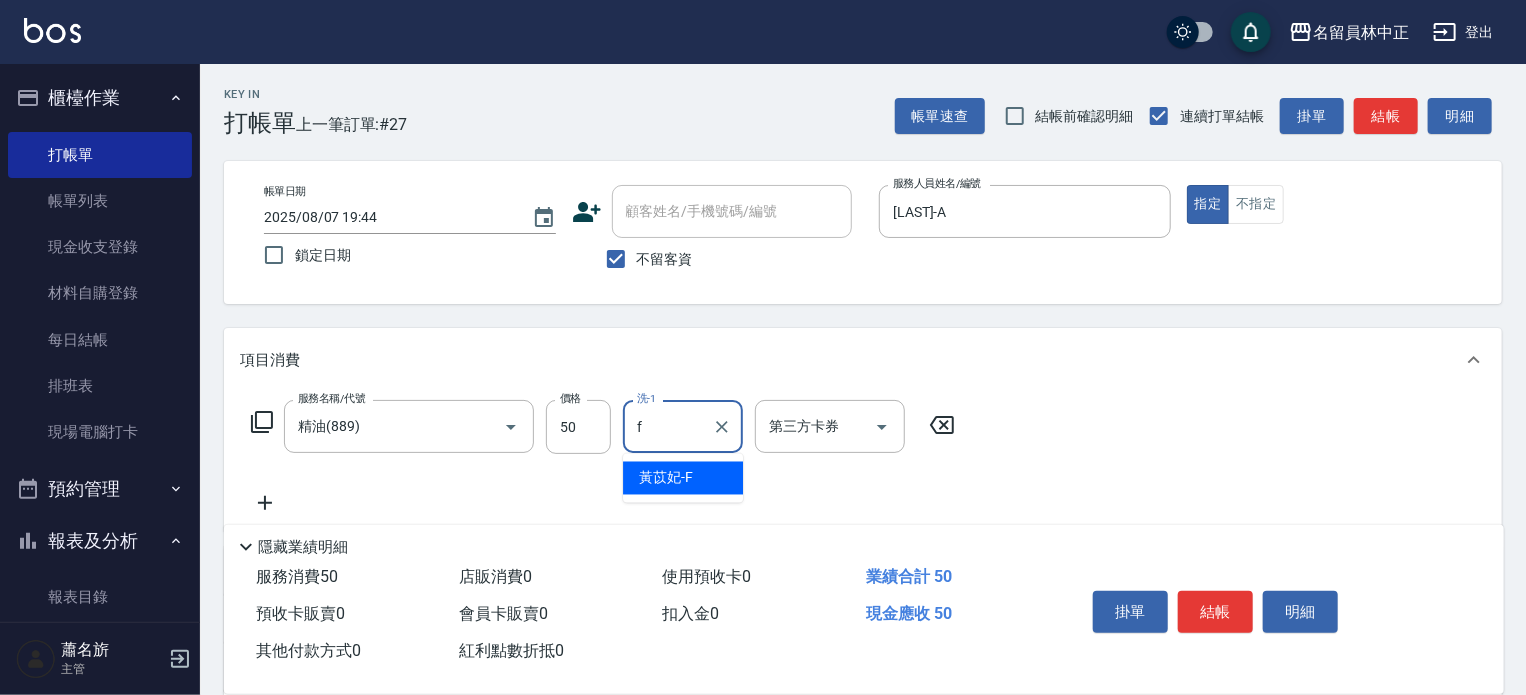type on "[LAST]-F" 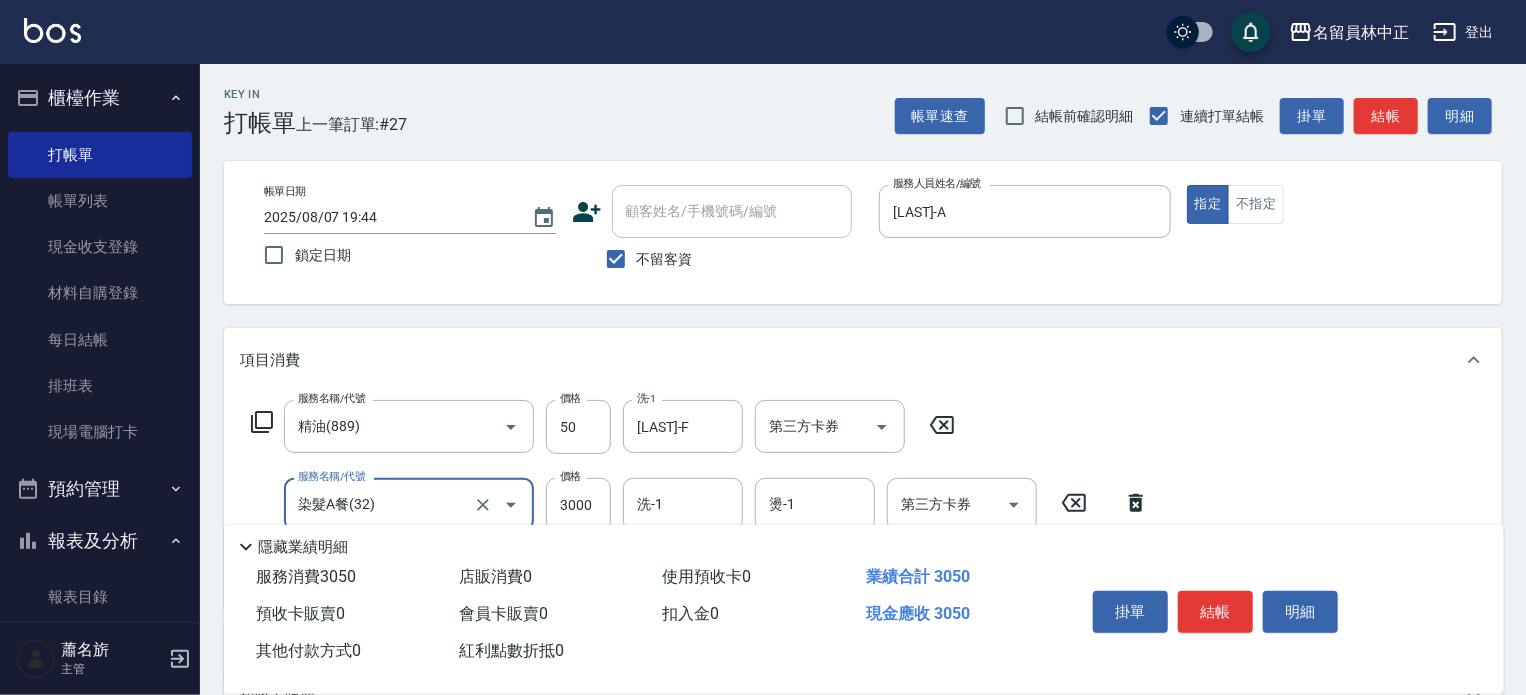 type on "染髮A餐(32)" 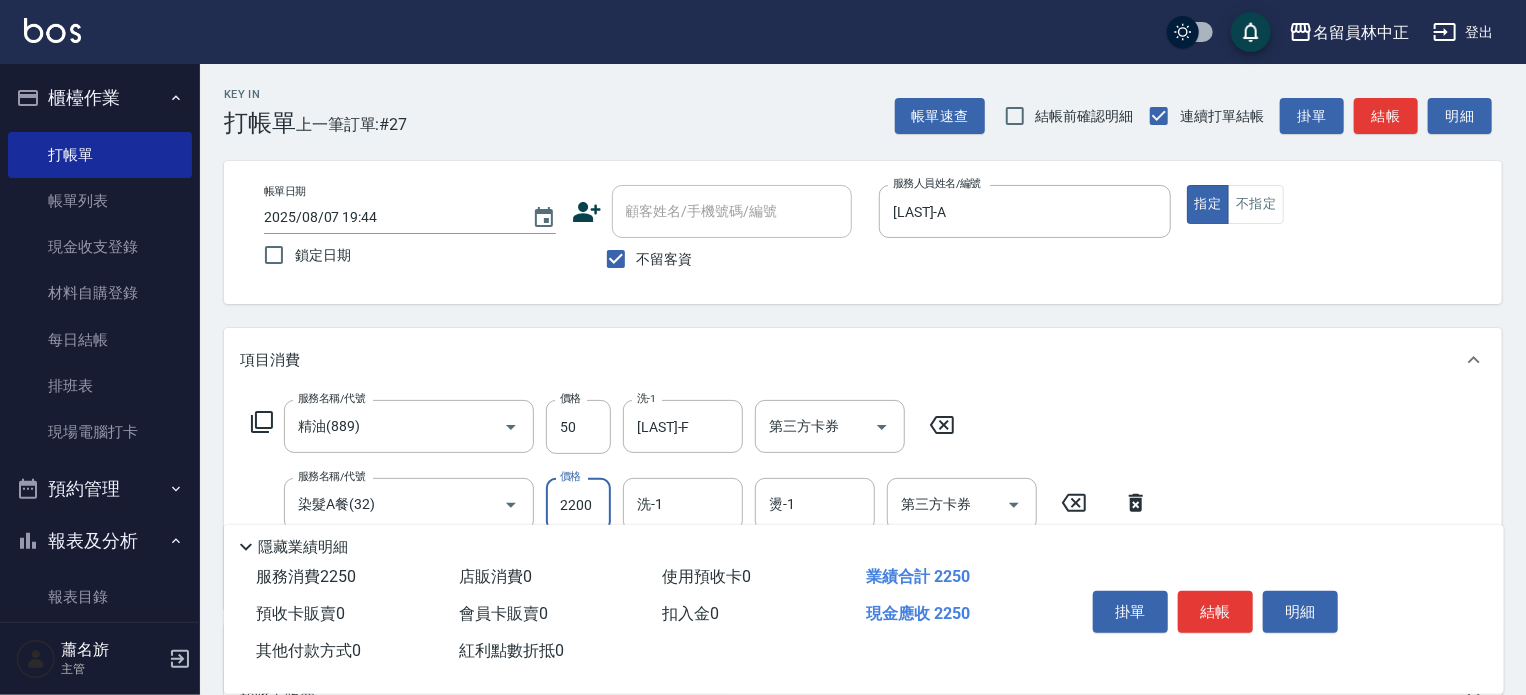 type on "2200" 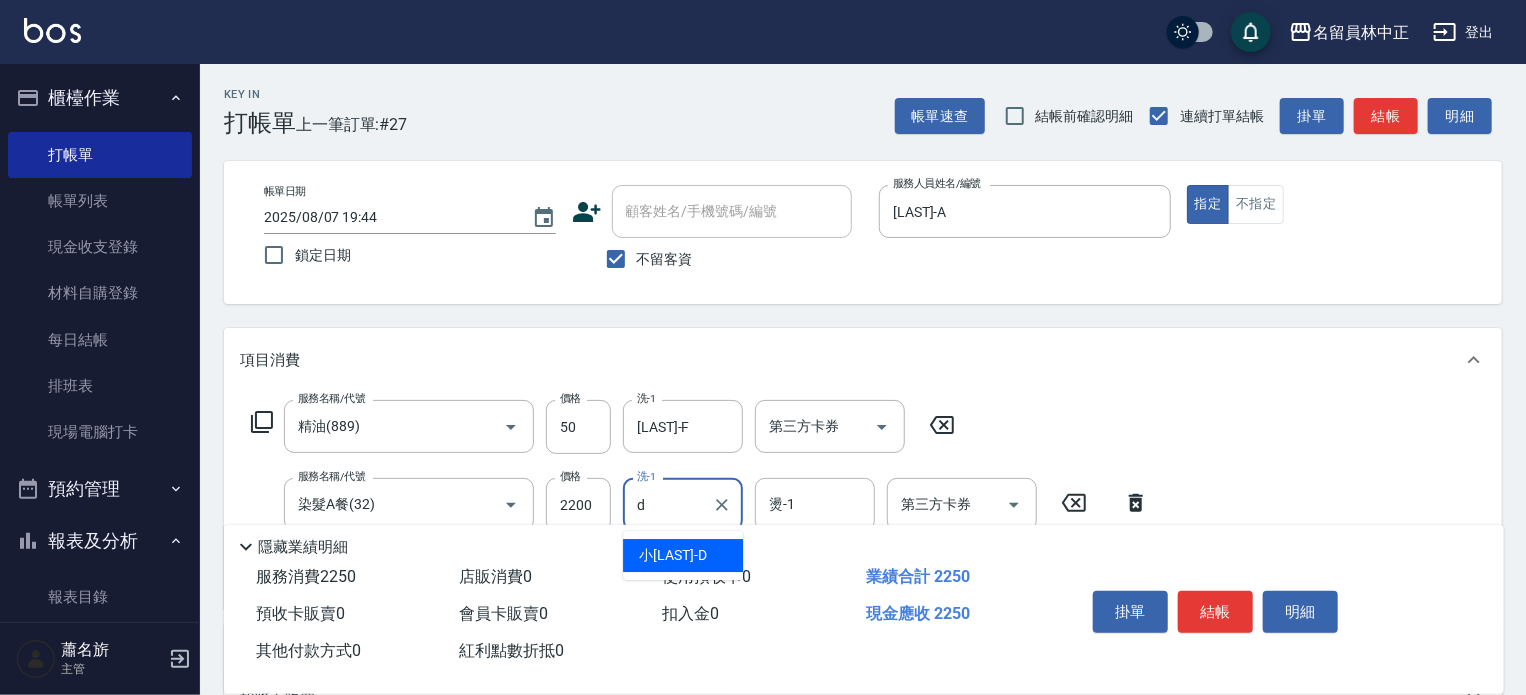 type 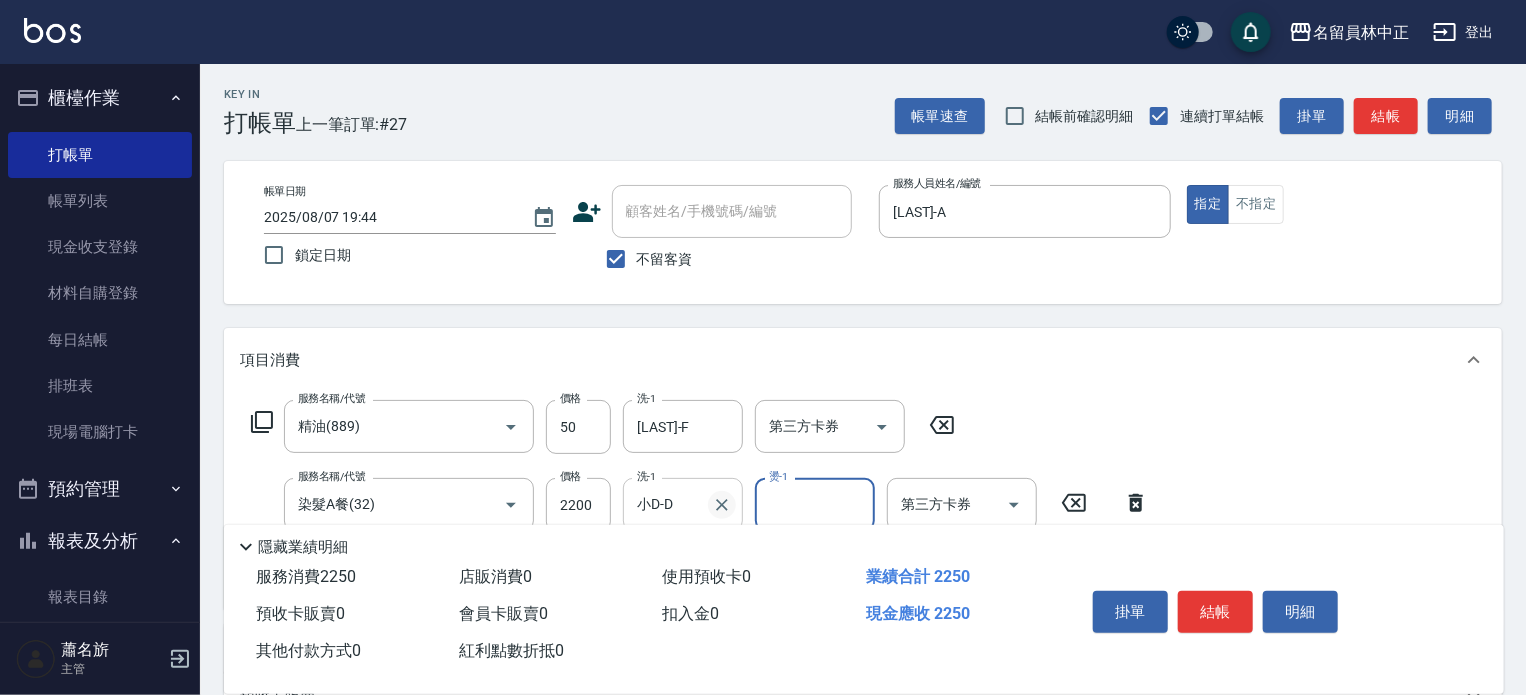 click 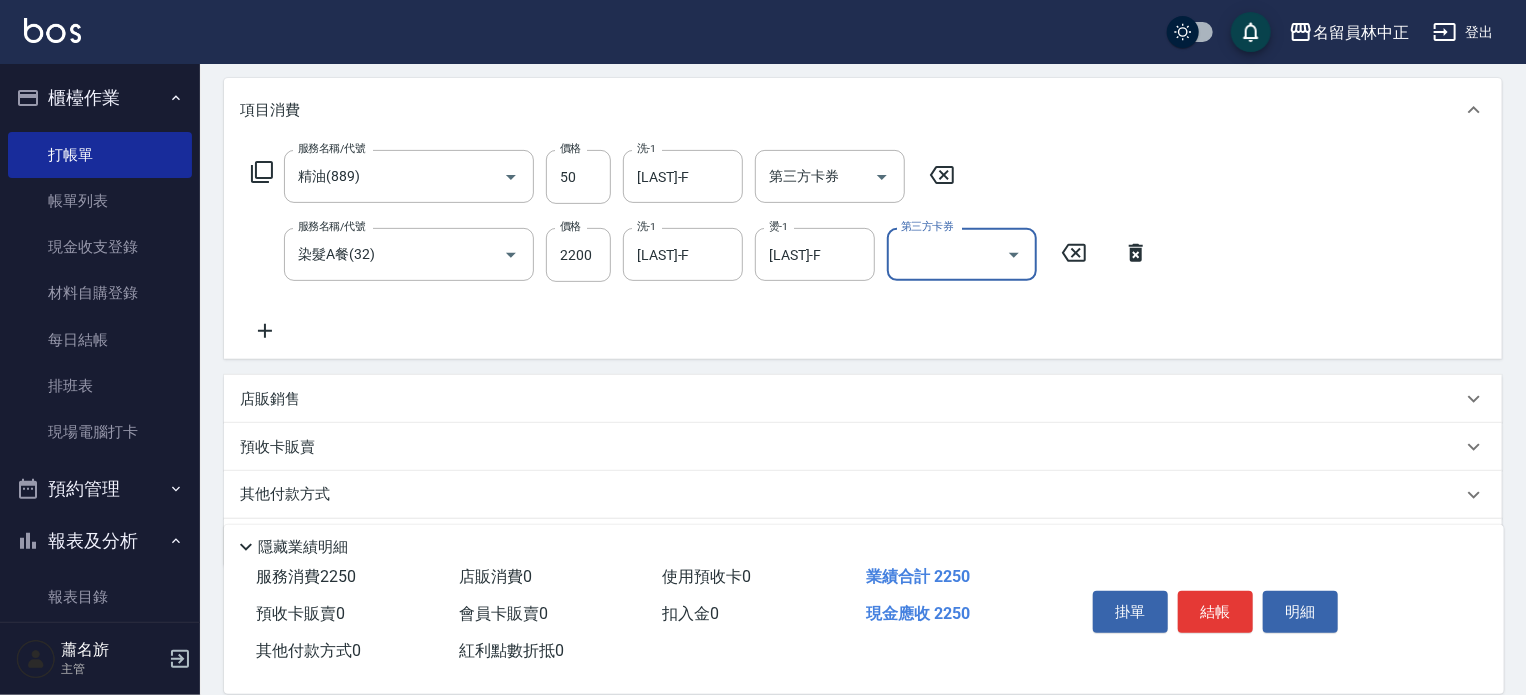 scroll, scrollTop: 300, scrollLeft: 0, axis: vertical 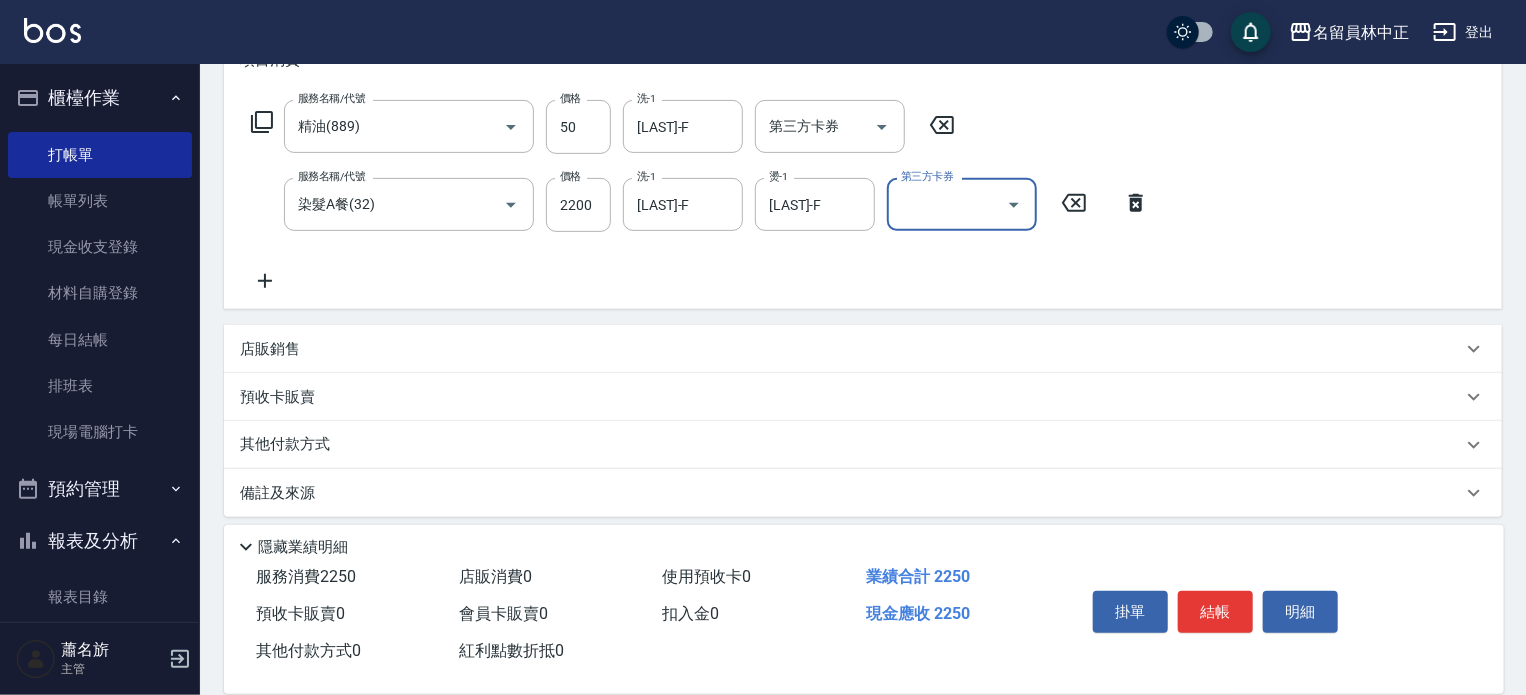 click on "店販銷售" at bounding box center [863, 349] 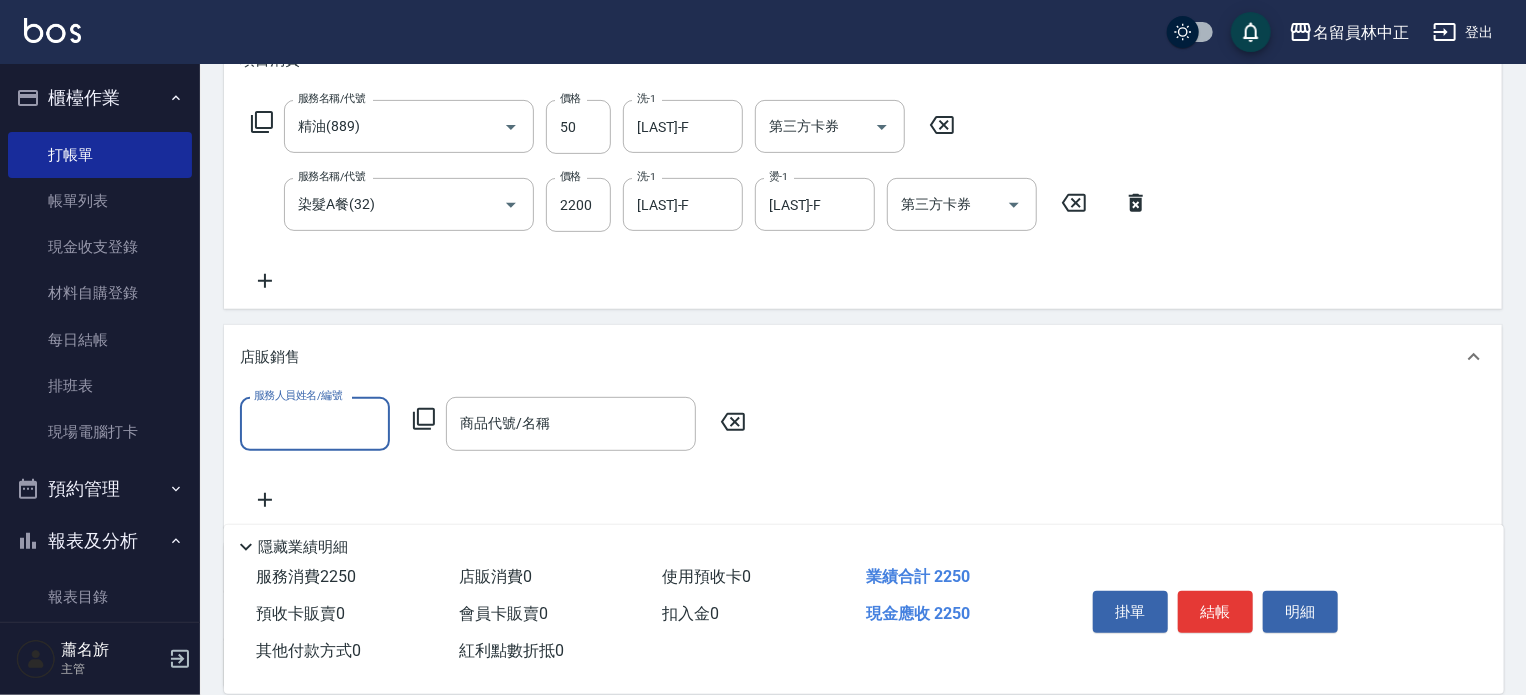 scroll, scrollTop: 0, scrollLeft: 0, axis: both 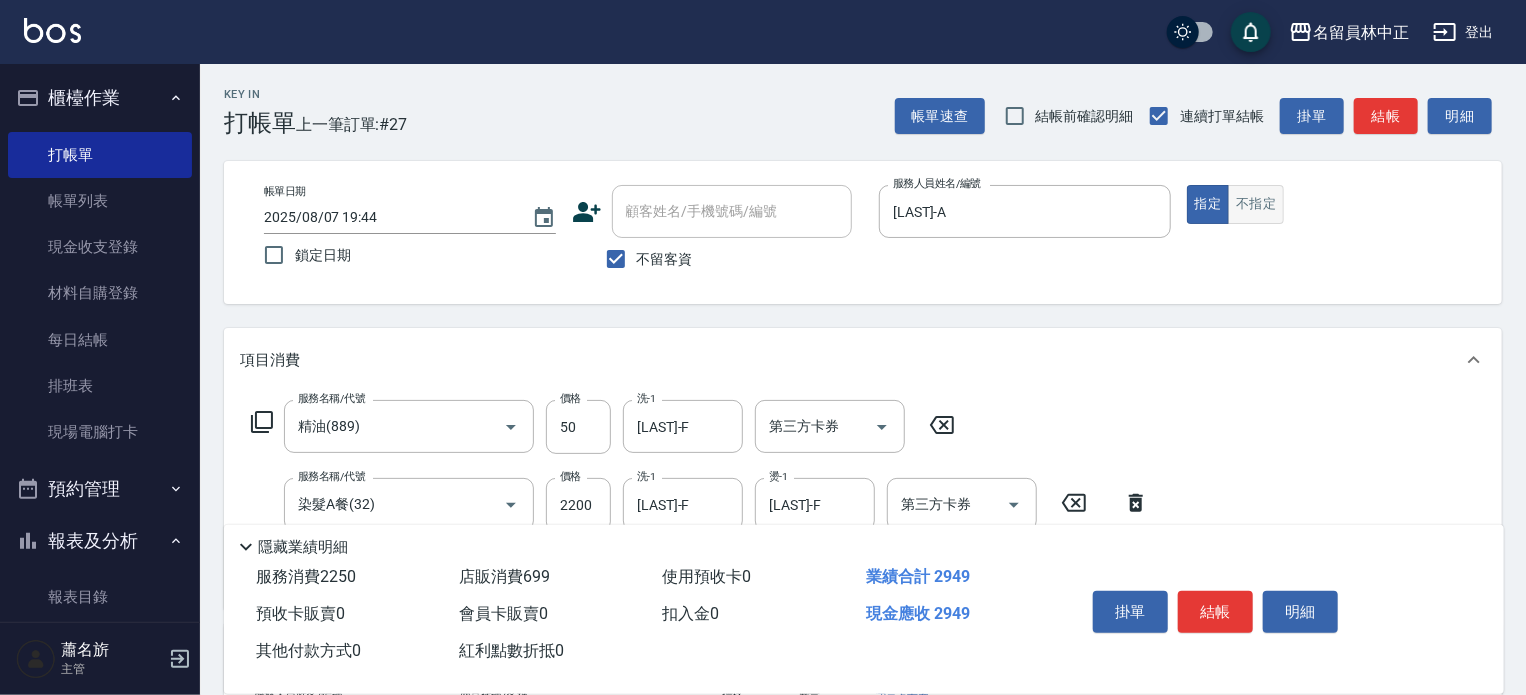 click on "不指定" at bounding box center (1256, 204) 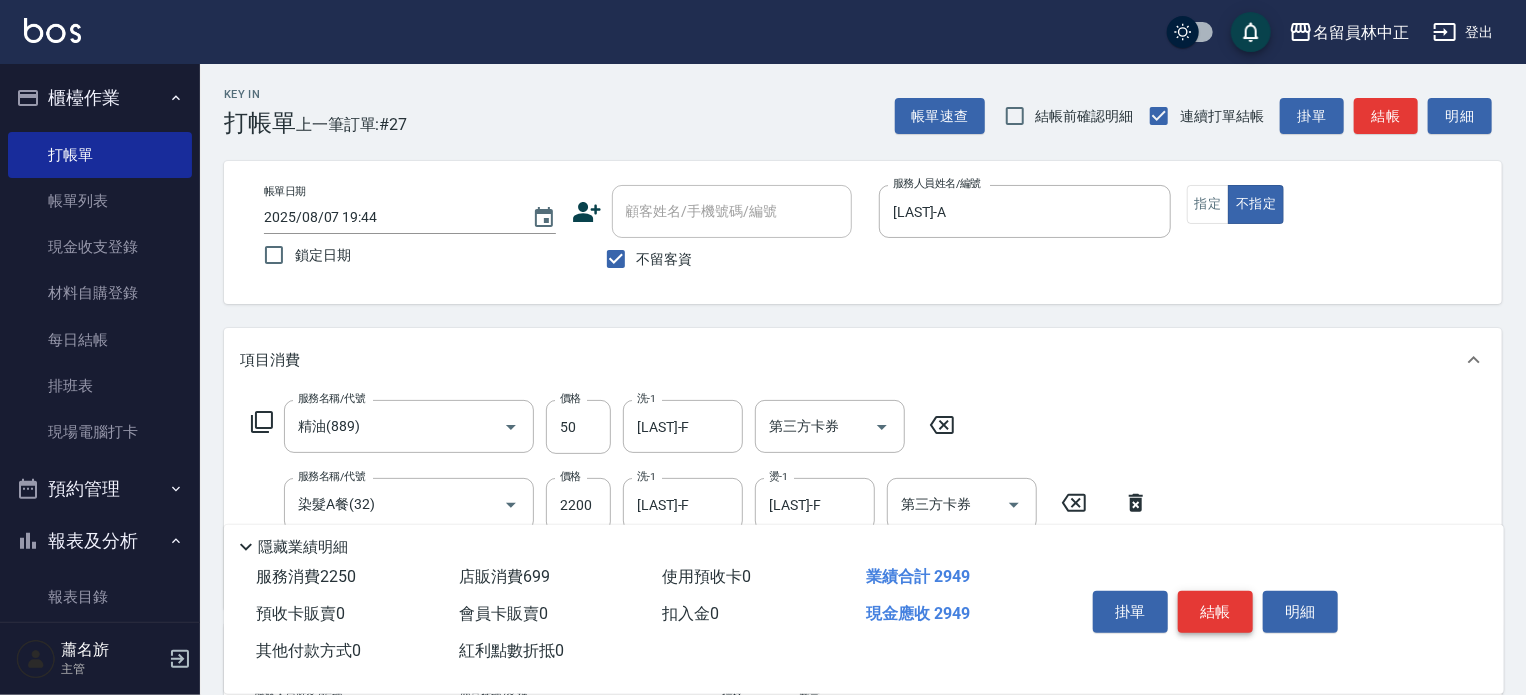 click on "結帳" at bounding box center (1215, 612) 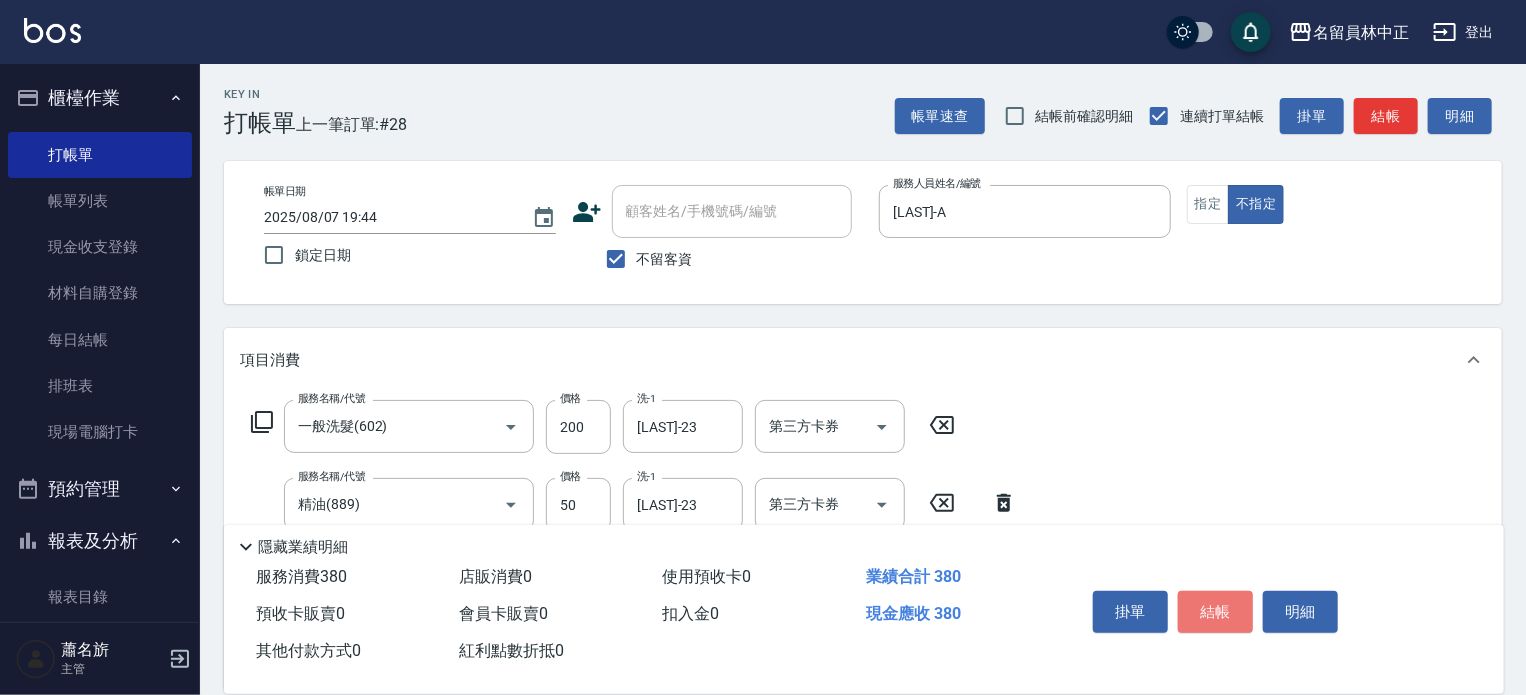 drag, startPoint x: 1214, startPoint y: 621, endPoint x: 1169, endPoint y: 571, distance: 67.26812 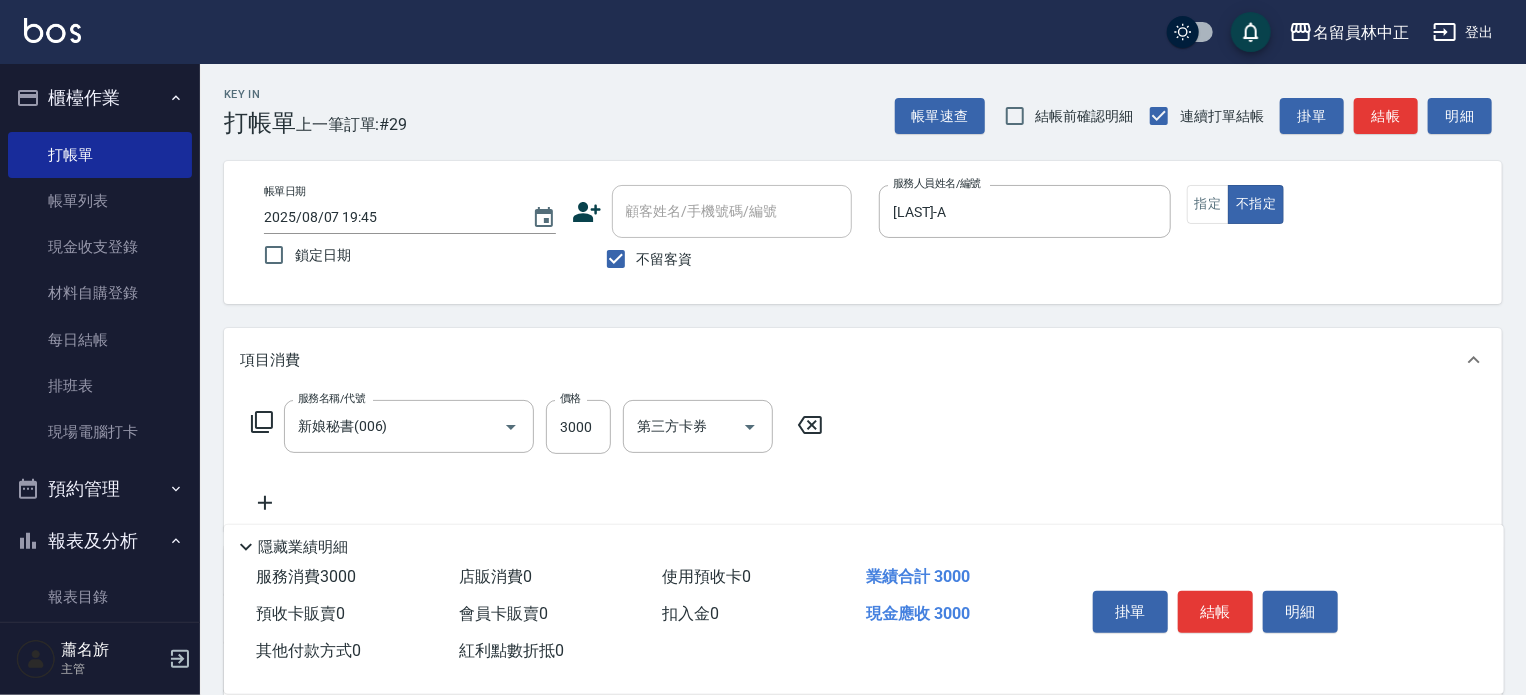 click on "帳單日期 [DATE] [TIME] 鎖定日期 顧客姓名/手機號碼/編號 顧客姓名/手機號碼/編號 不留客資 服務人員姓名/編號 [LAST]-A 服務人員姓名/編號 指定 不指定" at bounding box center (863, 232) 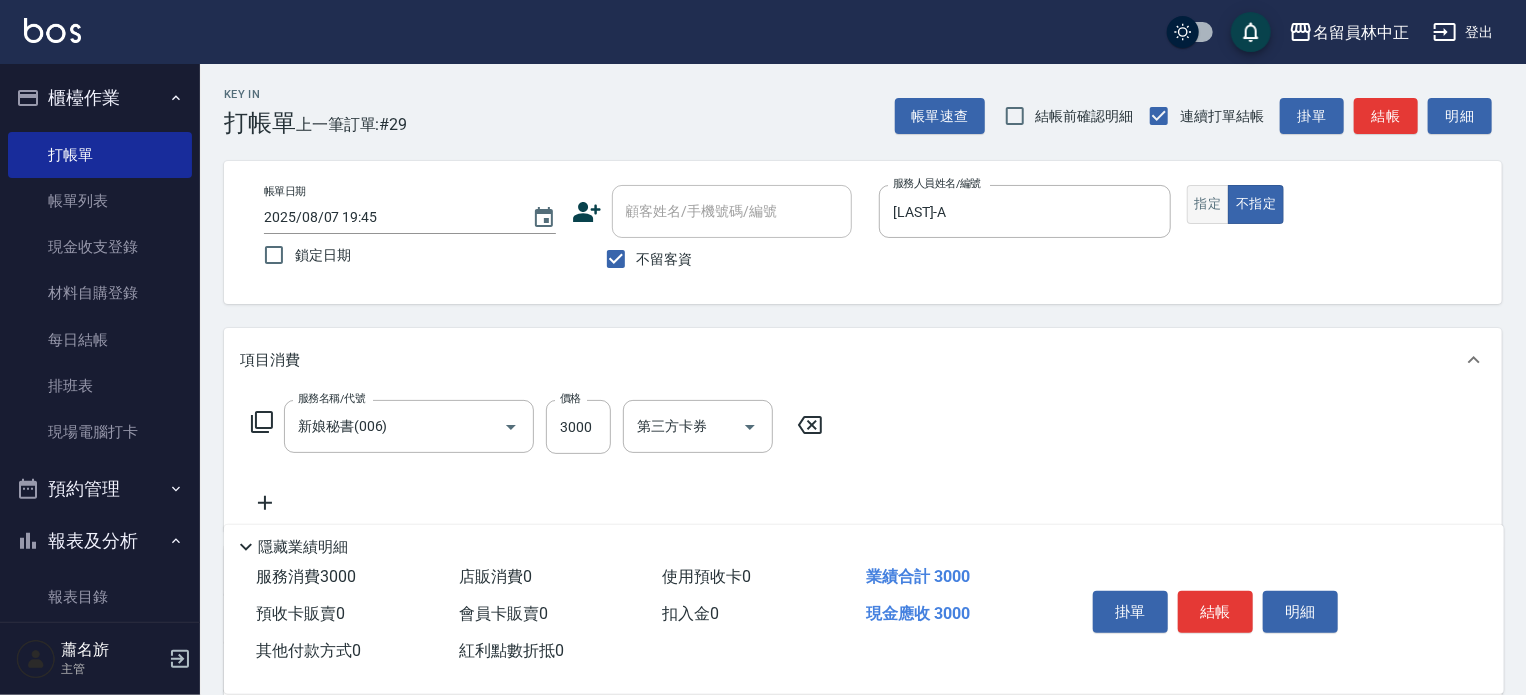 click on "指定" at bounding box center [1208, 204] 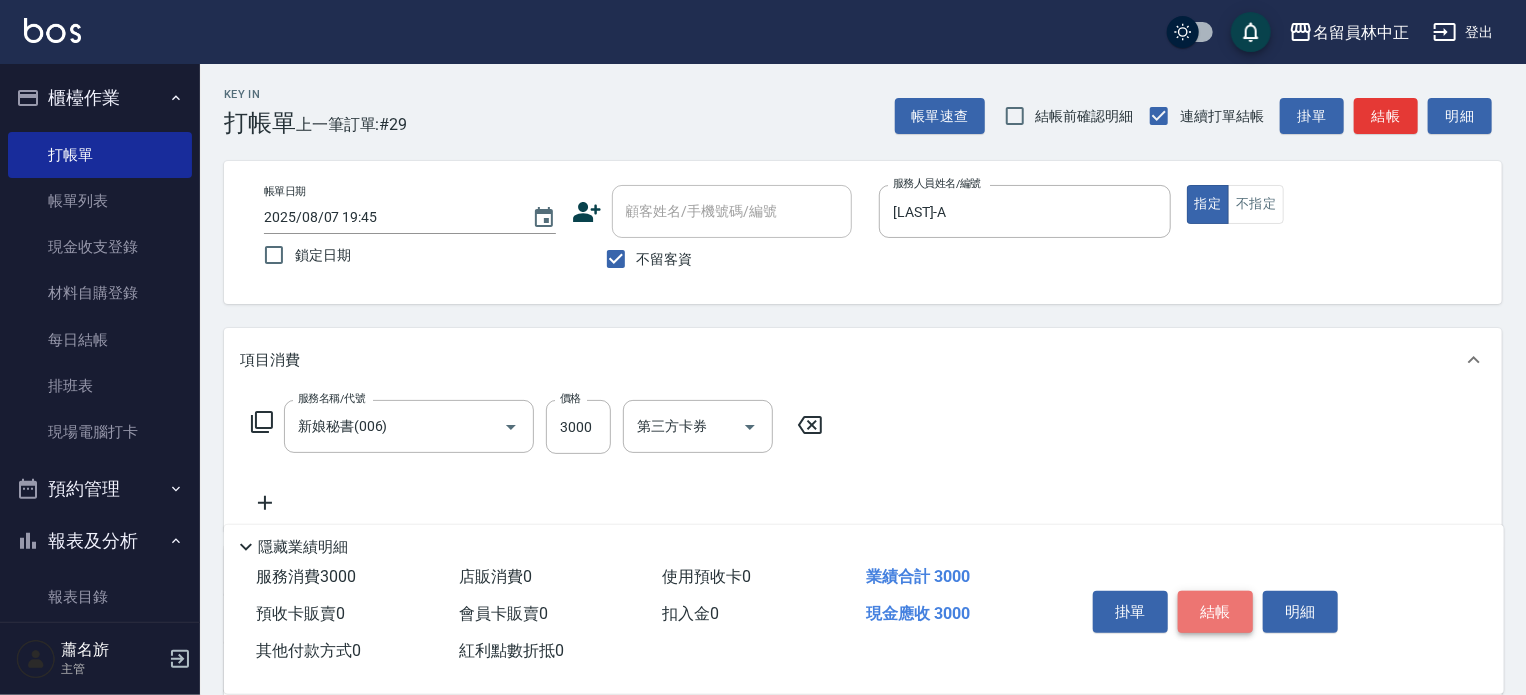 click on "結帳" at bounding box center [1215, 612] 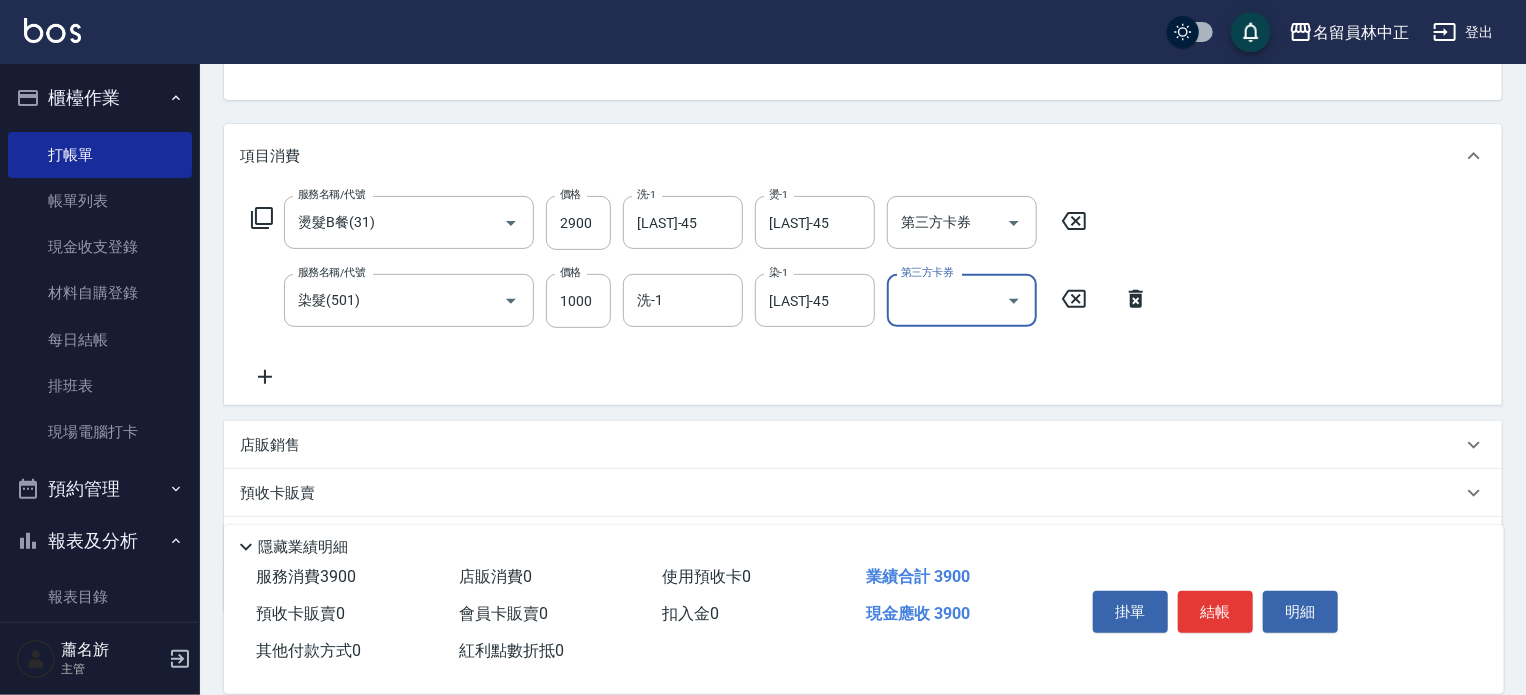 scroll, scrollTop: 300, scrollLeft: 0, axis: vertical 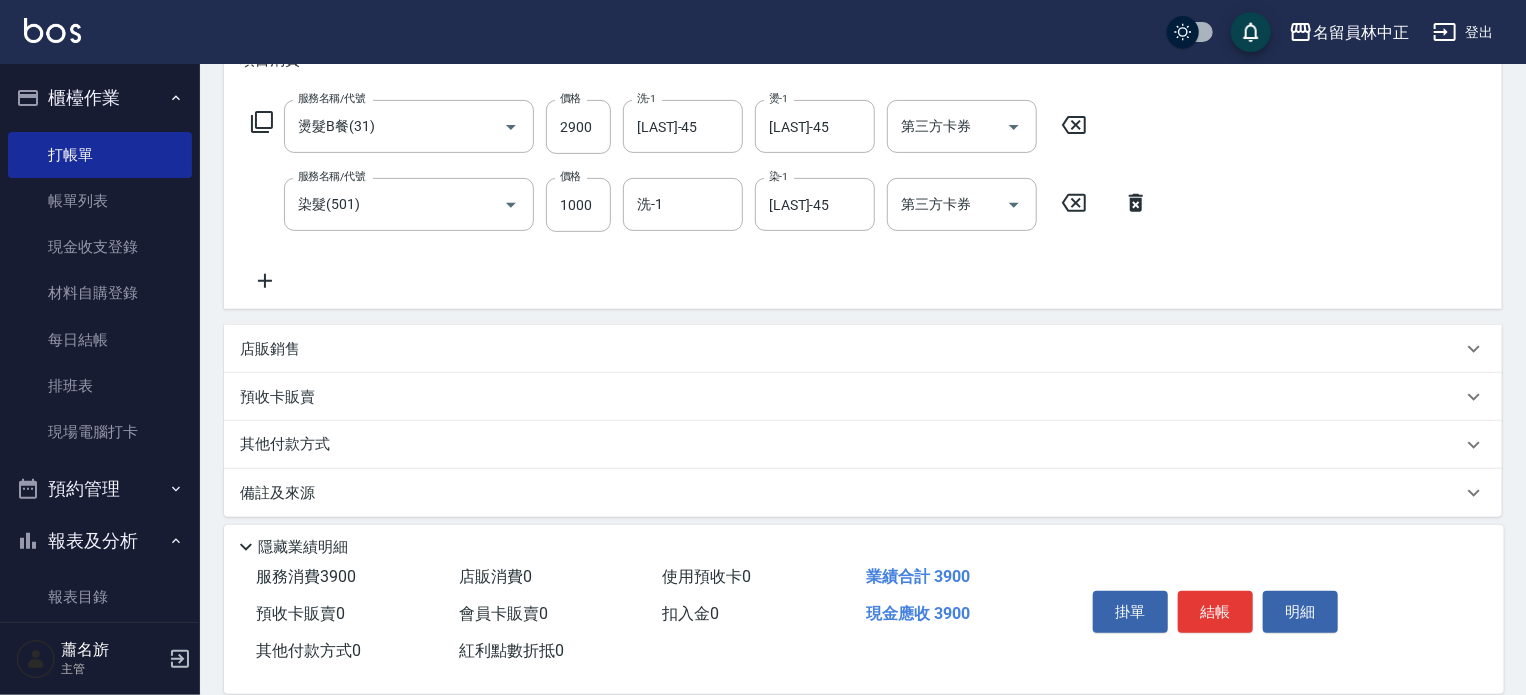 click on "店販銷售" at bounding box center [863, 349] 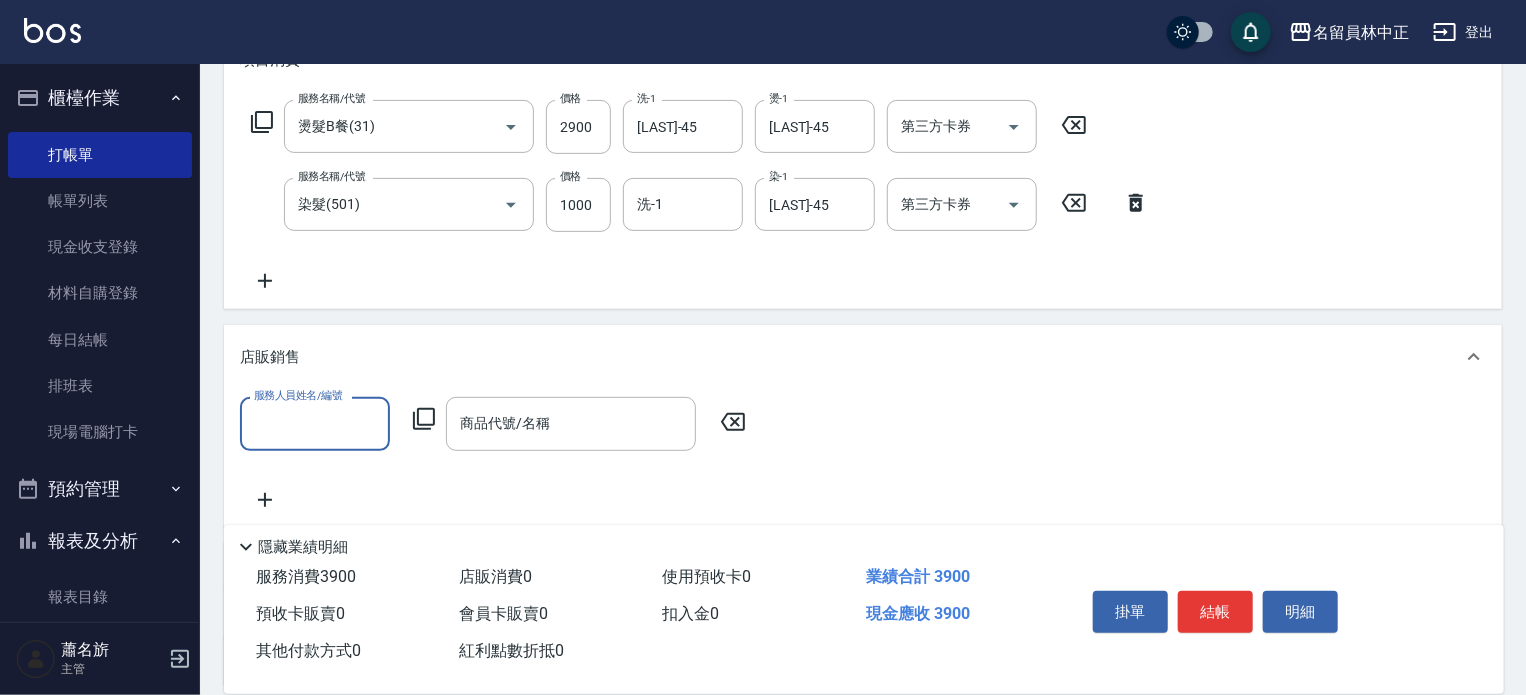scroll, scrollTop: 0, scrollLeft: 0, axis: both 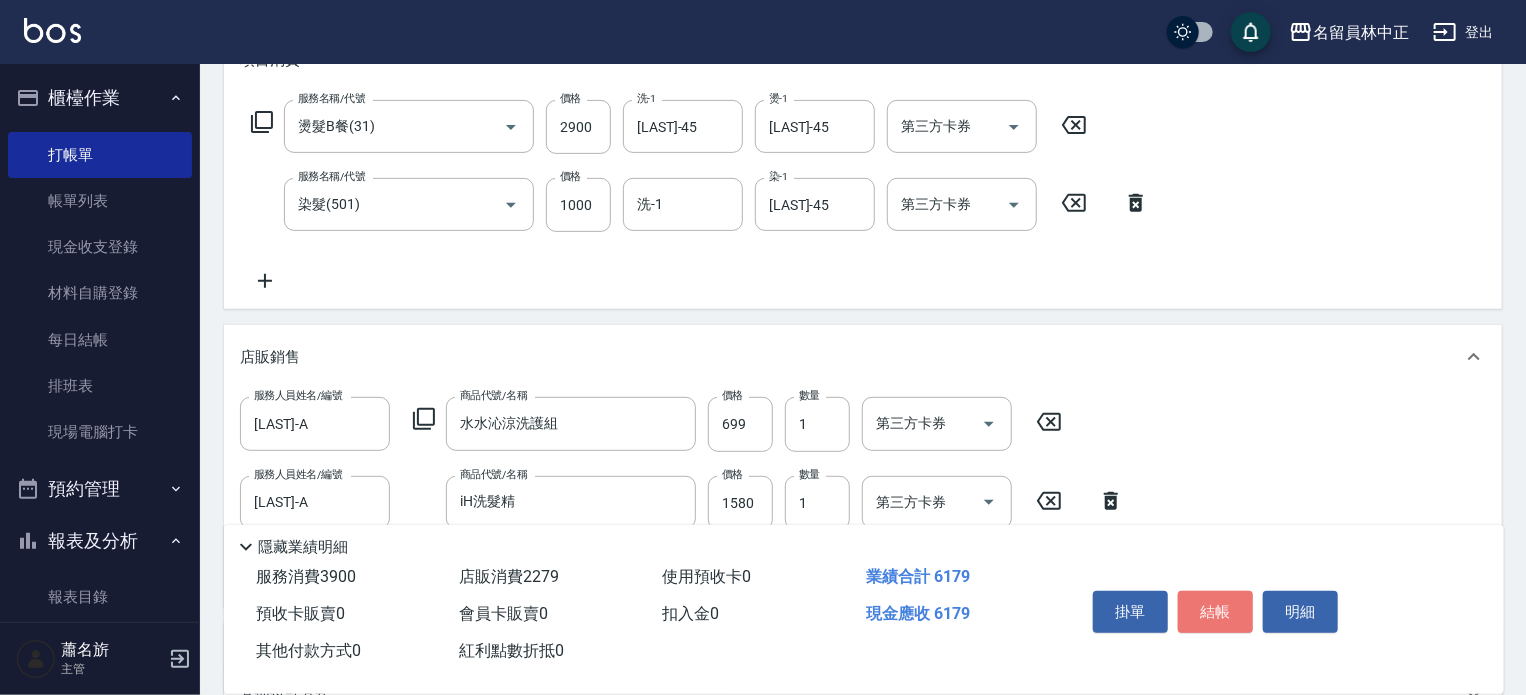 click on "結帳" at bounding box center [1215, 612] 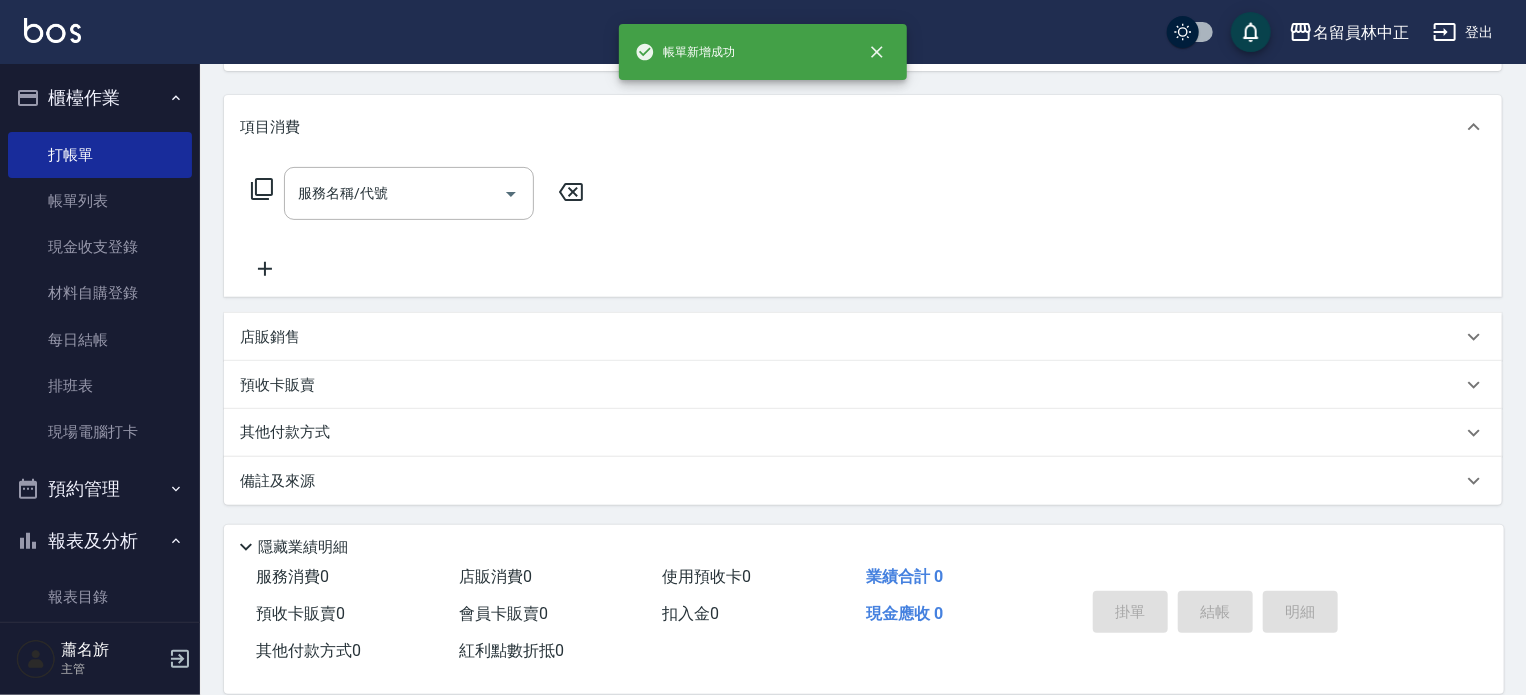 scroll, scrollTop: 0, scrollLeft: 0, axis: both 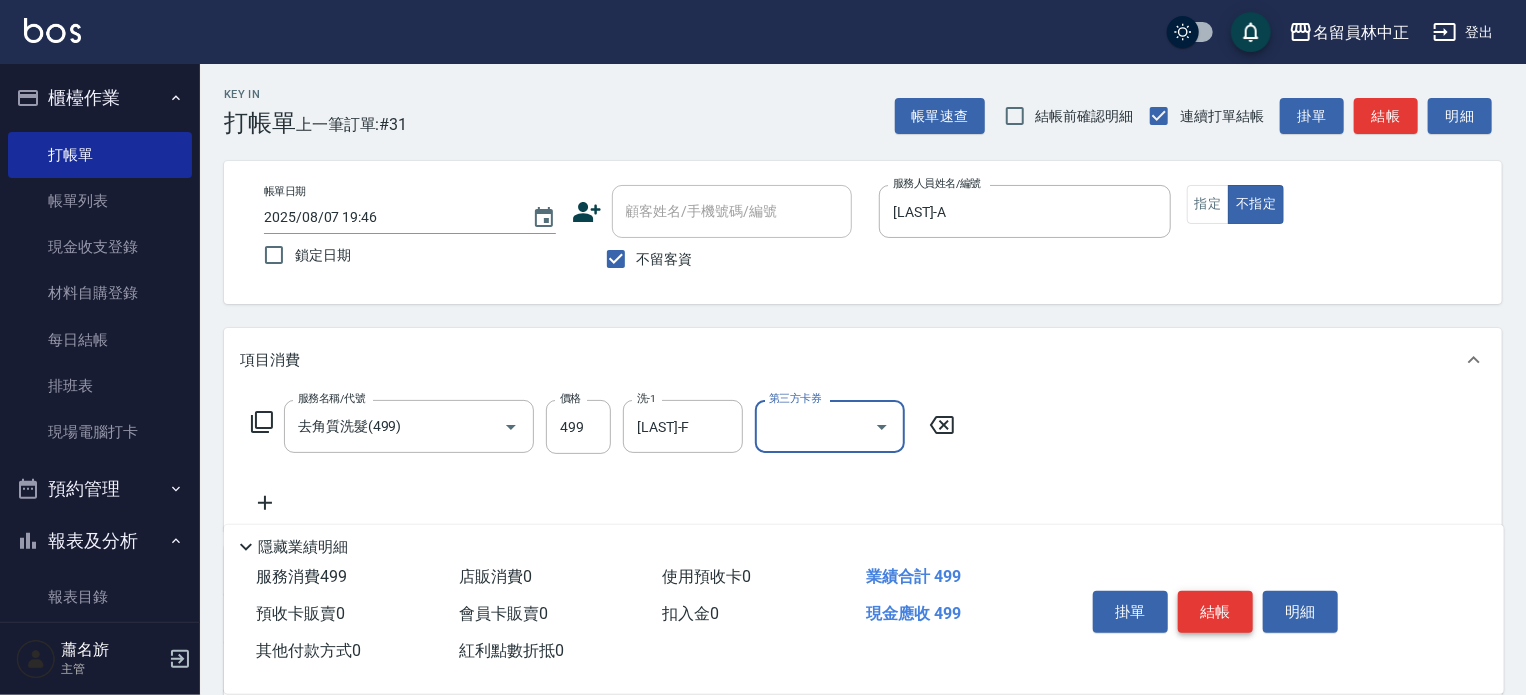click on "結帳" at bounding box center [1215, 612] 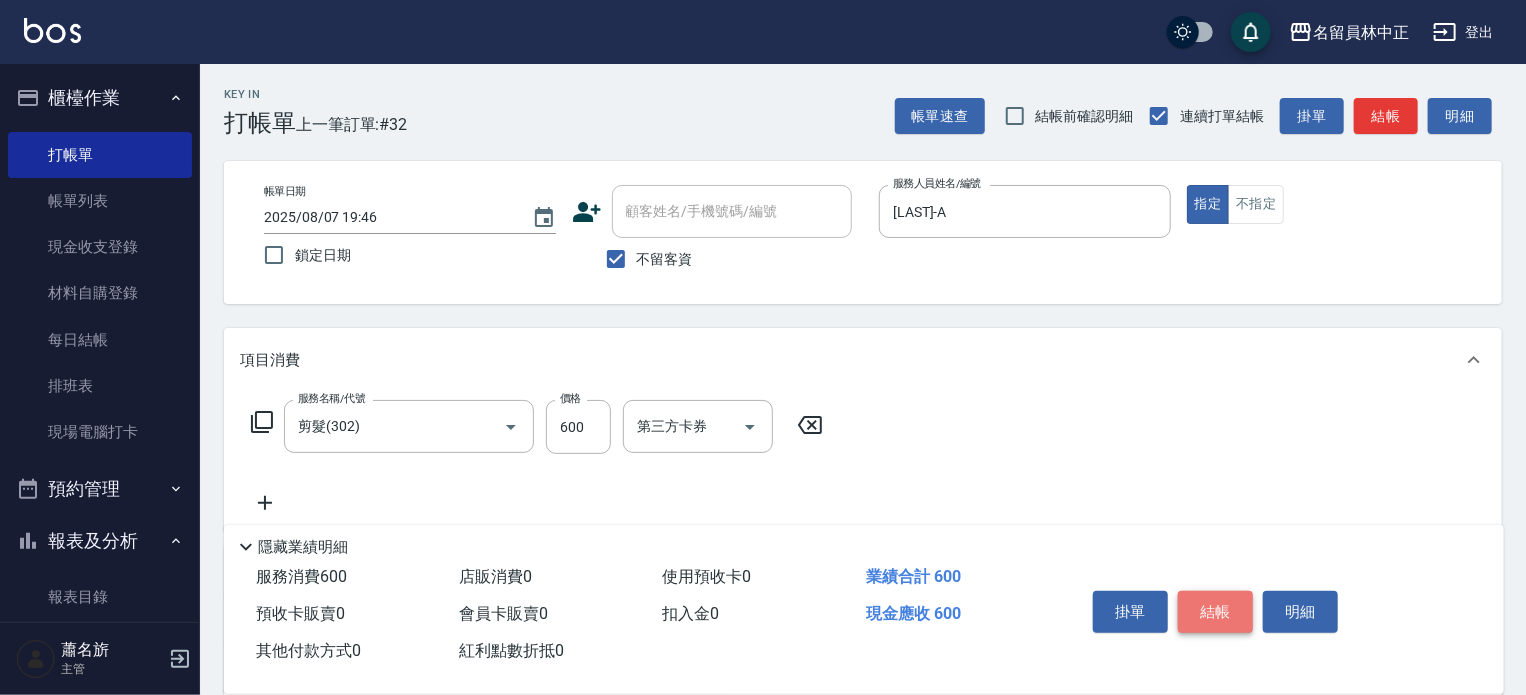 click on "結帳" at bounding box center [1215, 612] 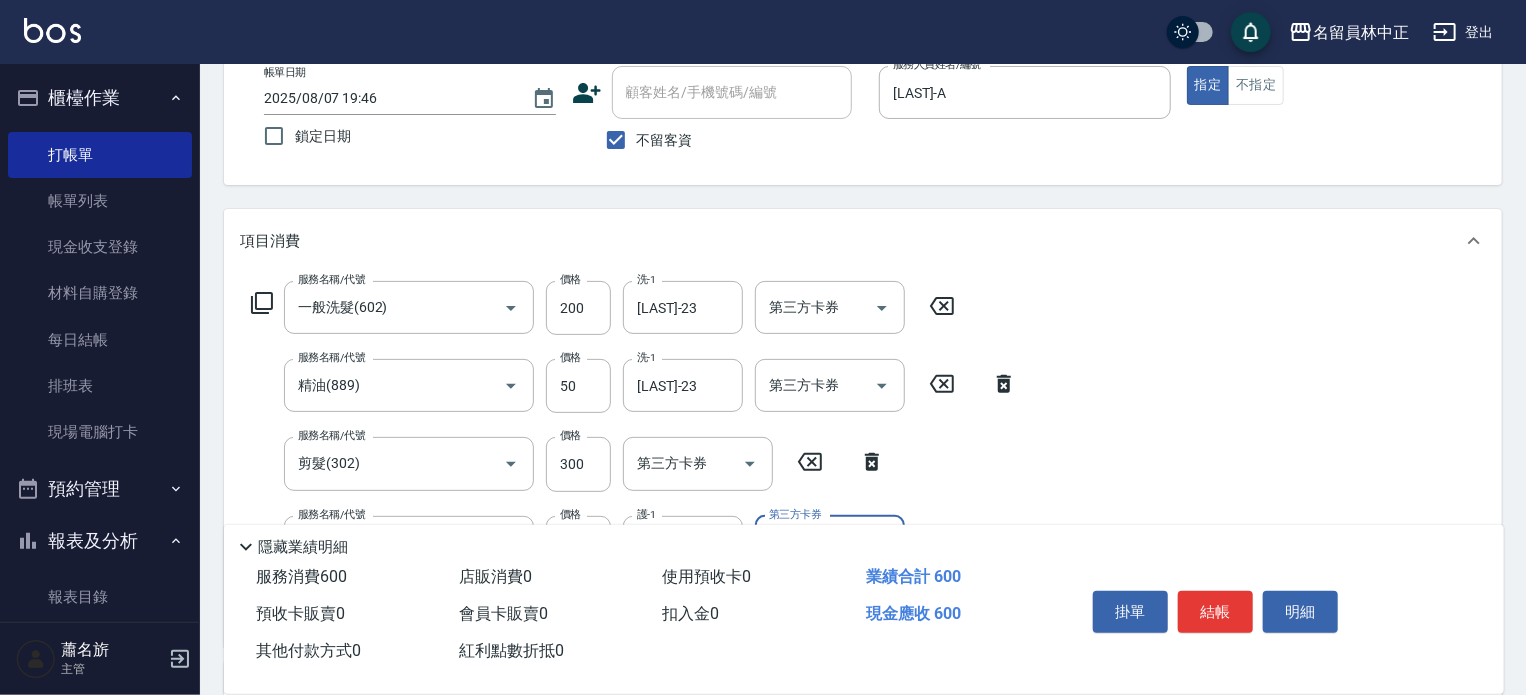scroll, scrollTop: 0, scrollLeft: 0, axis: both 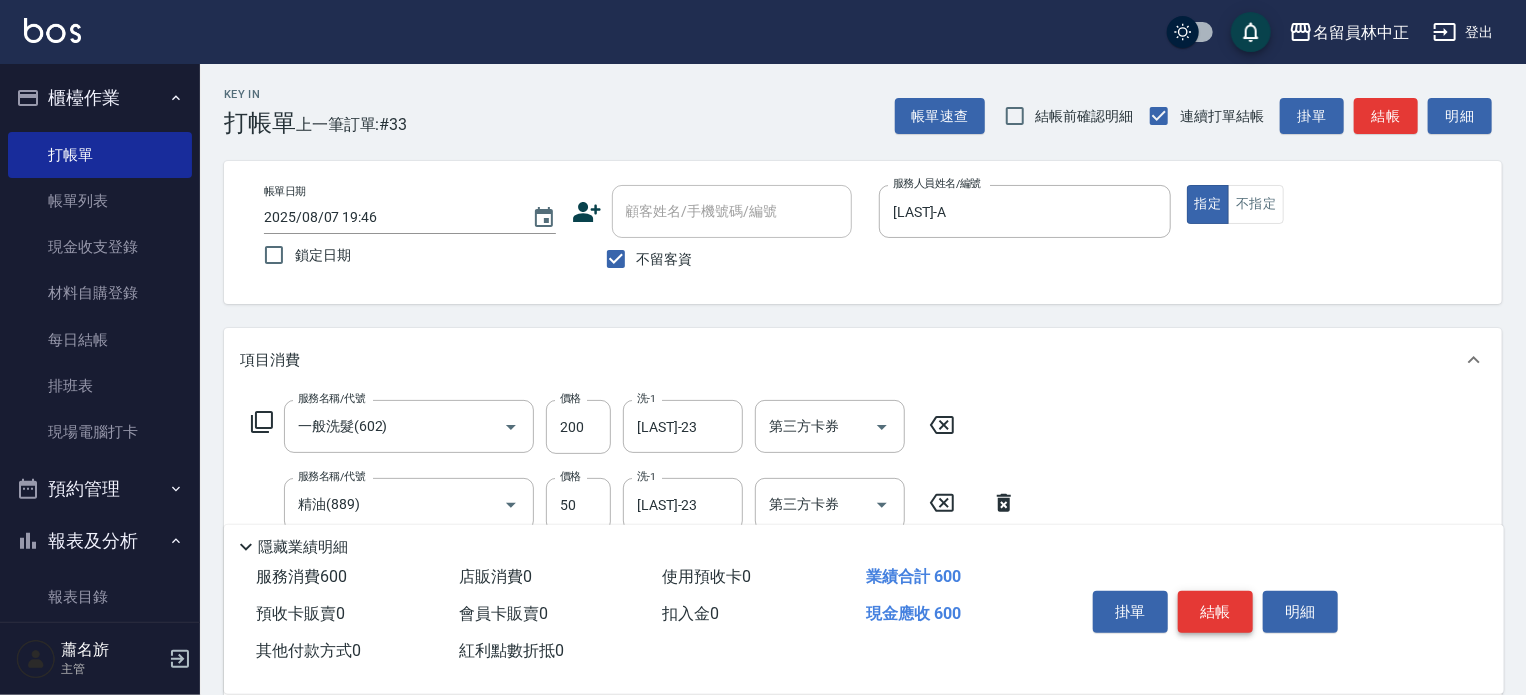 click on "結帳" at bounding box center [1215, 612] 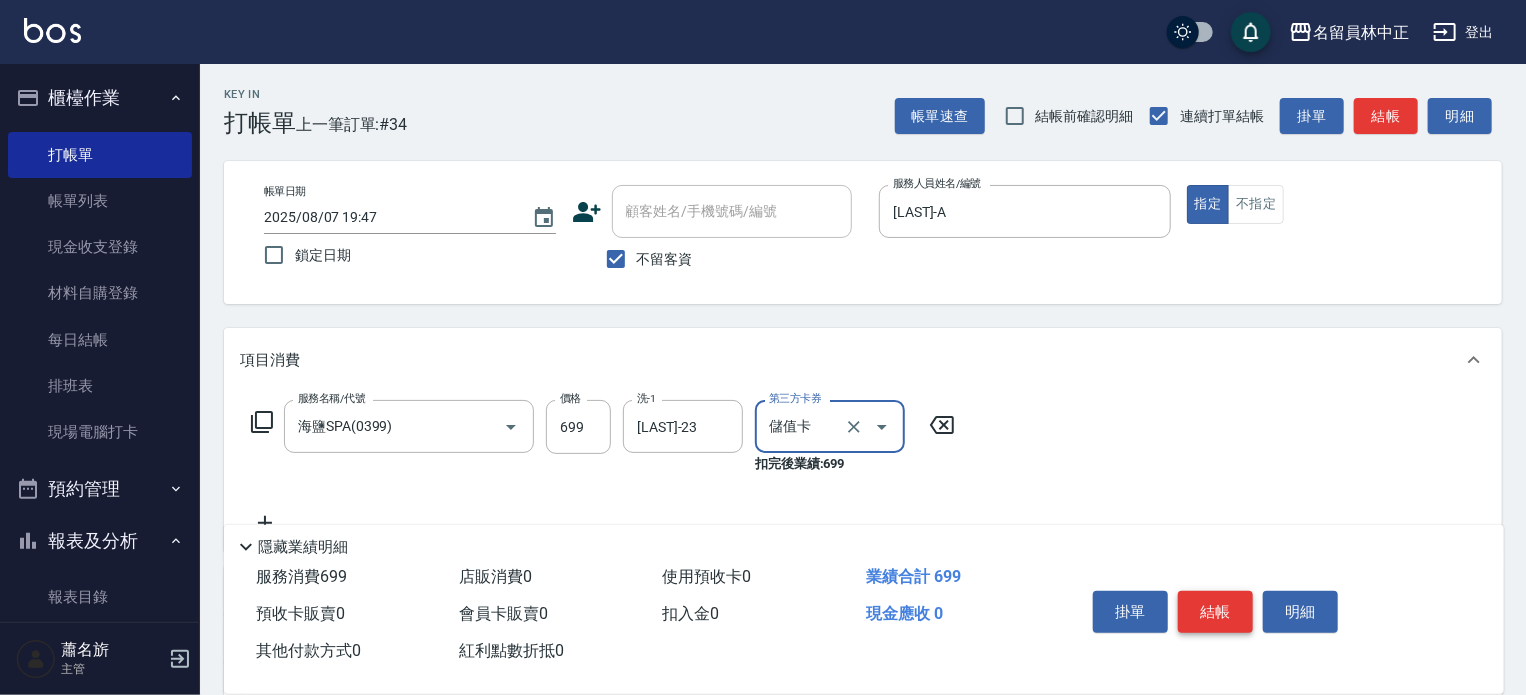 click on "結帳" at bounding box center (1215, 612) 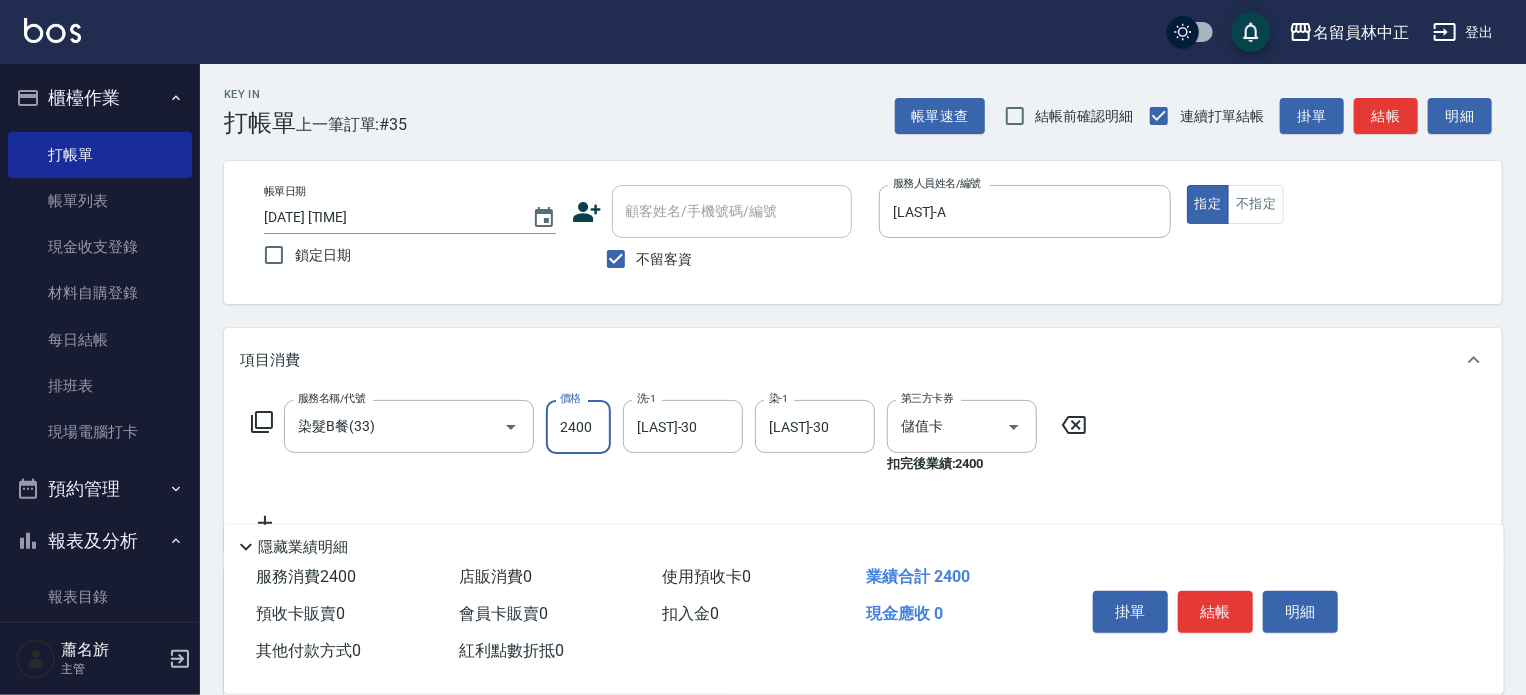 click on "2400" at bounding box center (578, 427) 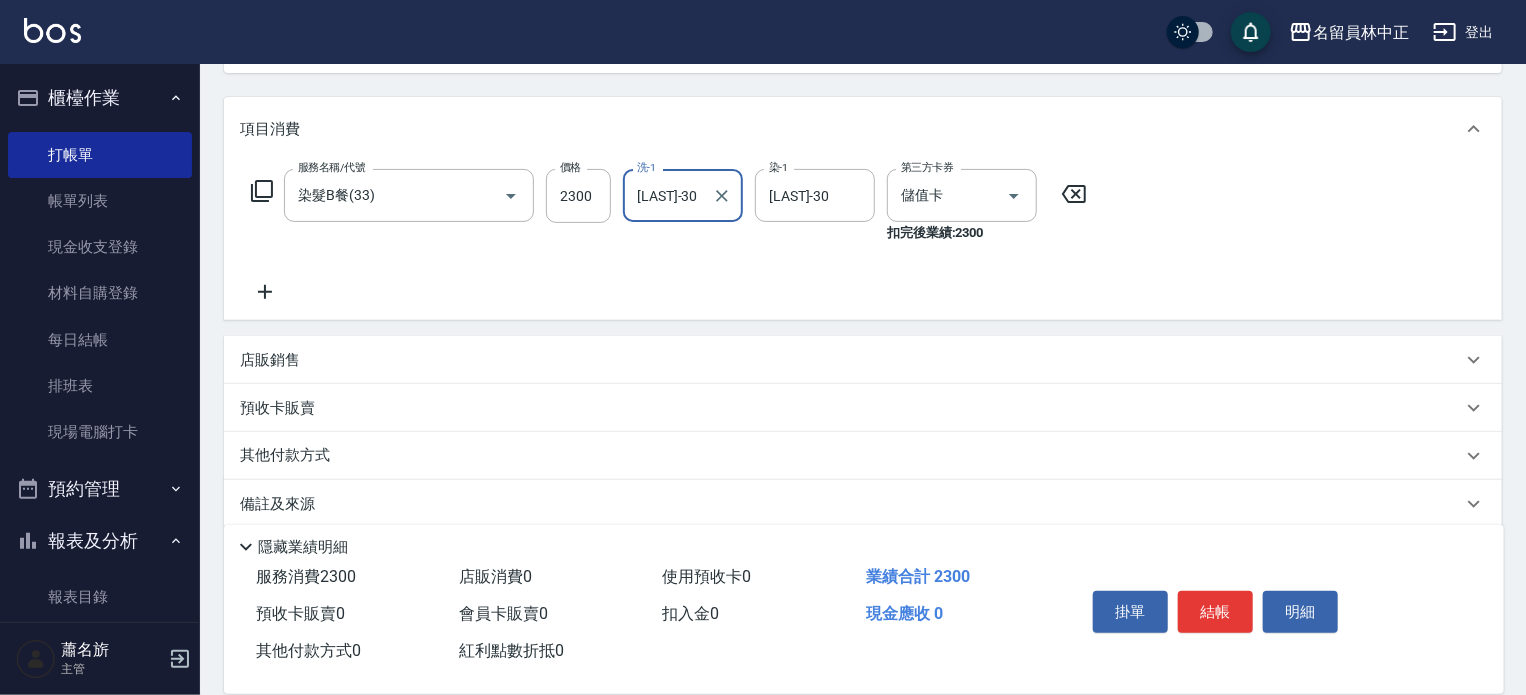 scroll, scrollTop: 254, scrollLeft: 0, axis: vertical 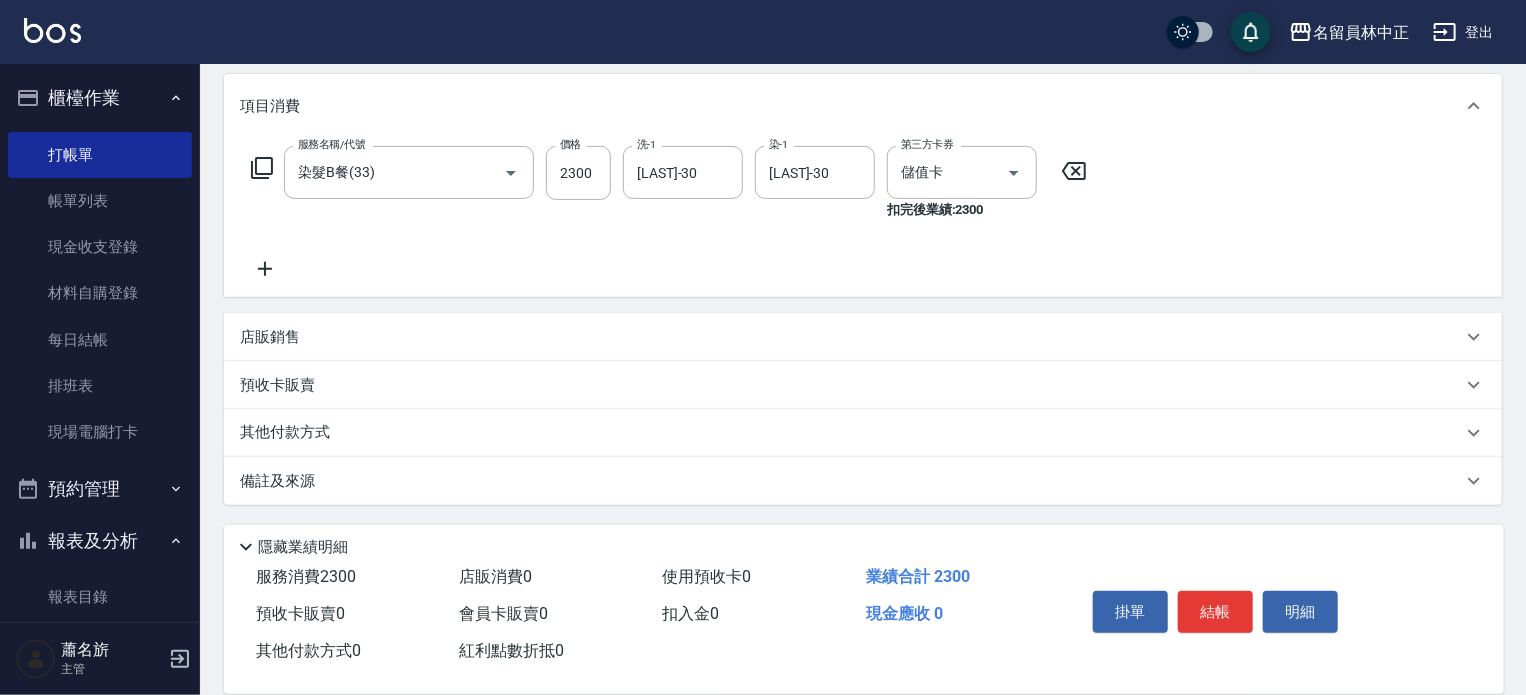 click on "店販銷售" at bounding box center [851, 337] 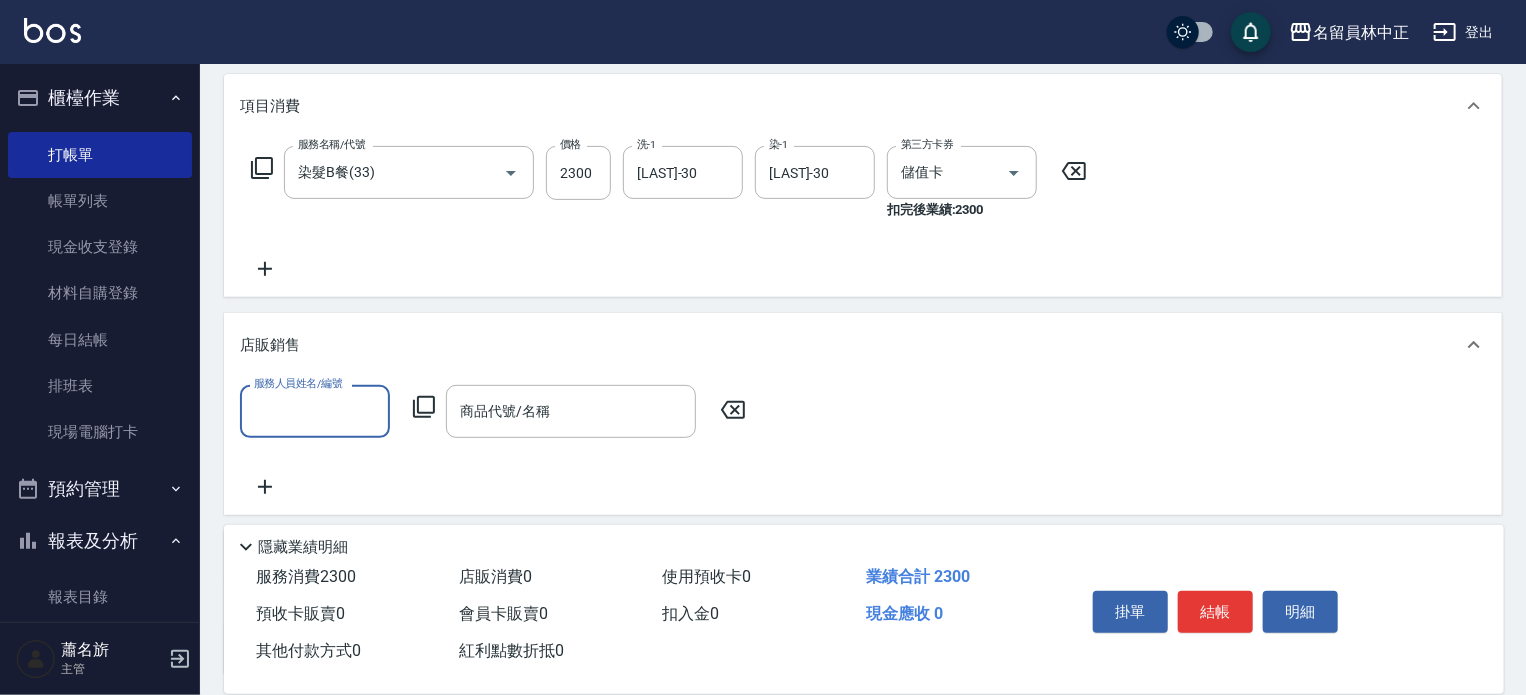 scroll, scrollTop: 0, scrollLeft: 0, axis: both 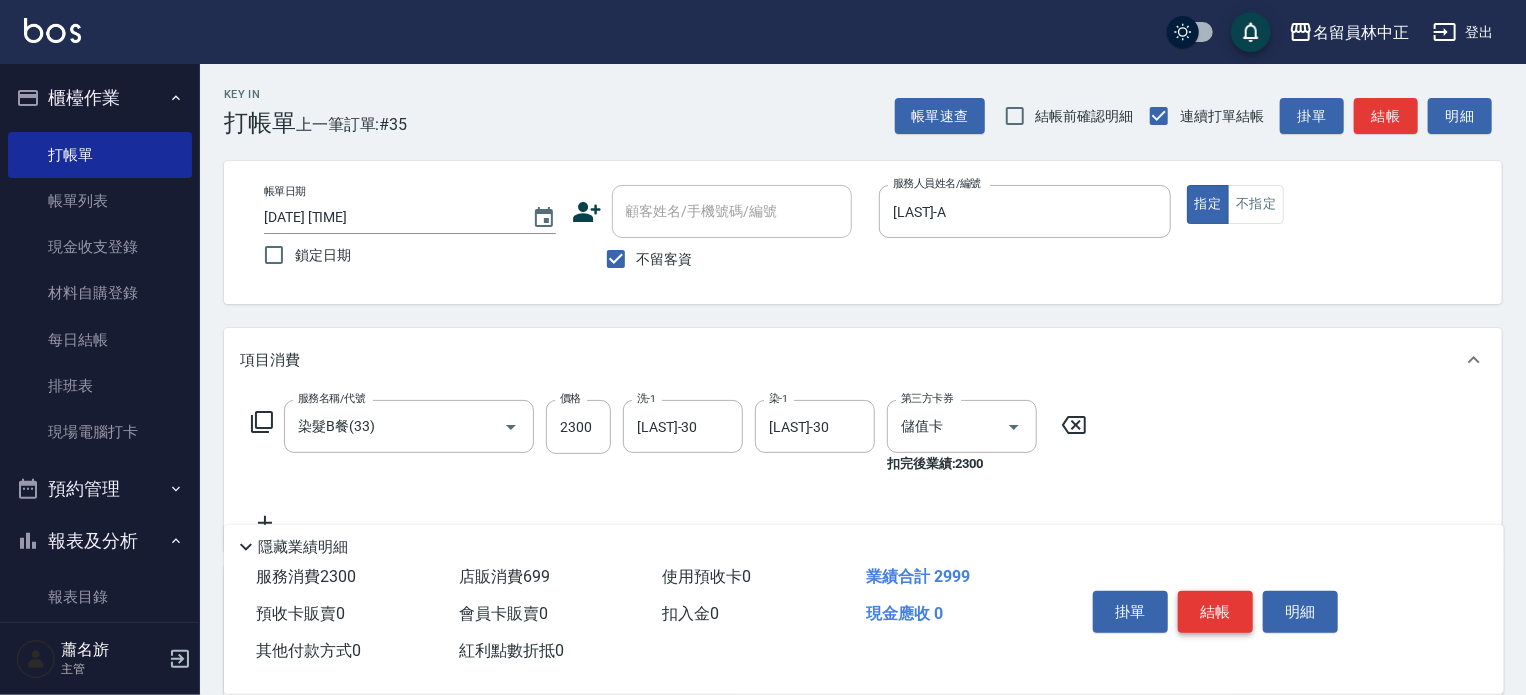 click on "結帳" at bounding box center [1215, 612] 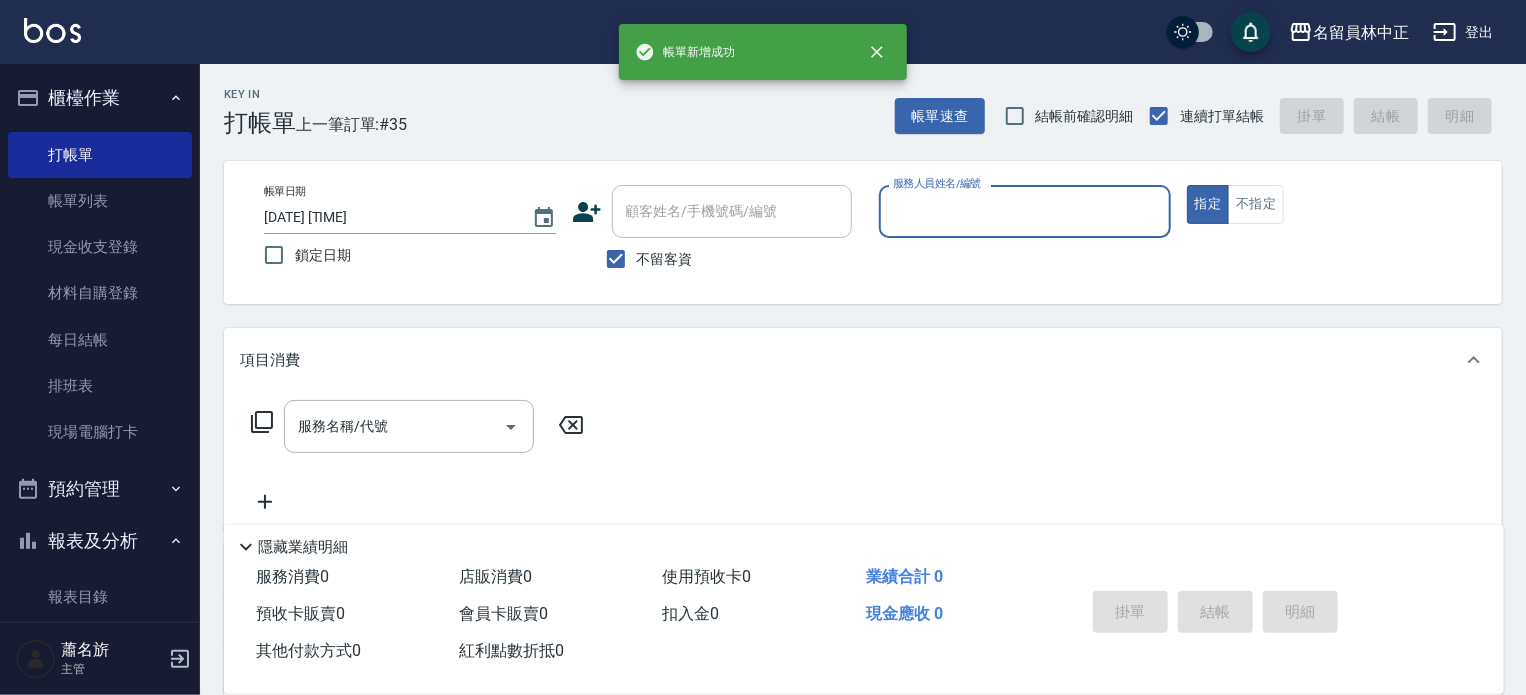 scroll, scrollTop: 0, scrollLeft: 0, axis: both 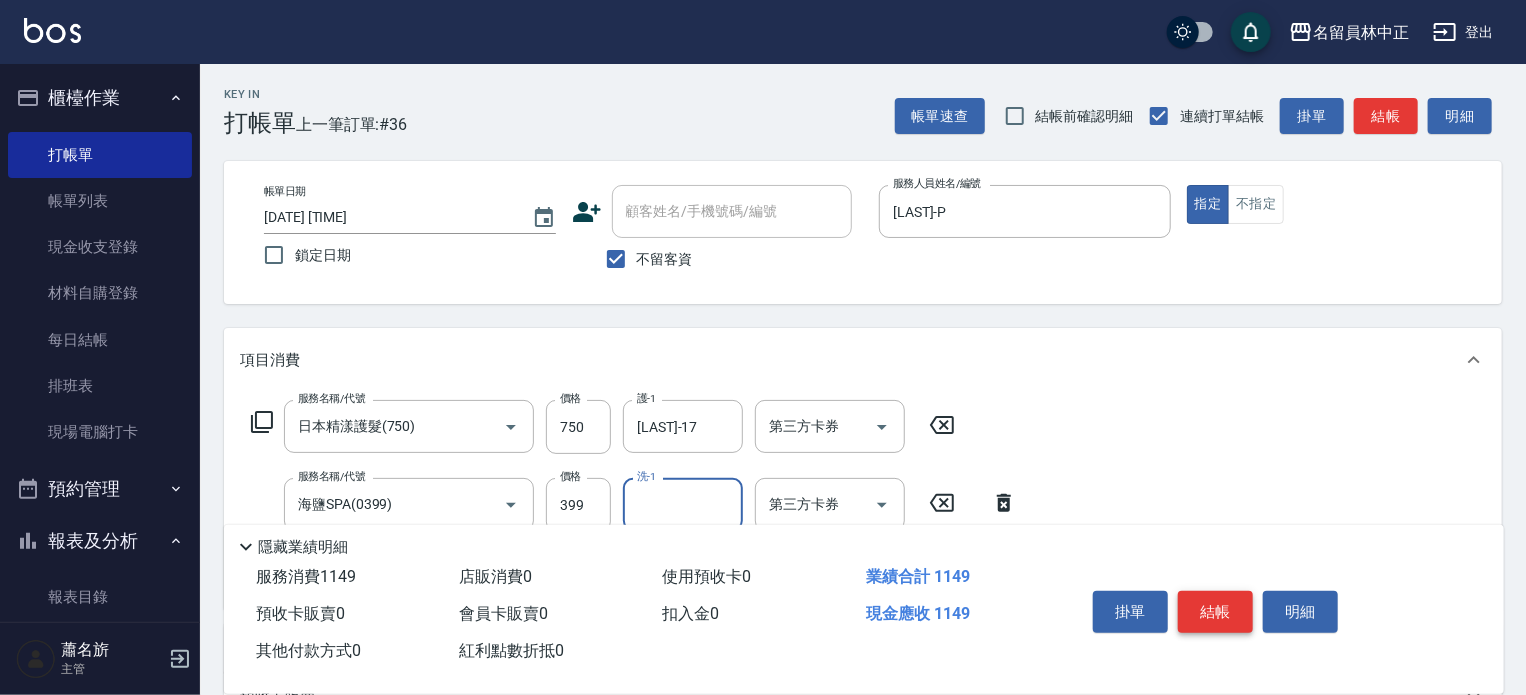 click on "結帳" at bounding box center (1215, 612) 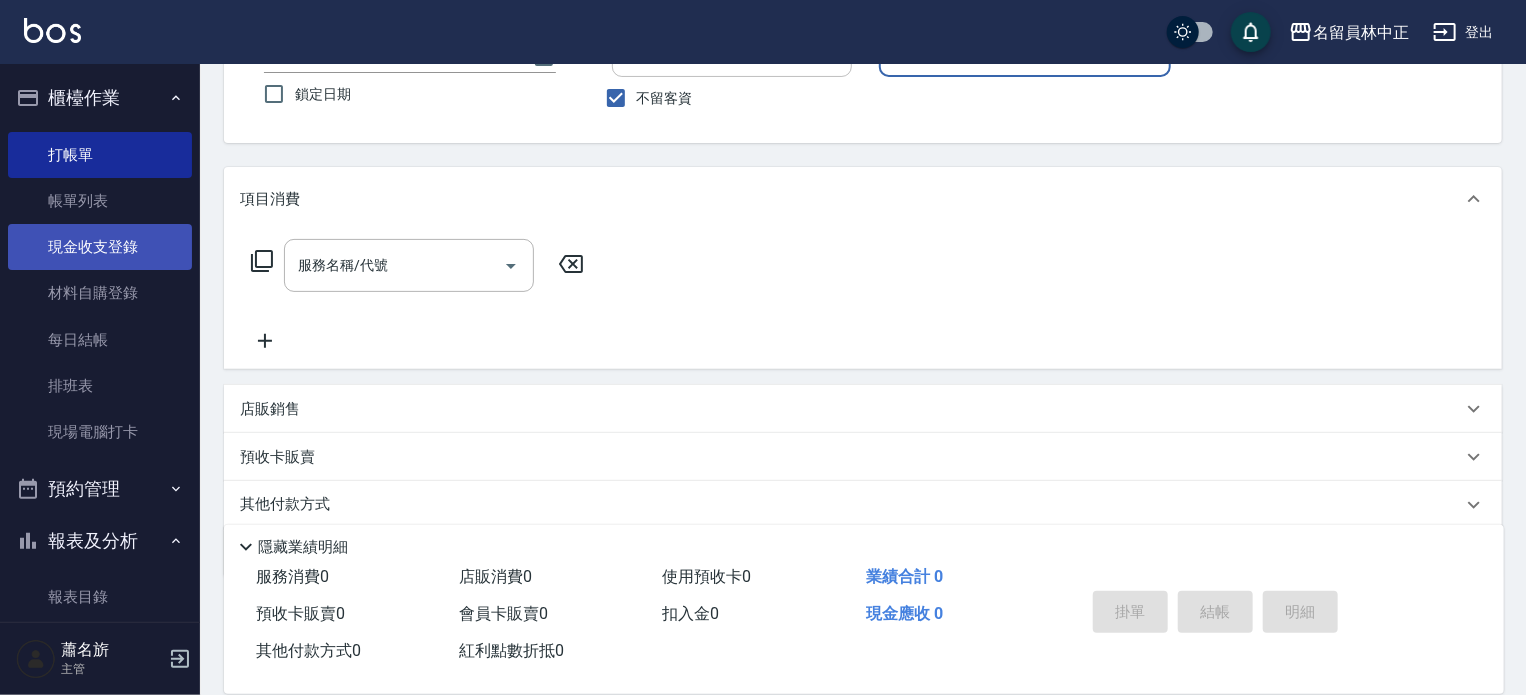 scroll, scrollTop: 132, scrollLeft: 0, axis: vertical 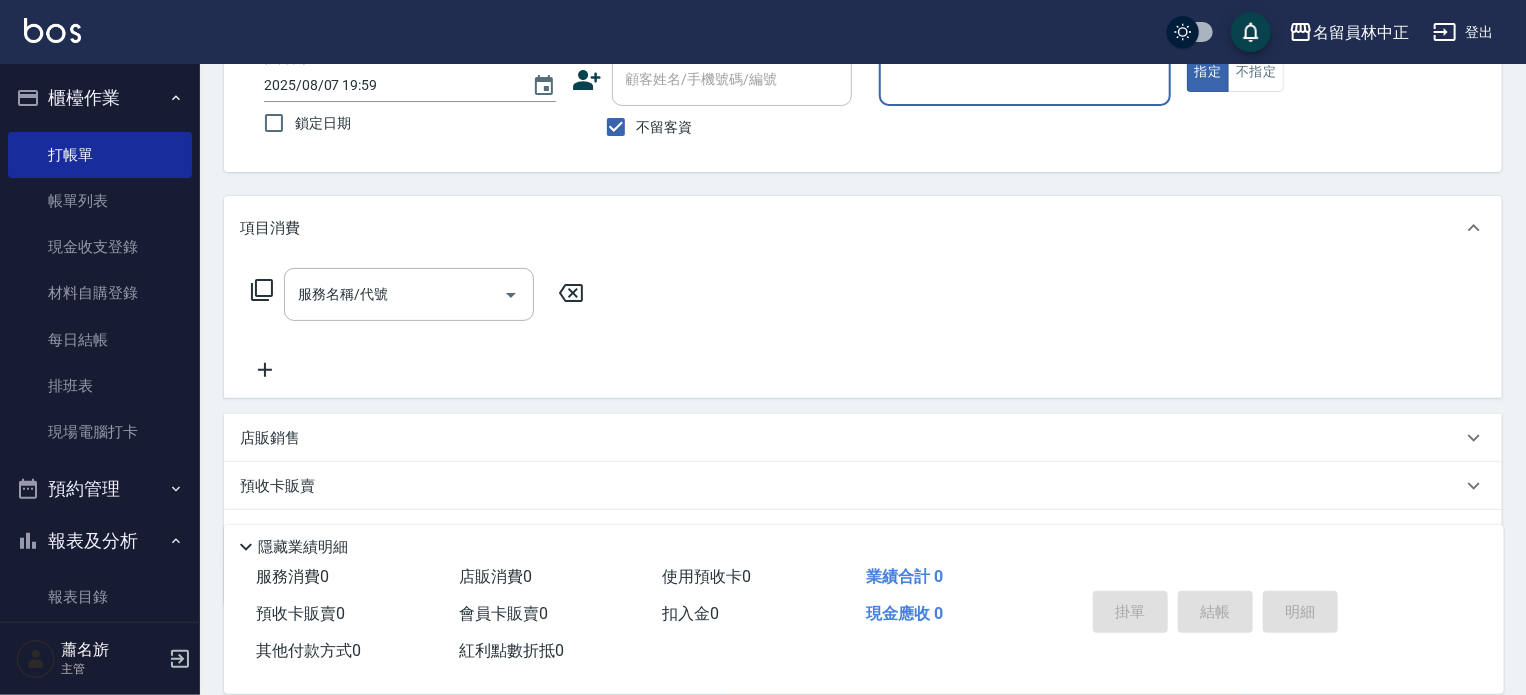 click on "報表及分析" at bounding box center [100, 541] 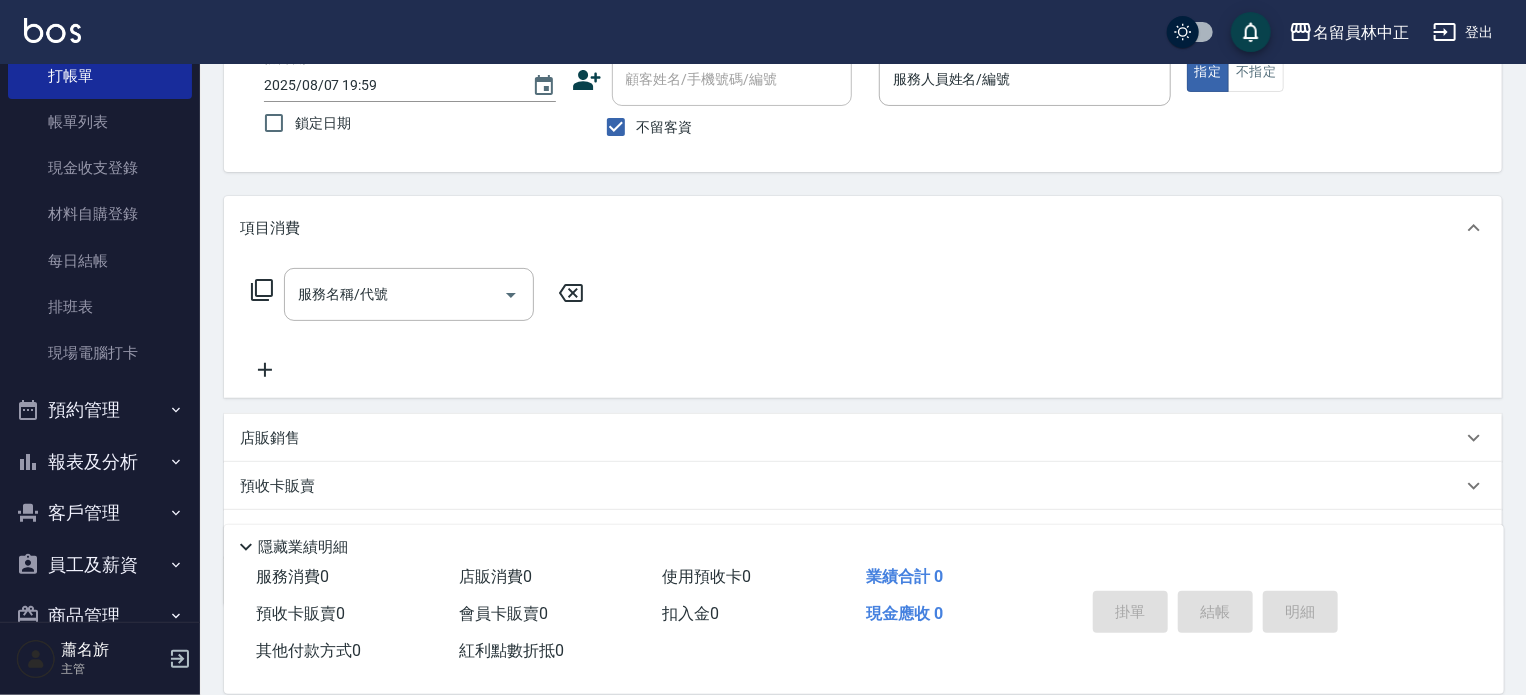 scroll, scrollTop: 173, scrollLeft: 0, axis: vertical 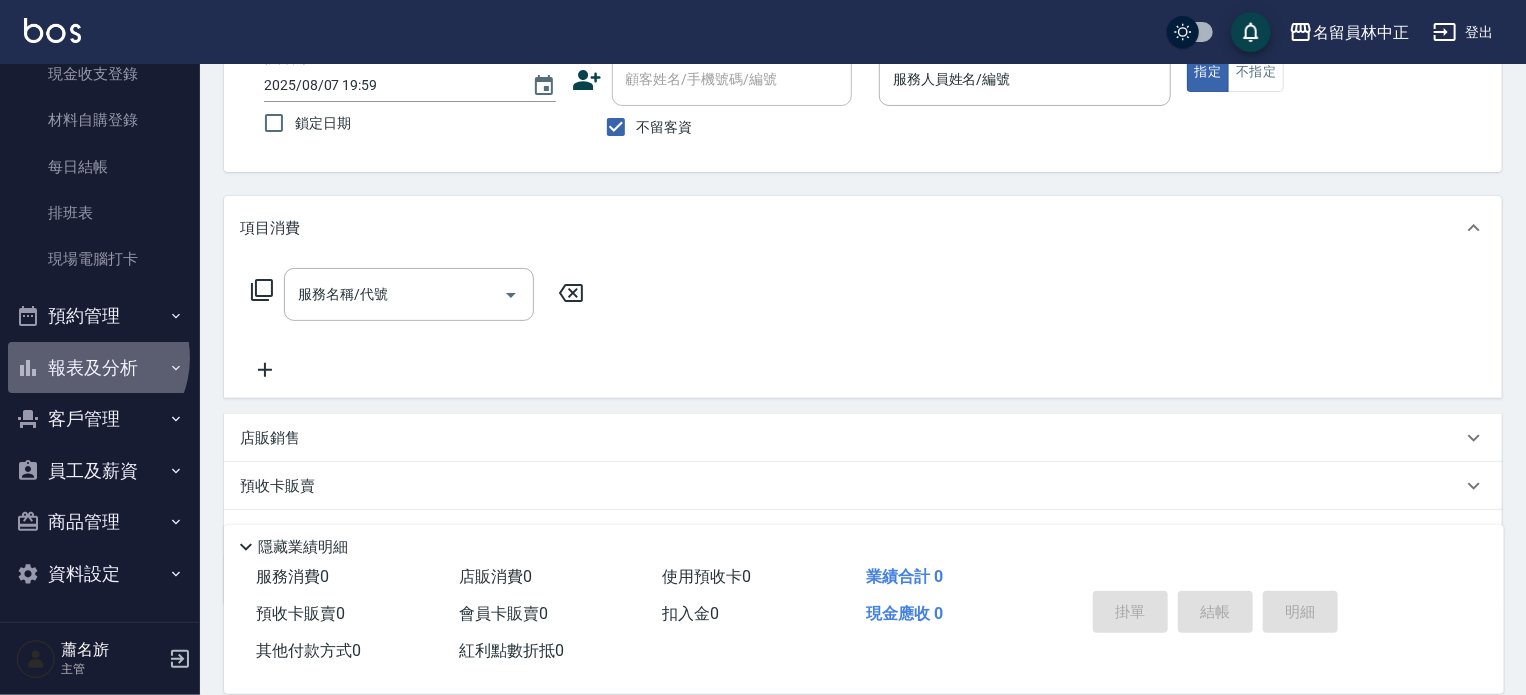 click on "報表及分析" at bounding box center (100, 368) 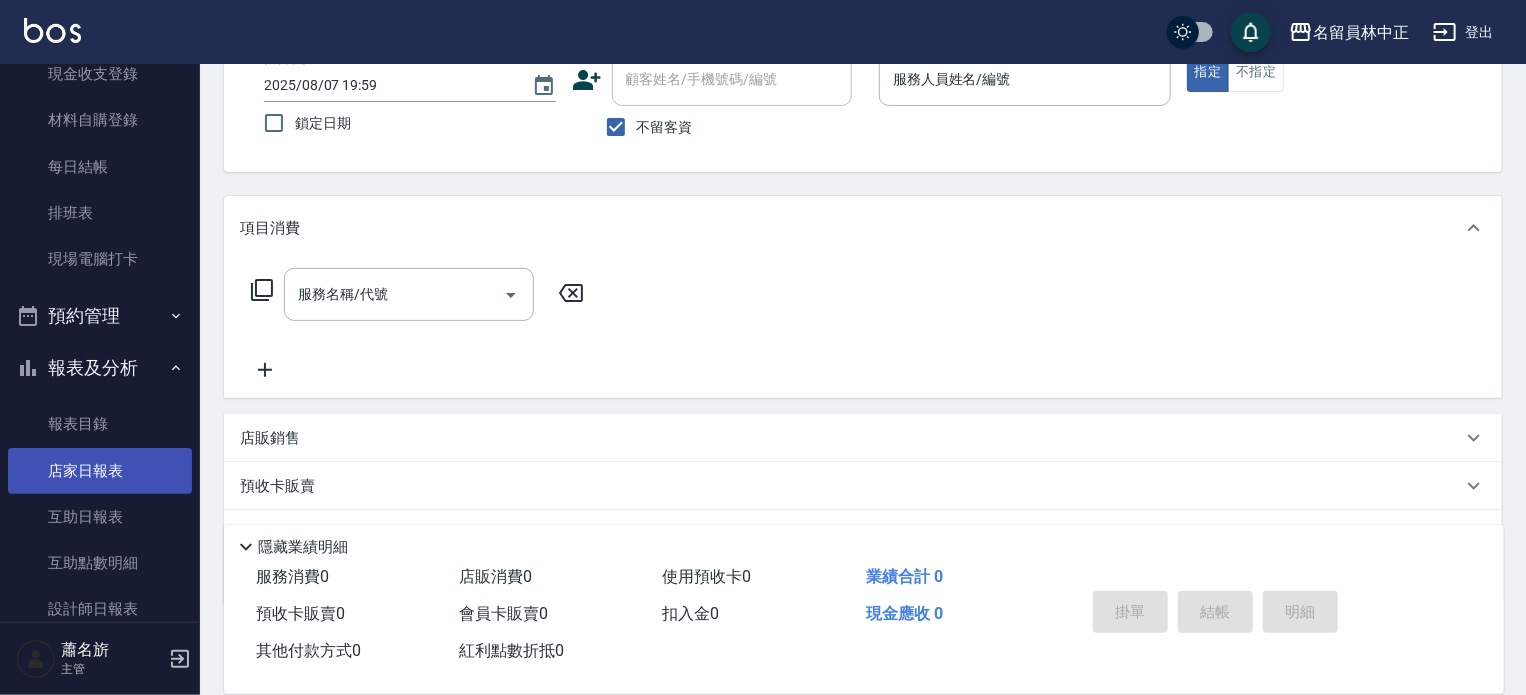 click on "店家日報表" at bounding box center [100, 471] 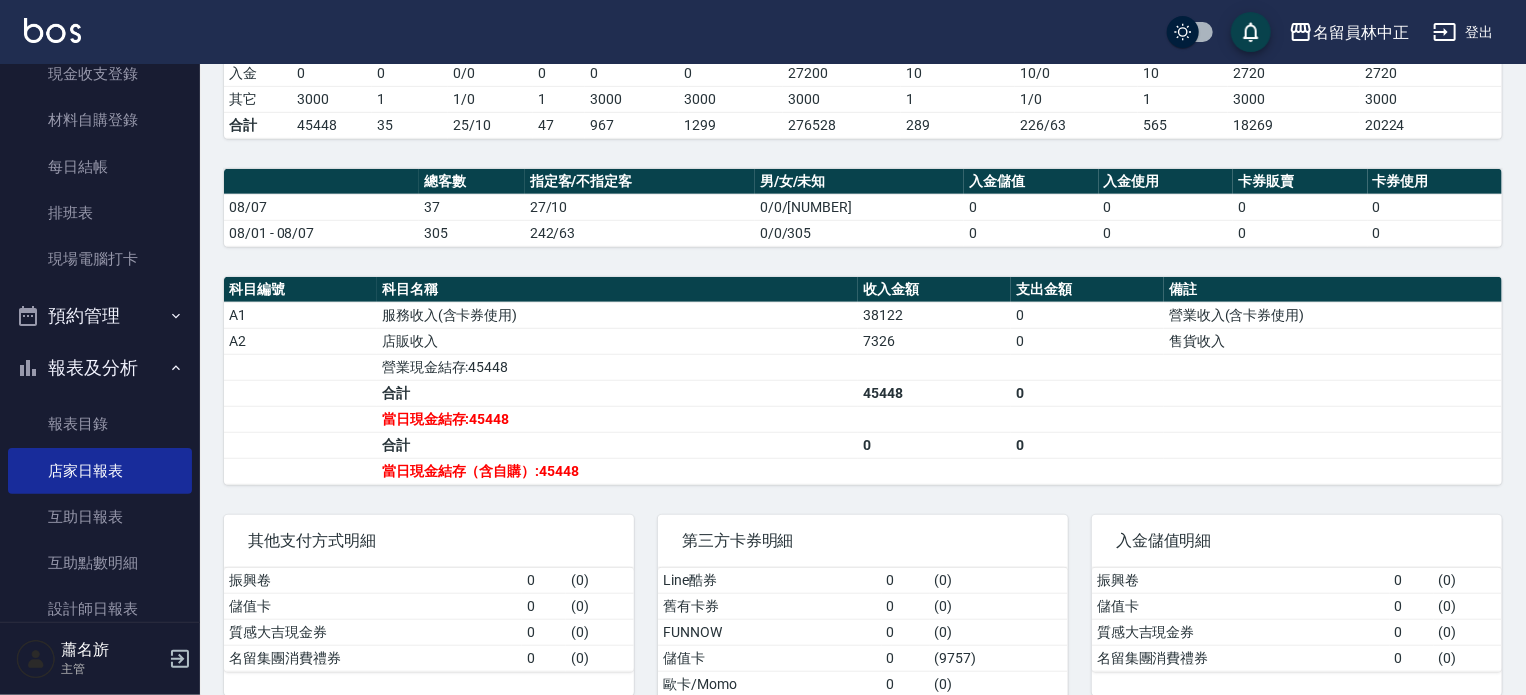scroll, scrollTop: 568, scrollLeft: 0, axis: vertical 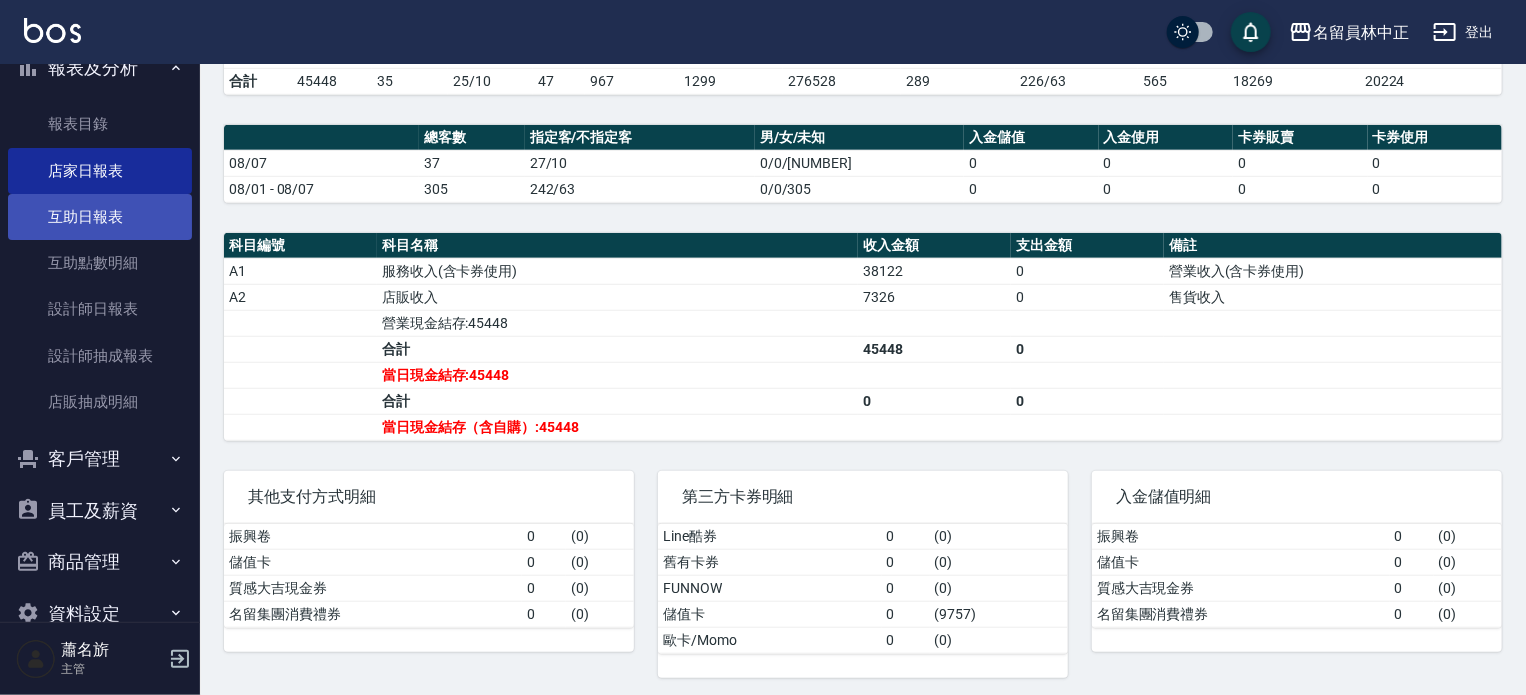 click on "互助日報表" at bounding box center (100, 217) 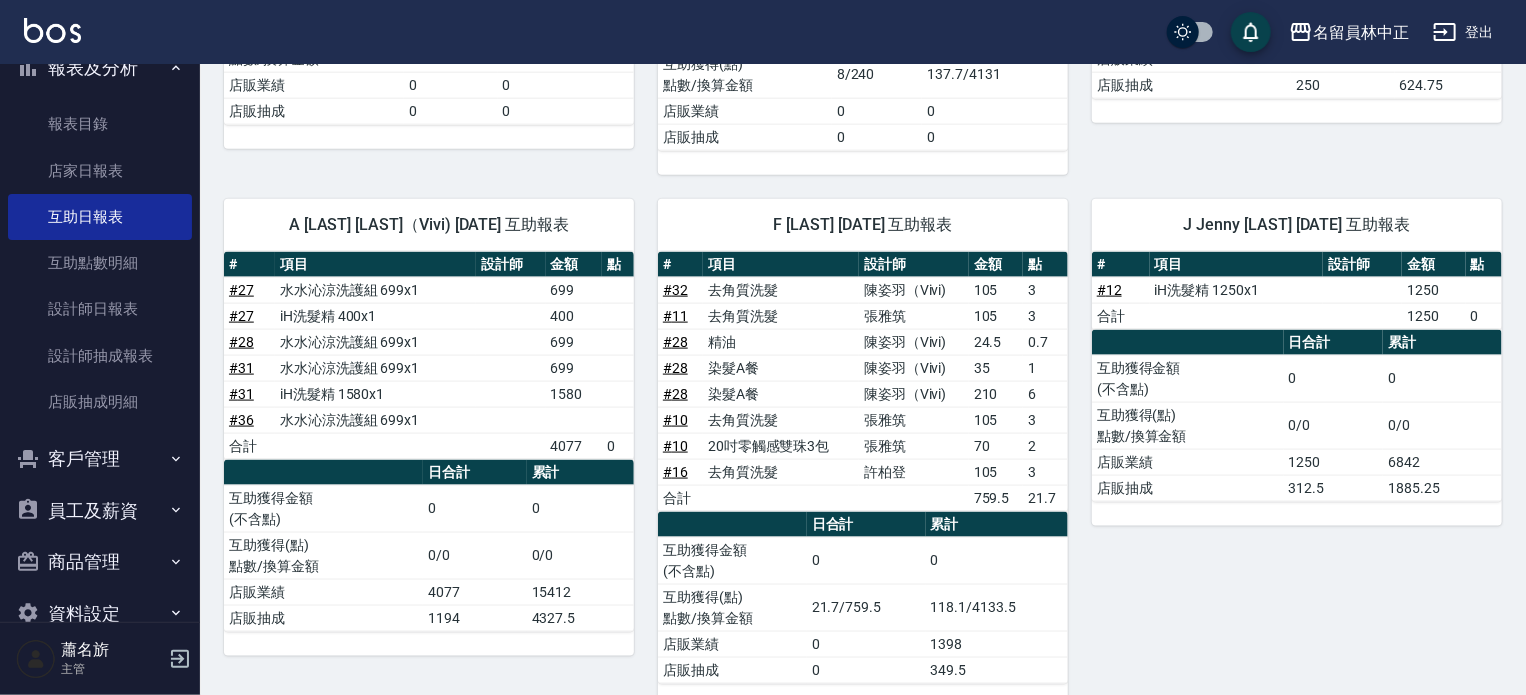 scroll, scrollTop: 1214, scrollLeft: 0, axis: vertical 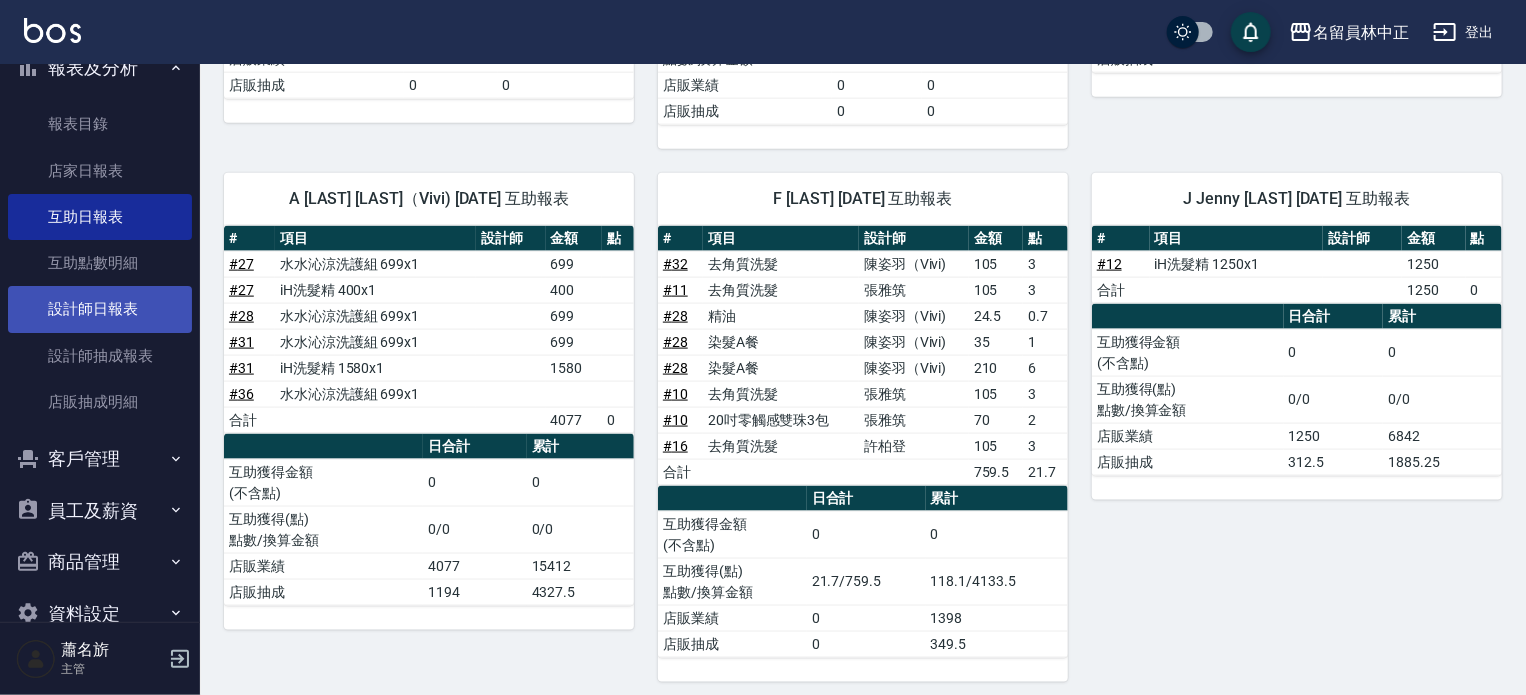 click on "設計師日報表" at bounding box center (100, 309) 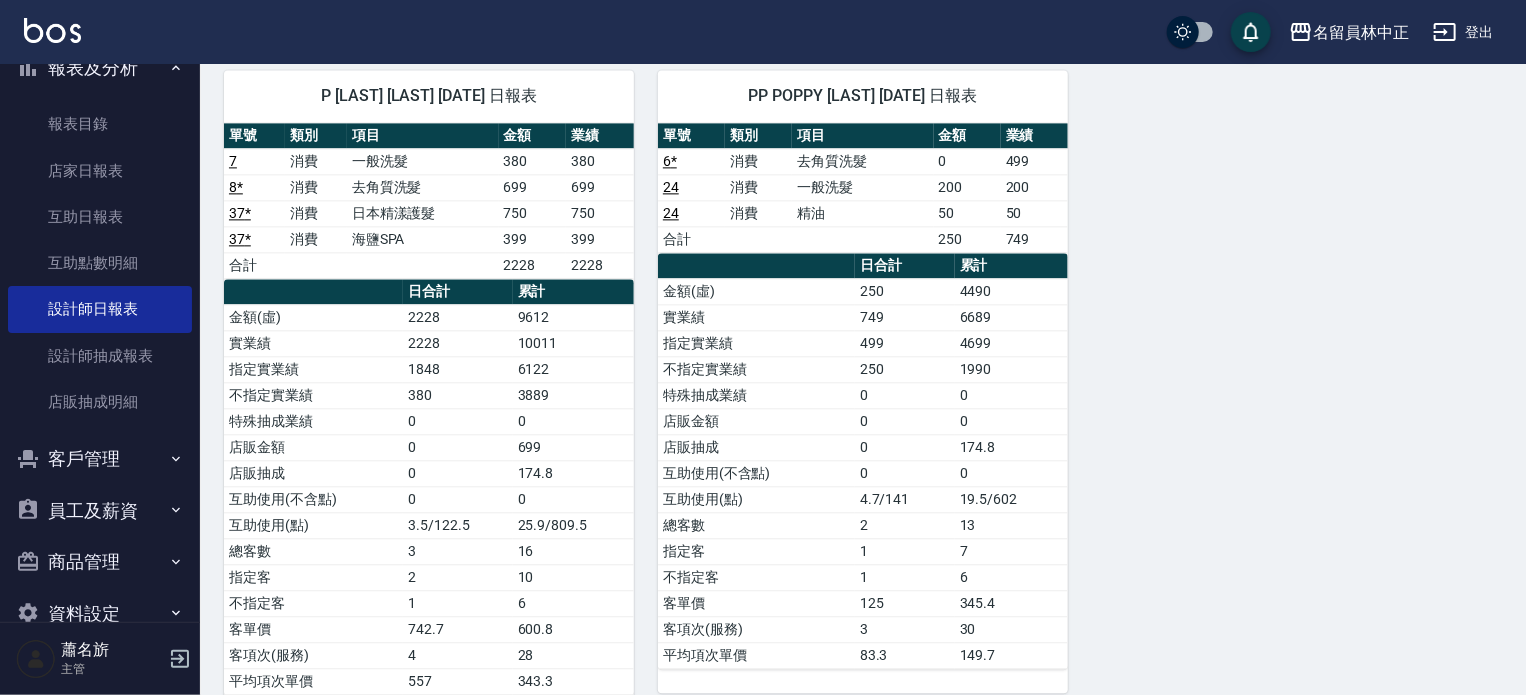scroll, scrollTop: 2228, scrollLeft: 0, axis: vertical 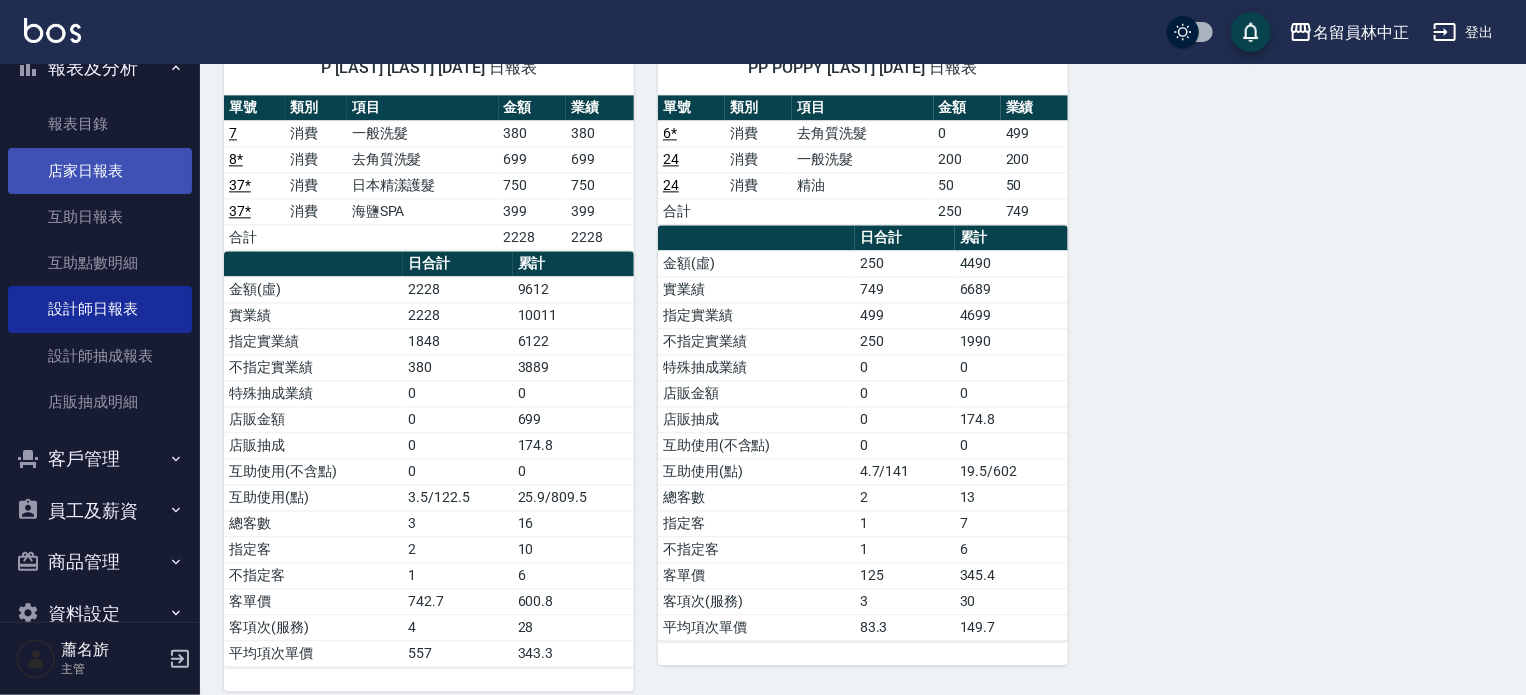 click on "店家日報表" at bounding box center (100, 171) 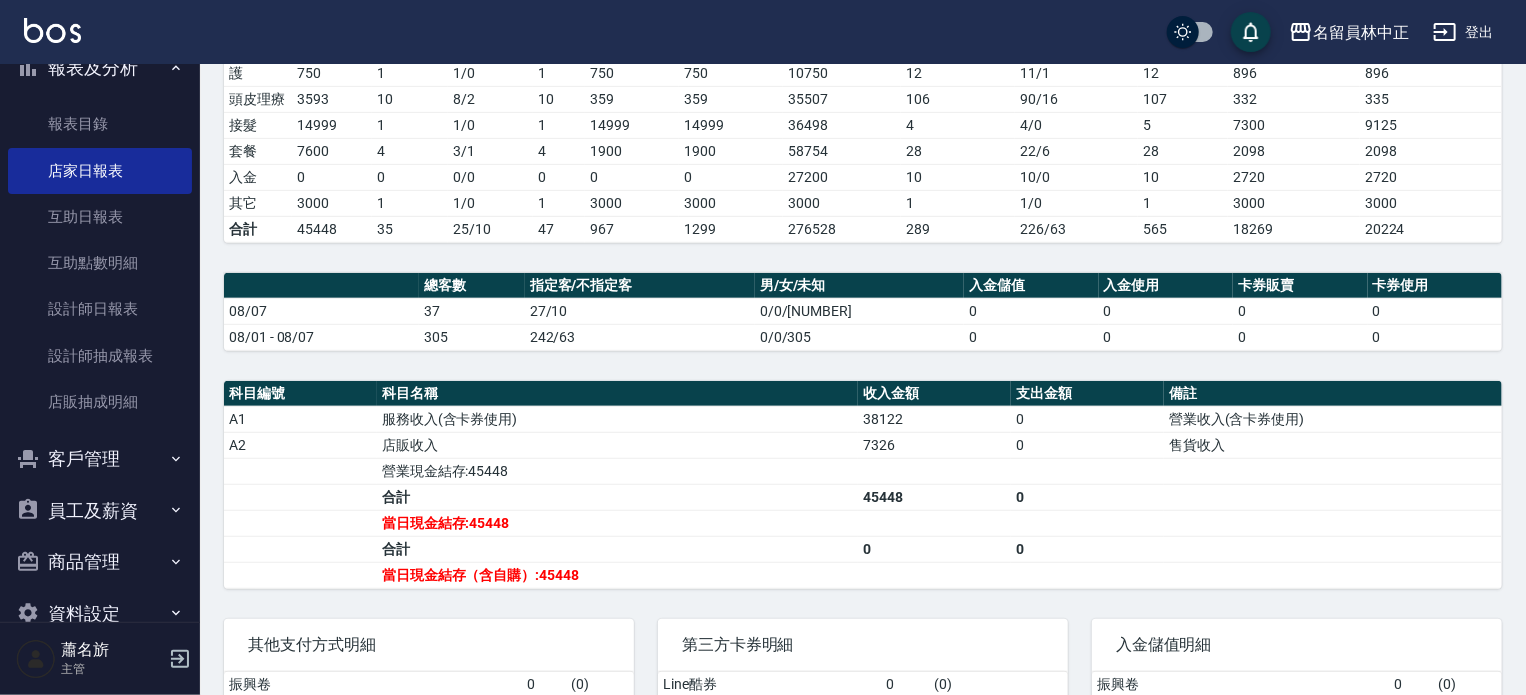 scroll, scrollTop: 568, scrollLeft: 0, axis: vertical 